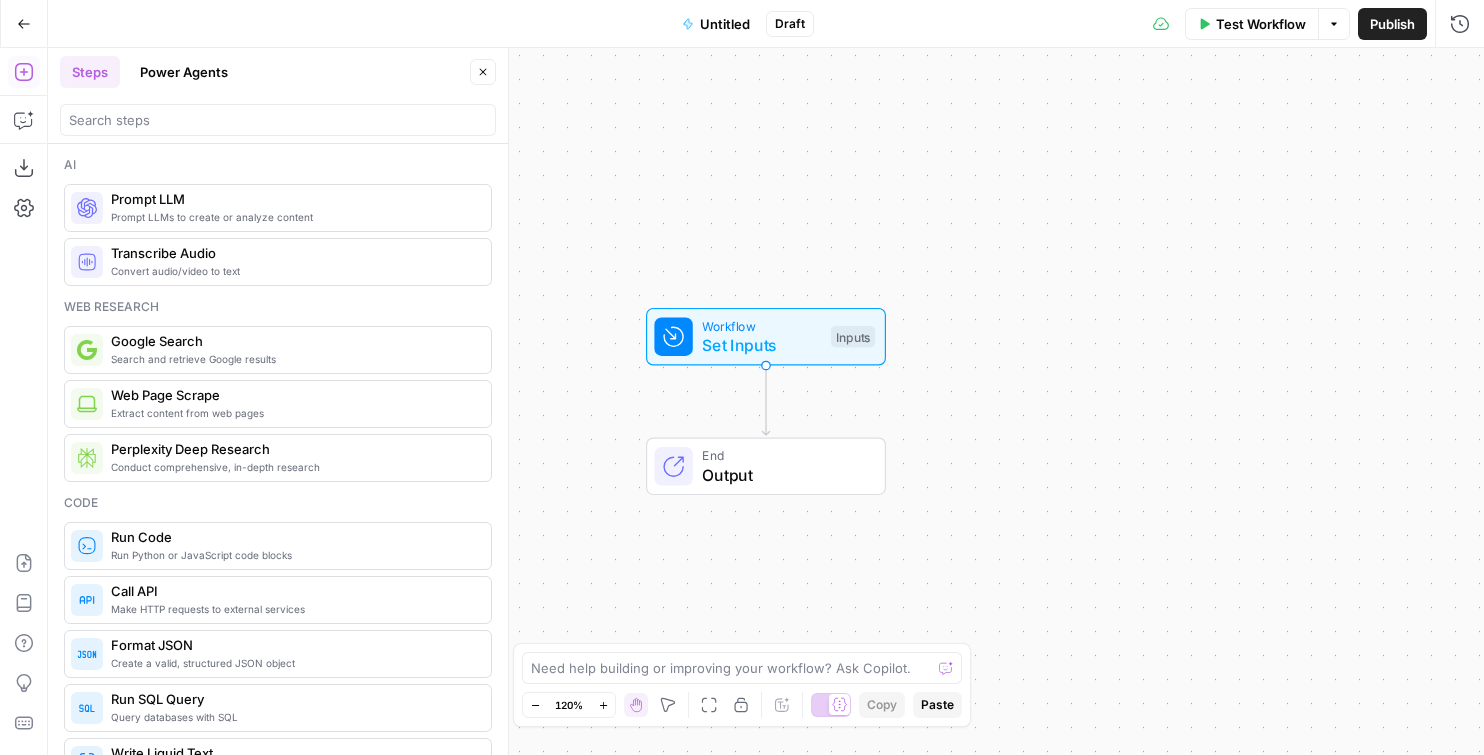 scroll, scrollTop: 0, scrollLeft: 0, axis: both 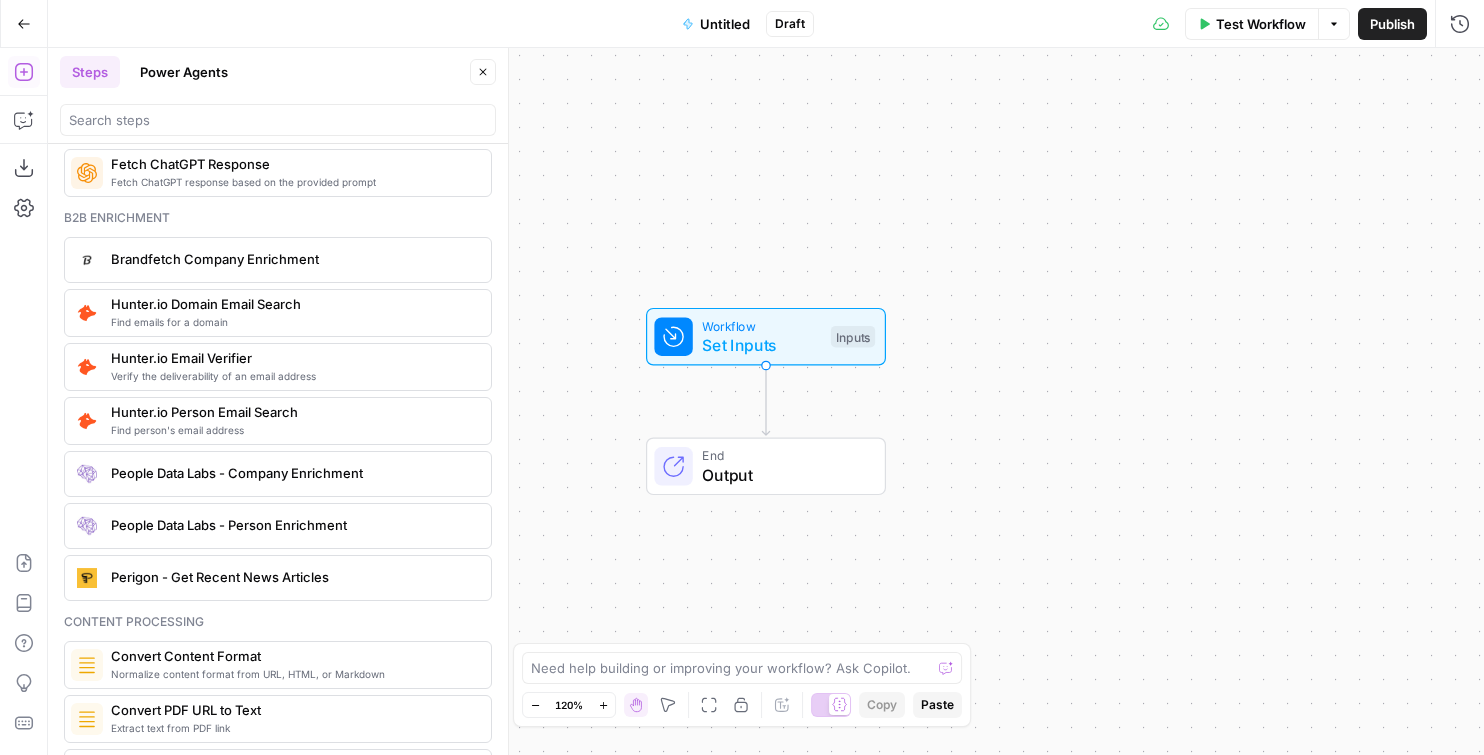 click 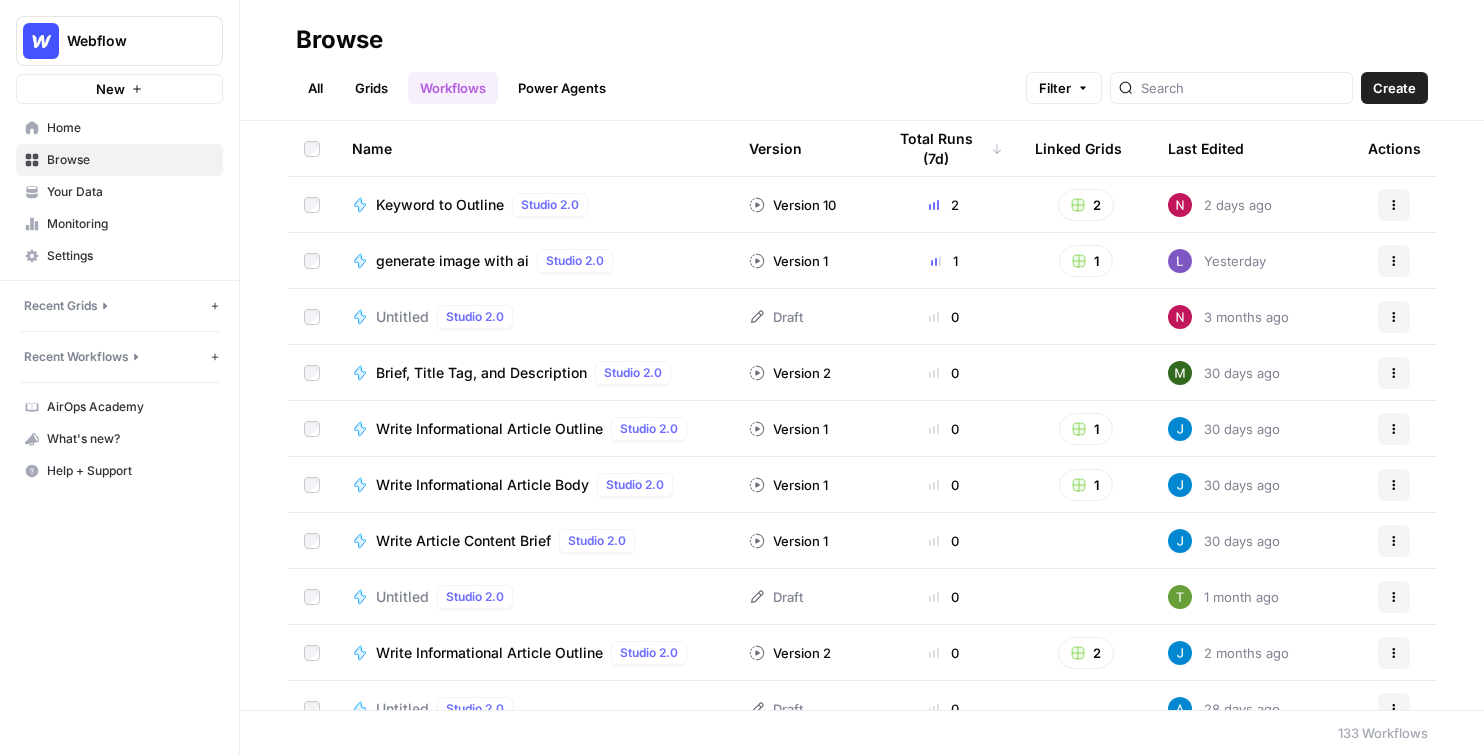 click at bounding box center (41, 41) 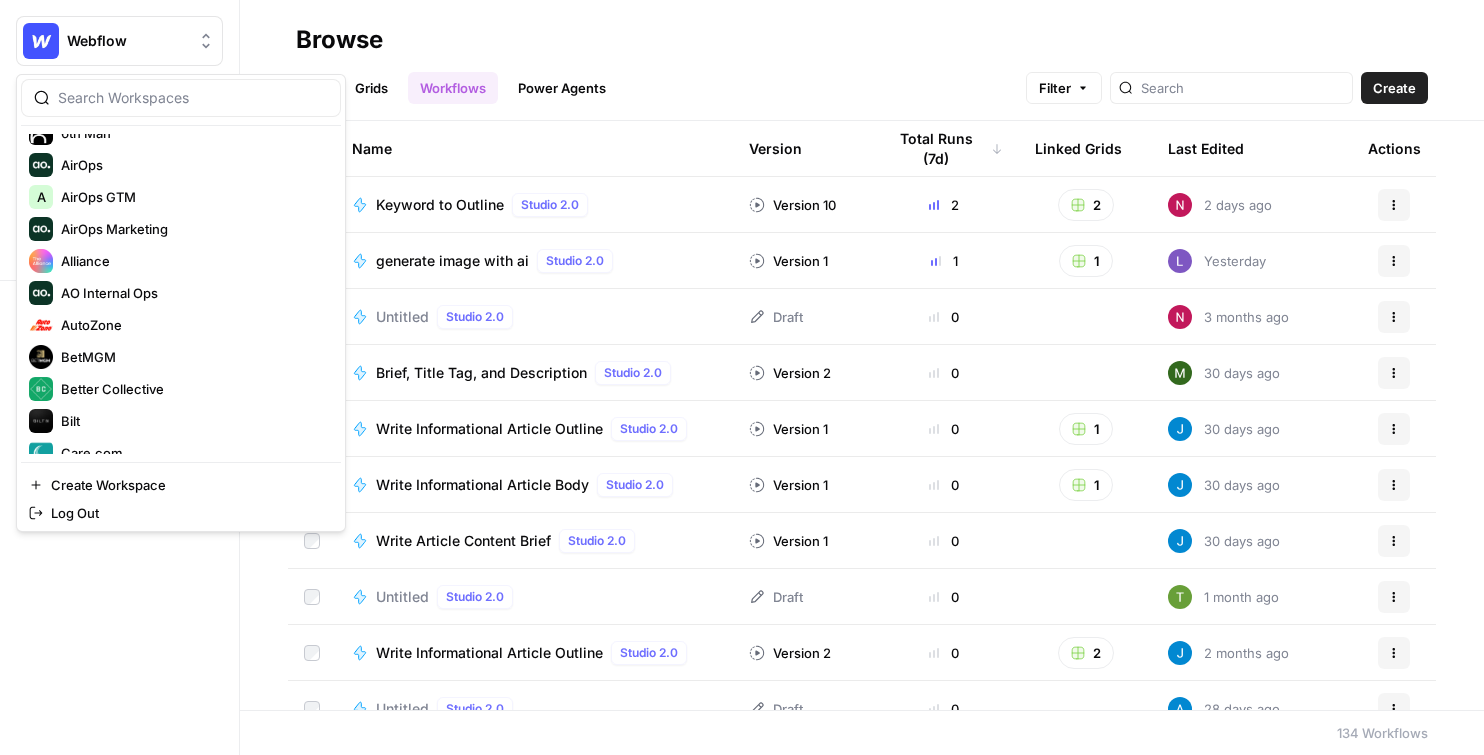 scroll, scrollTop: 0, scrollLeft: 0, axis: both 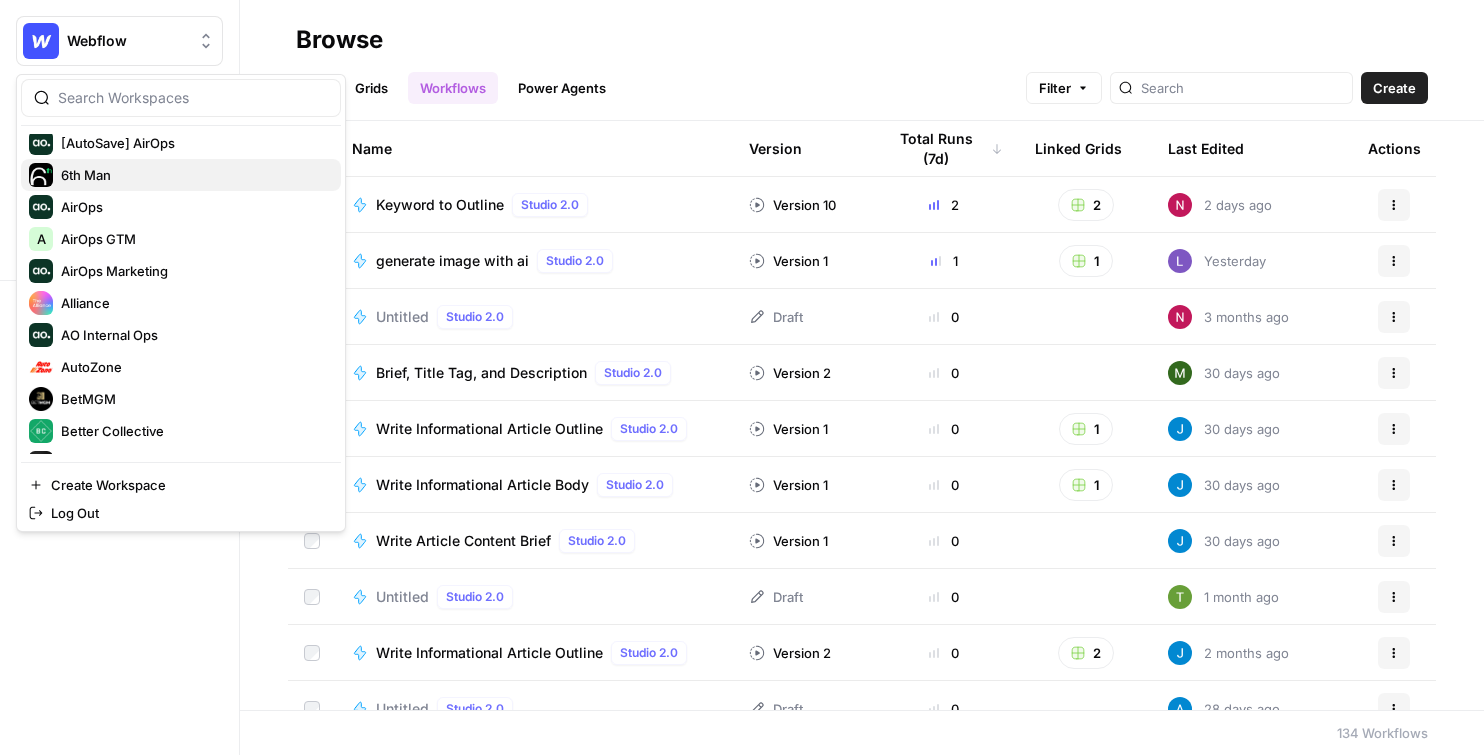 click on "6th Man" at bounding box center (193, 175) 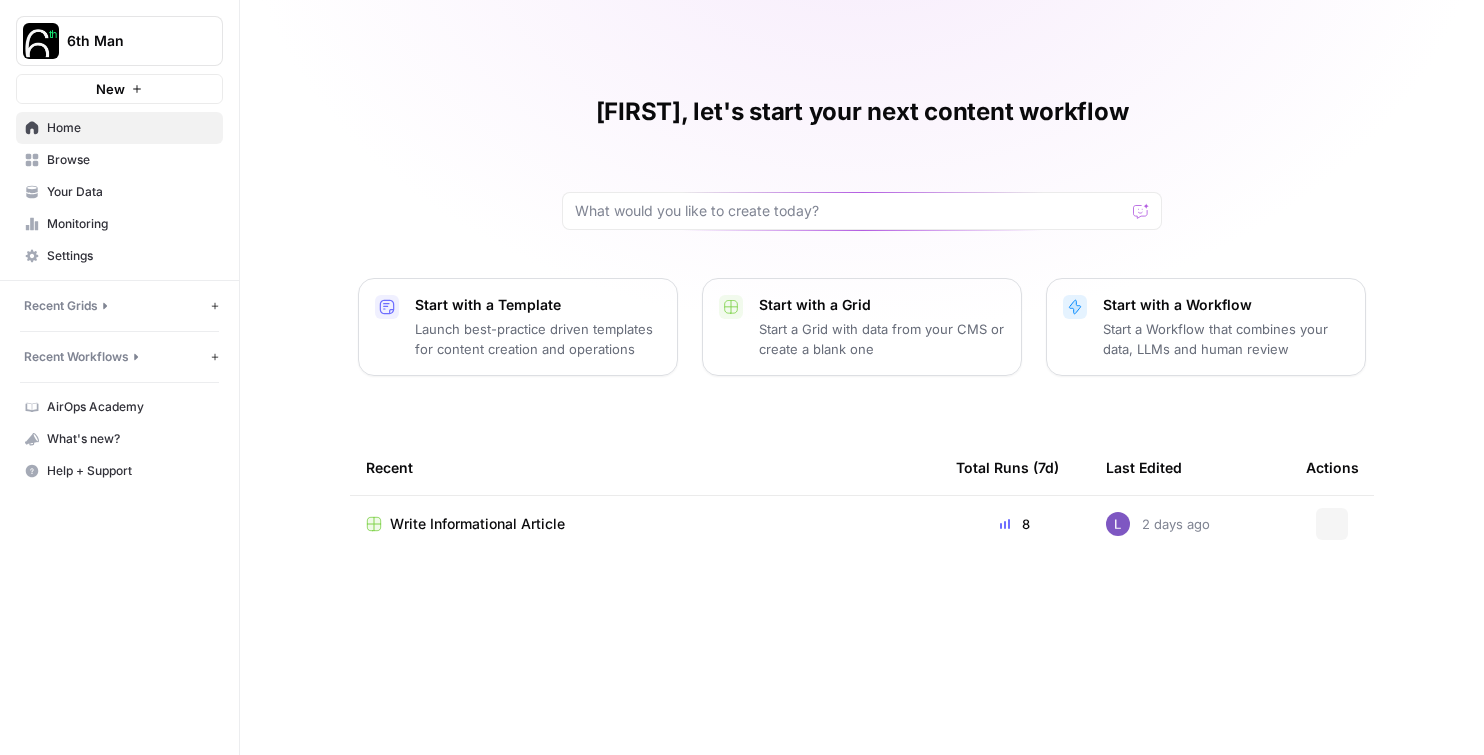 scroll, scrollTop: 0, scrollLeft: 0, axis: both 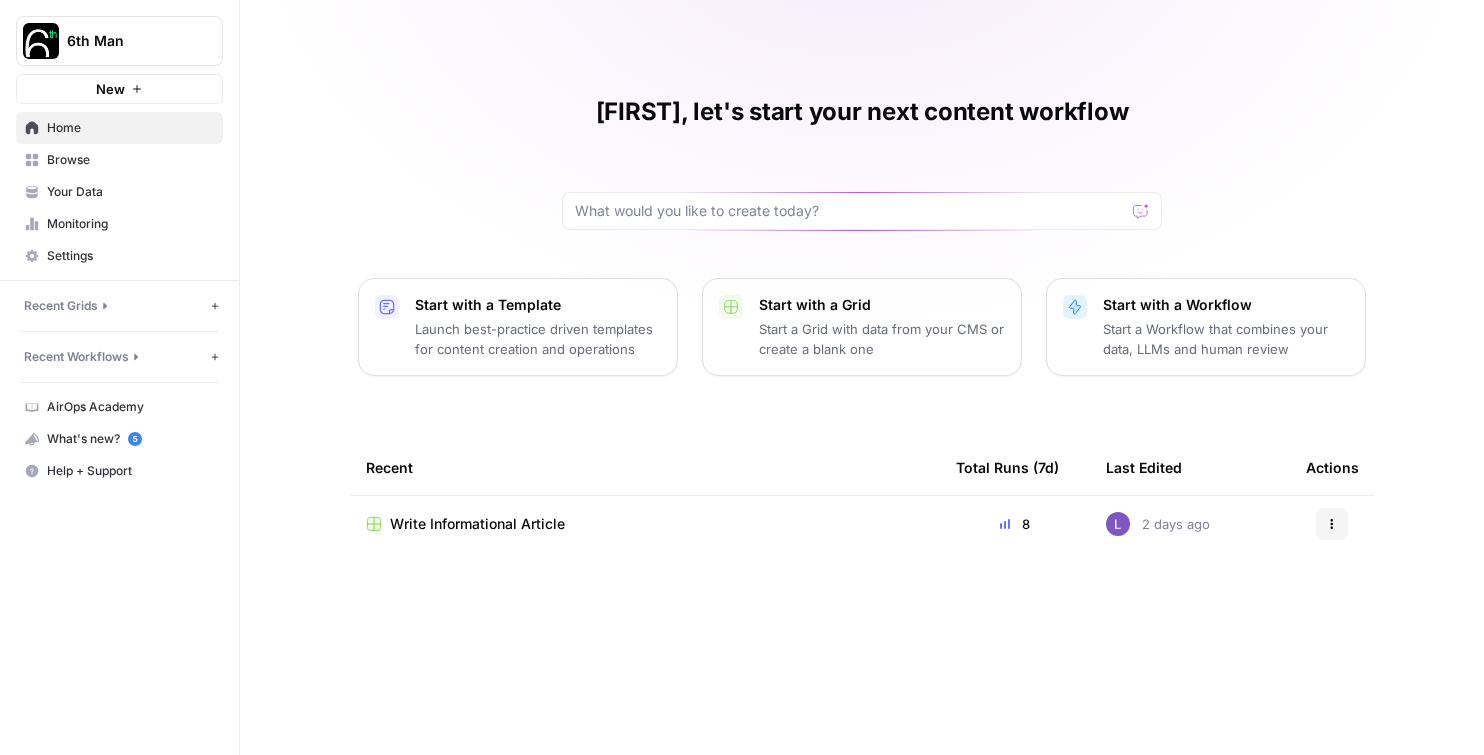 click on "Write Informational Article" at bounding box center [477, 524] 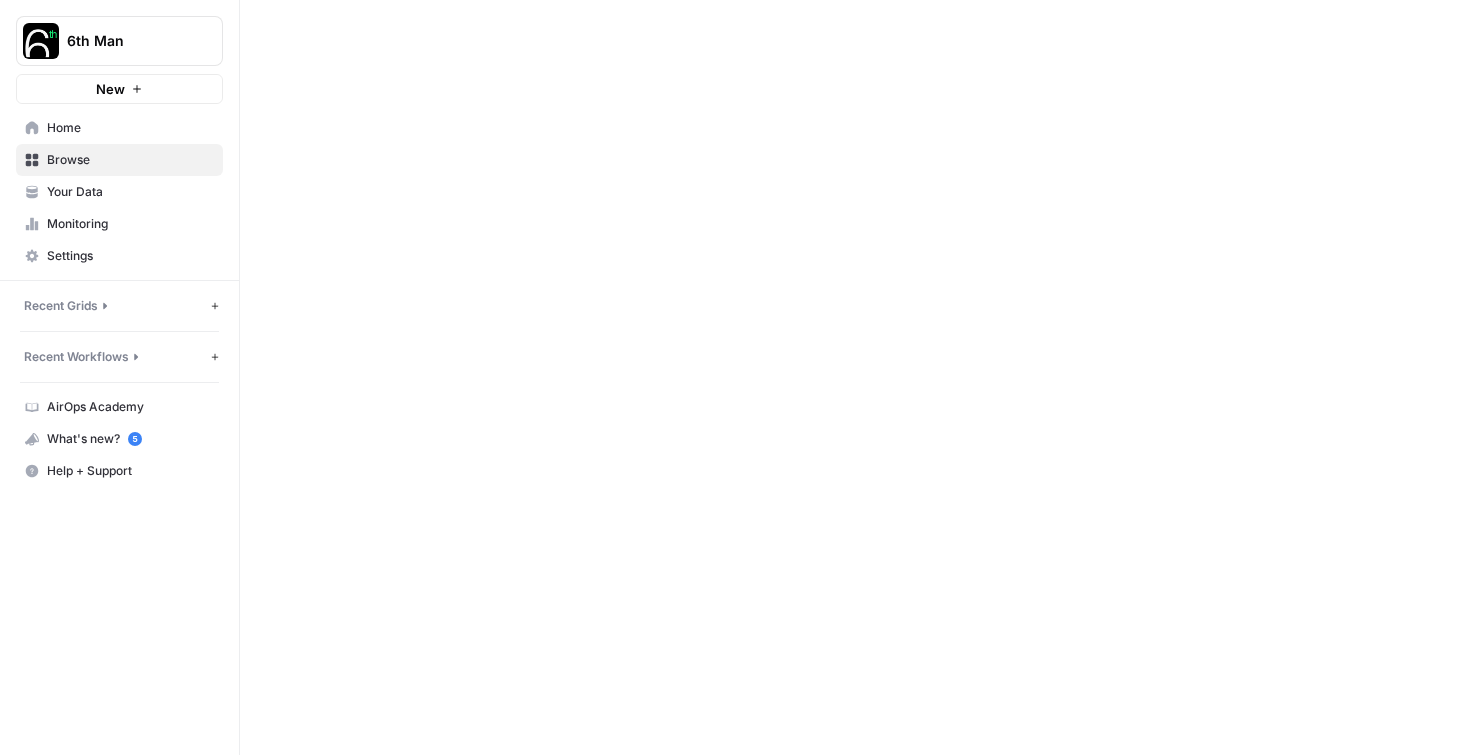 scroll, scrollTop: 0, scrollLeft: 0, axis: both 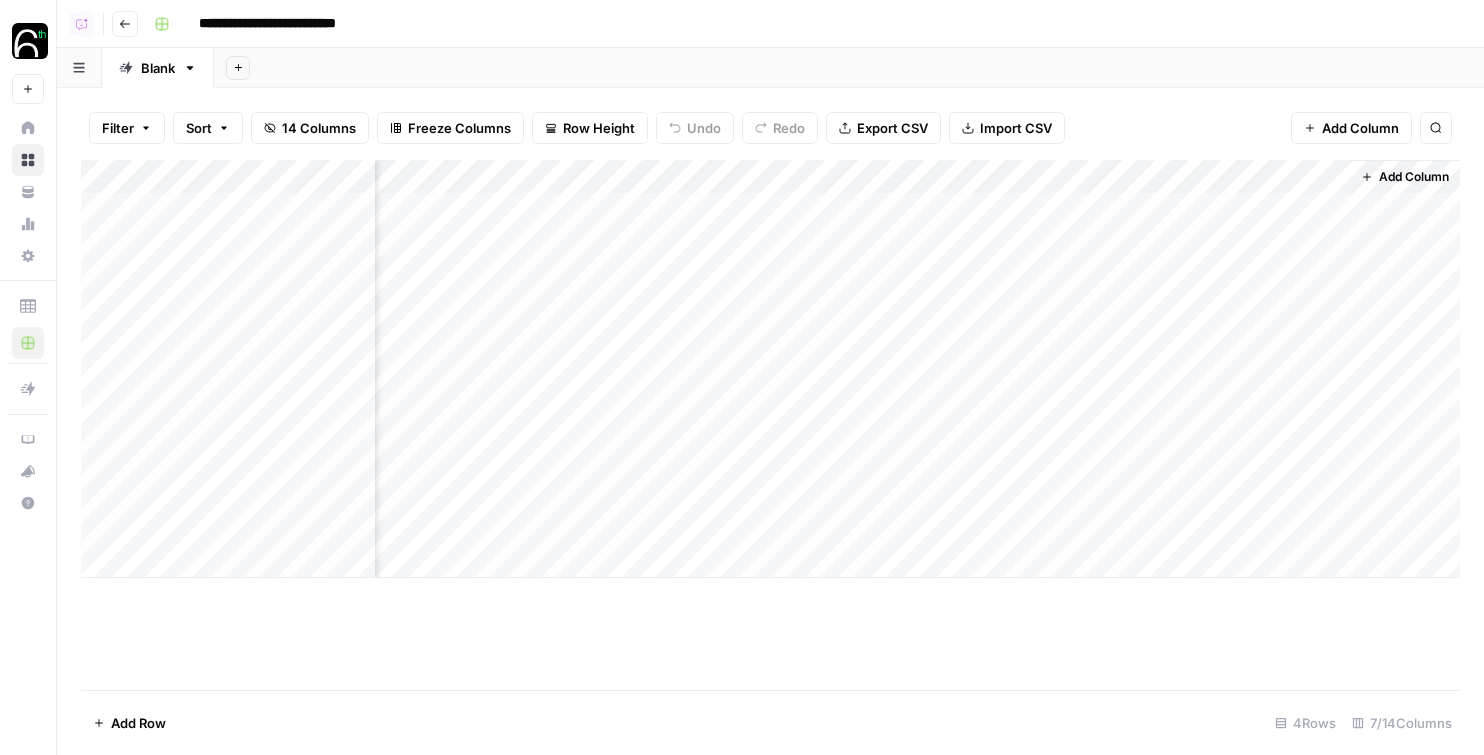 click on "Add Column" at bounding box center (770, 369) 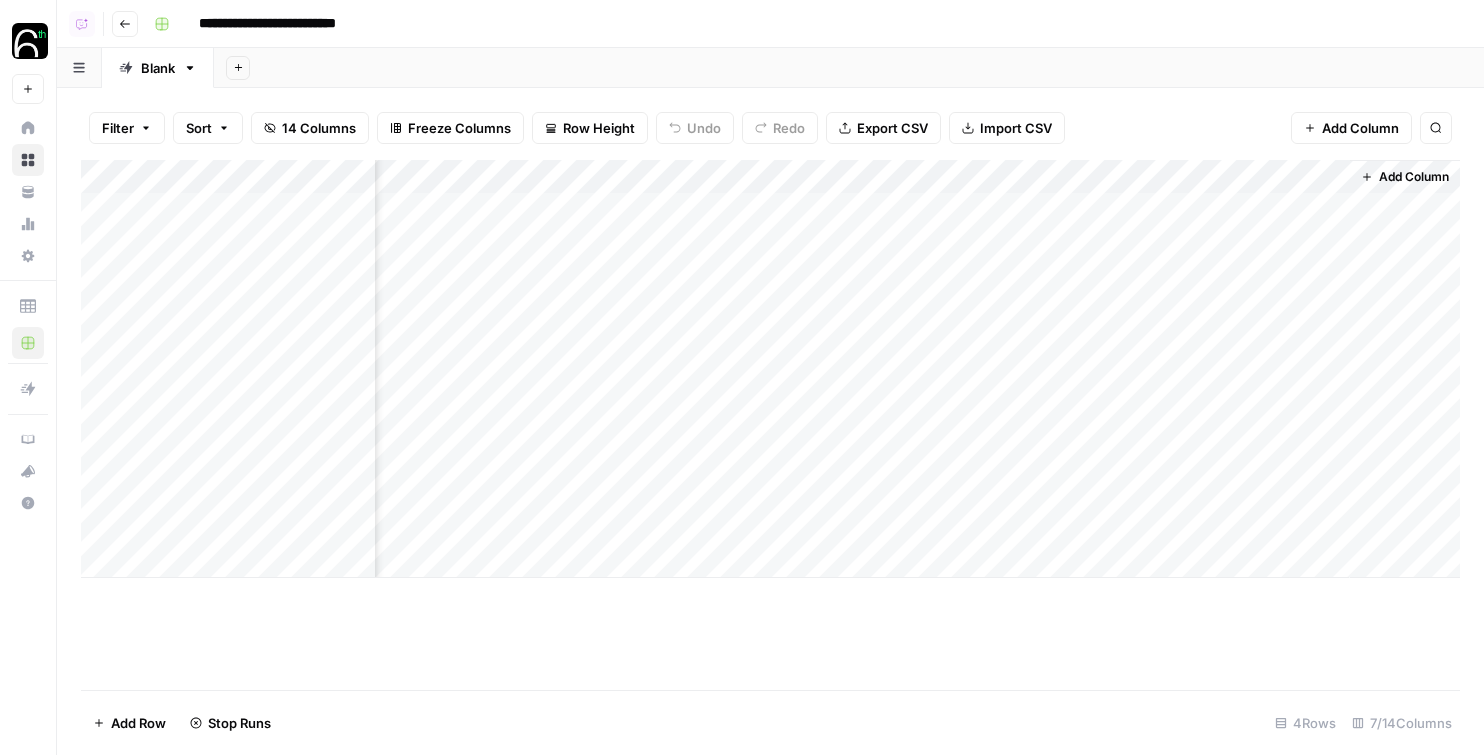 click on "Add Column" at bounding box center (770, 369) 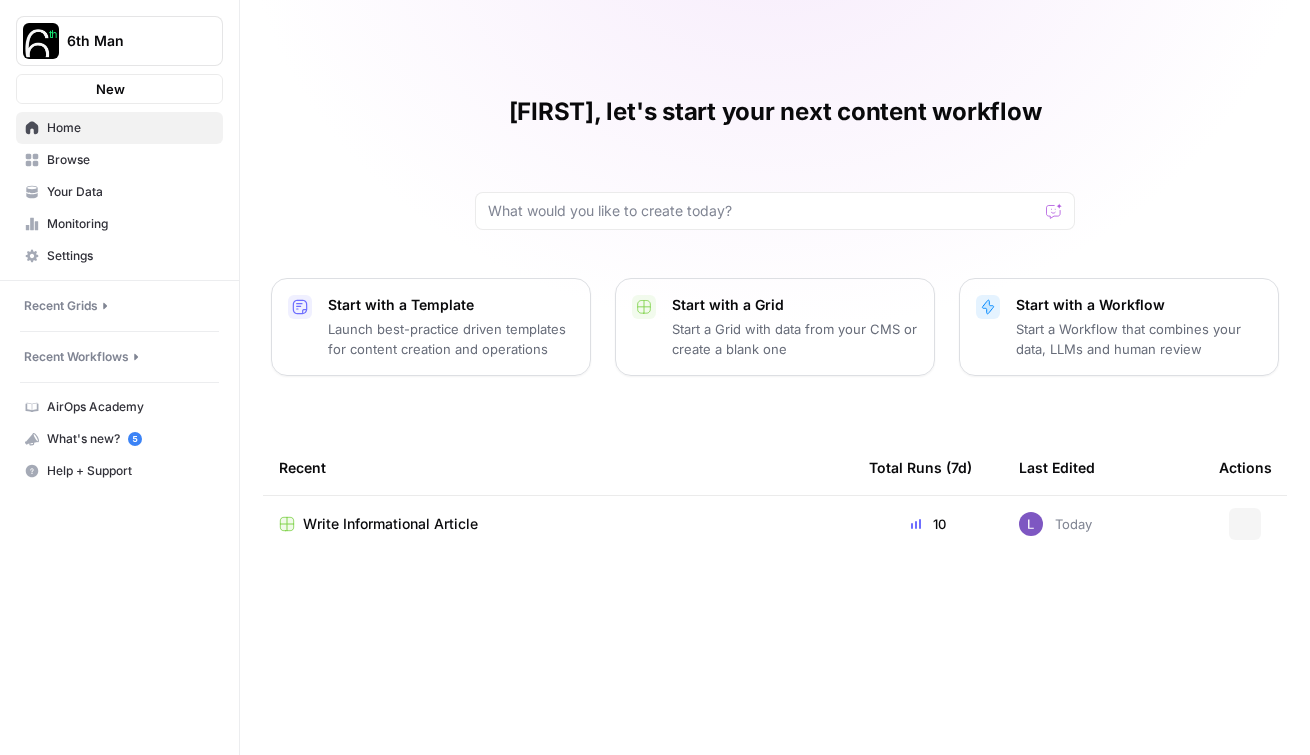 scroll, scrollTop: 0, scrollLeft: 0, axis: both 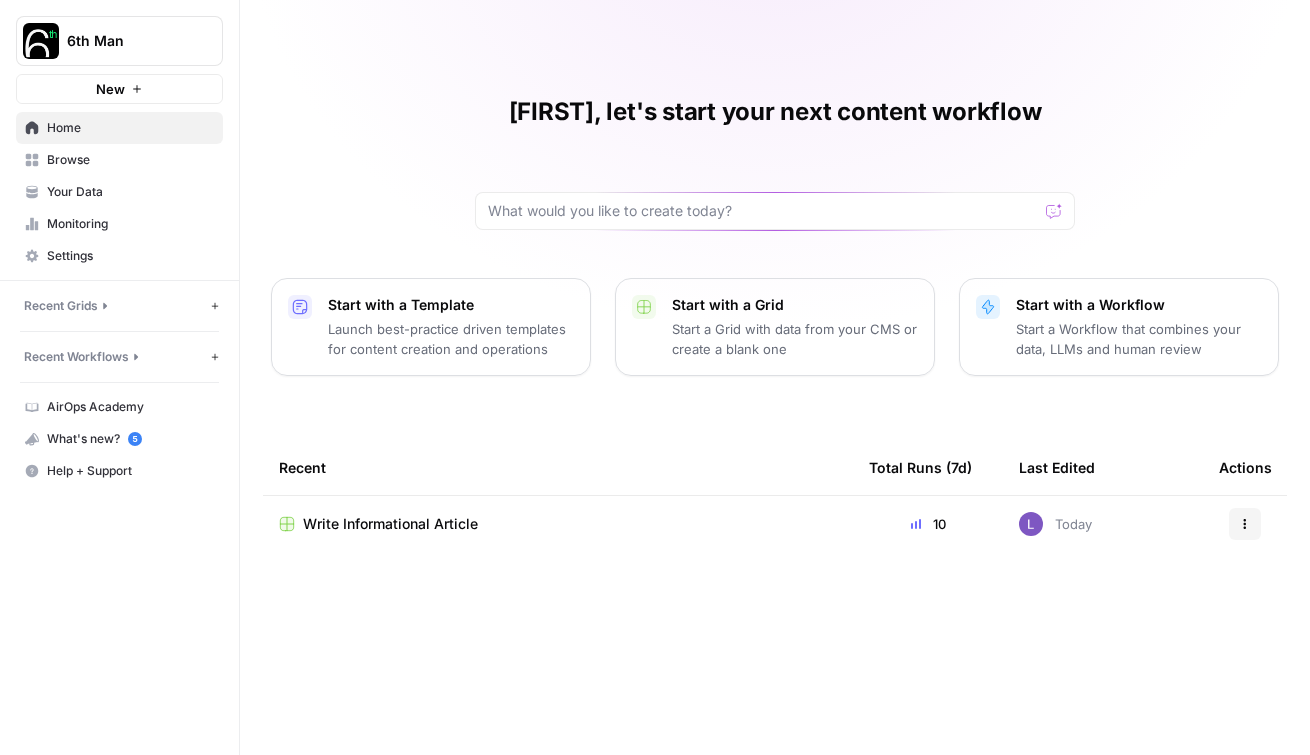 click on "Write Informational Article" at bounding box center [558, 524] 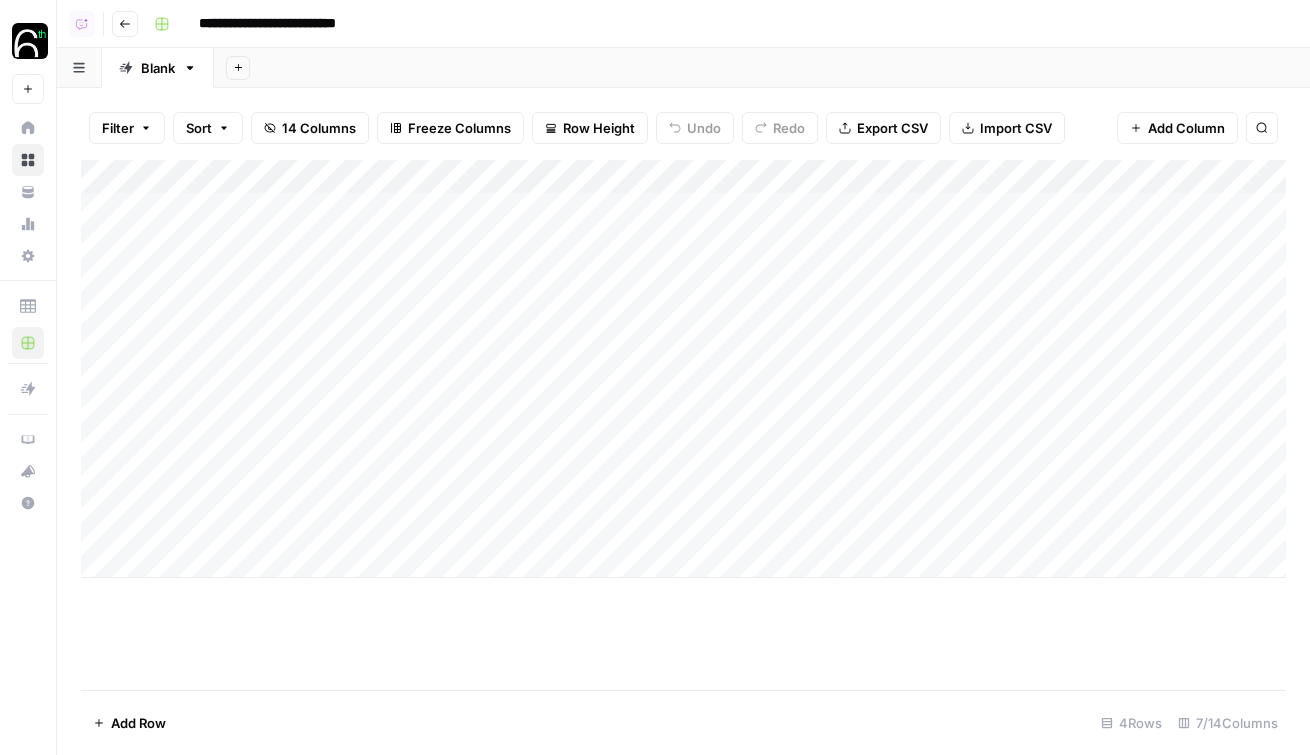 click on "Add Column" at bounding box center [683, 369] 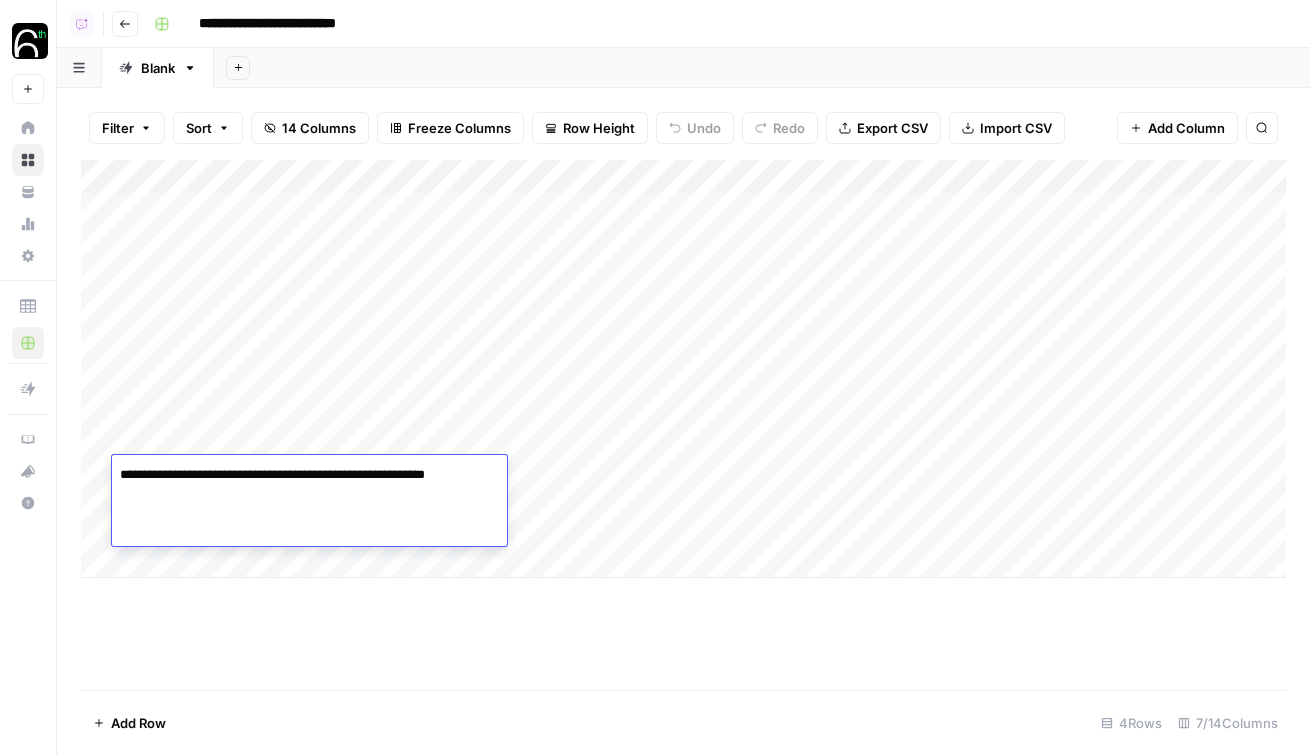 click on "**********" at bounding box center [308, 475] 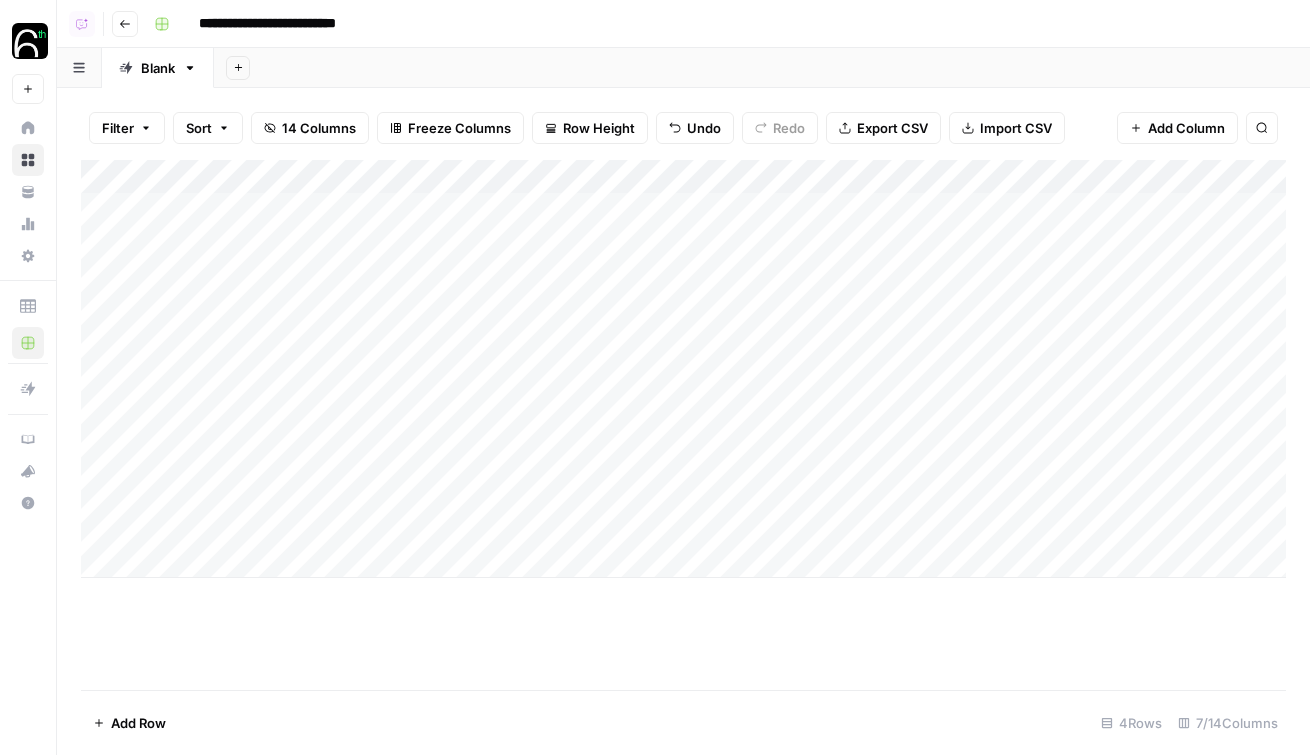 click on "Add Column" at bounding box center [683, 369] 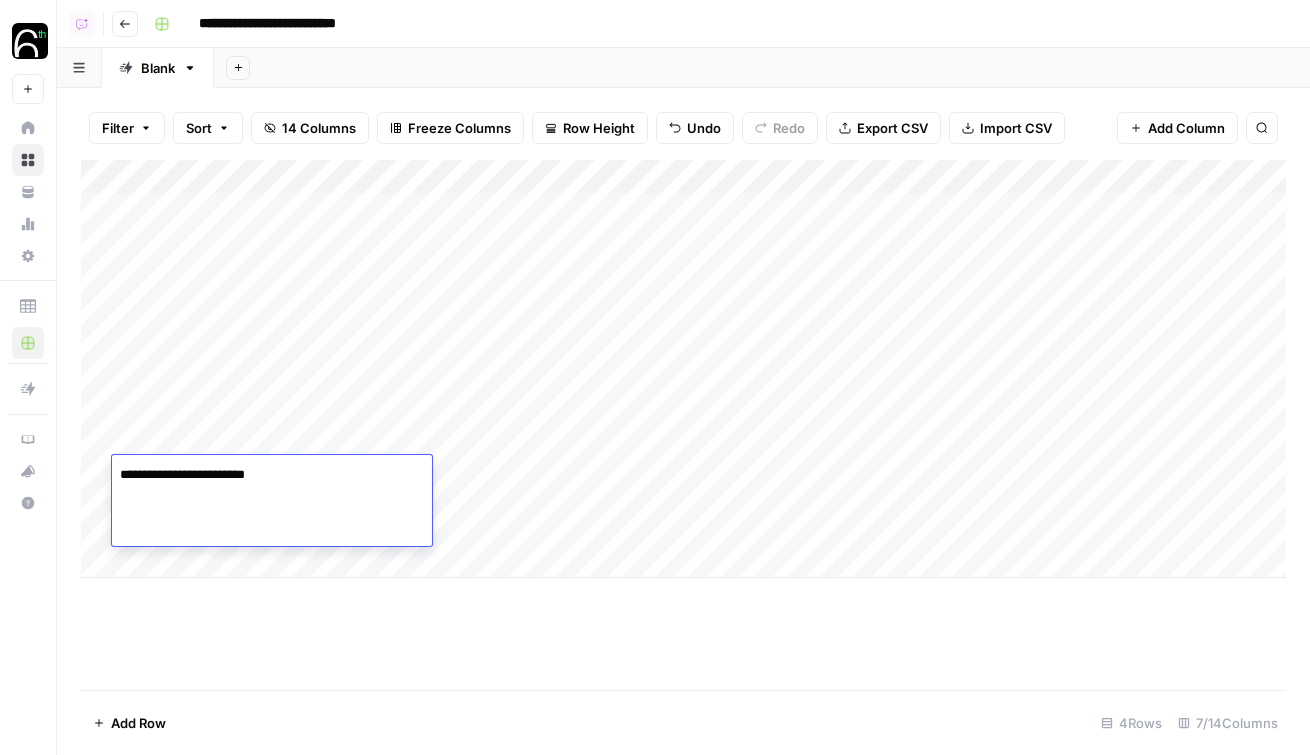 type on "**********" 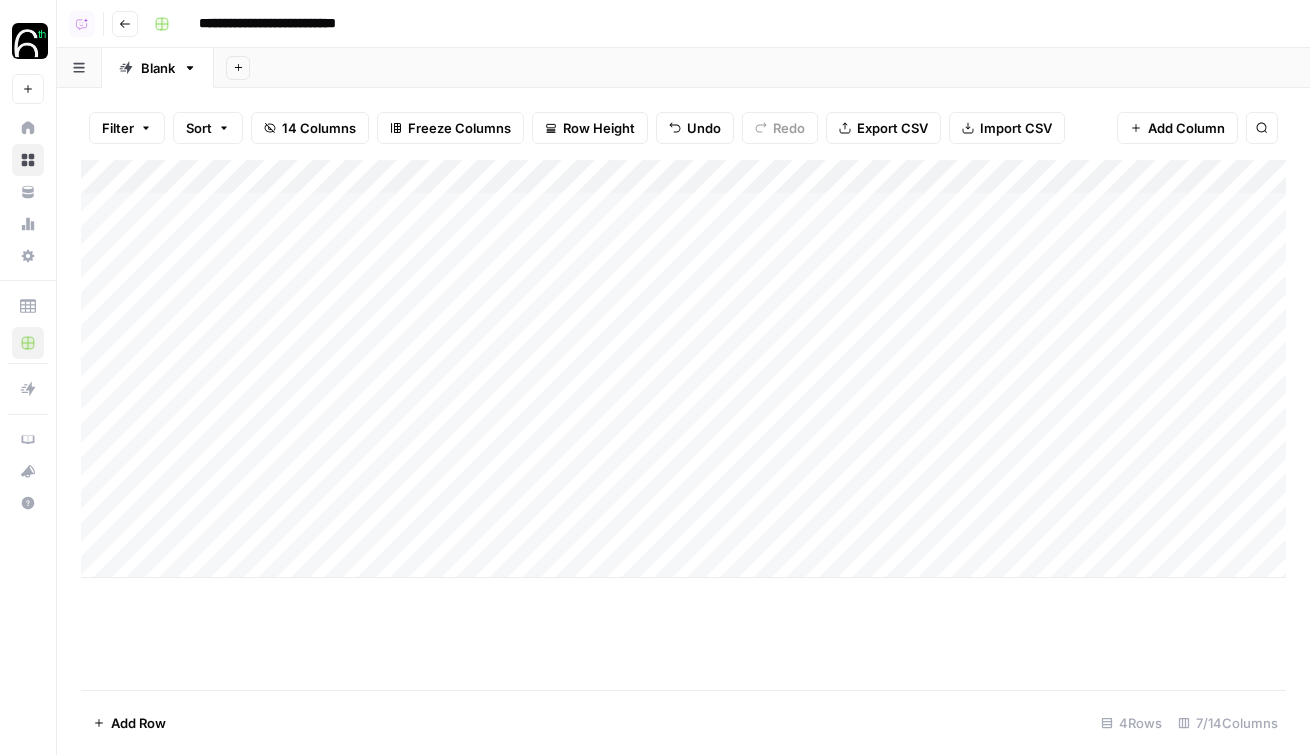 click on "Add Column" at bounding box center [683, 369] 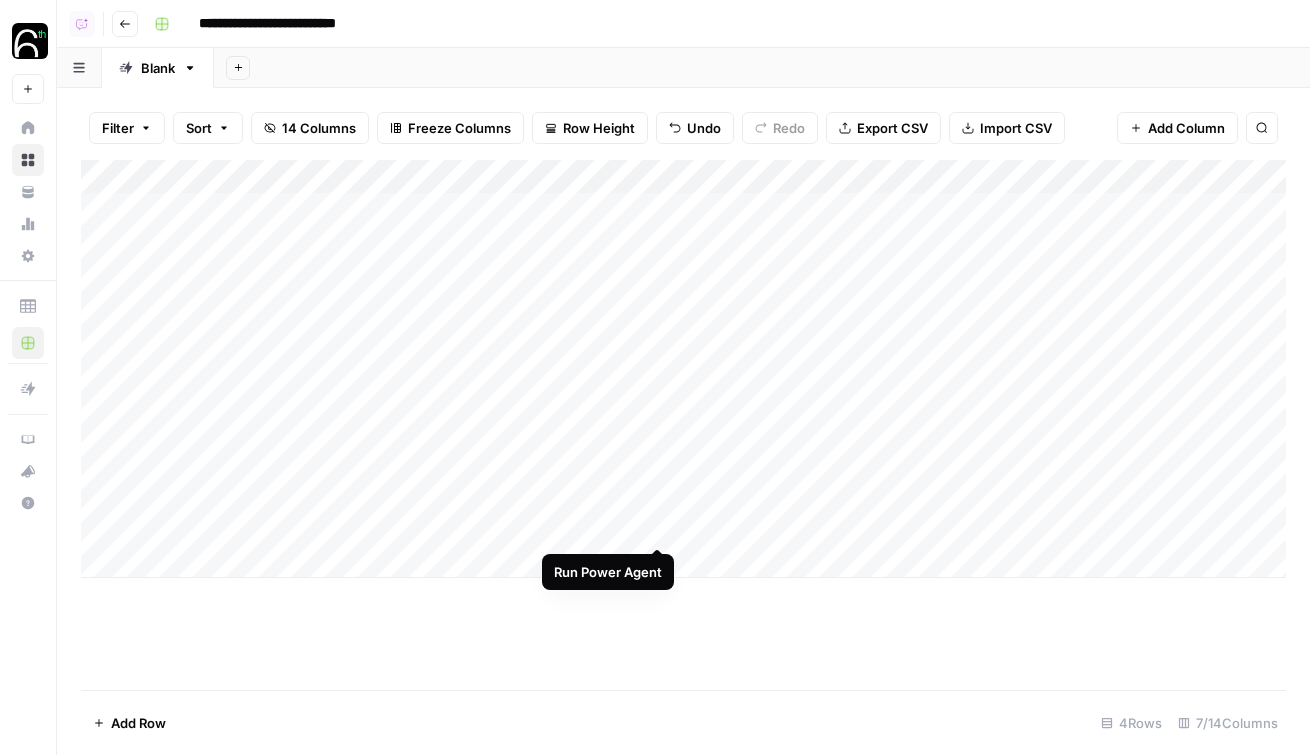 click on "Add Column" at bounding box center [683, 369] 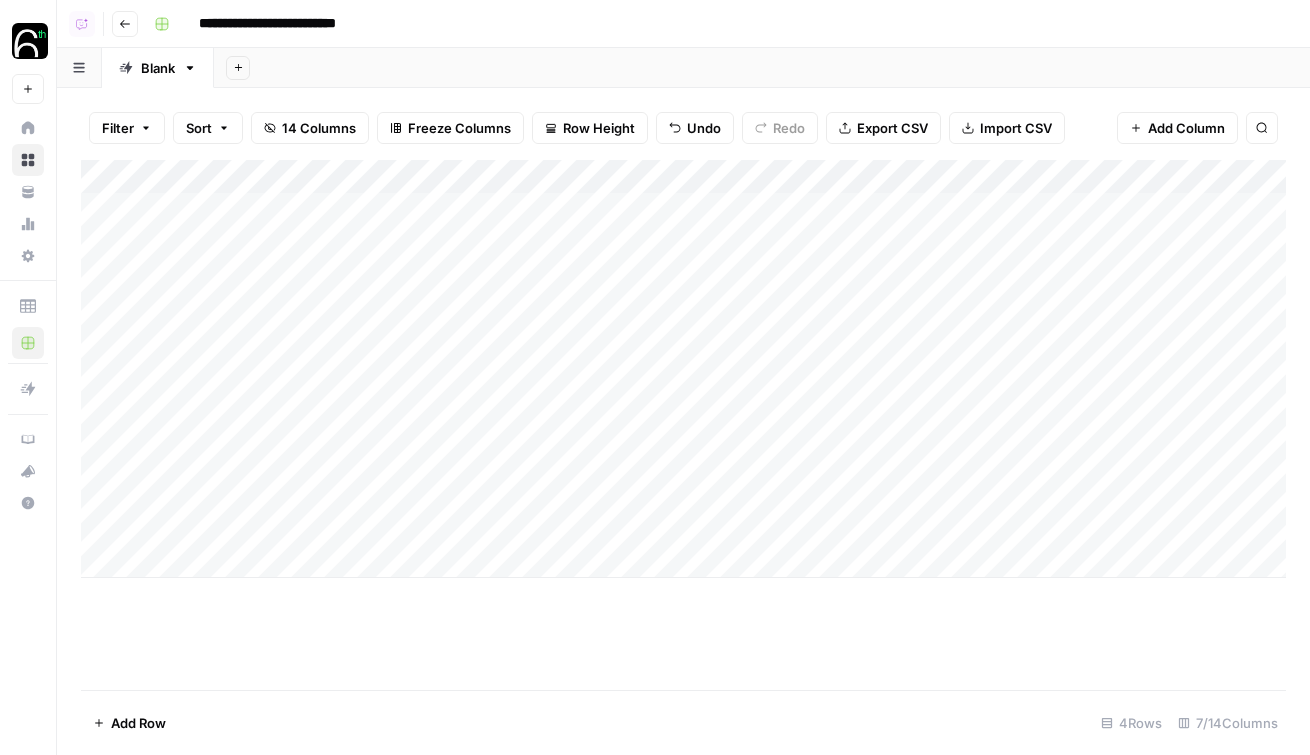 click on "Go back" at bounding box center [125, 24] 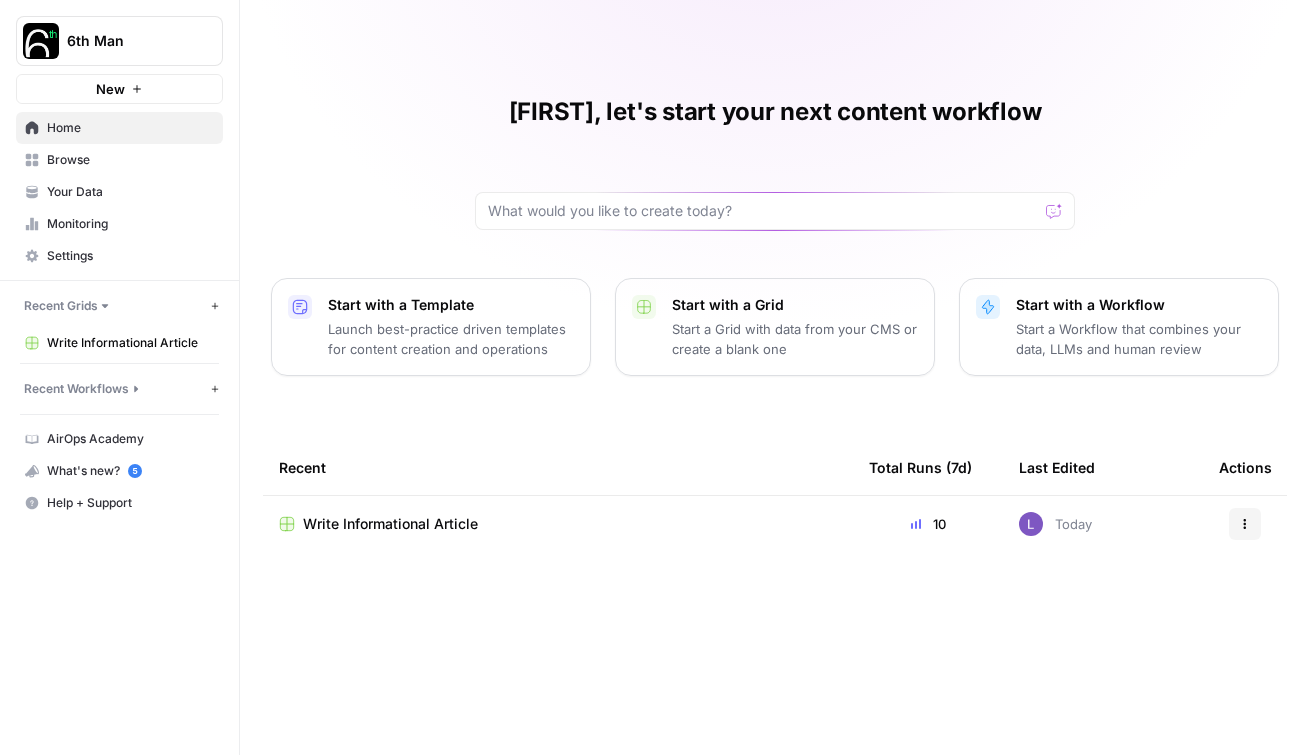 click on "Browse" at bounding box center [130, 160] 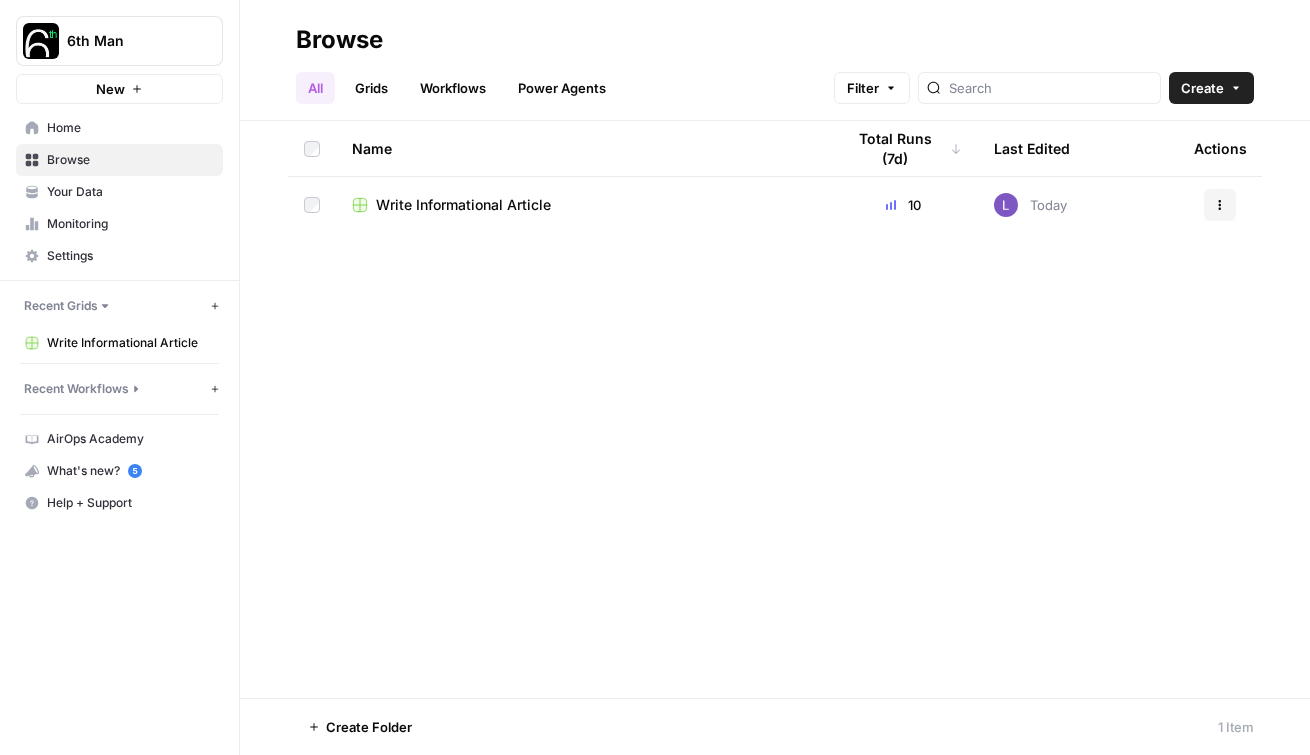 click on "Workflows" at bounding box center [453, 88] 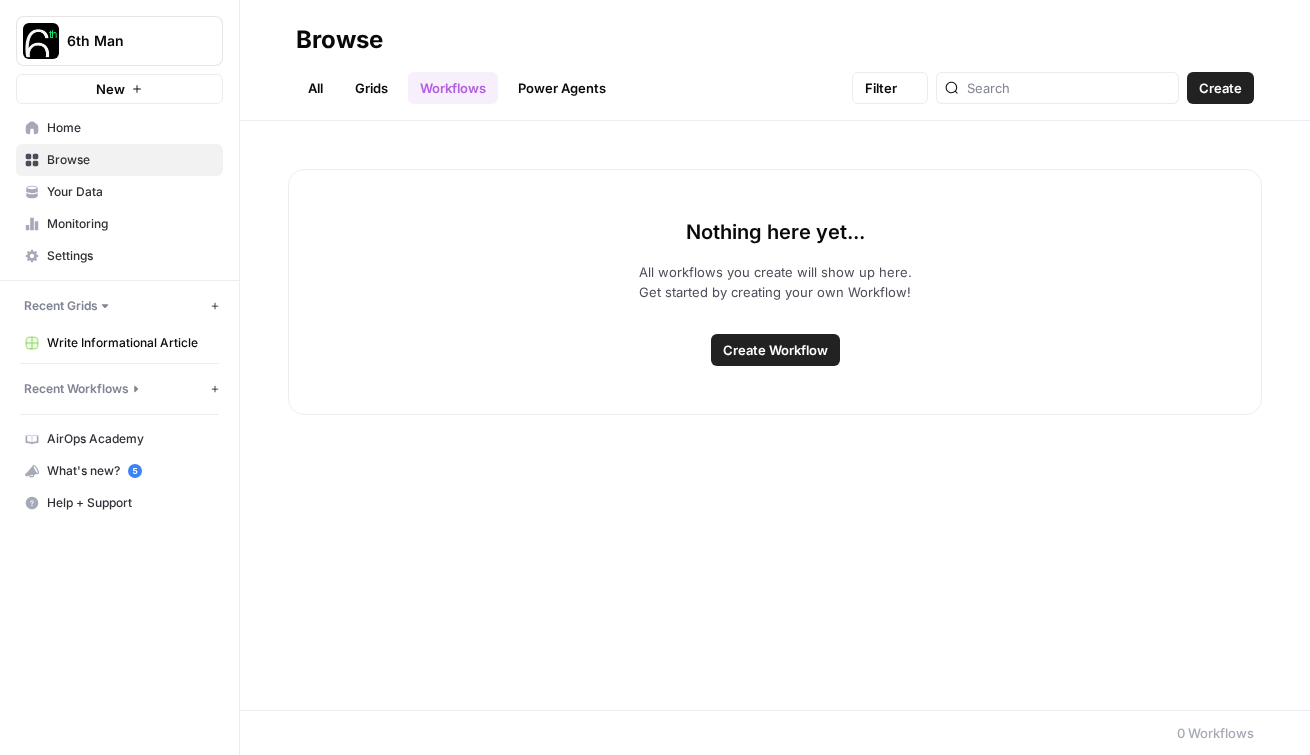 click on "Grids" at bounding box center (371, 88) 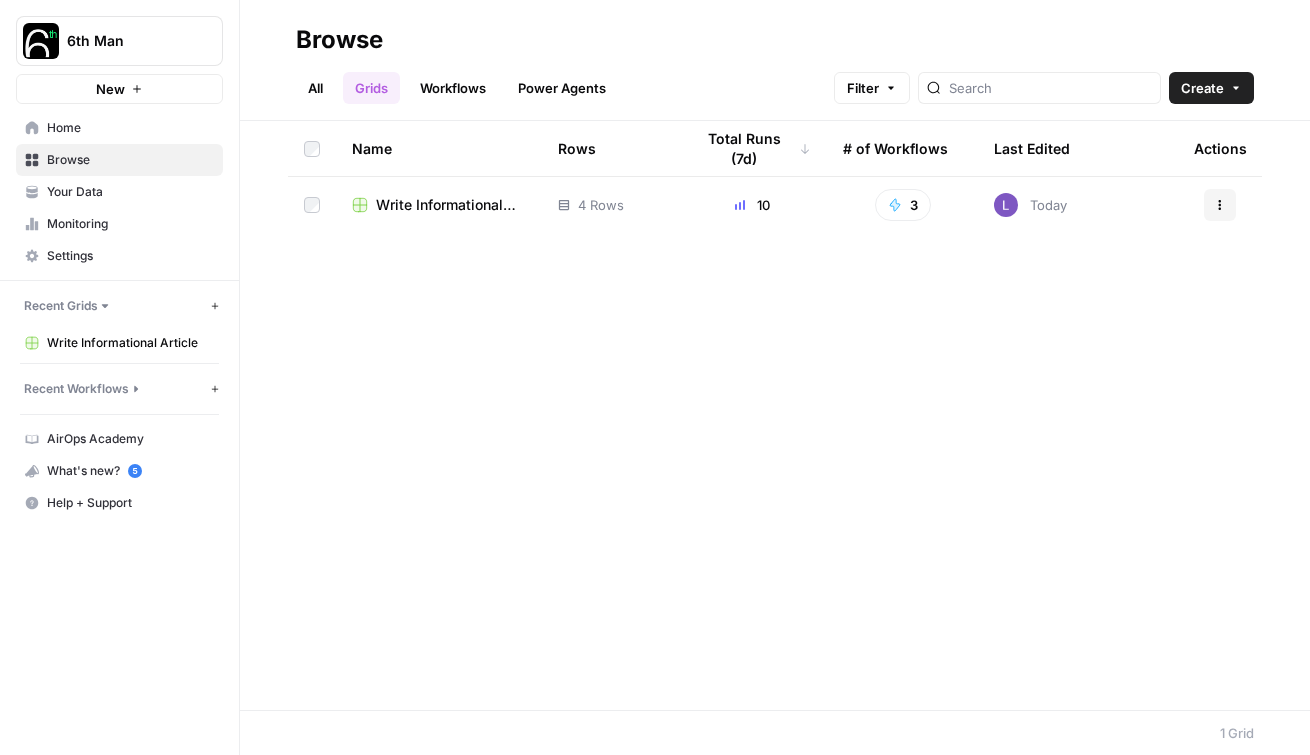 click on "Create" at bounding box center [1202, 88] 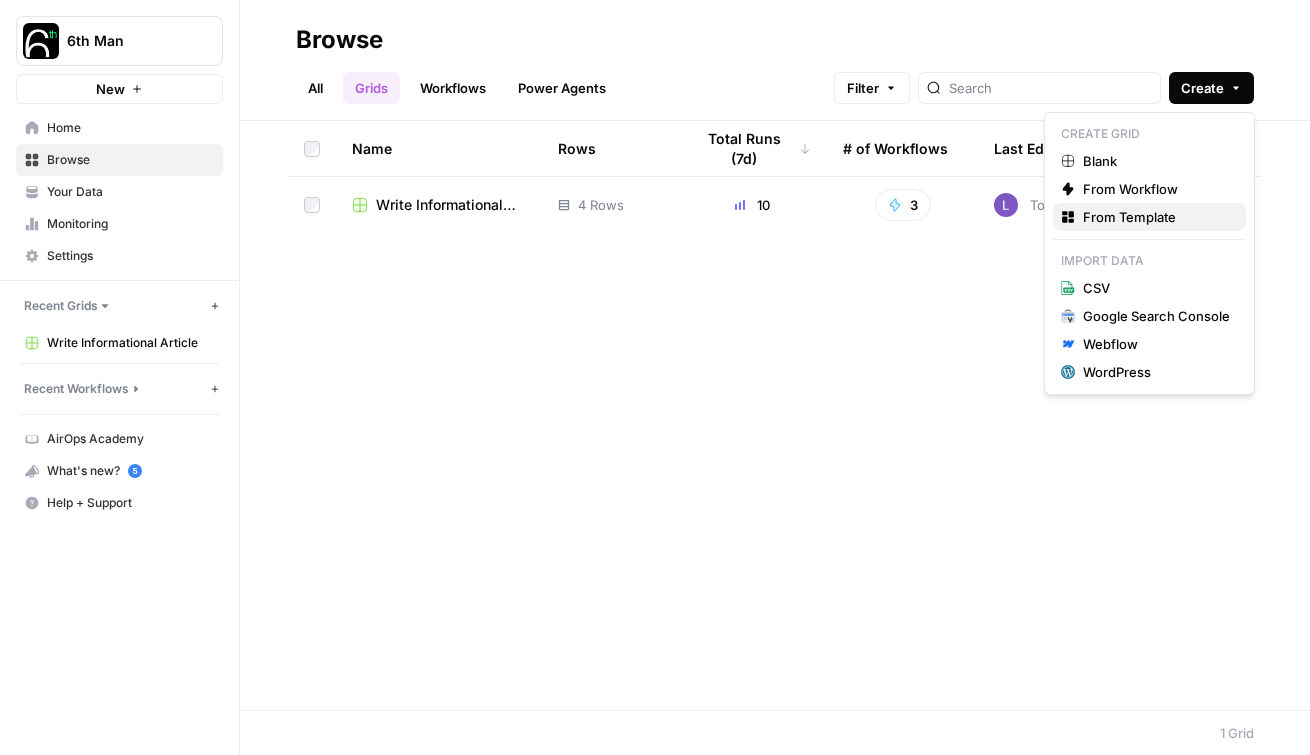 click on "From Template" at bounding box center [1156, 217] 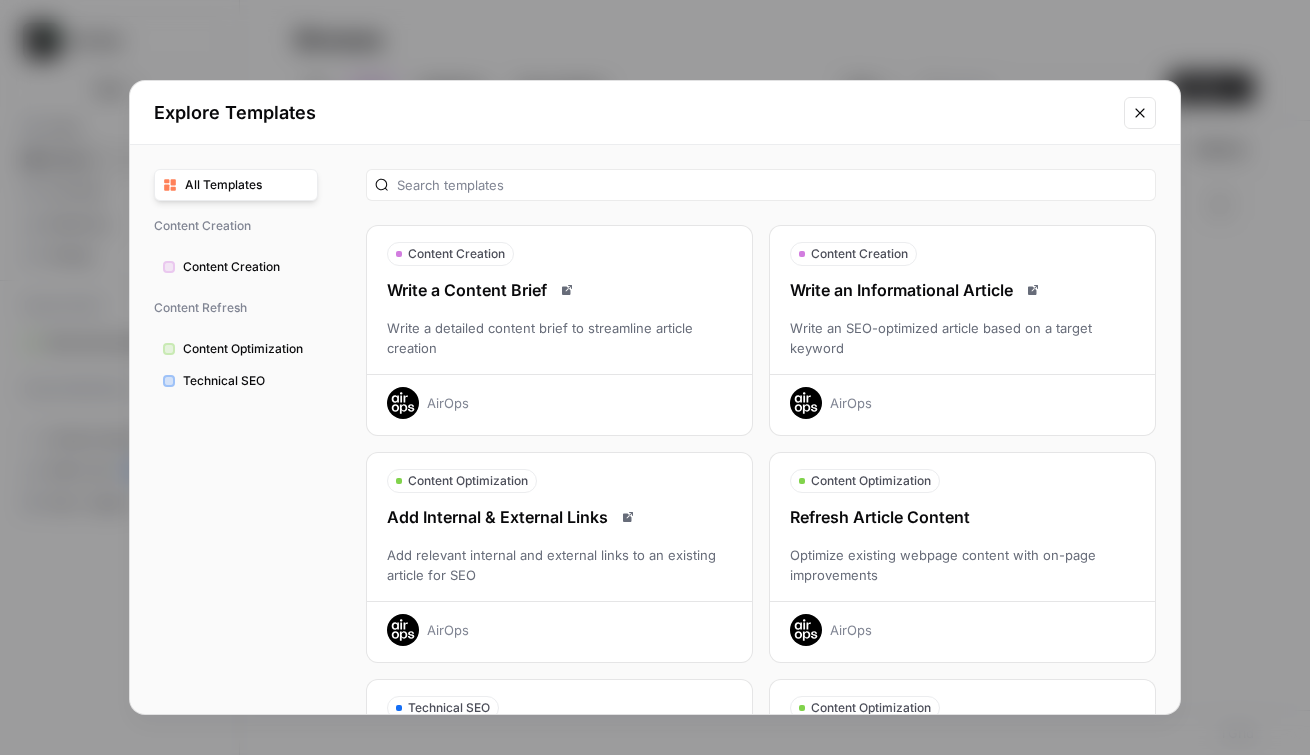 click on "Refresh Article Content" at bounding box center [962, 517] 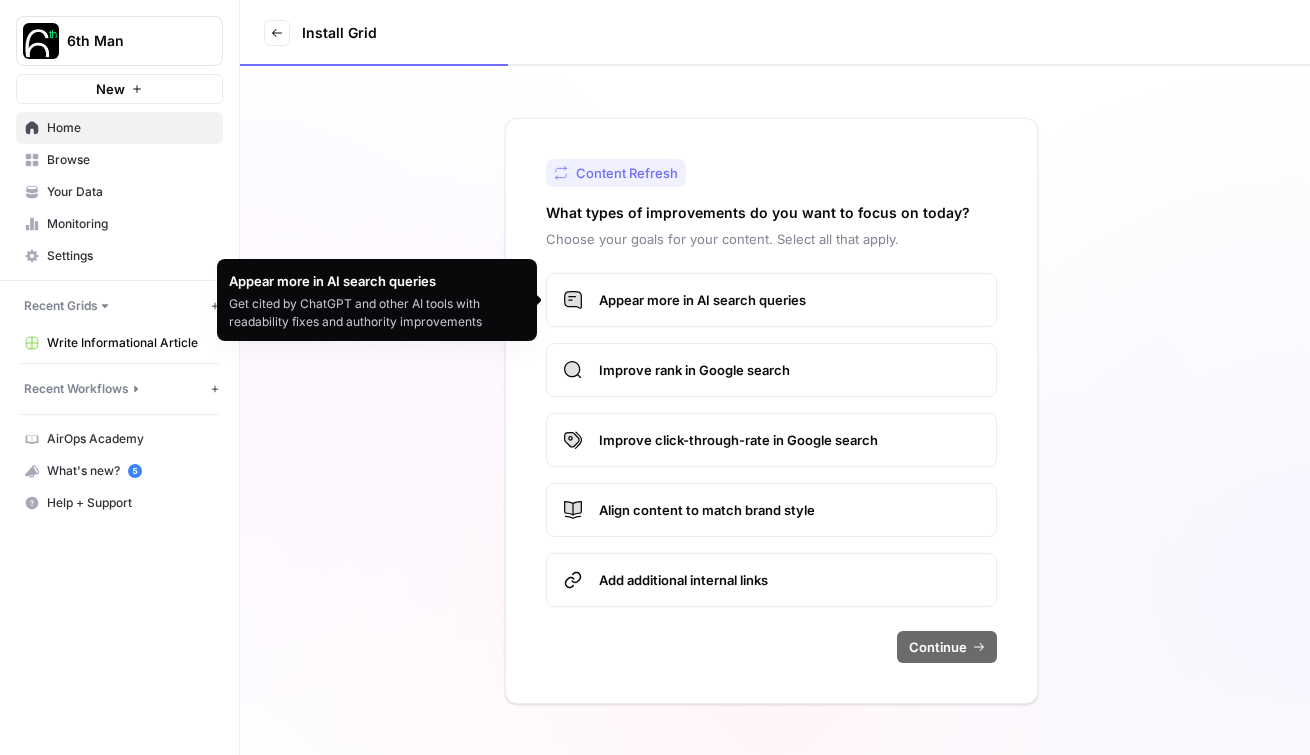 click on "Appear more in AI search queries" at bounding box center (789, 300) 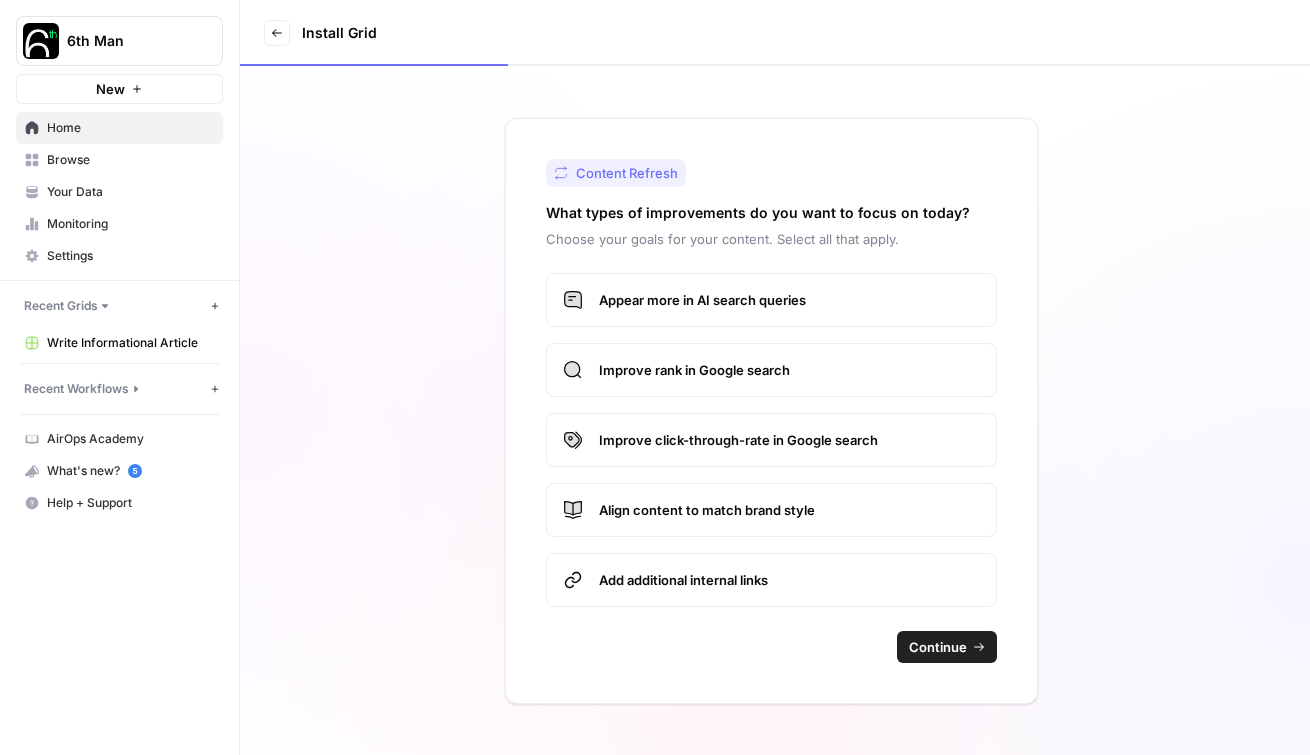 click on "Continue" at bounding box center [938, 647] 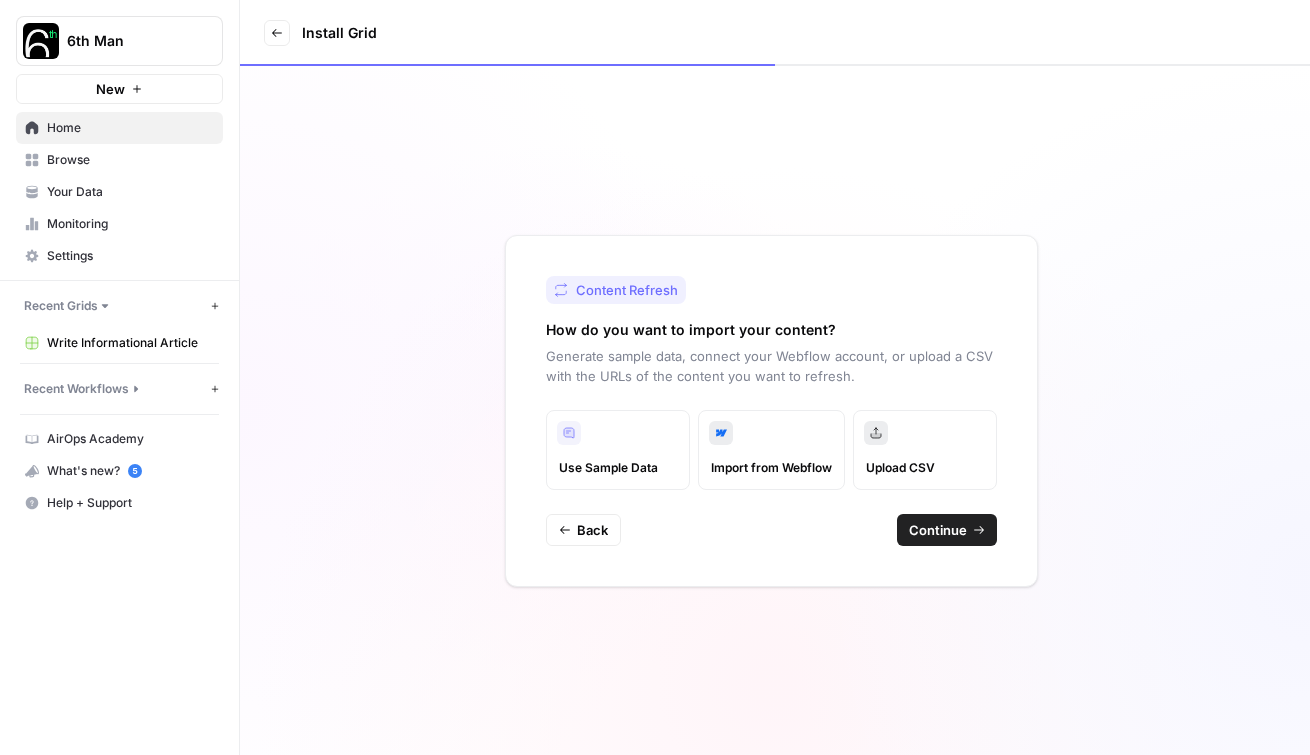 click on "Continue" at bounding box center (938, 530) 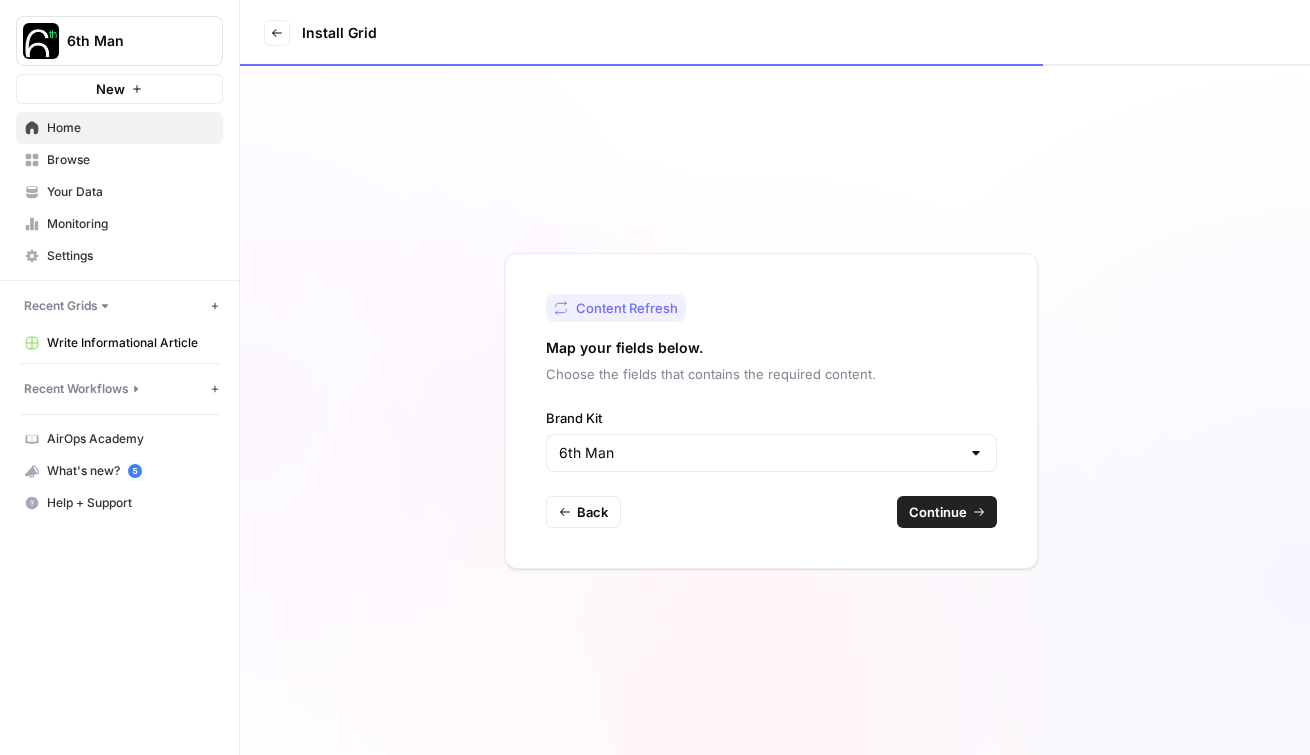 click on "Continue" at bounding box center [938, 512] 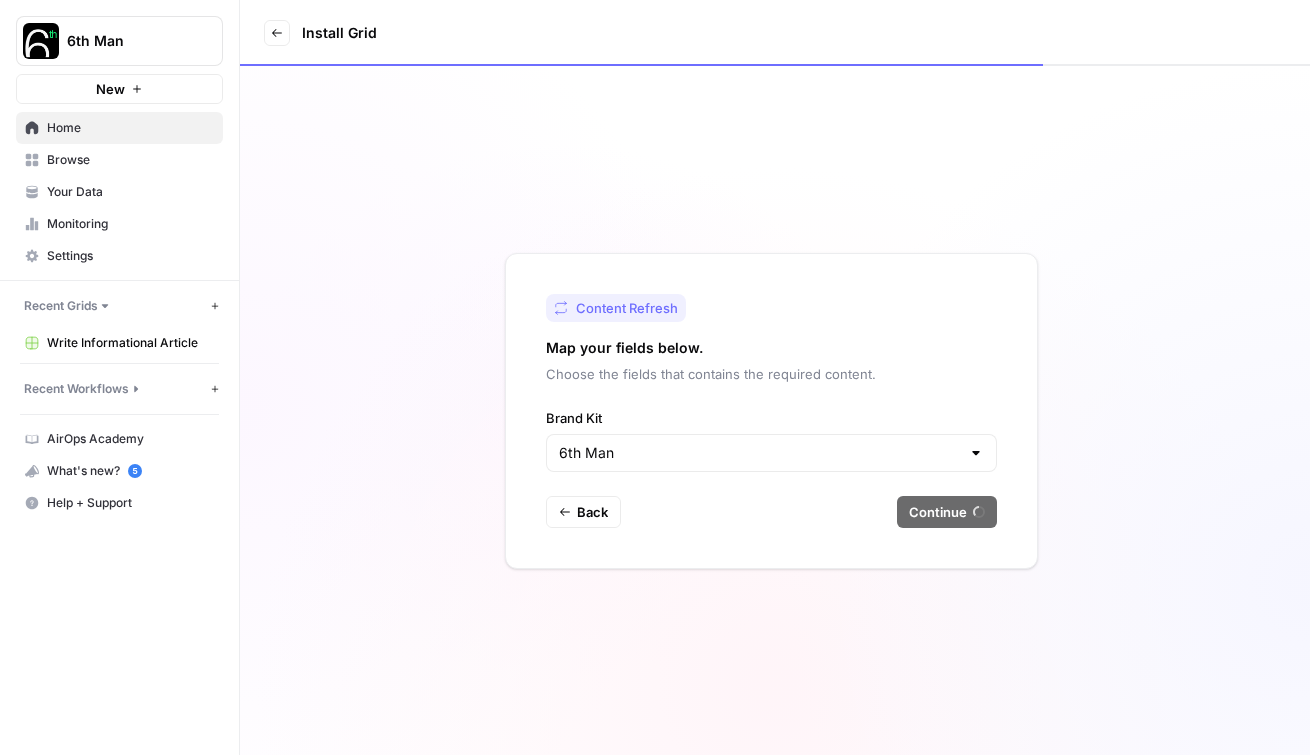 click on "Browse" at bounding box center [130, 160] 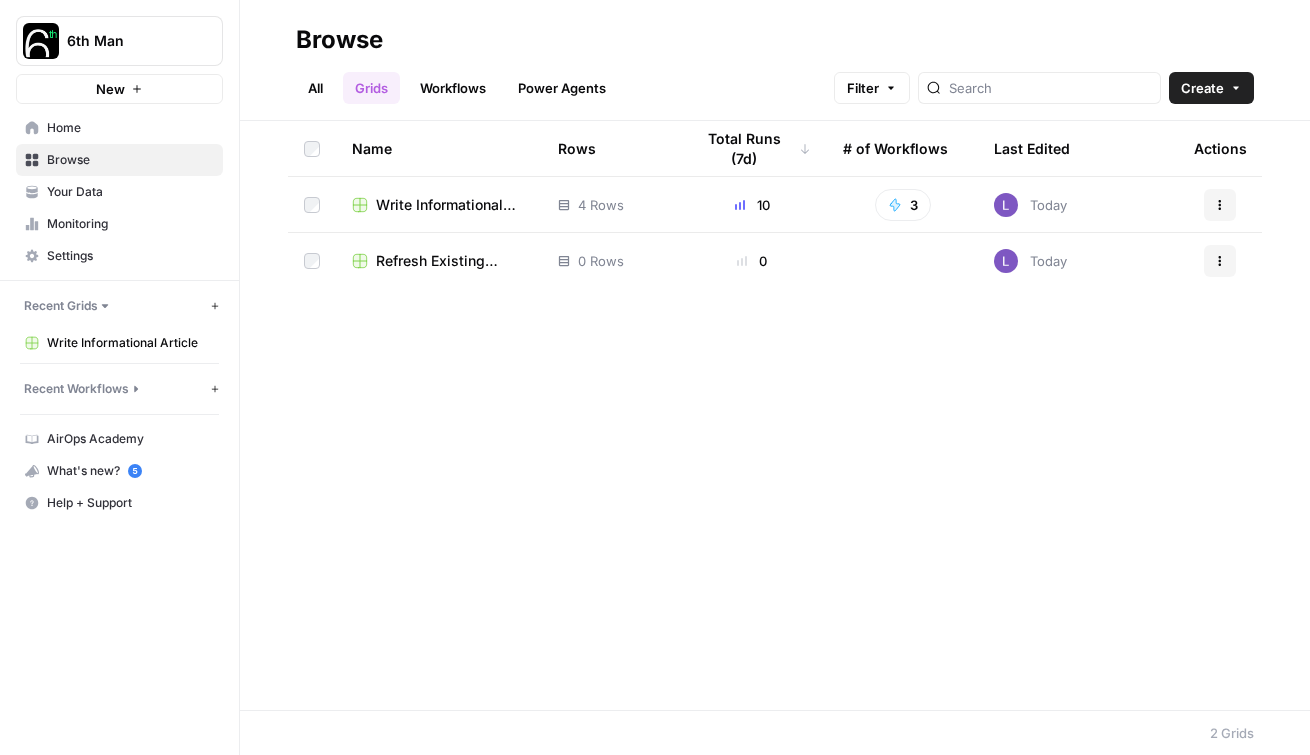click on "Home Browse Your Data Monitoring Settings" at bounding box center [119, 192] 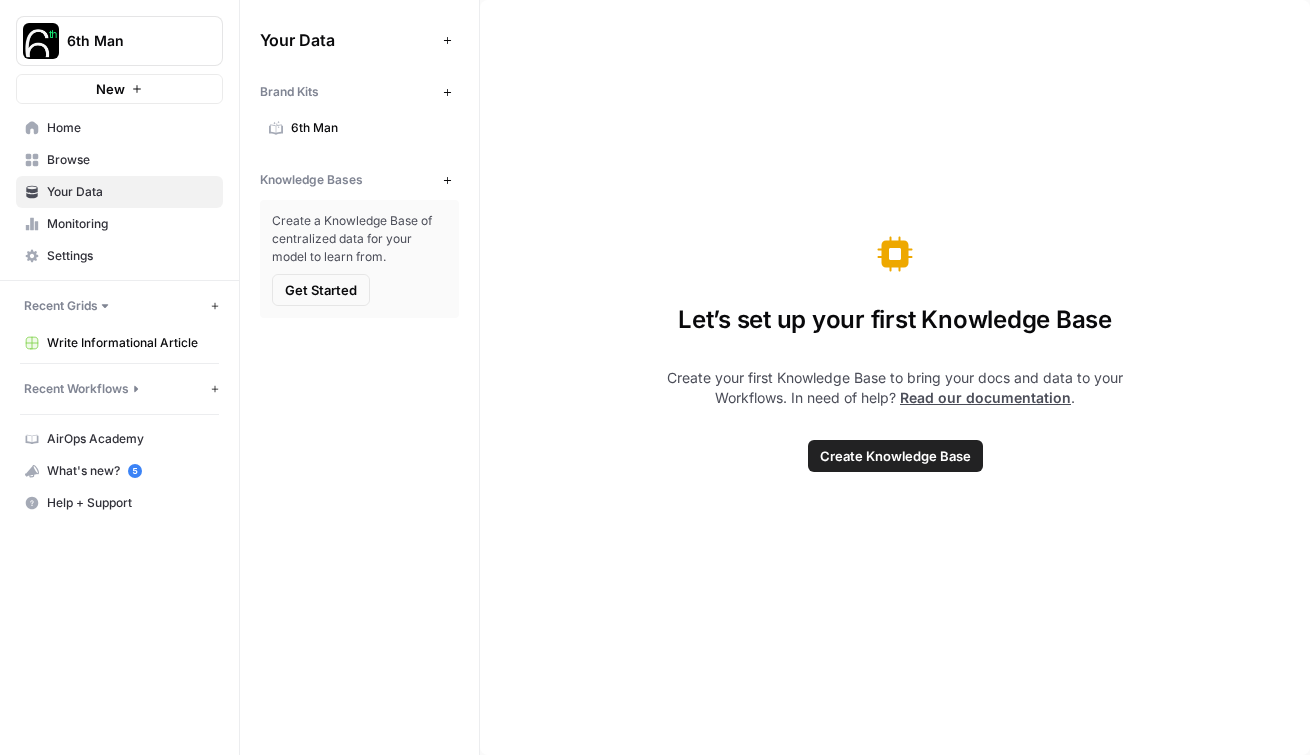 click on "New" at bounding box center (447, 180) 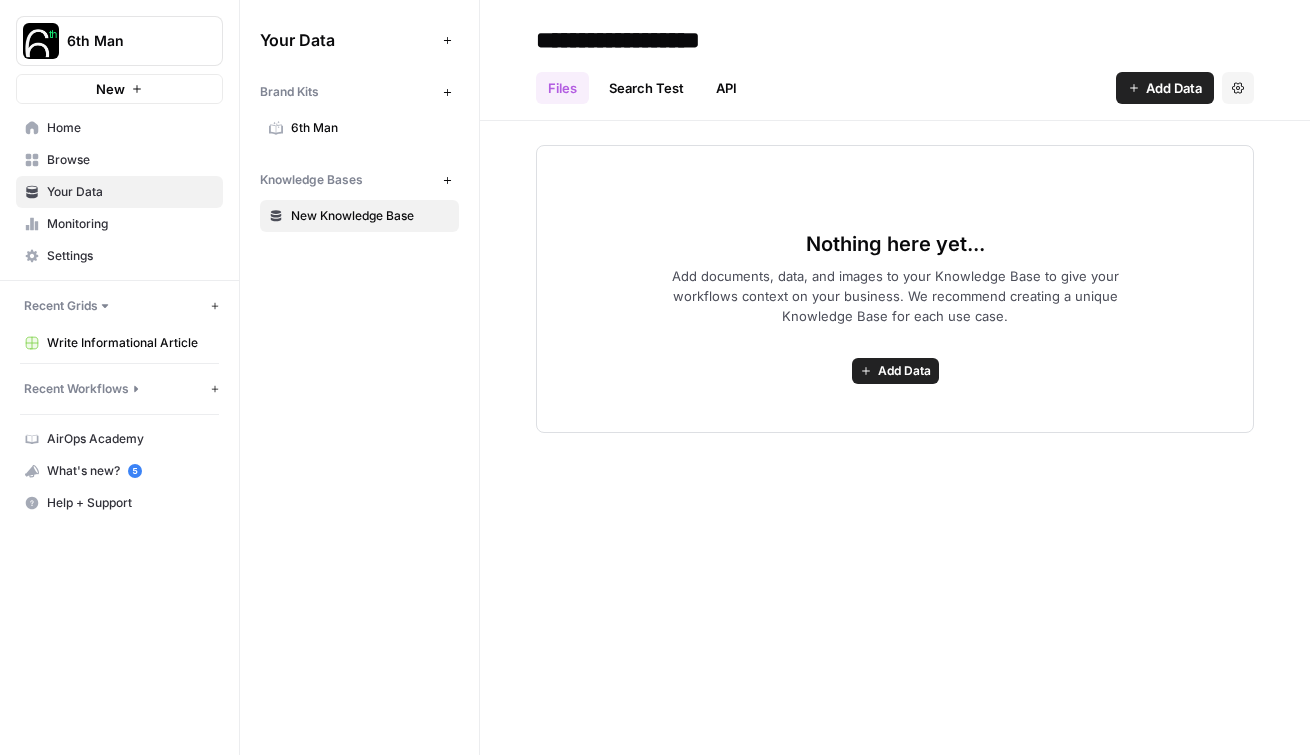 click on "New Knowledge Base" at bounding box center (370, 216) 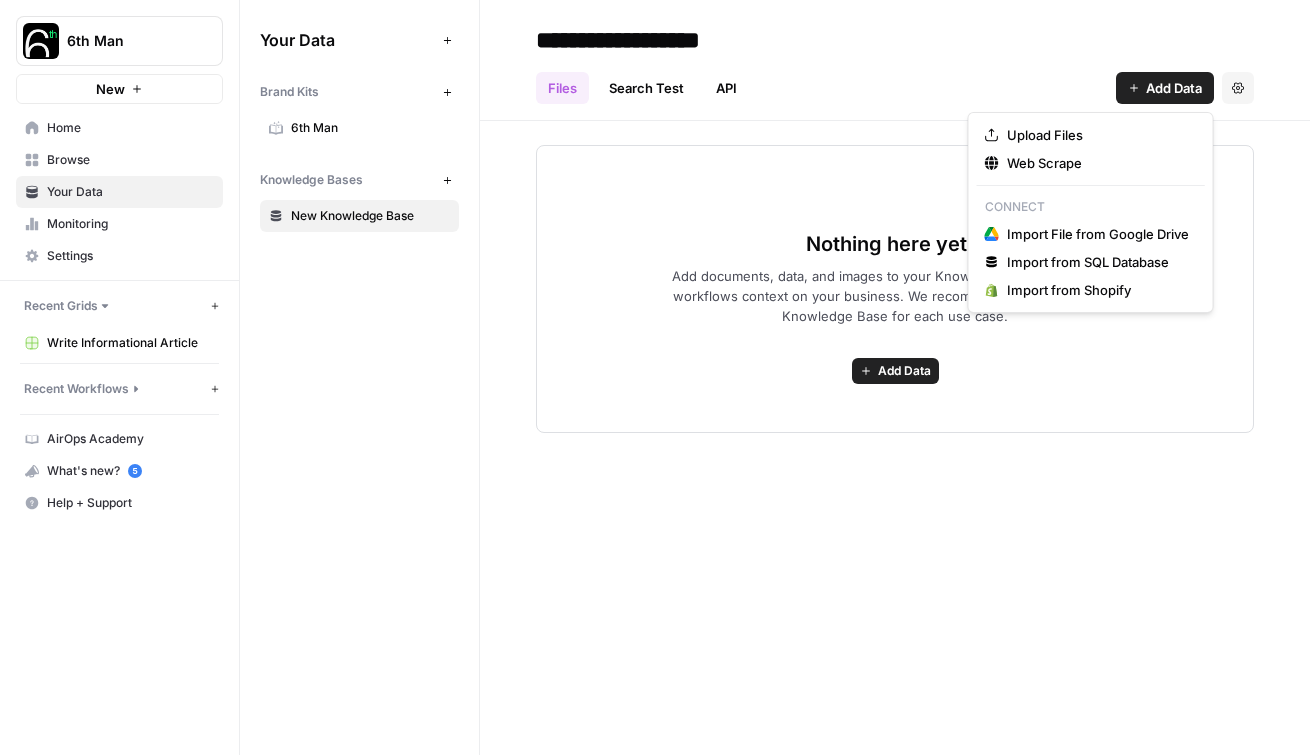 click on "Add Data" at bounding box center (1174, 88) 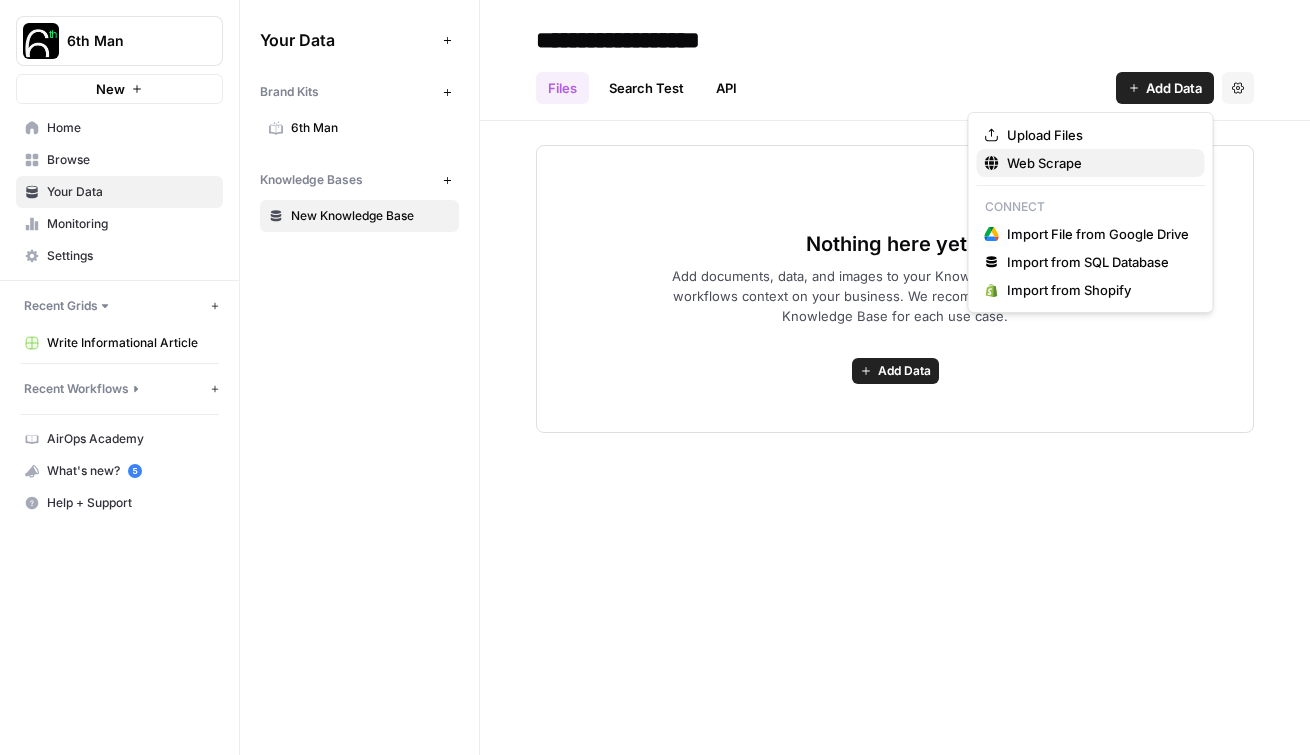 click on "Web Scrape" at bounding box center (1098, 163) 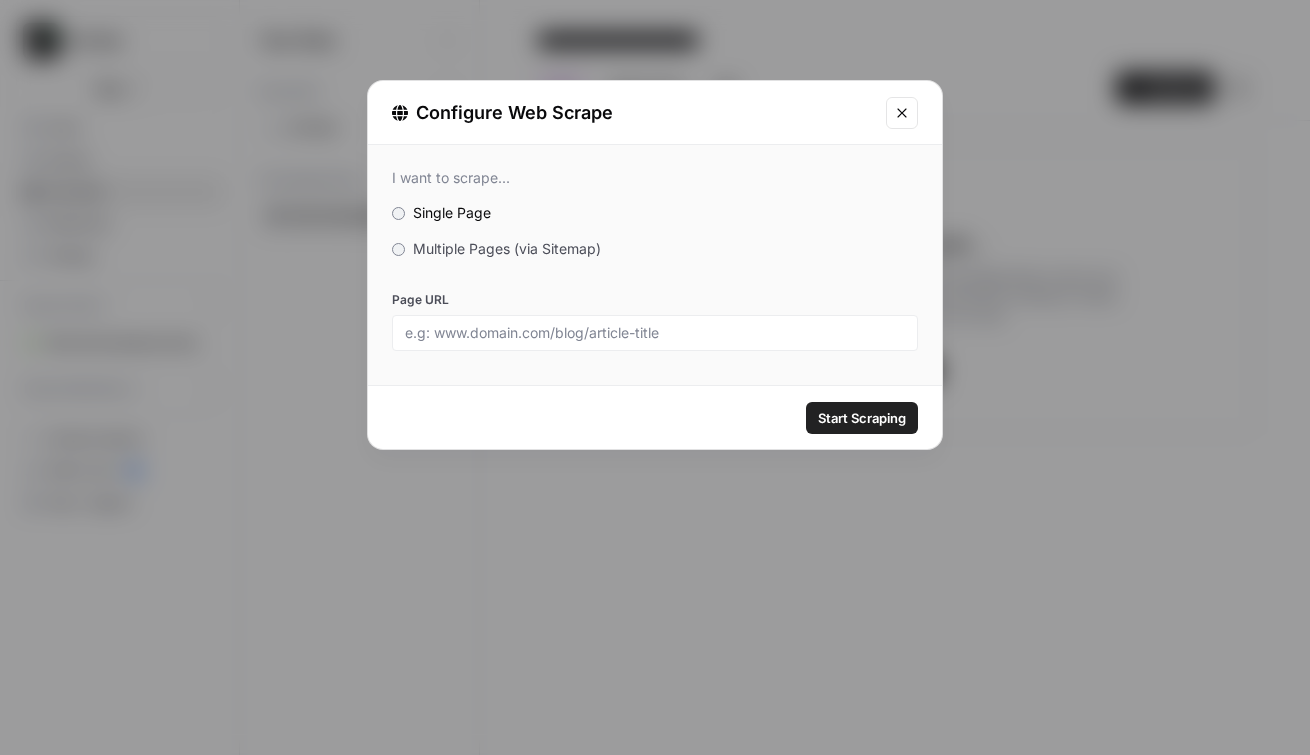 click on "I want to scrape... Single Page Multiple Pages (via Sitemap) Page URL" at bounding box center (655, 260) 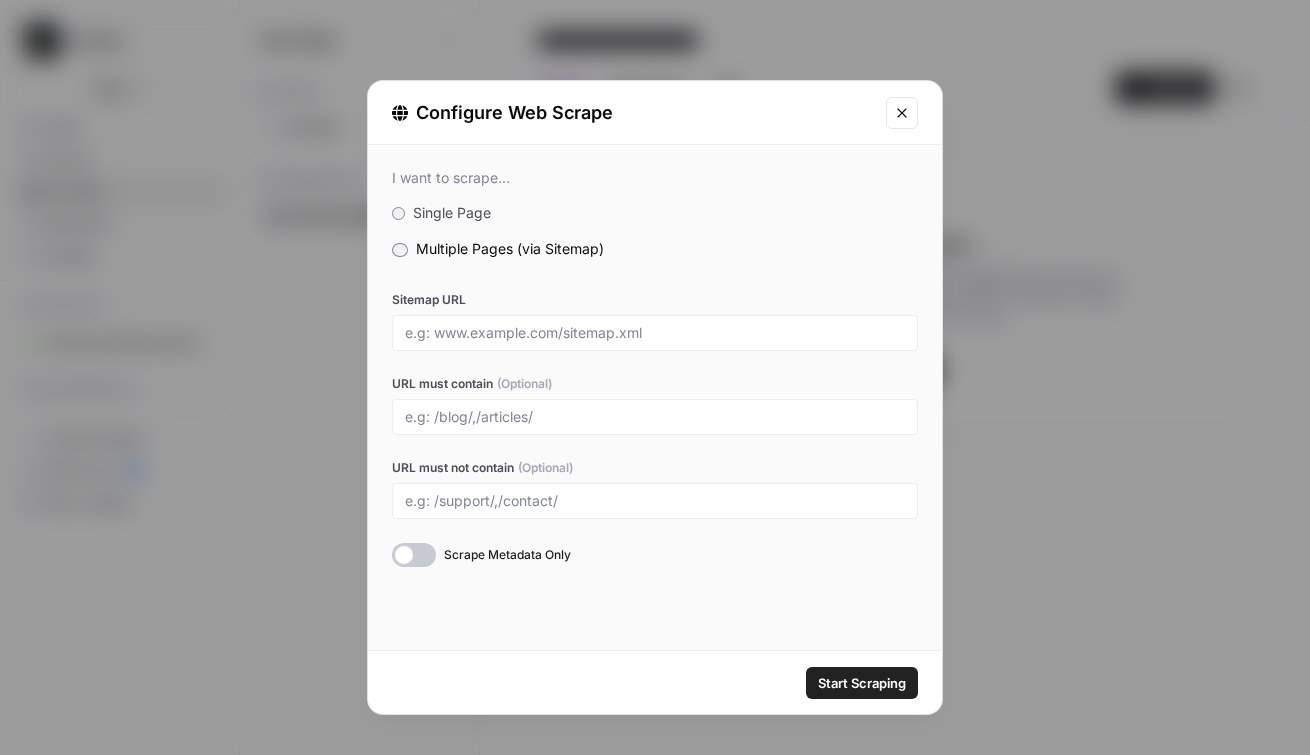 click at bounding box center (655, 333) 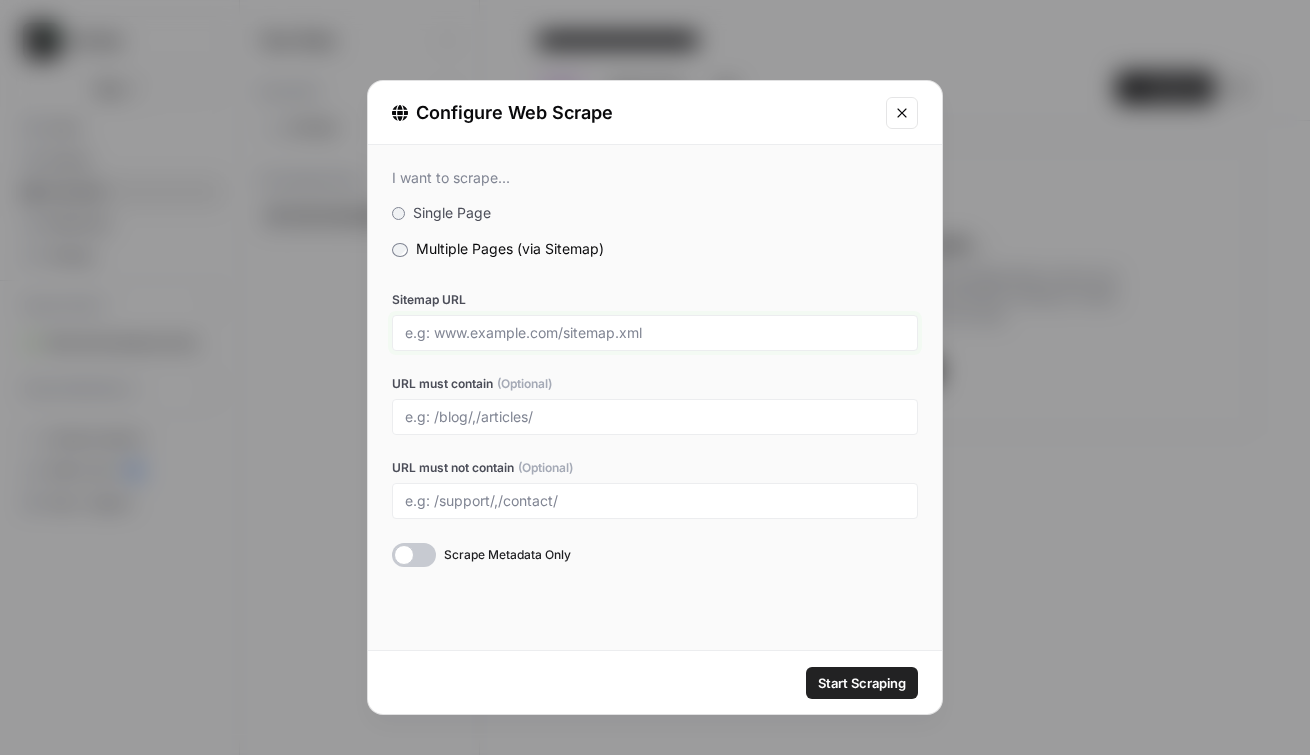 click on "Sitemap URL" at bounding box center (655, 333) 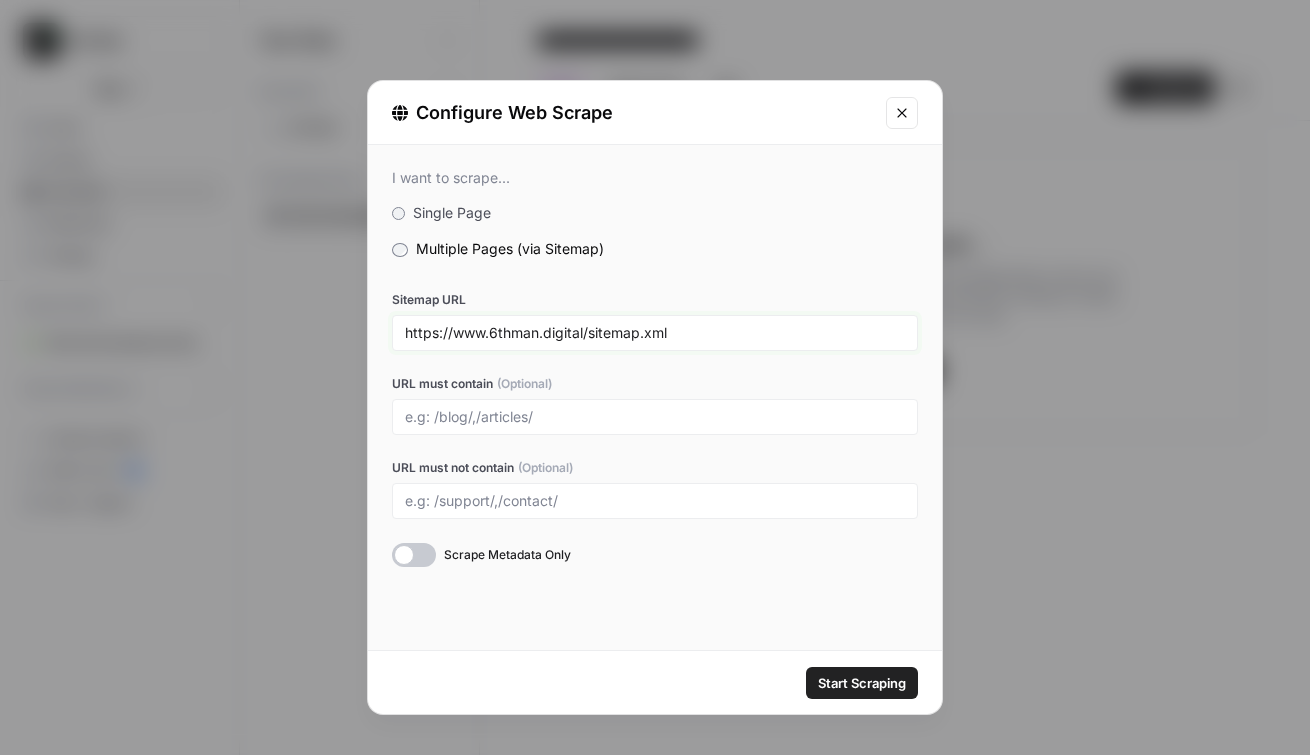 type on "https://www.6thman.digital/sitemap.xml" 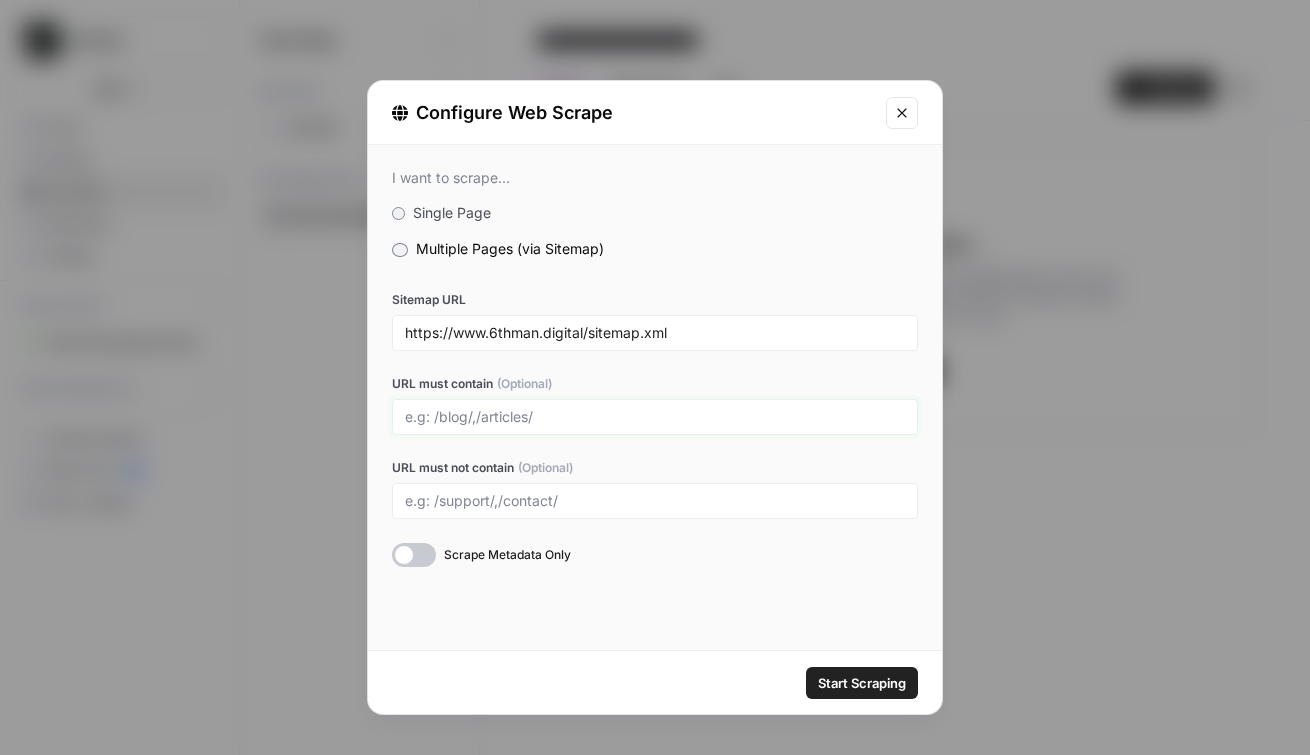 click on "URL must contain (Optional)" at bounding box center [655, 417] 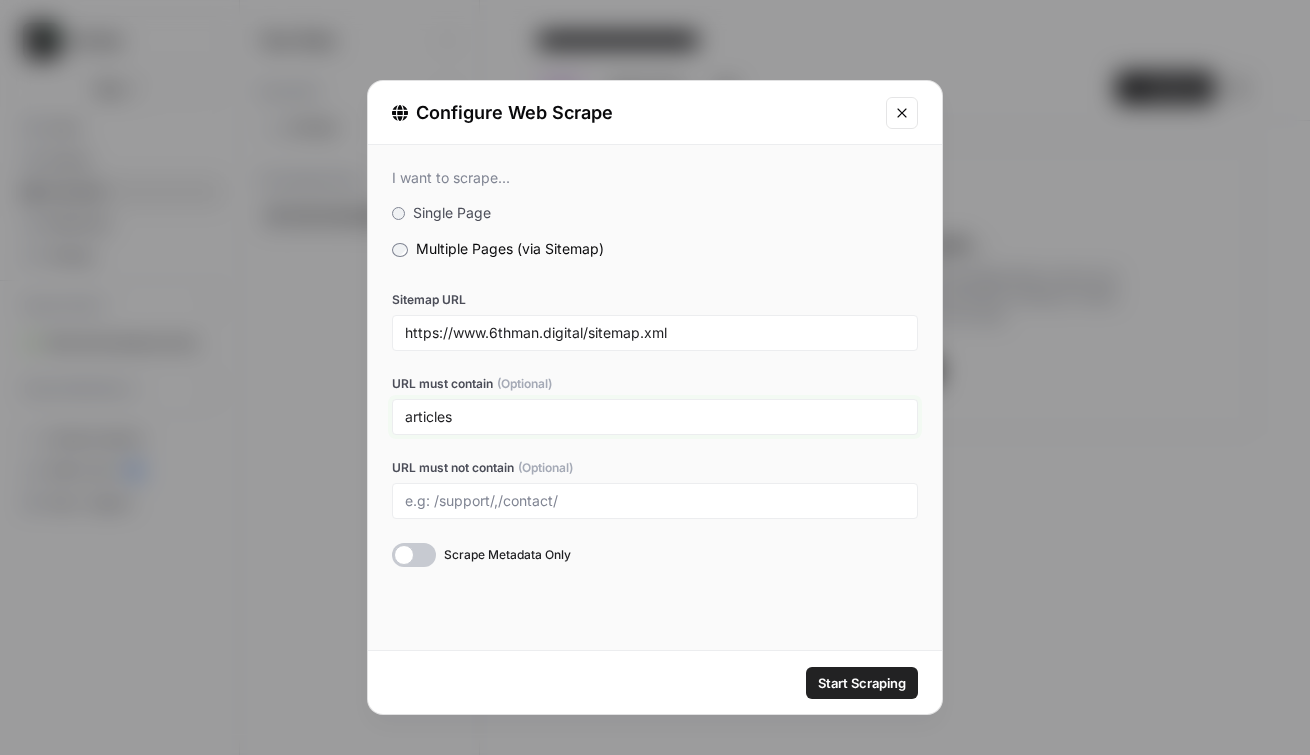 type on "articles" 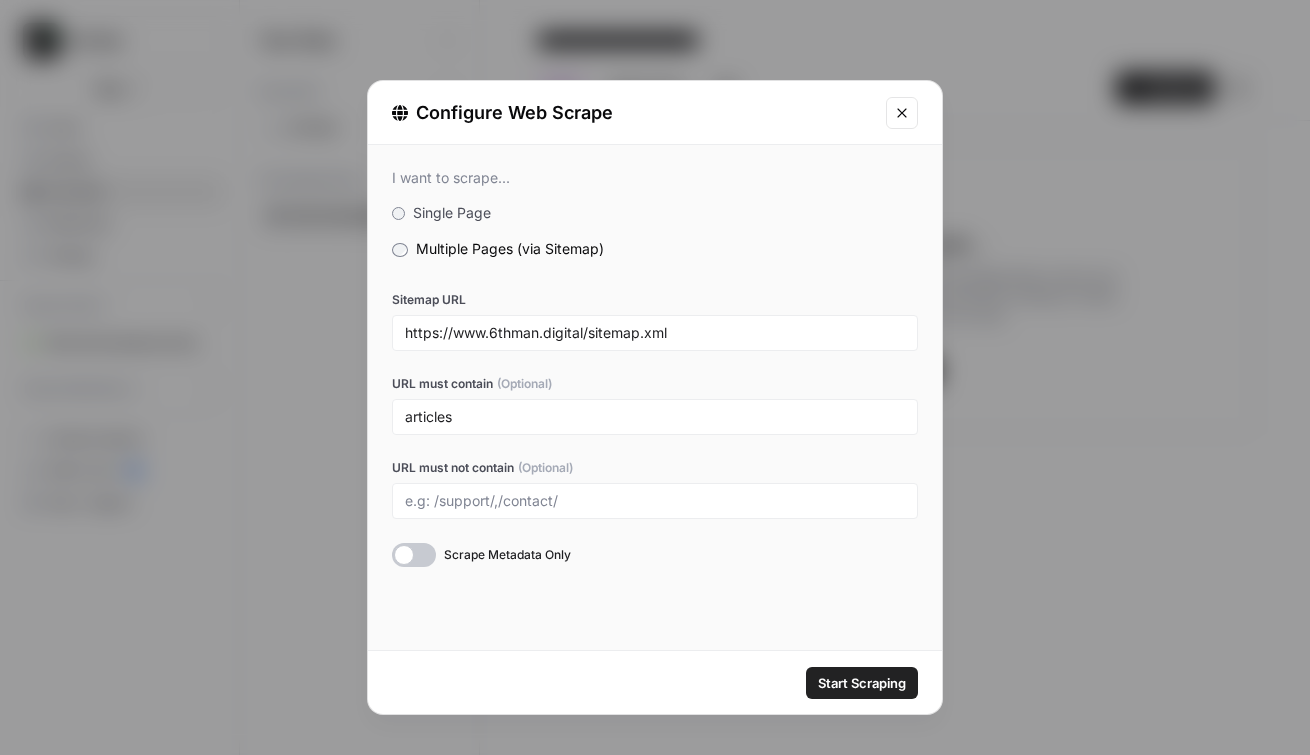 click on "Start Scraping" at bounding box center [655, 682] 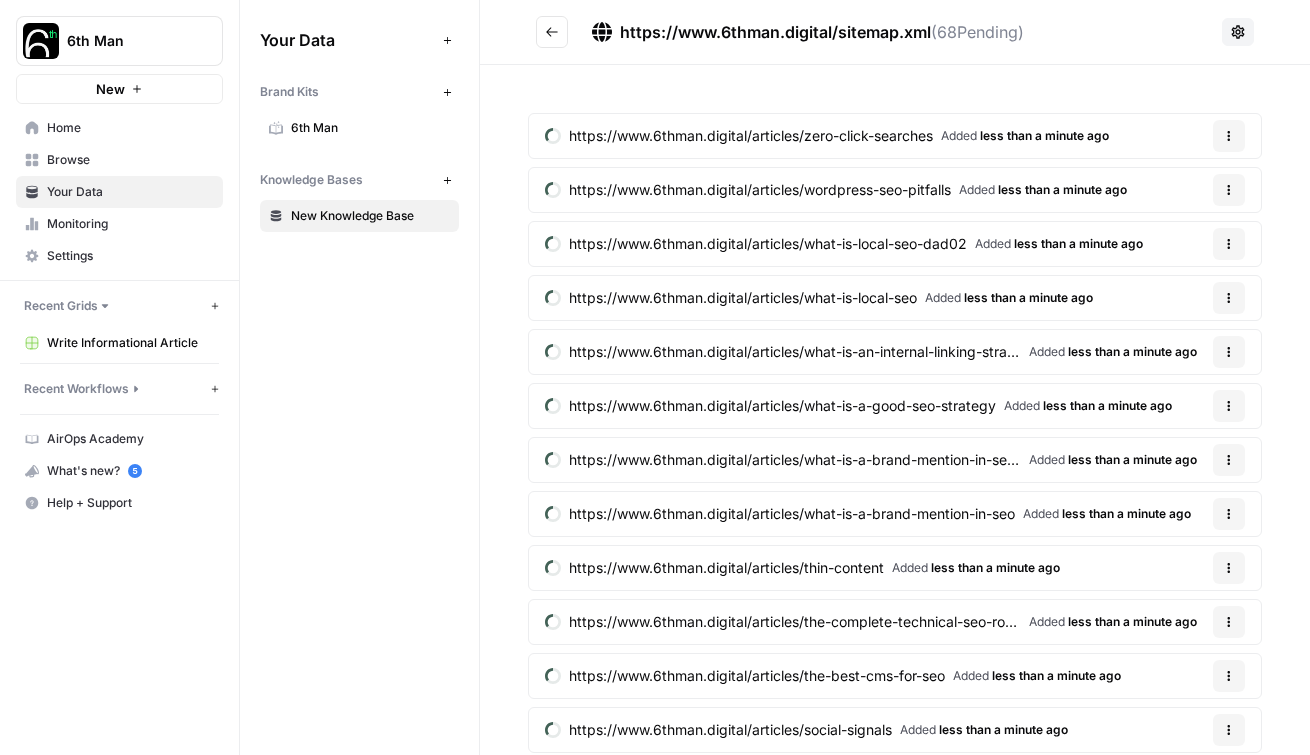 click on "Browse" at bounding box center [130, 160] 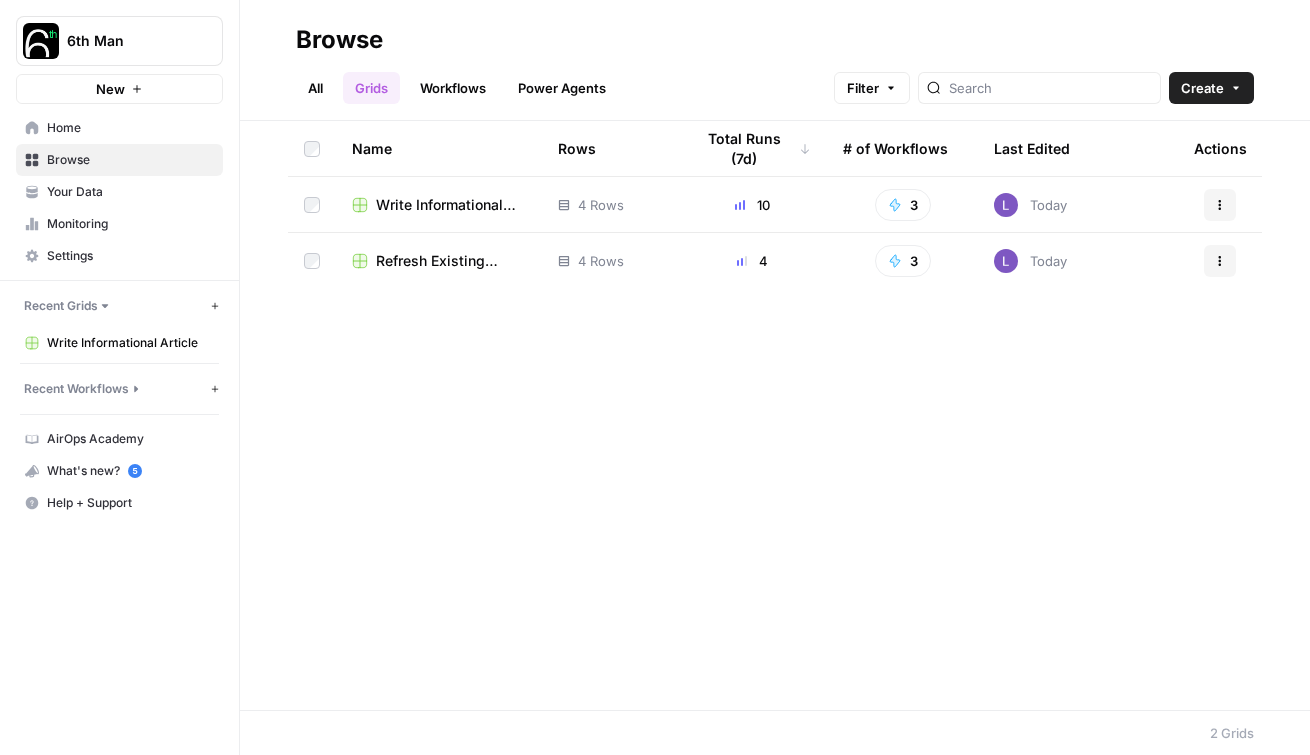 click on "Refresh Existing Content" at bounding box center (451, 261) 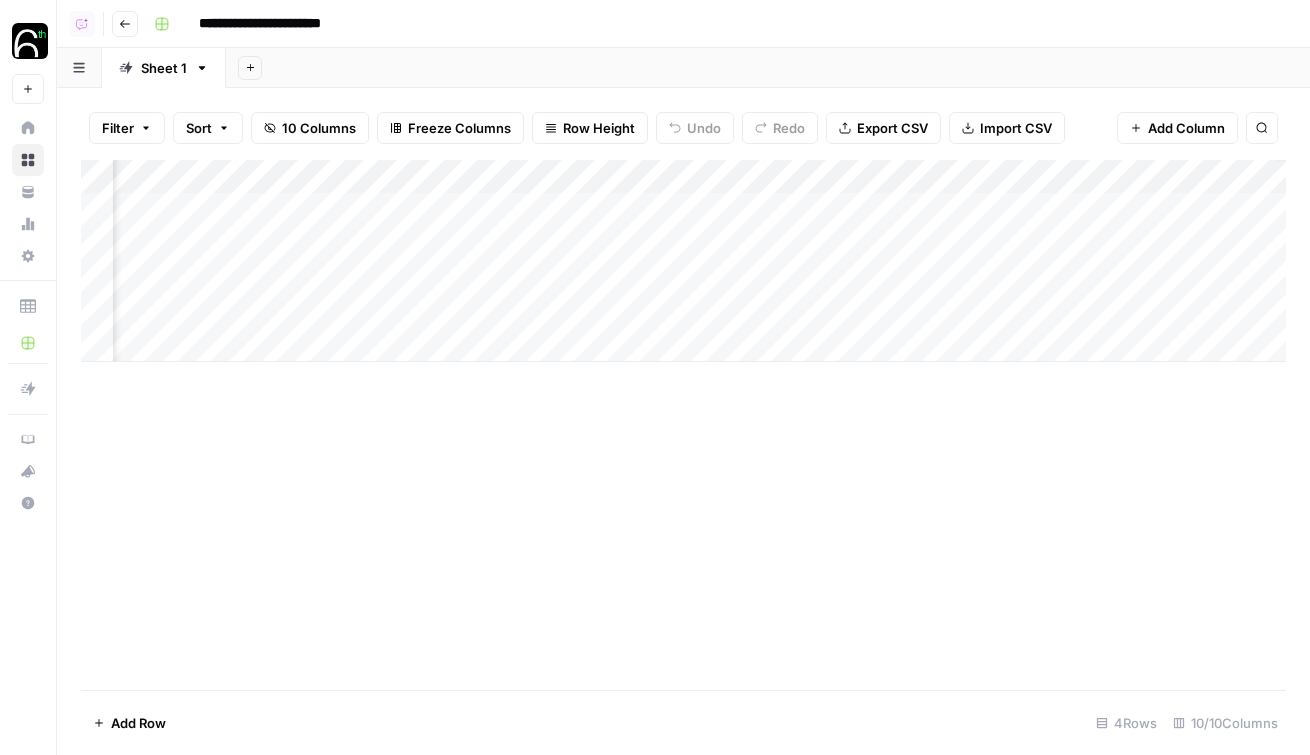 scroll, scrollTop: 0, scrollLeft: 643, axis: horizontal 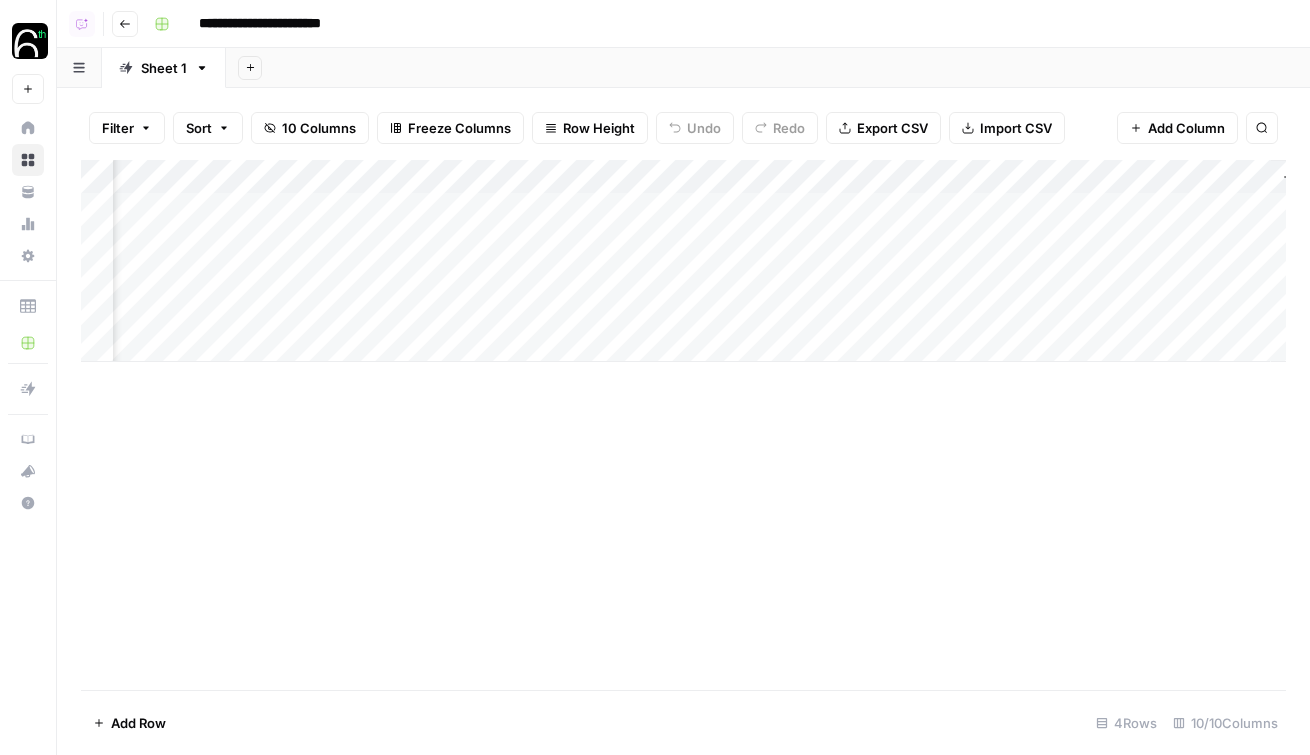 click on "Add Column" at bounding box center (683, 261) 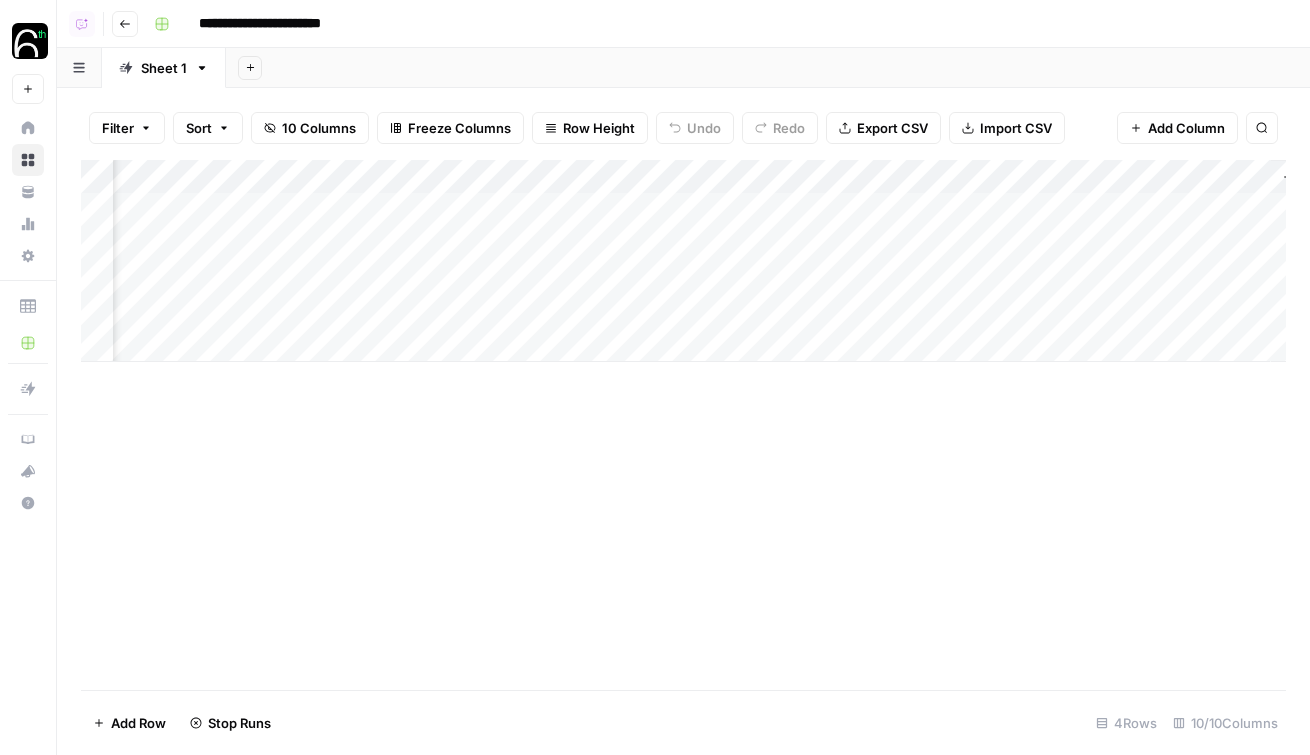 click on "Add Column" at bounding box center (683, 261) 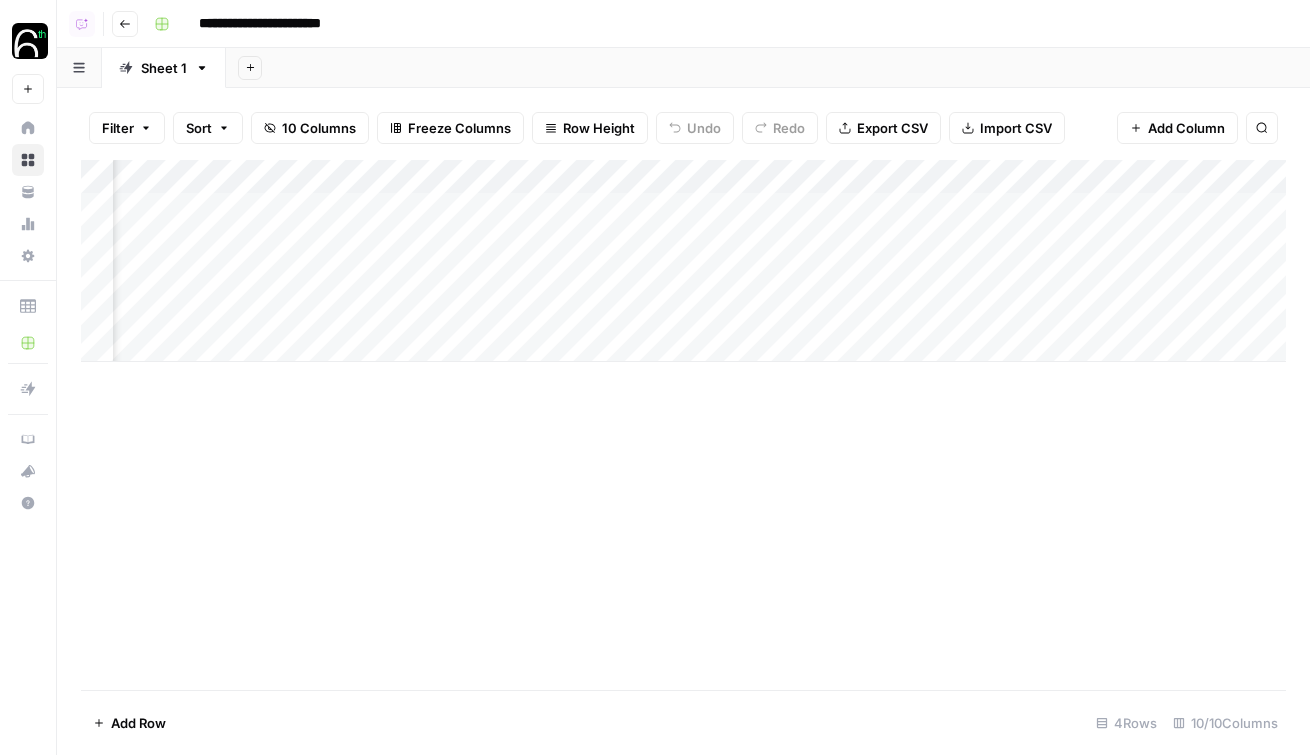scroll, scrollTop: 0, scrollLeft: 0, axis: both 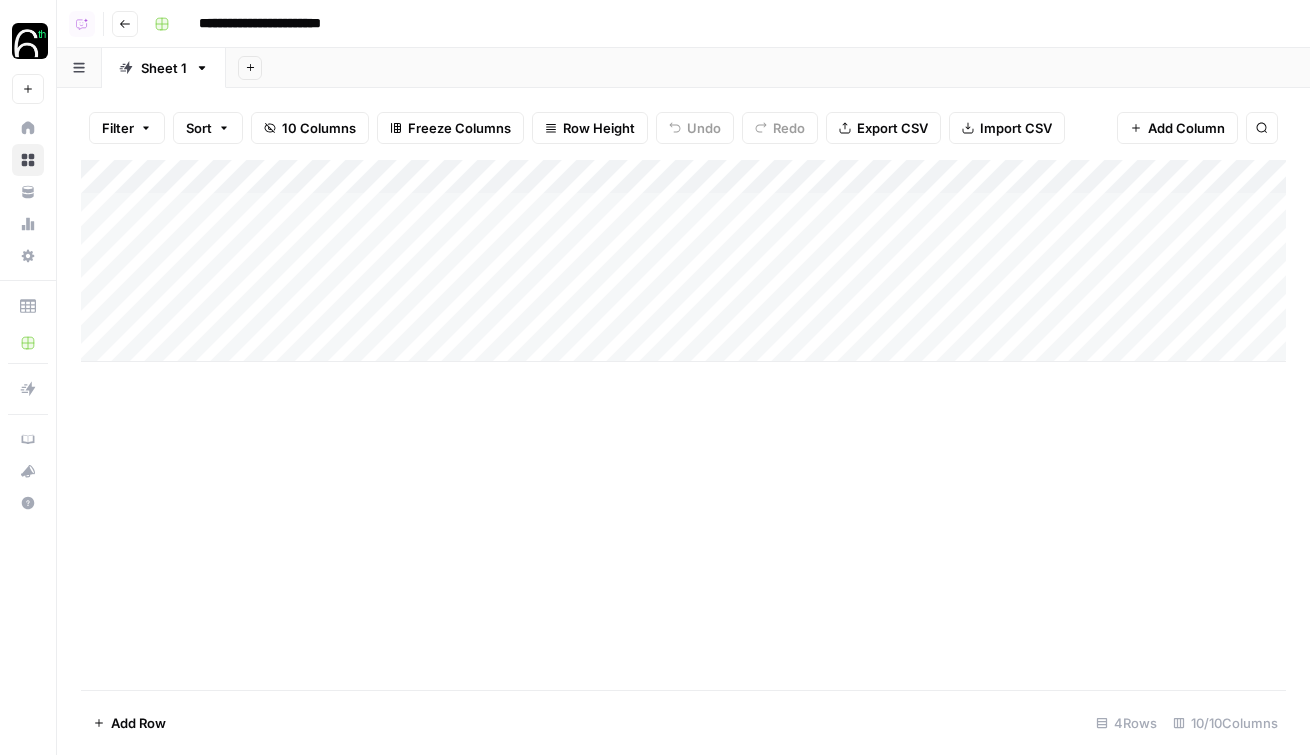 click on "Add Column" at bounding box center (683, 261) 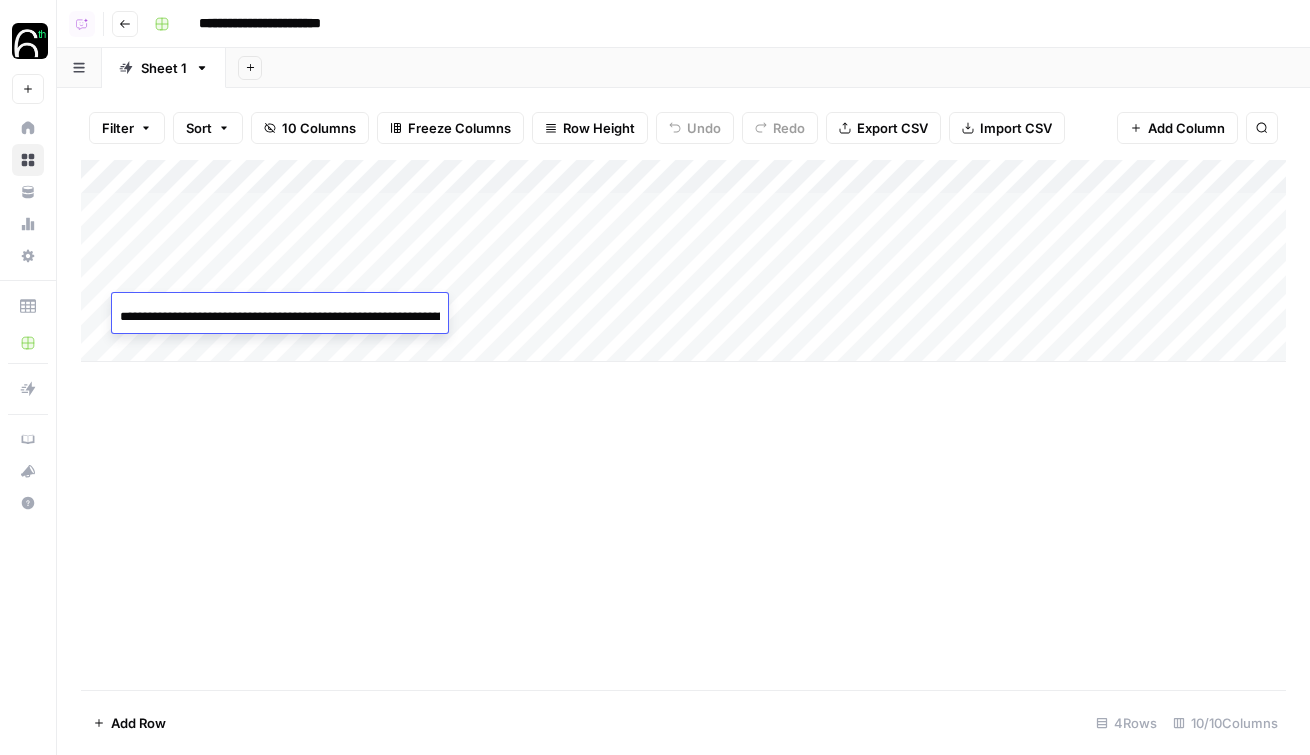 scroll, scrollTop: 0, scrollLeft: 328, axis: horizontal 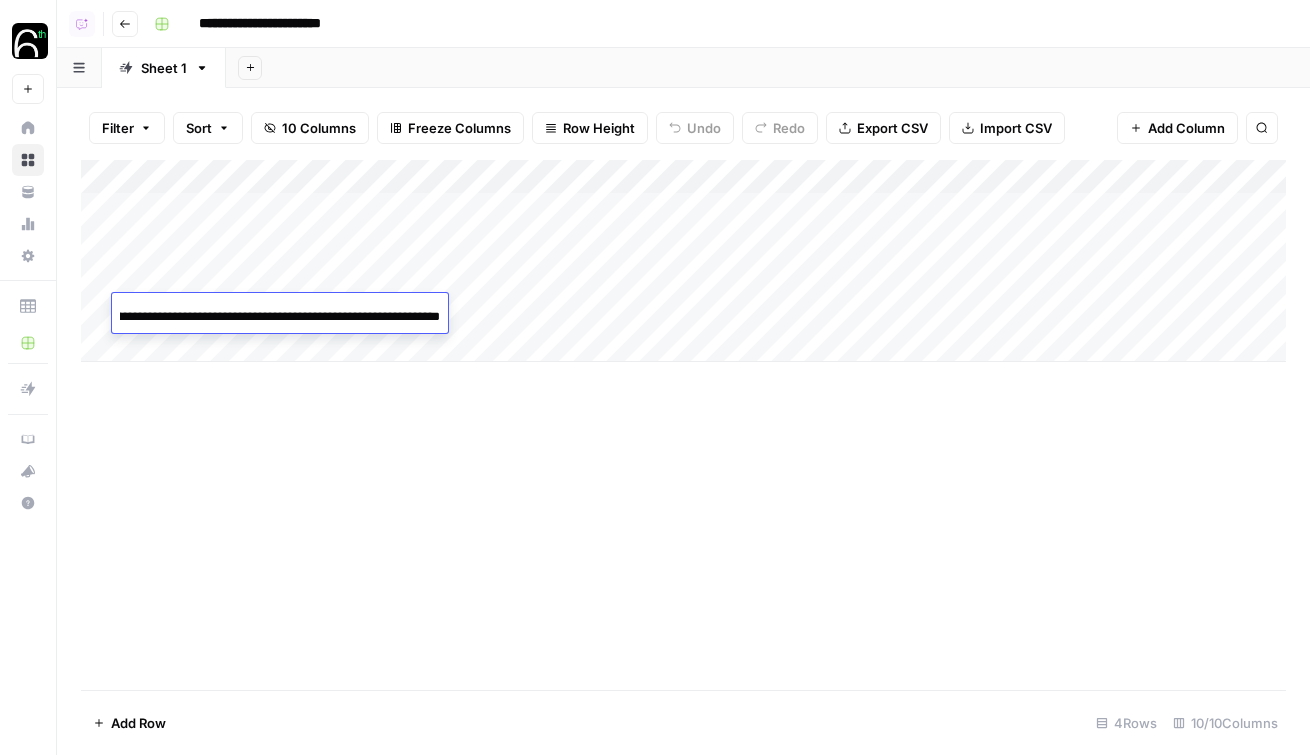 click on "**********" at bounding box center [280, 317] 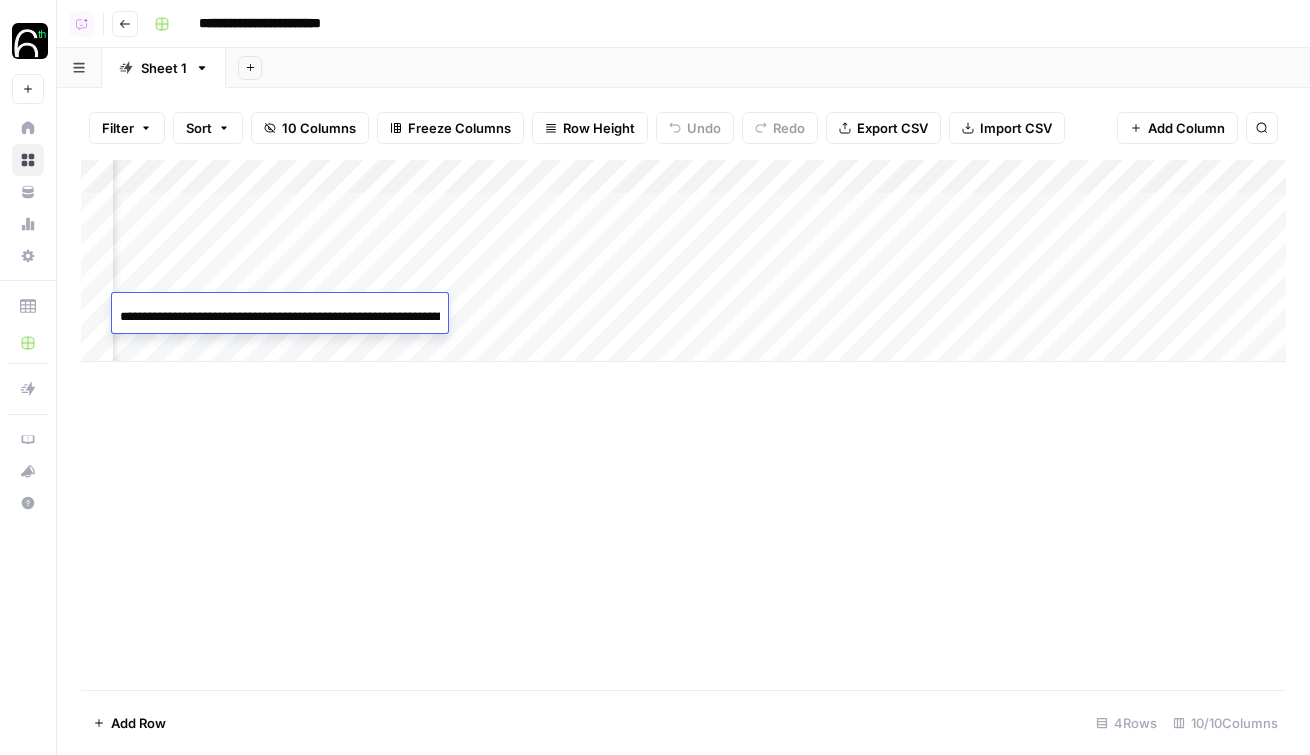 scroll, scrollTop: 0, scrollLeft: 739, axis: horizontal 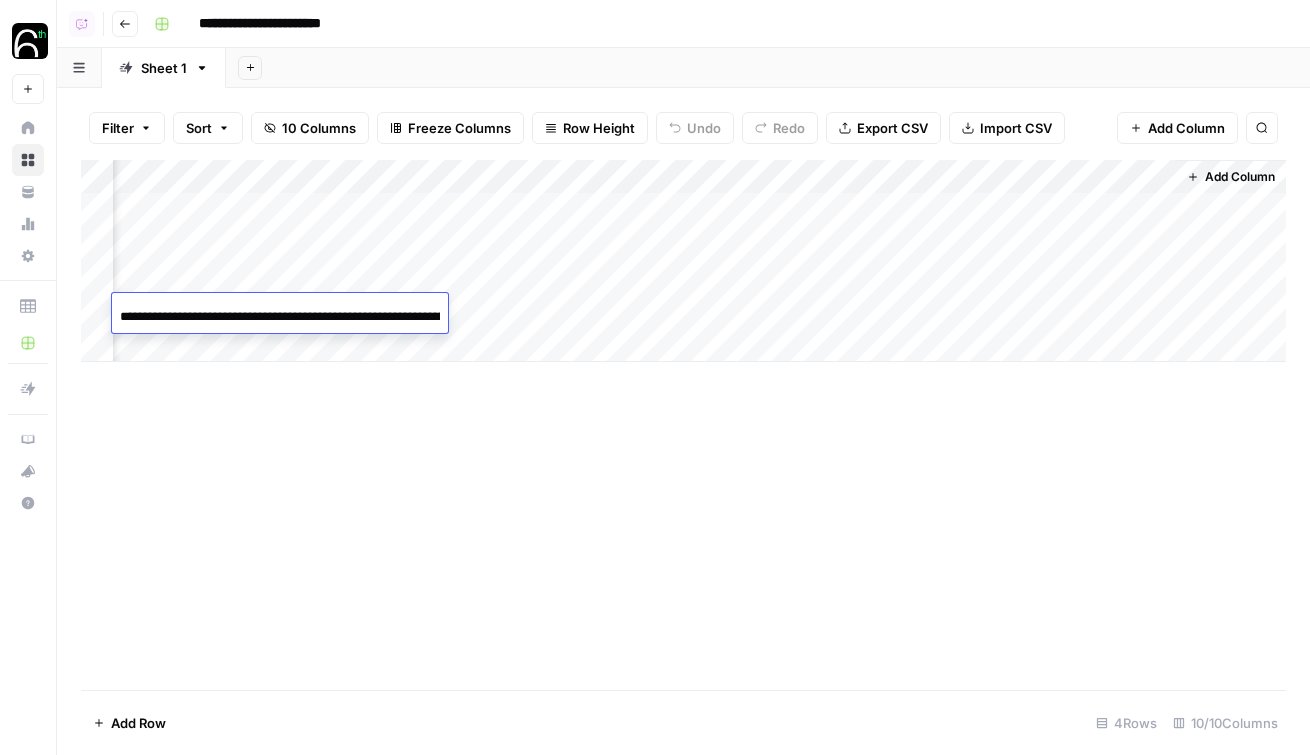 click on "**********" at bounding box center (718, 24) 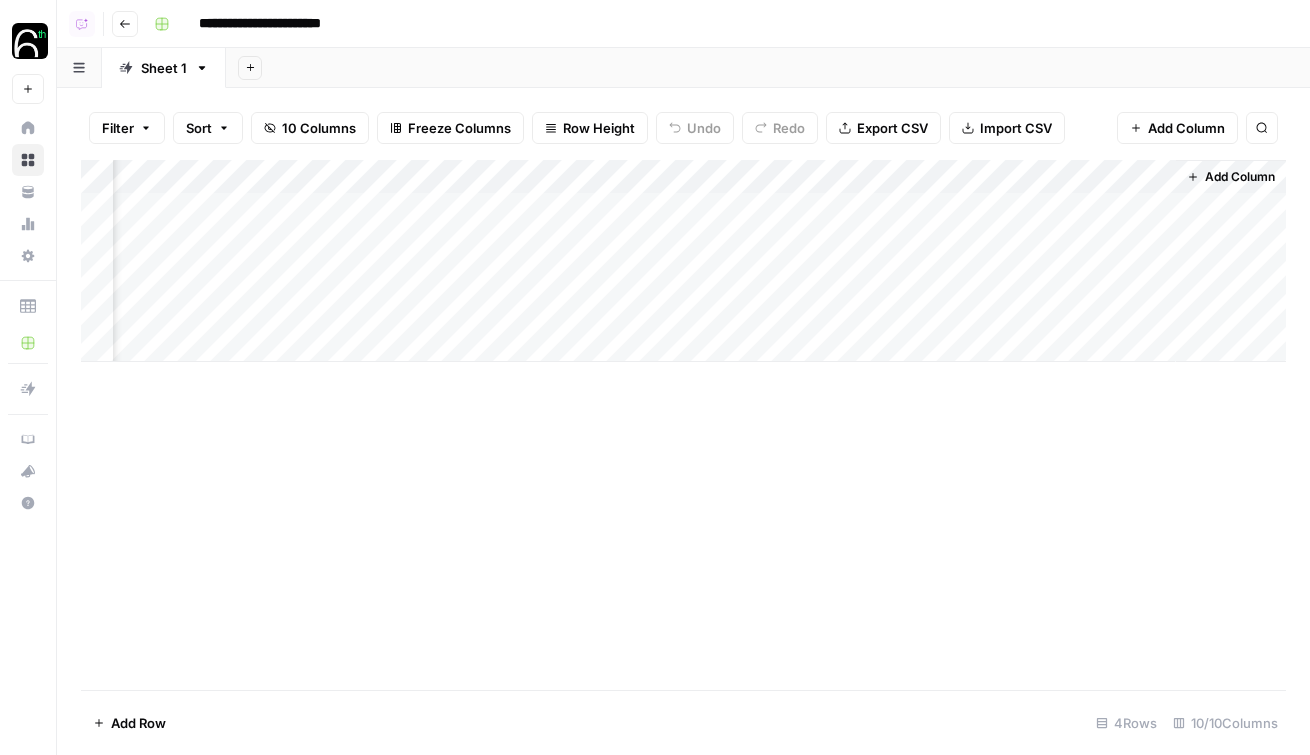 click on "Add Column" at bounding box center (683, 261) 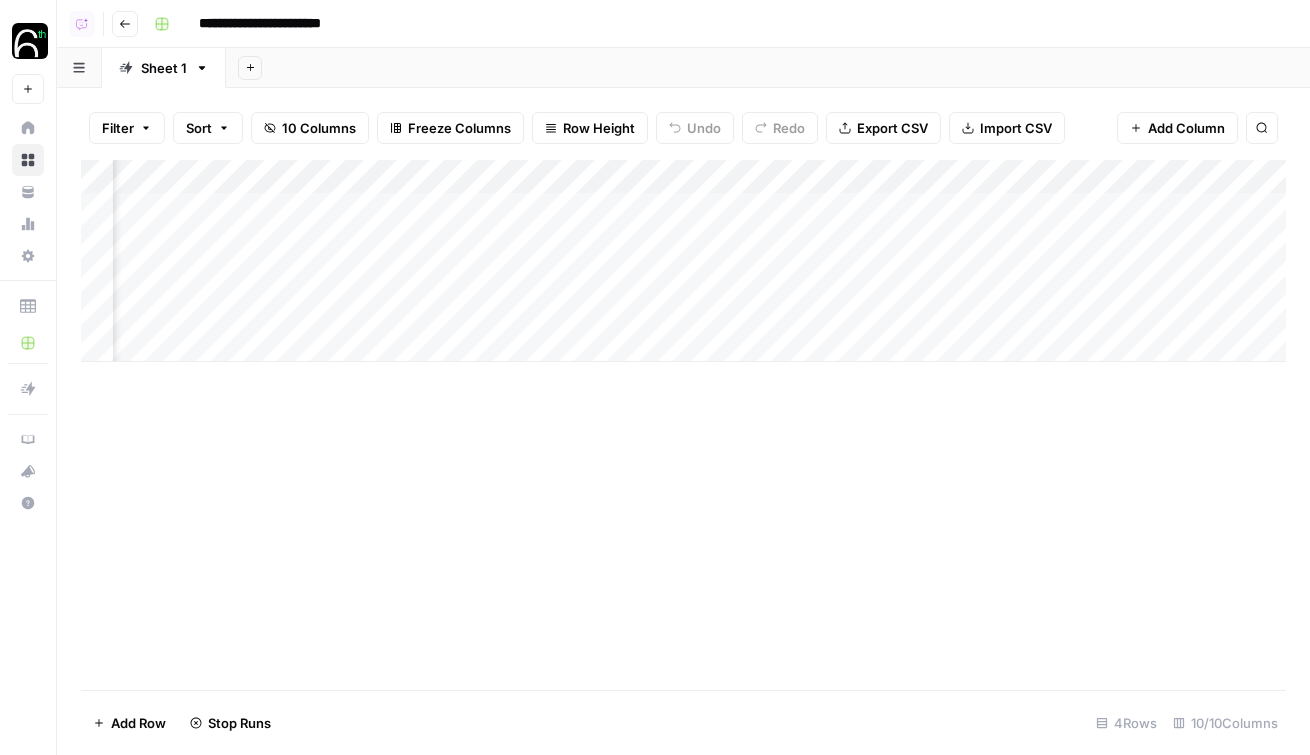 scroll, scrollTop: 0, scrollLeft: 0, axis: both 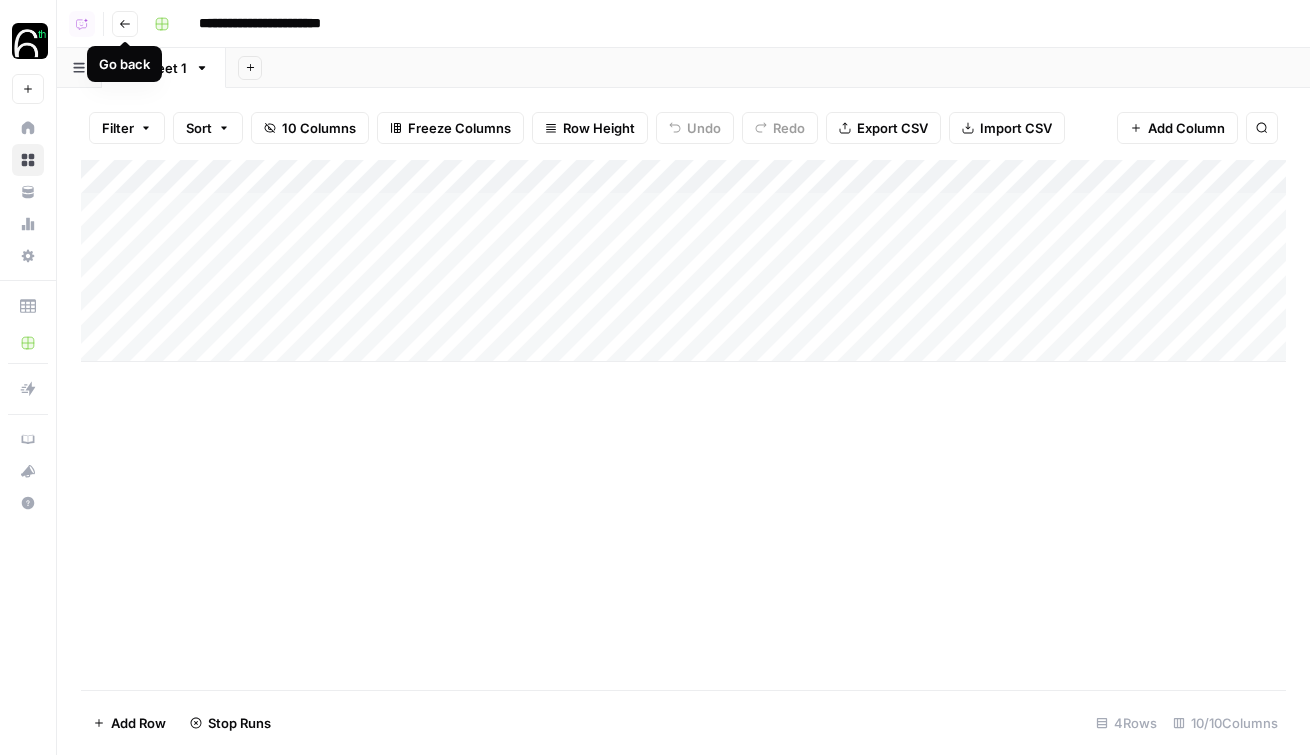 click 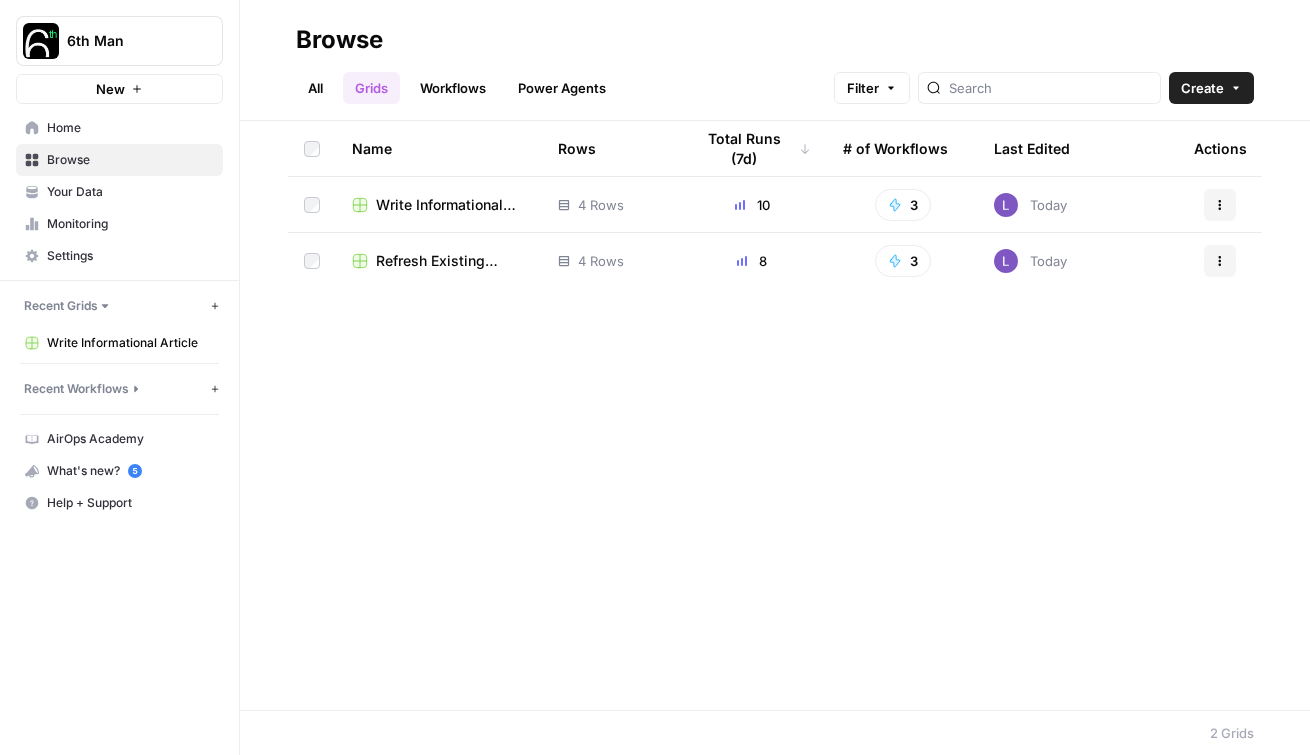 click on "Write Informational Article" at bounding box center [451, 205] 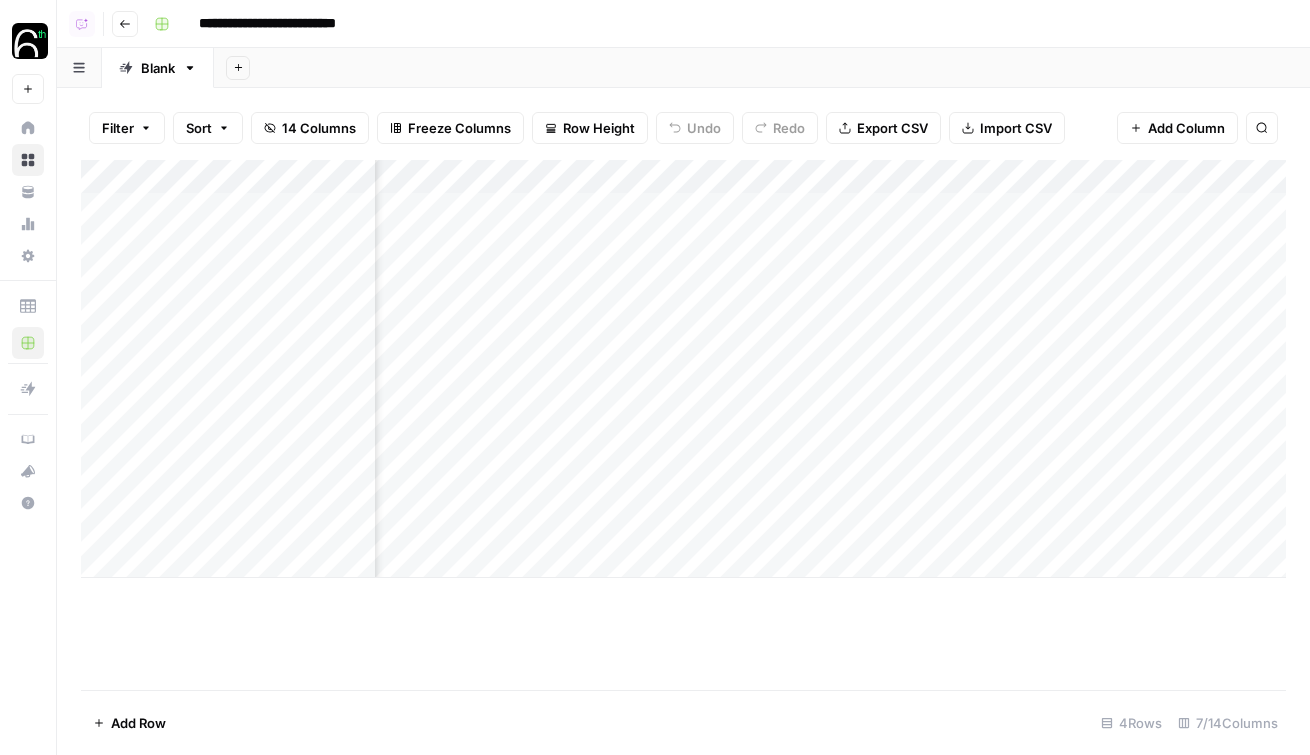 scroll, scrollTop: 0, scrollLeft: 0, axis: both 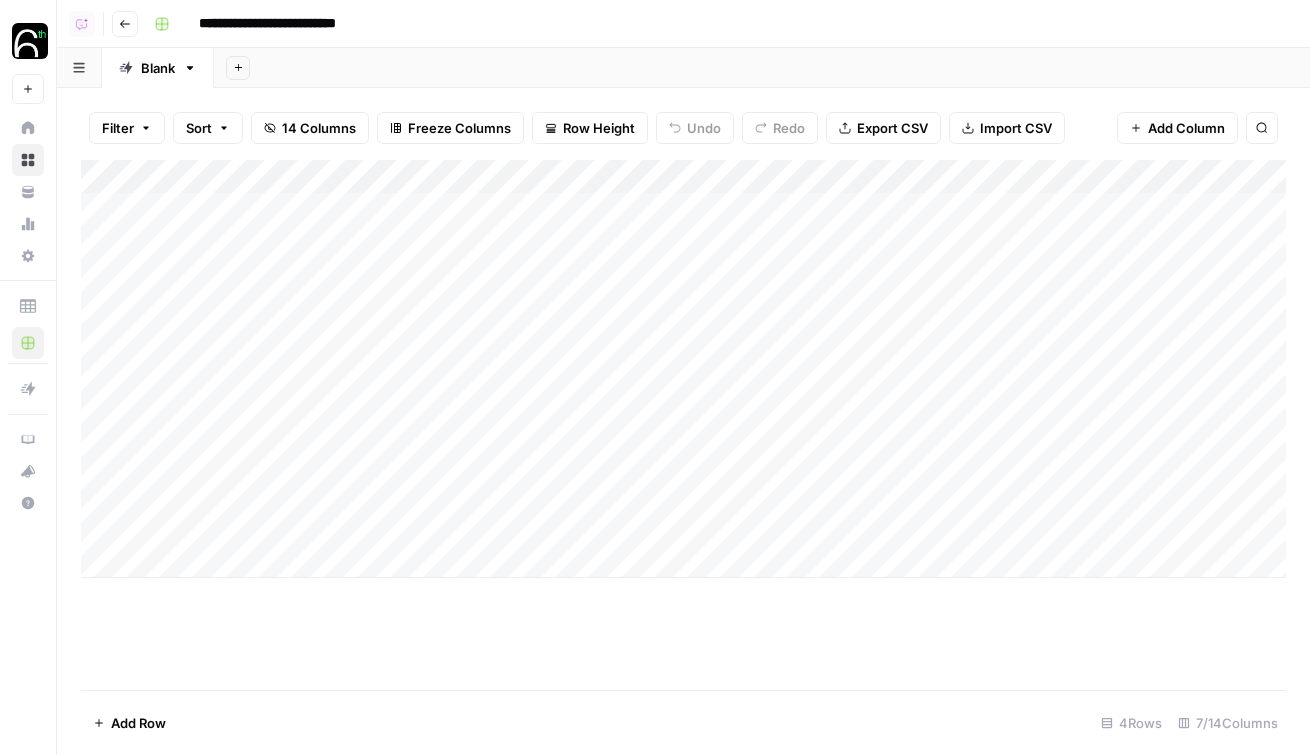 click on "**********" at bounding box center [683, 24] 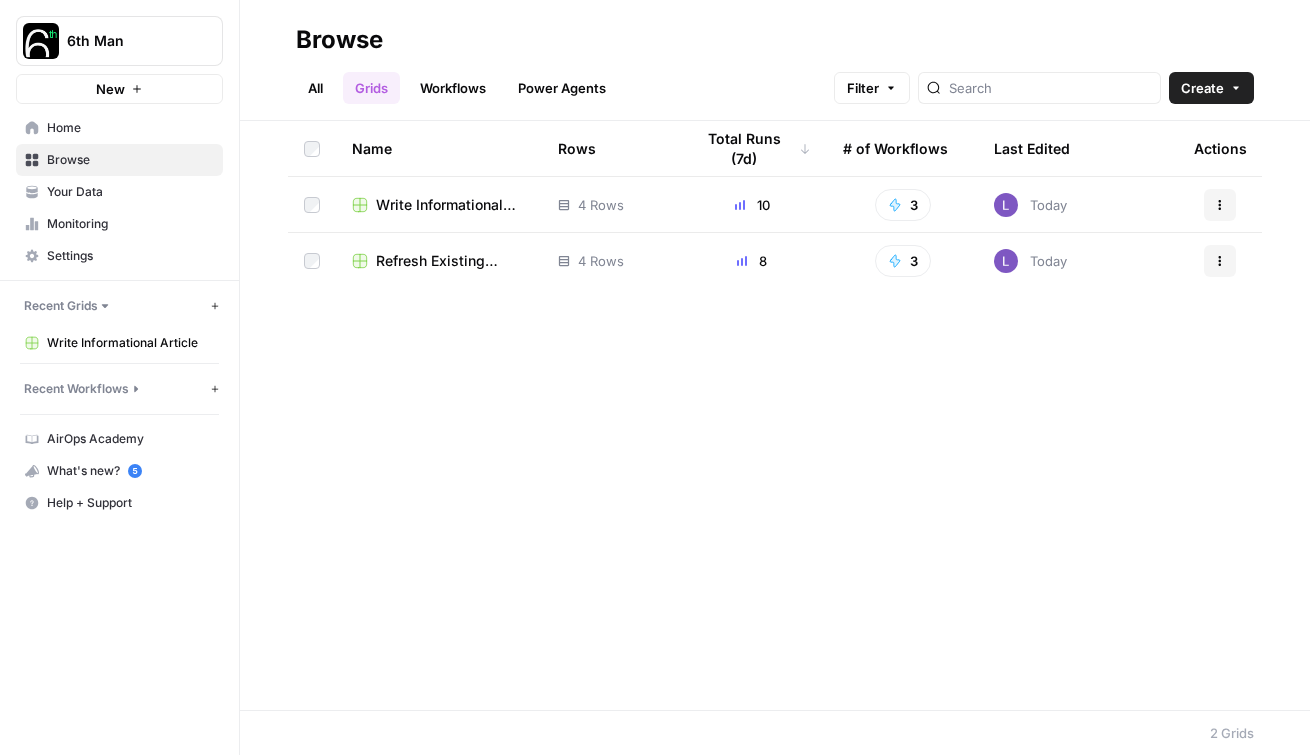 click on "Refresh Existing Content" at bounding box center (451, 261) 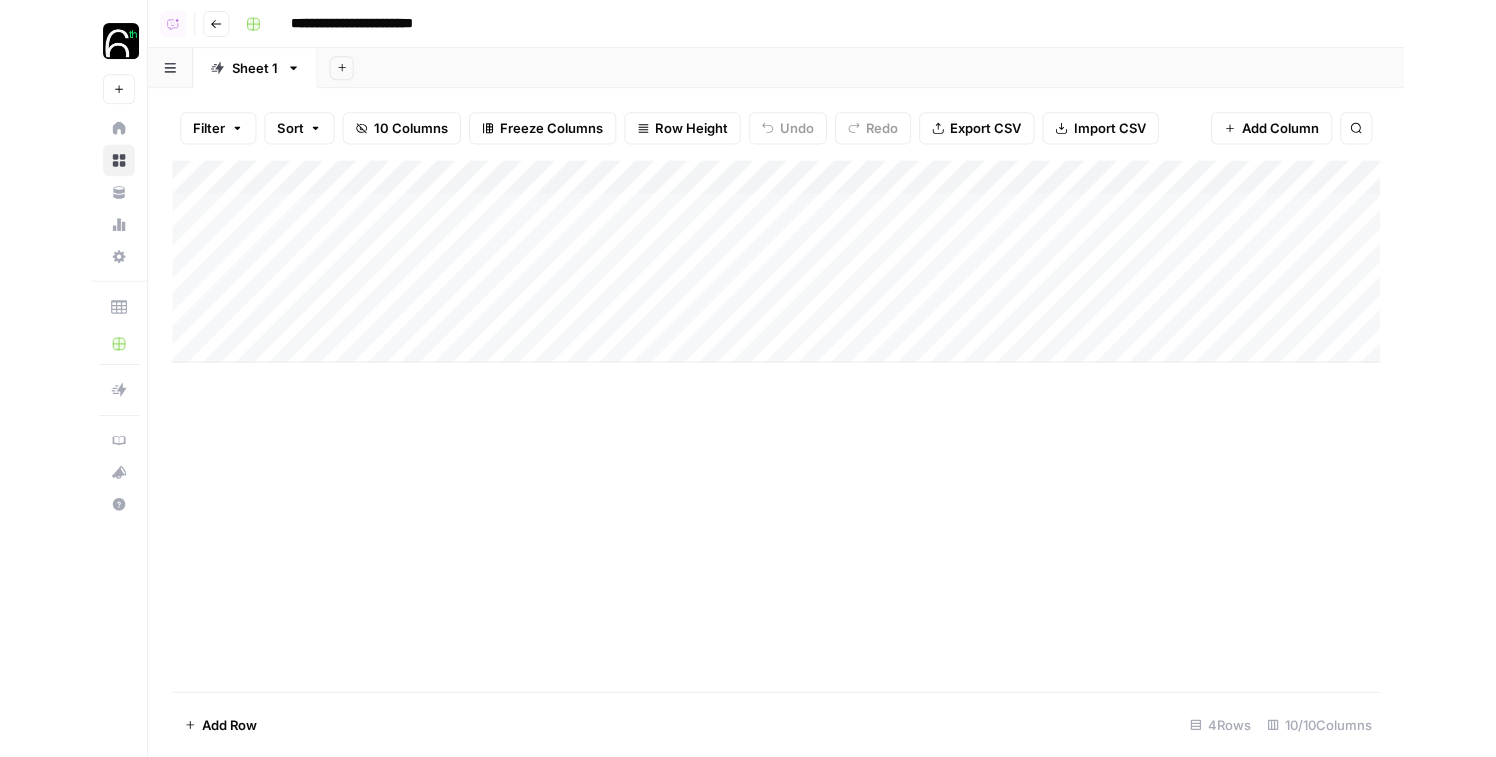 scroll, scrollTop: 0, scrollLeft: 739, axis: horizontal 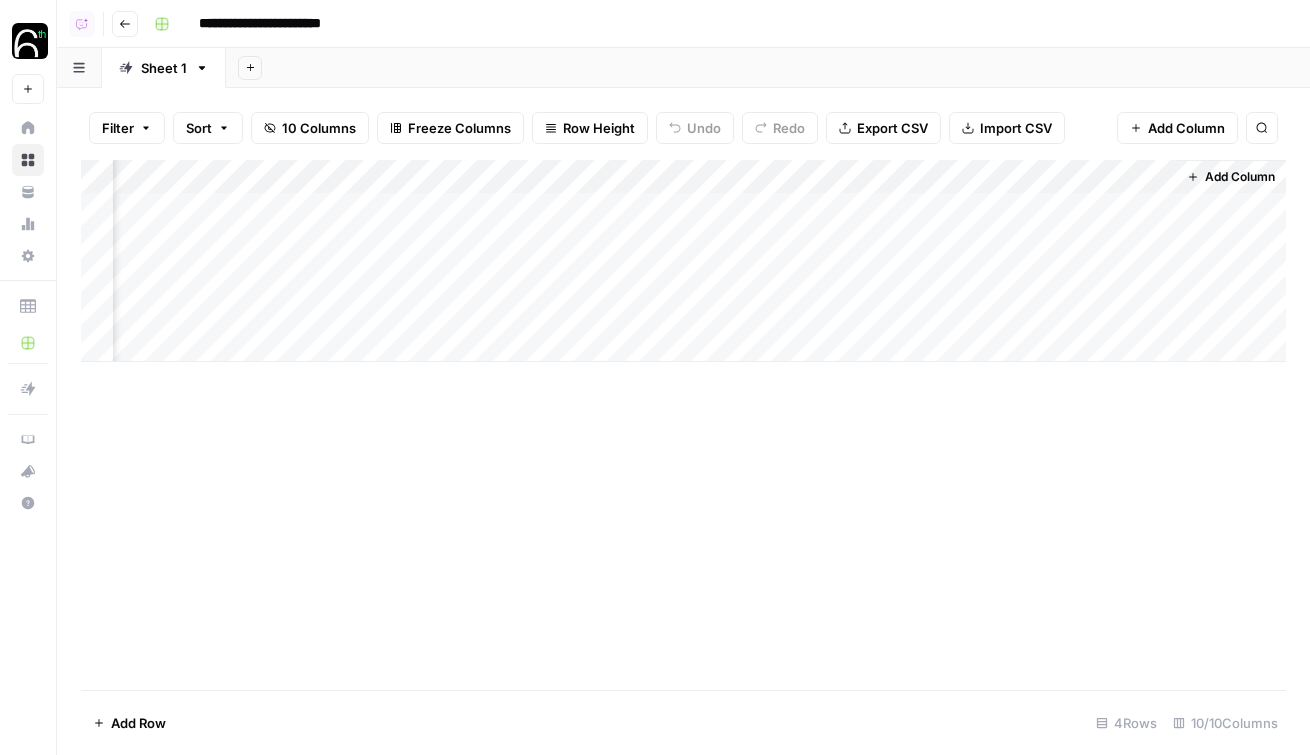 click on "Add Column" at bounding box center (683, 261) 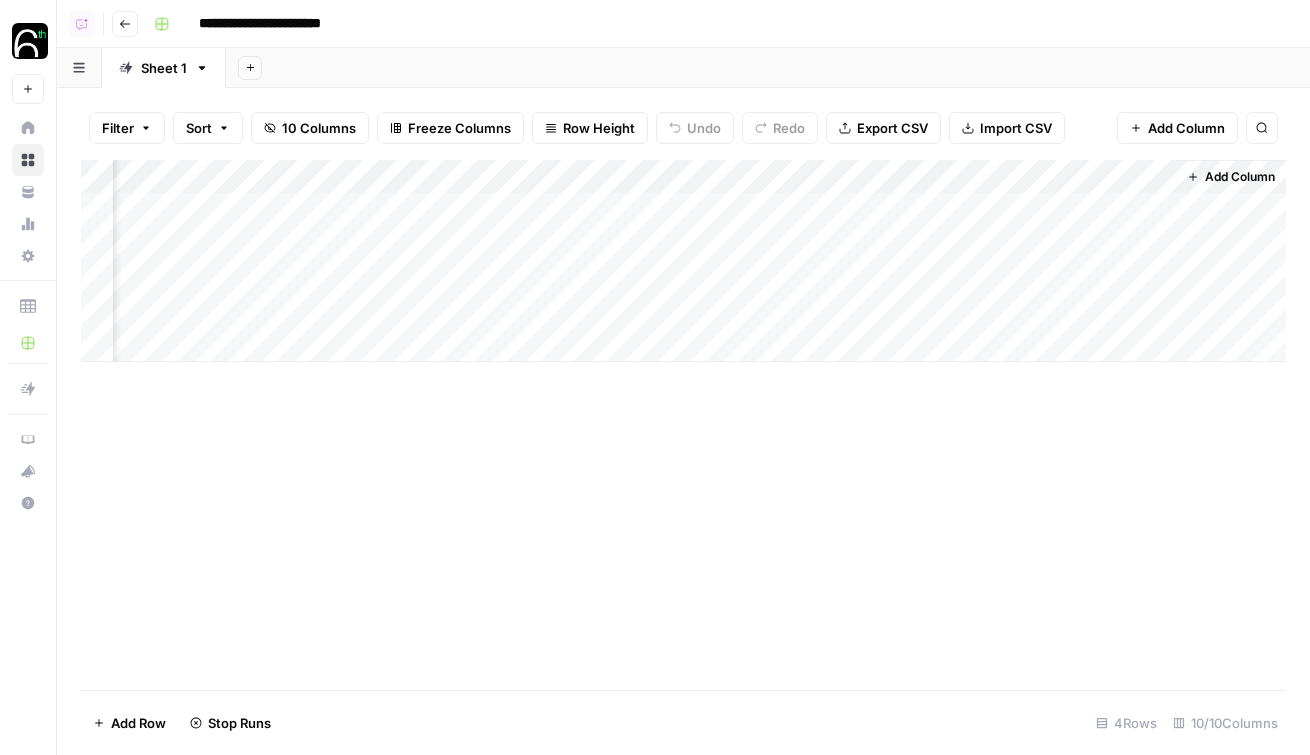 click on "Add Column" at bounding box center (683, 261) 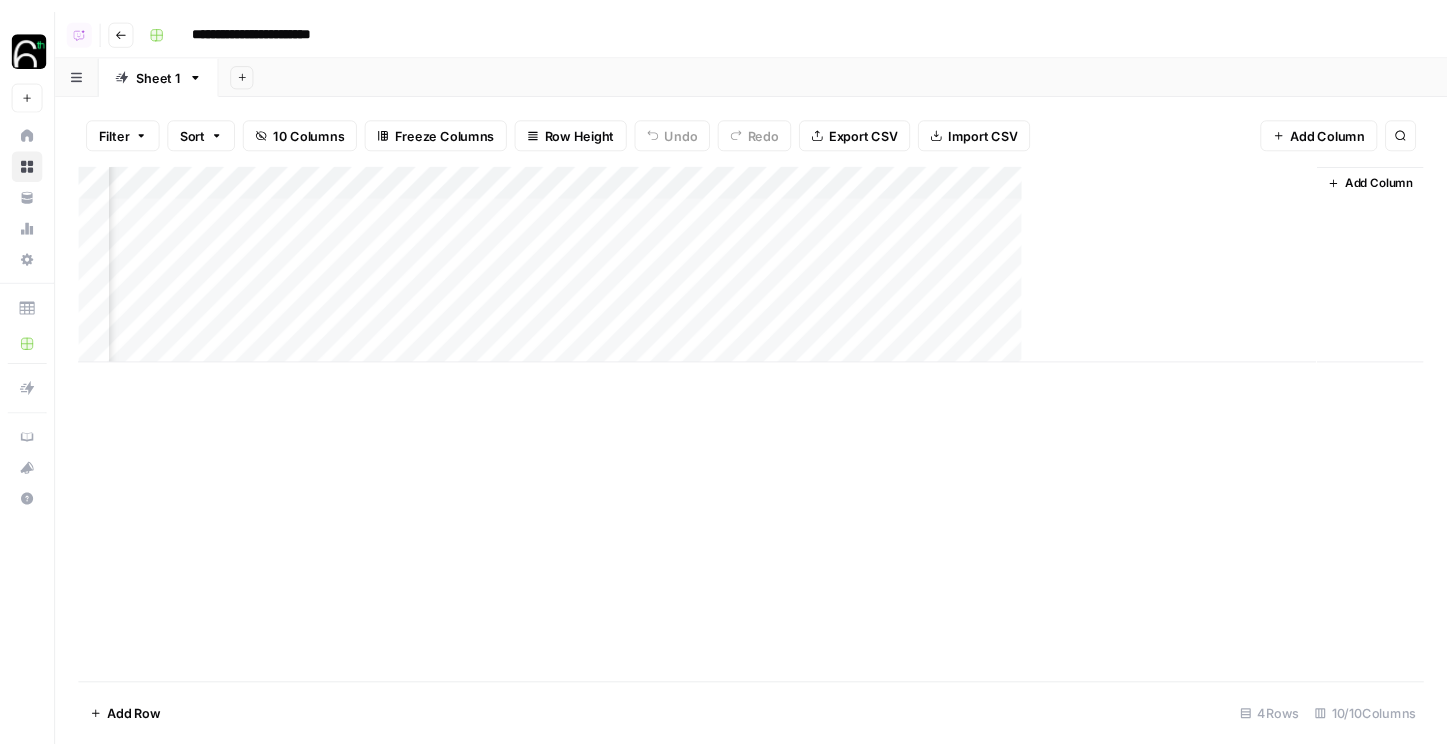scroll, scrollTop: 0, scrollLeft: 553, axis: horizontal 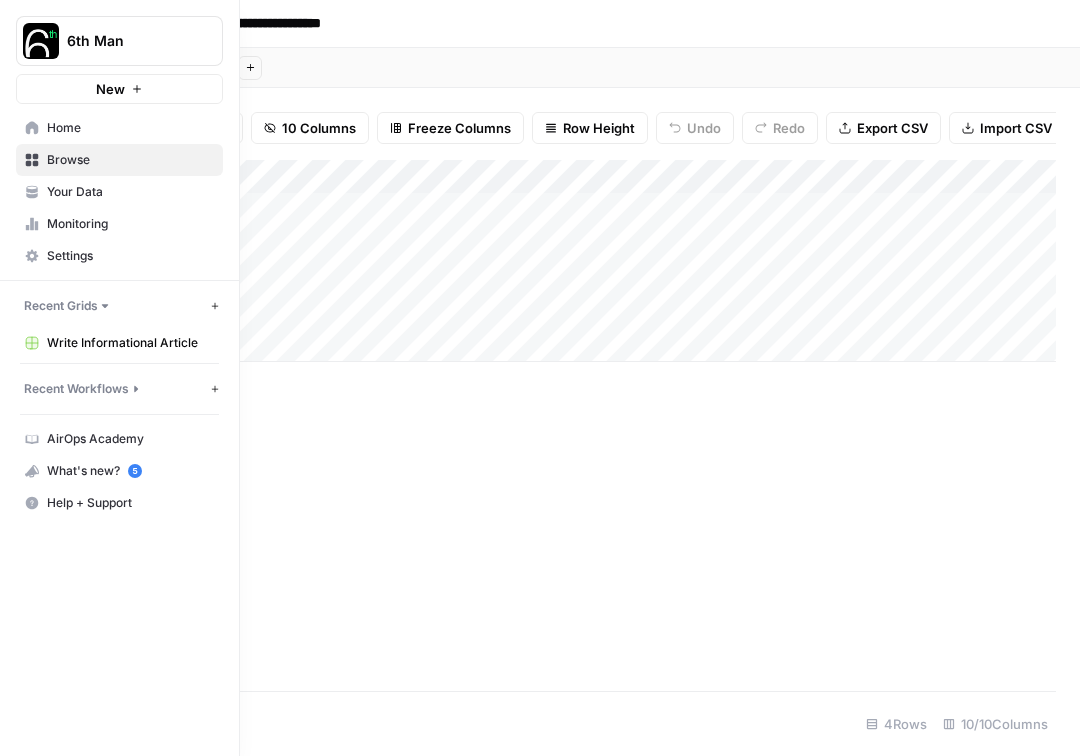 click on "Your Data" at bounding box center [130, 192] 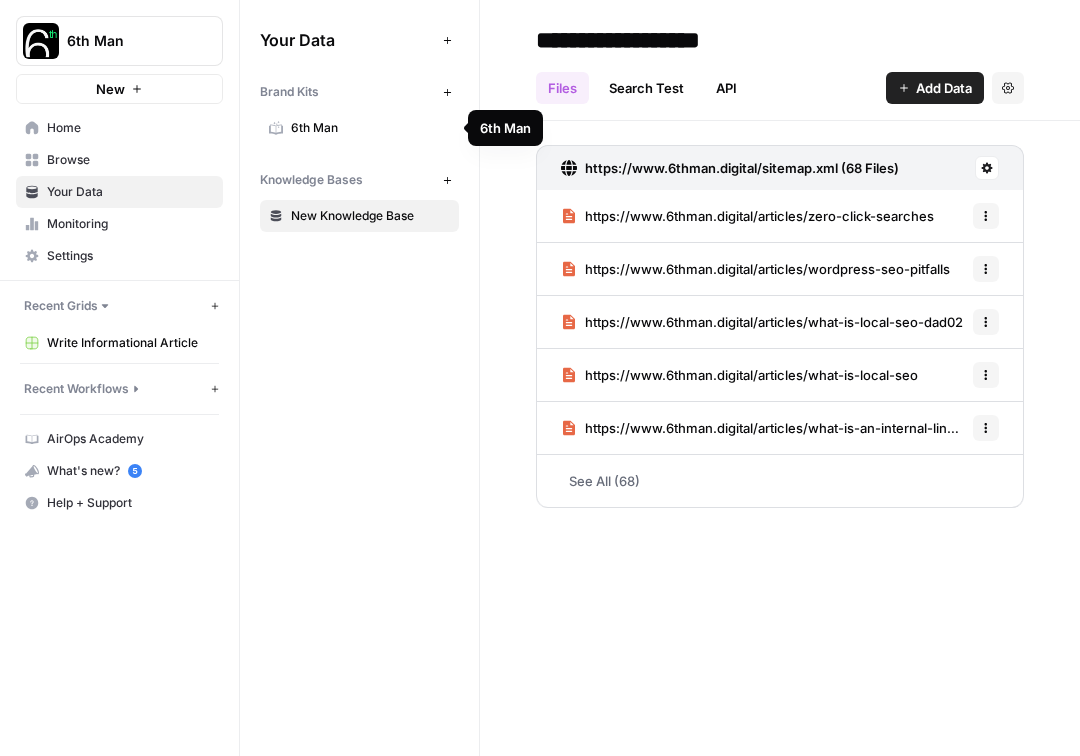 click on "6th Man" at bounding box center [370, 128] 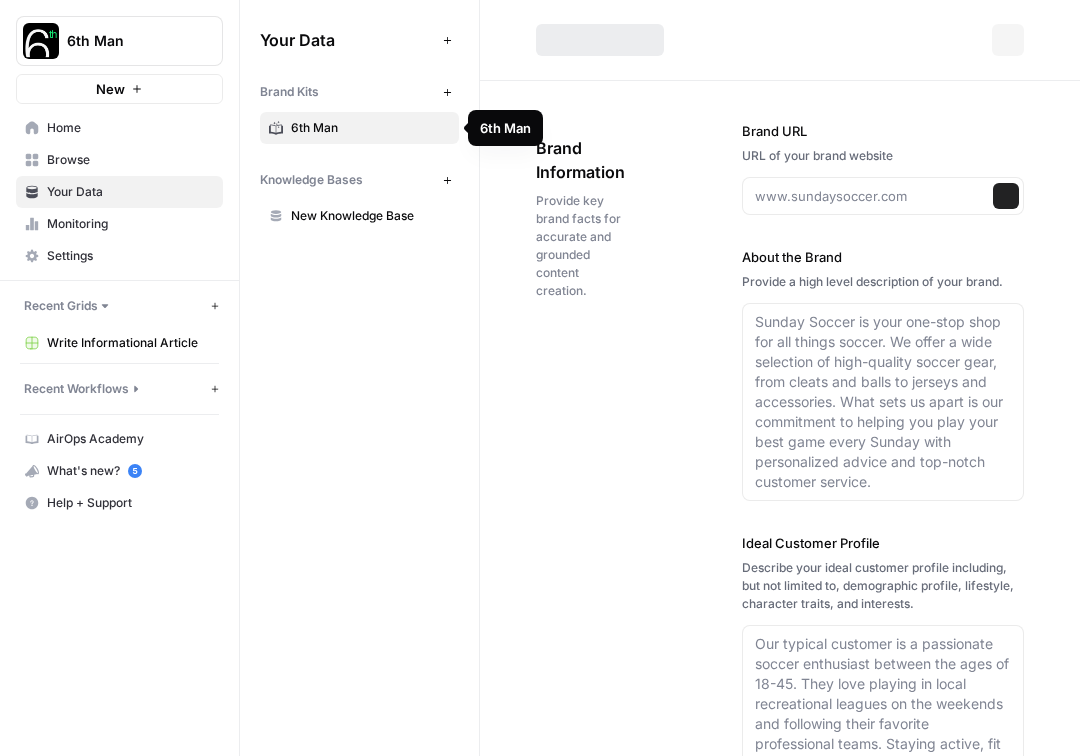 type on "https://www.6thman.digital/" 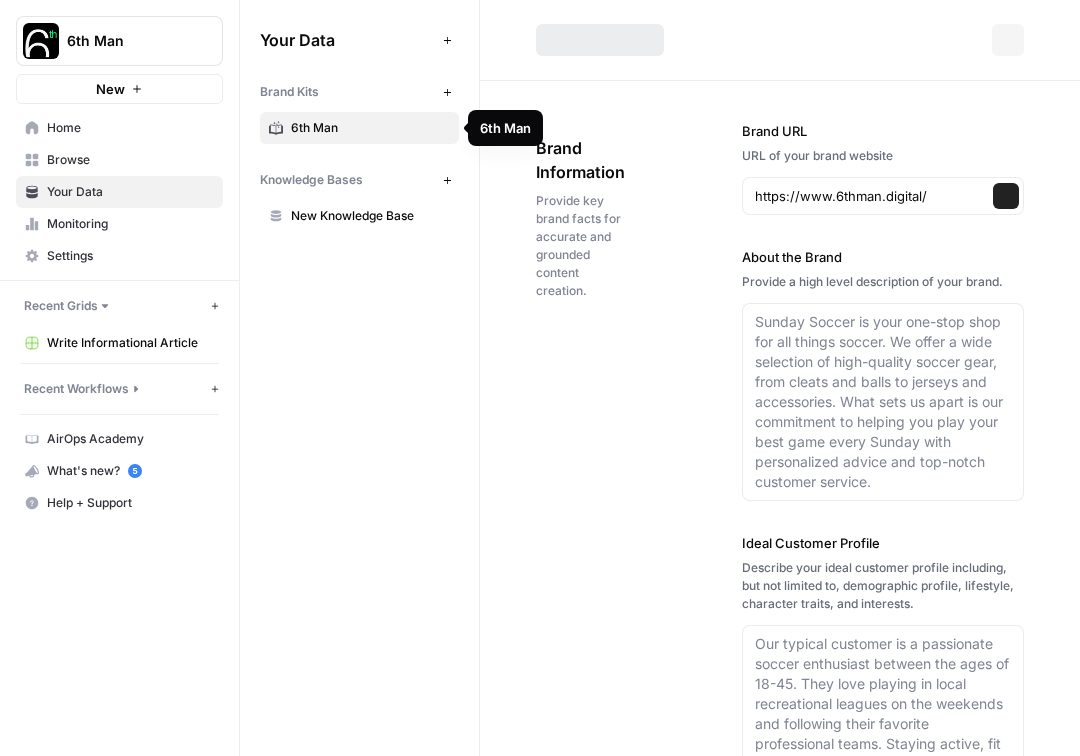 type on "6th Man is a digital marketing team on demand, providing expert-led solutions for e-commerce and B2B businesses. The company offers a plug-and-play approach, bringing together seasoned specialists with cross-vertical experience to deliver results in SEO, SEA, paid social, web development, and marketing automation. Their focus is on driving measurable business growth through data-driven strategies, seamless integration with client teams, and a commitment to bottom-line impact. With a proven track record of managing significant ad spend, generating millions of organic impressions, and building high-performing websites, 6th Man positions itself as a strategic partner for ambitious brands." 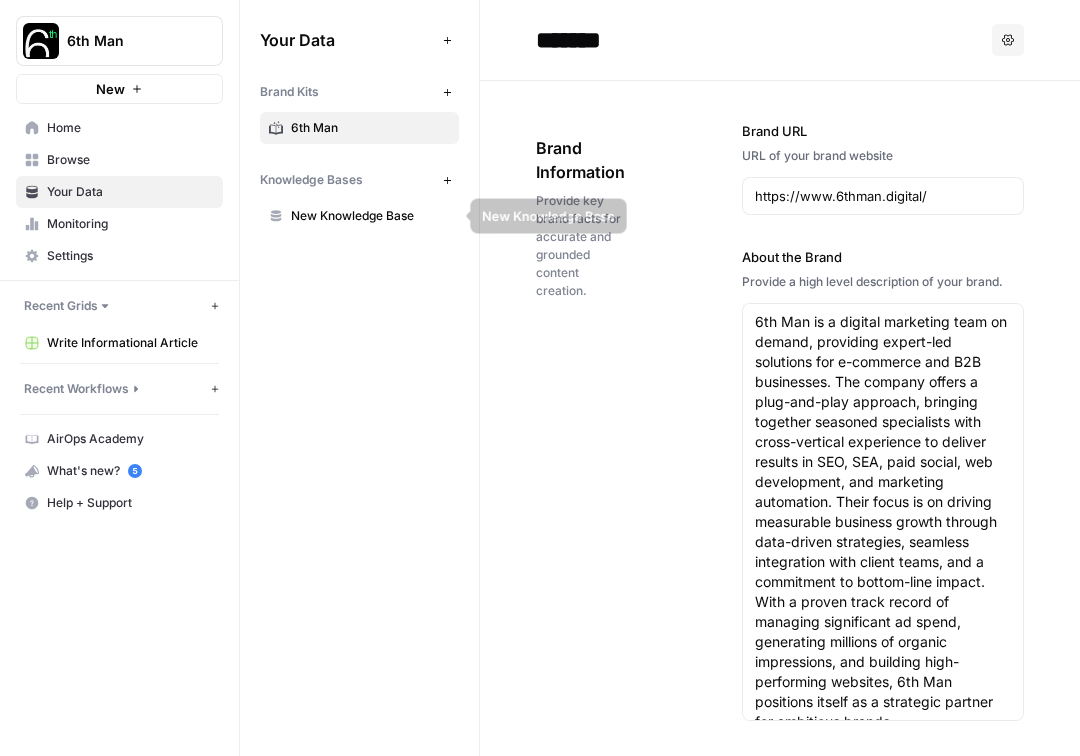 click on "New Knowledge Base" at bounding box center [370, 216] 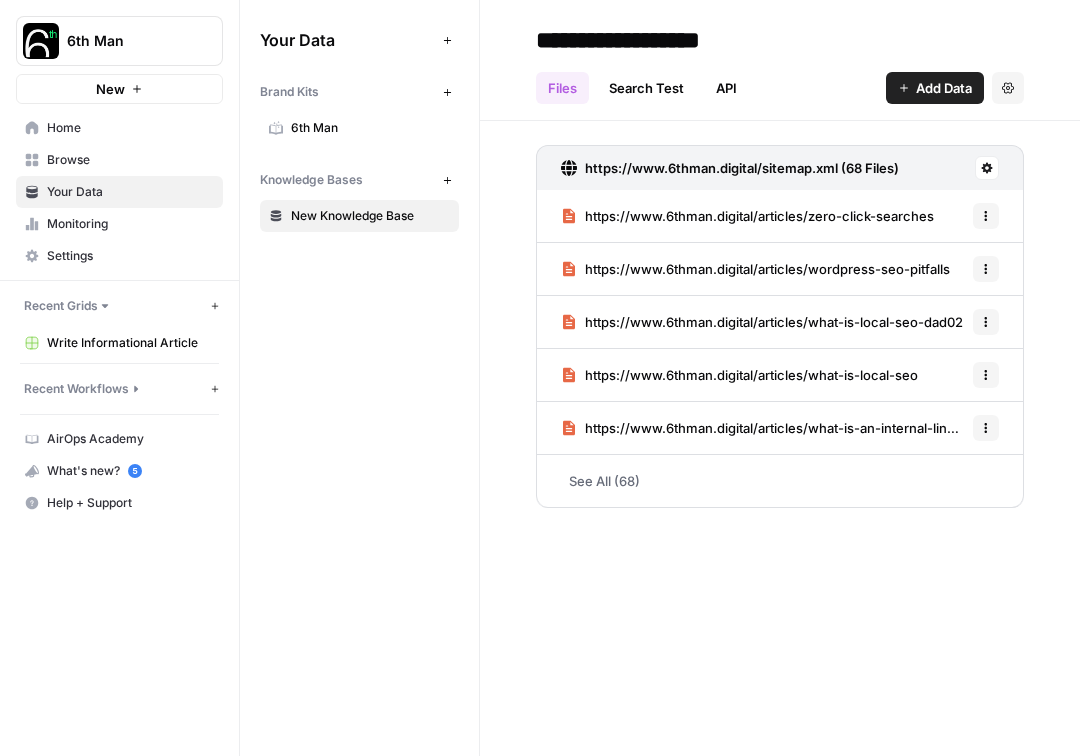 click 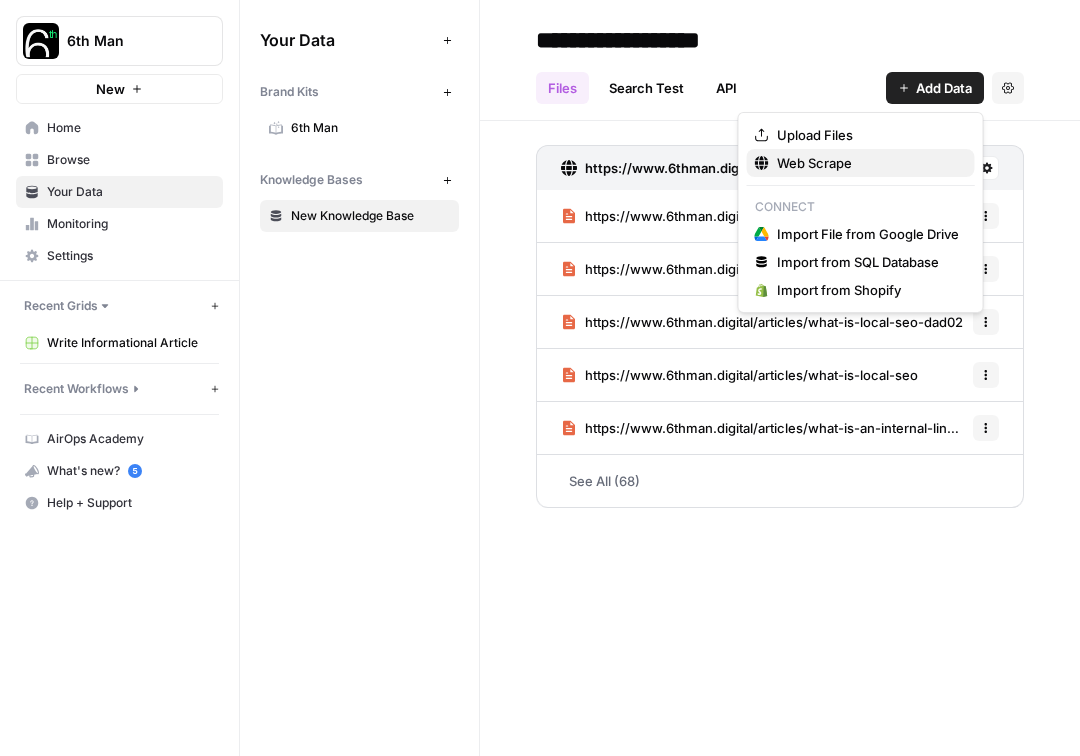 click on "Web Scrape" at bounding box center (861, 163) 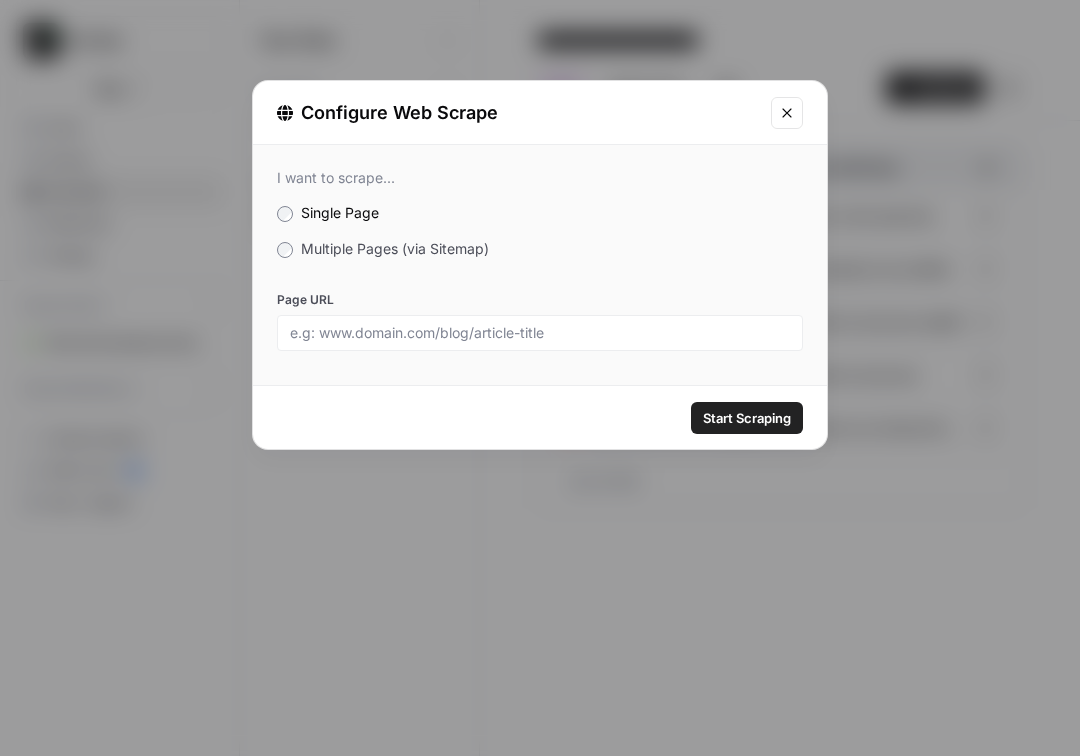click on "Multiple Pages (via Sitemap)" at bounding box center (540, 249) 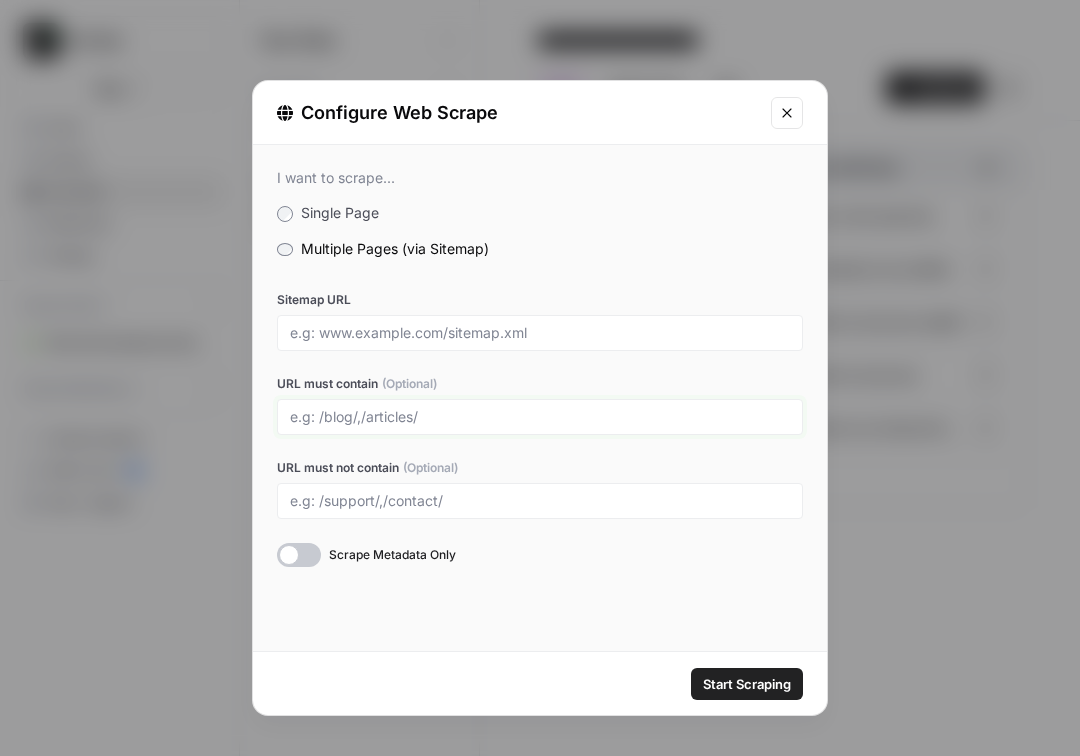 click on "URL must contain (Optional)" at bounding box center [540, 417] 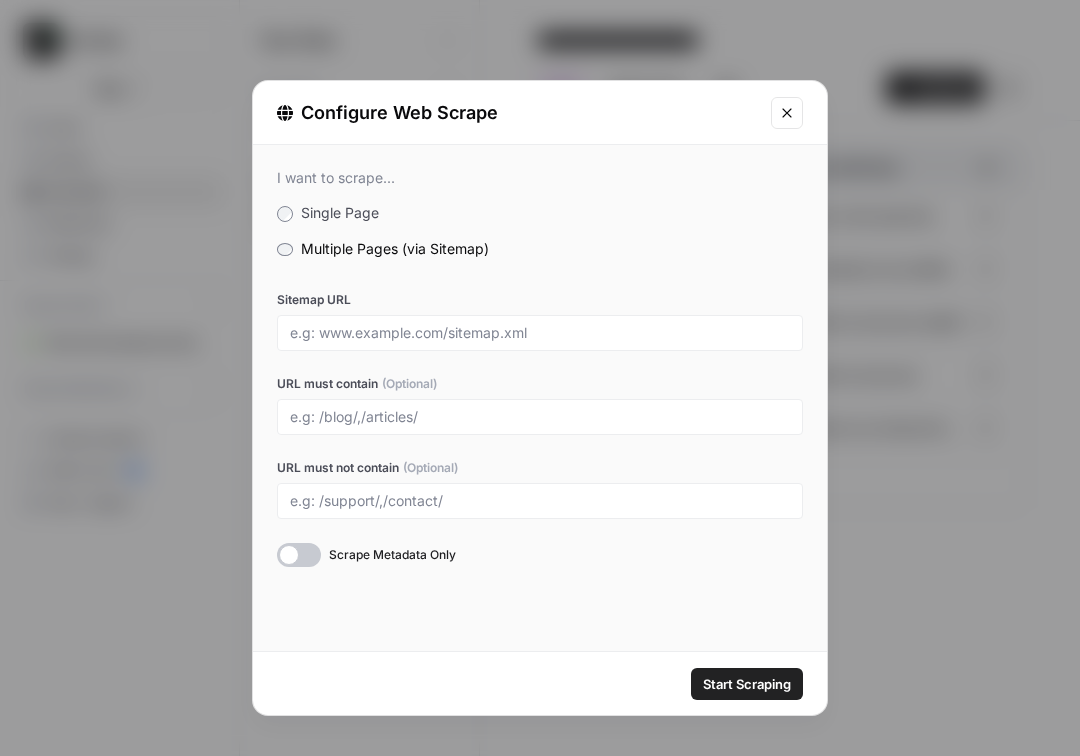 click 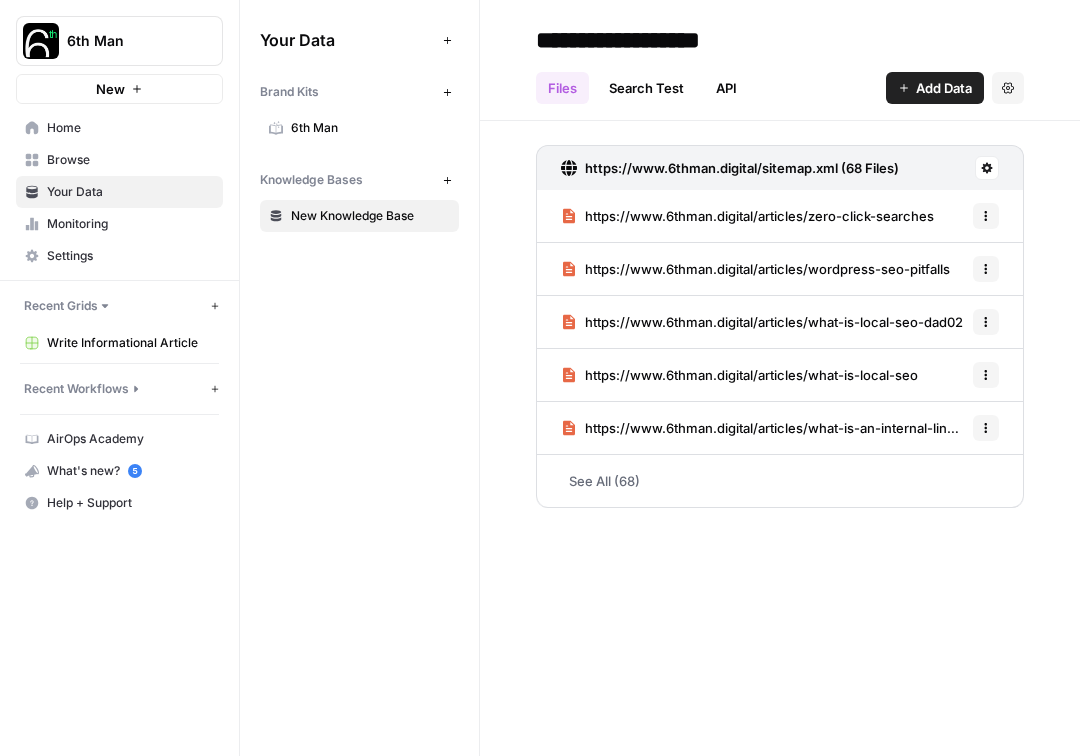 click on "Browse" at bounding box center (130, 160) 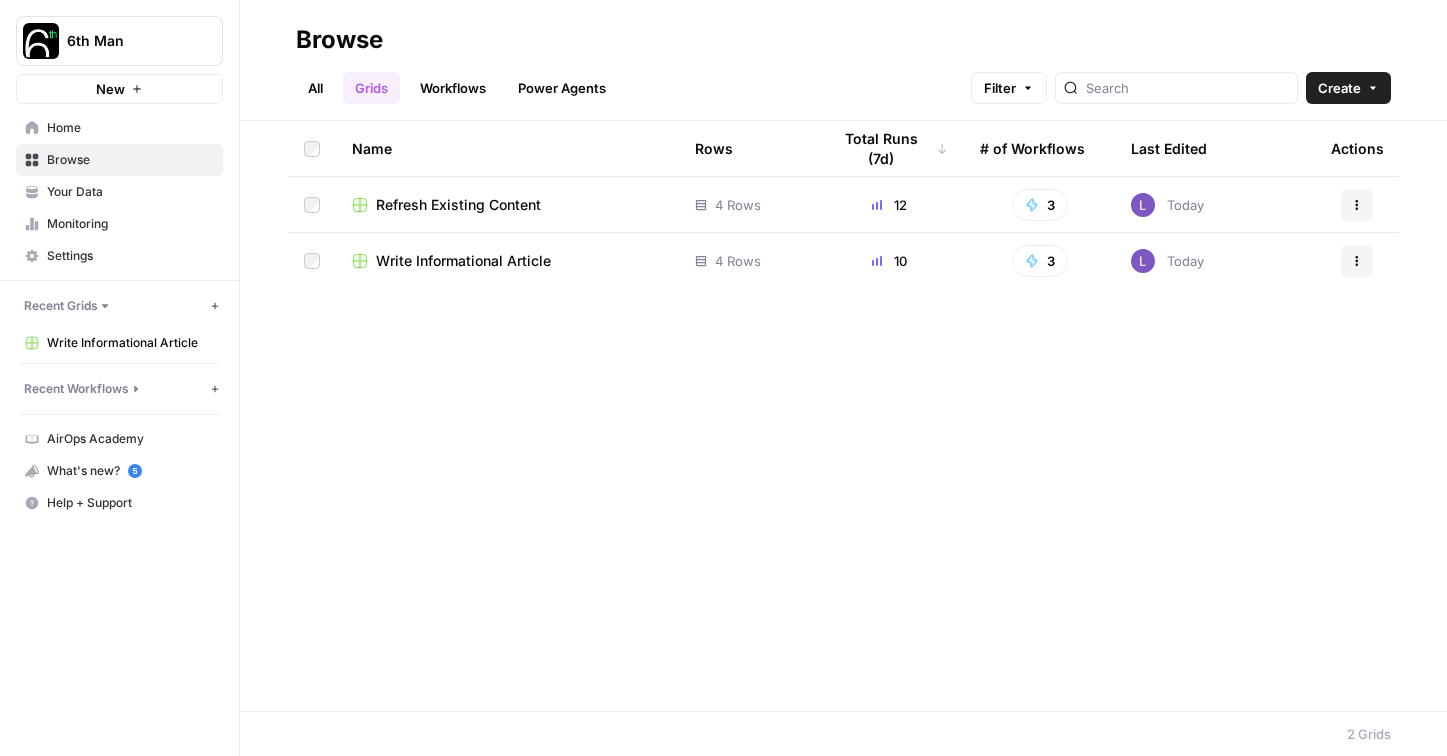 click on "Write Informational Article" at bounding box center [463, 261] 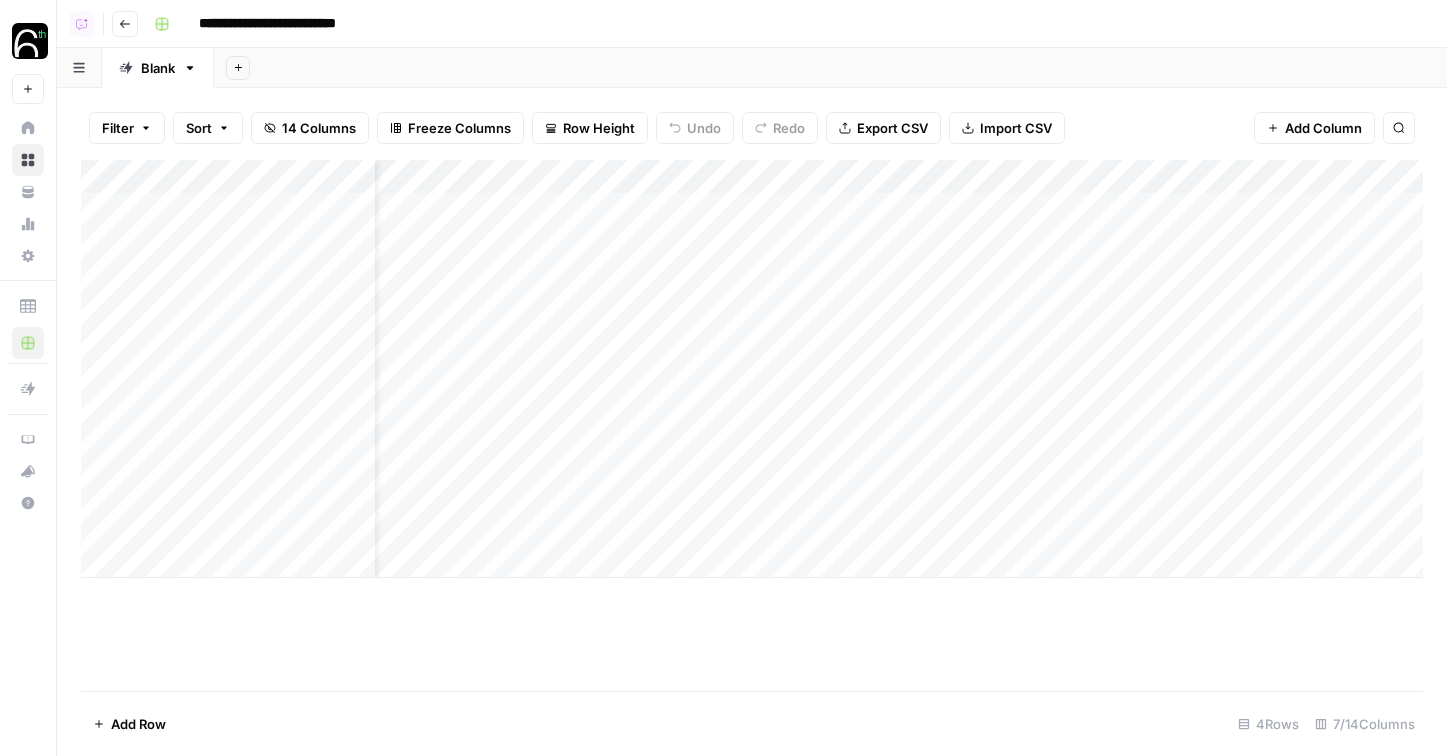 scroll, scrollTop: 0, scrollLeft: 72, axis: horizontal 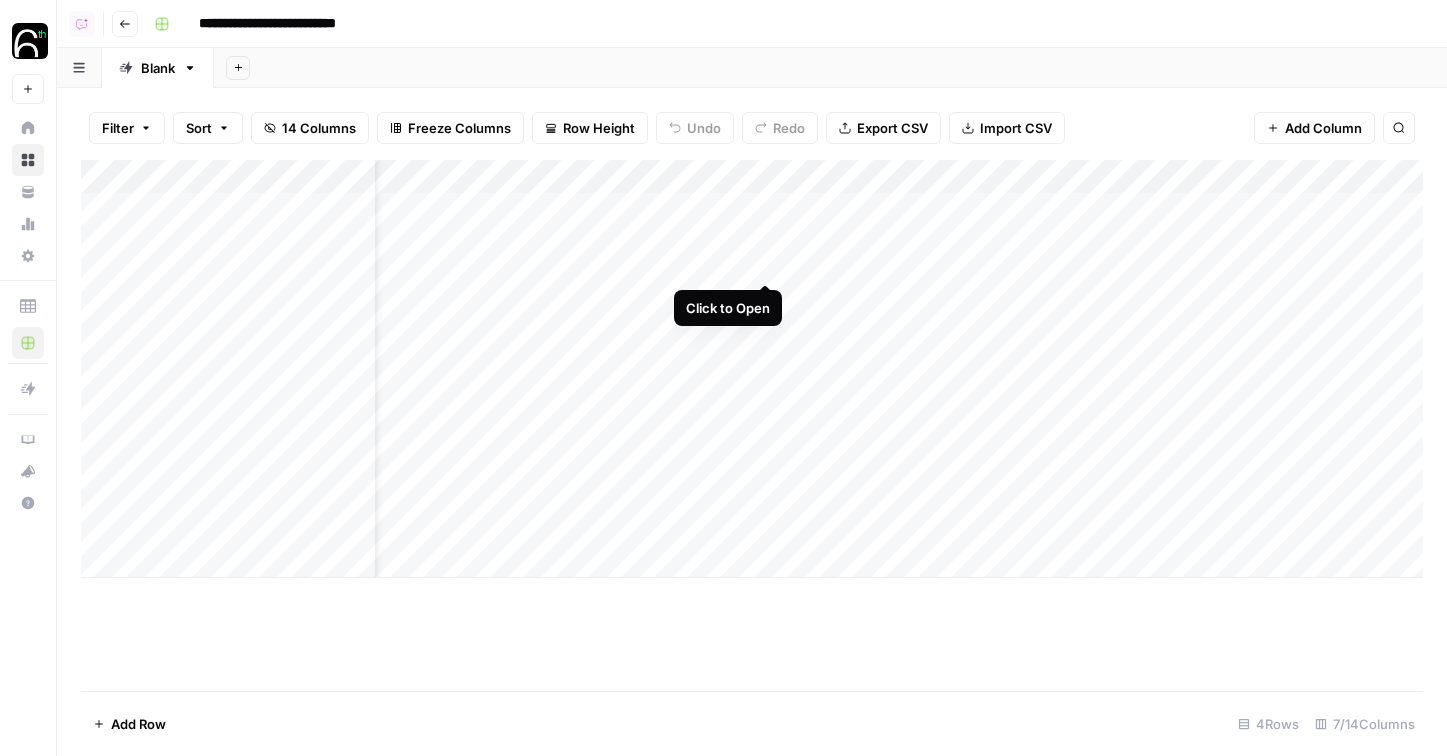 click on "Add Column" at bounding box center [752, 369] 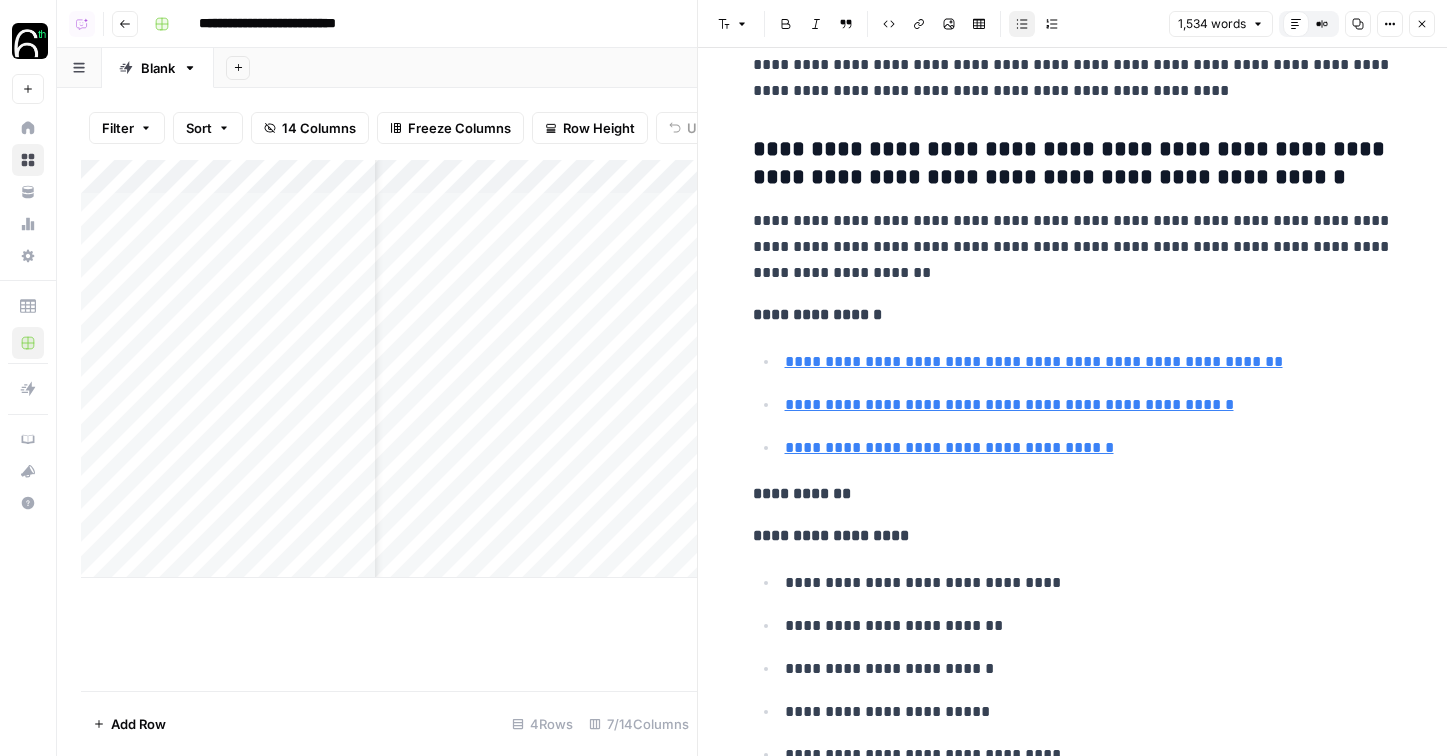 scroll, scrollTop: 6748, scrollLeft: 0, axis: vertical 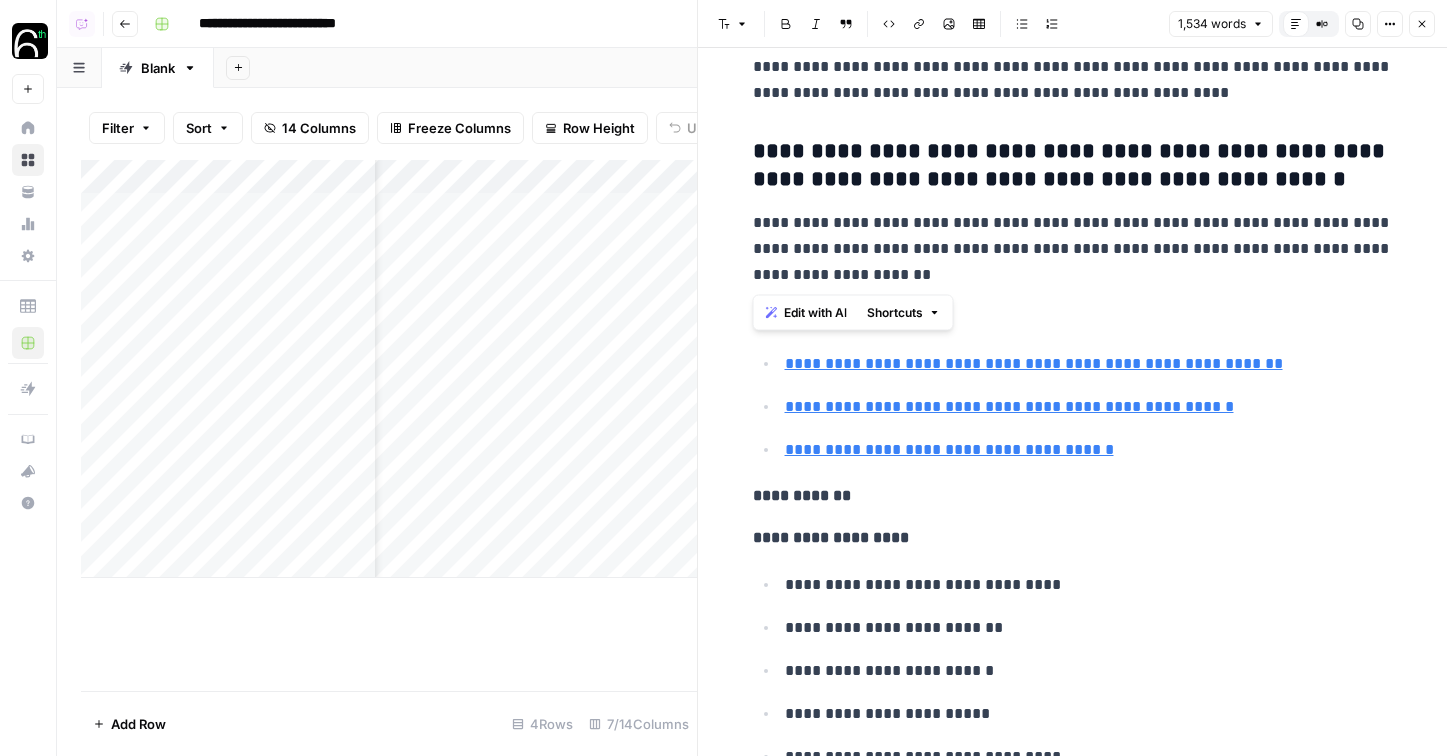 drag, startPoint x: 906, startPoint y: 285, endPoint x: 732, endPoint y: 224, distance: 184.38275 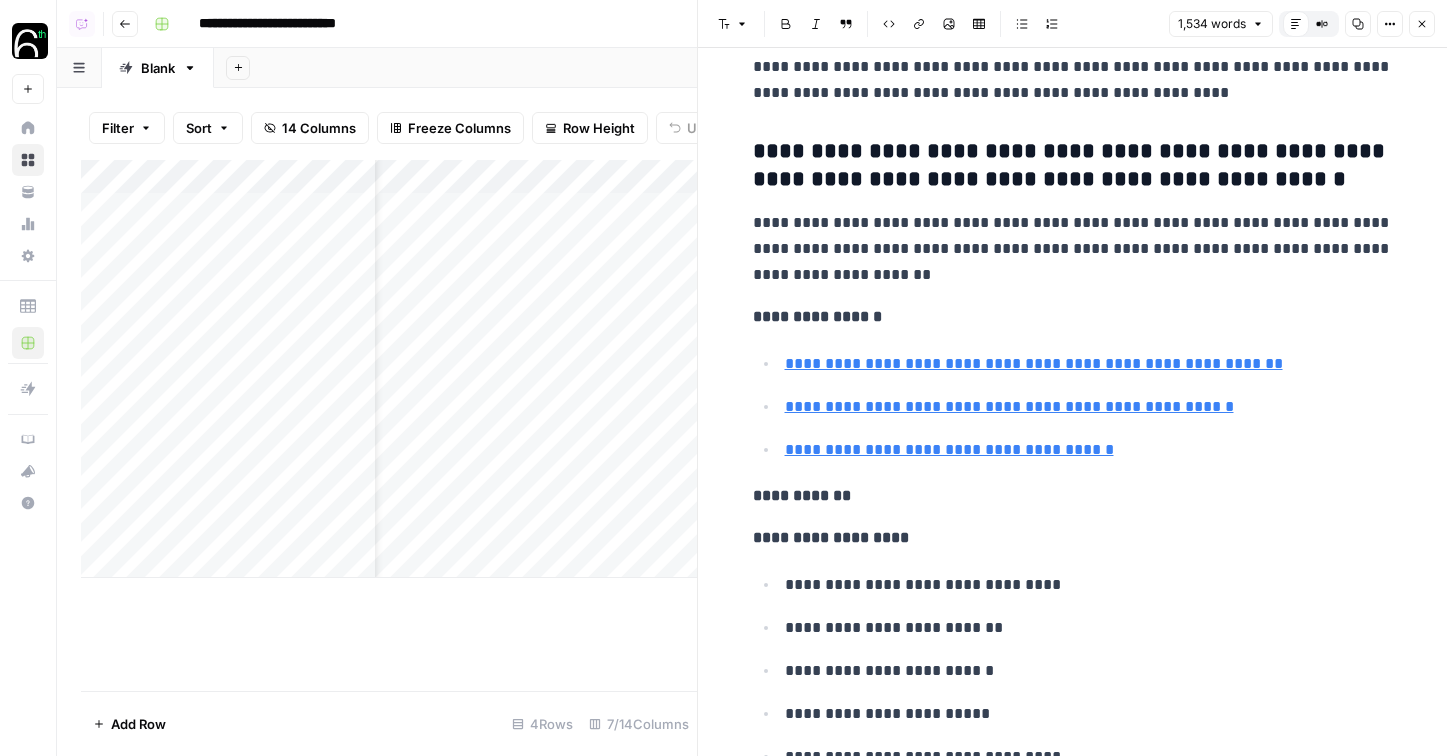 click on "Close" at bounding box center [1422, 24] 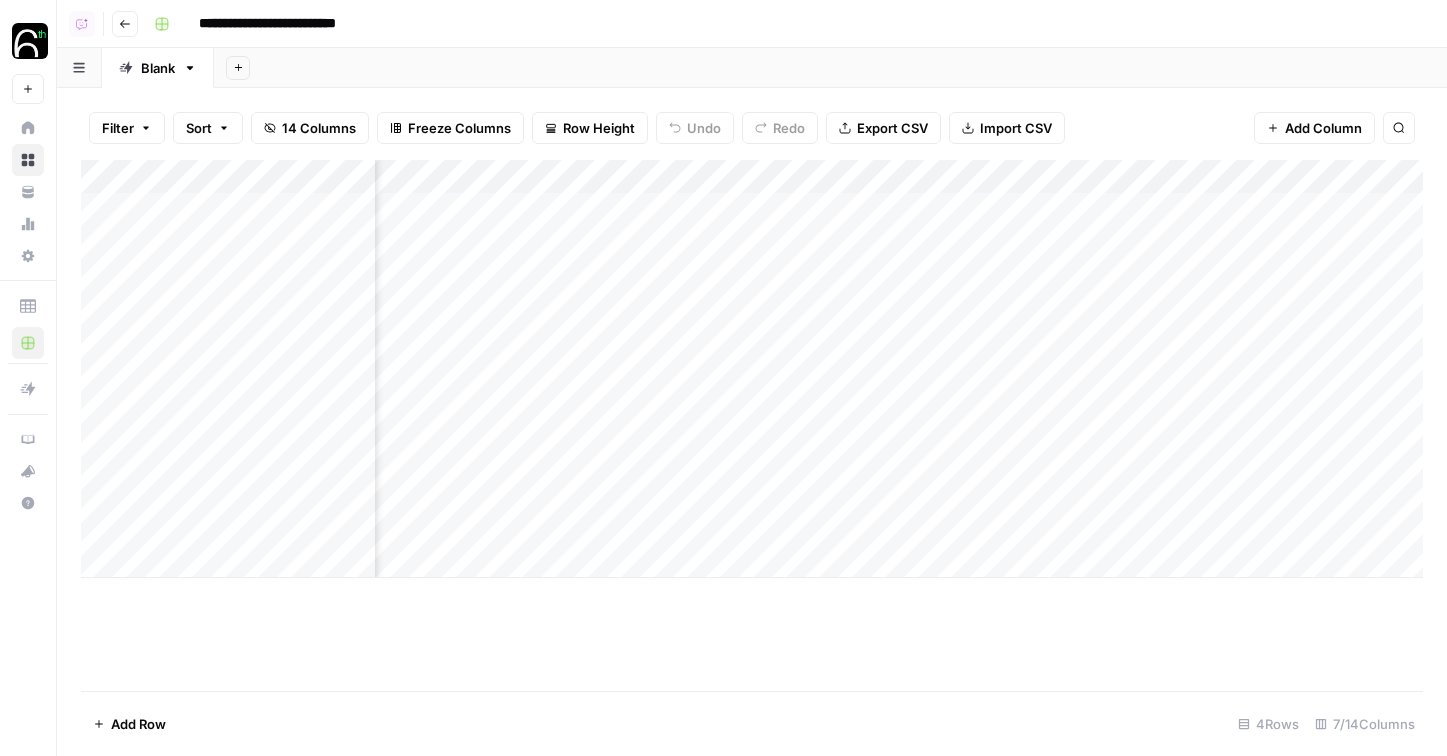 scroll, scrollTop: 0, scrollLeft: 334, axis: horizontal 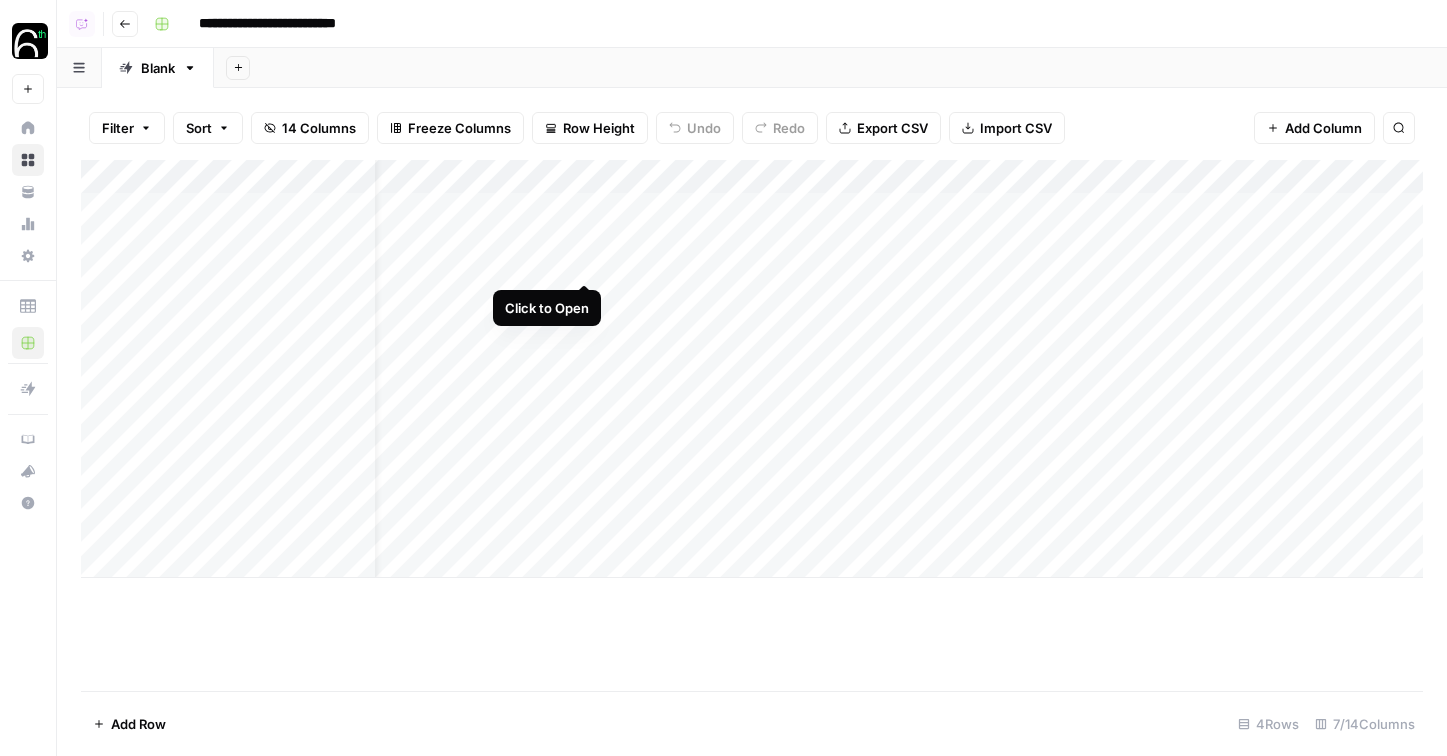 click on "Add Column" at bounding box center (752, 369) 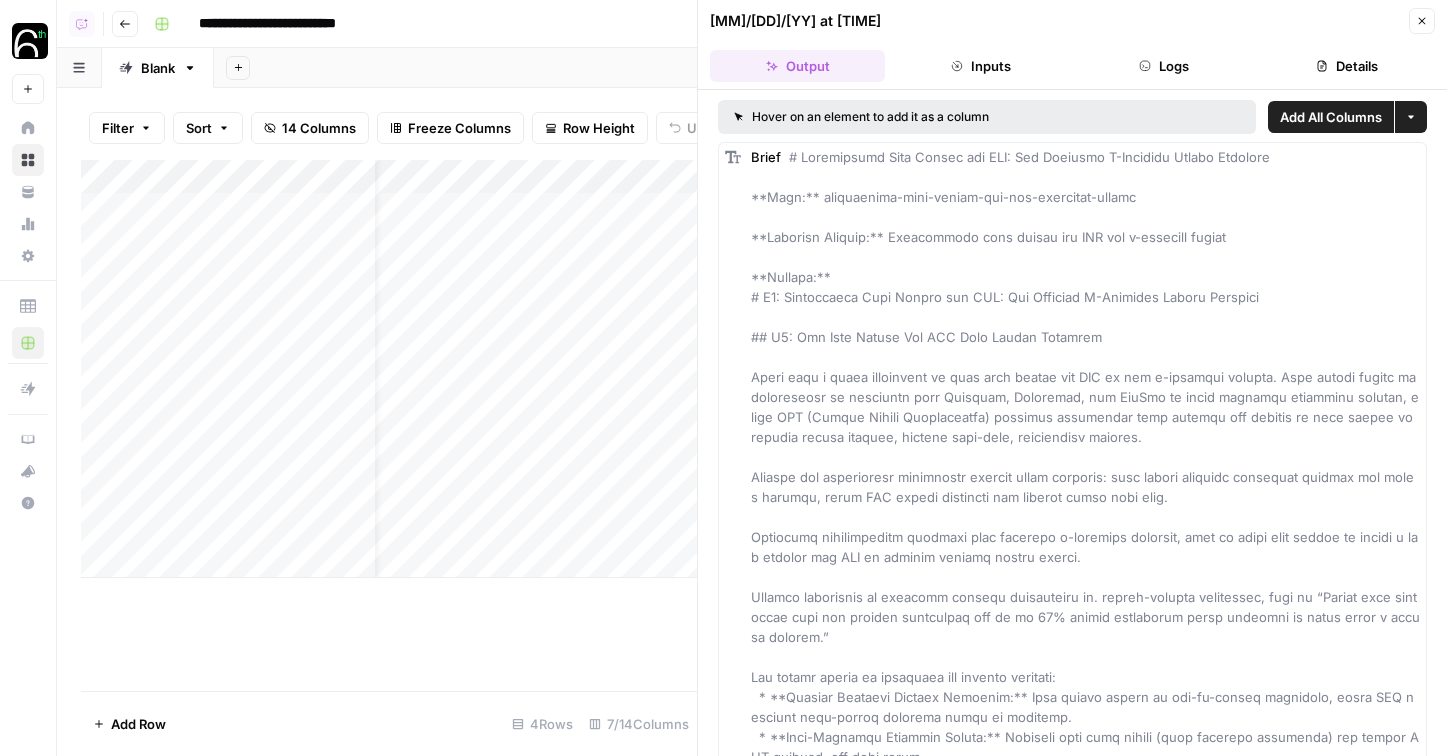click on "Add Column" at bounding box center (389, 369) 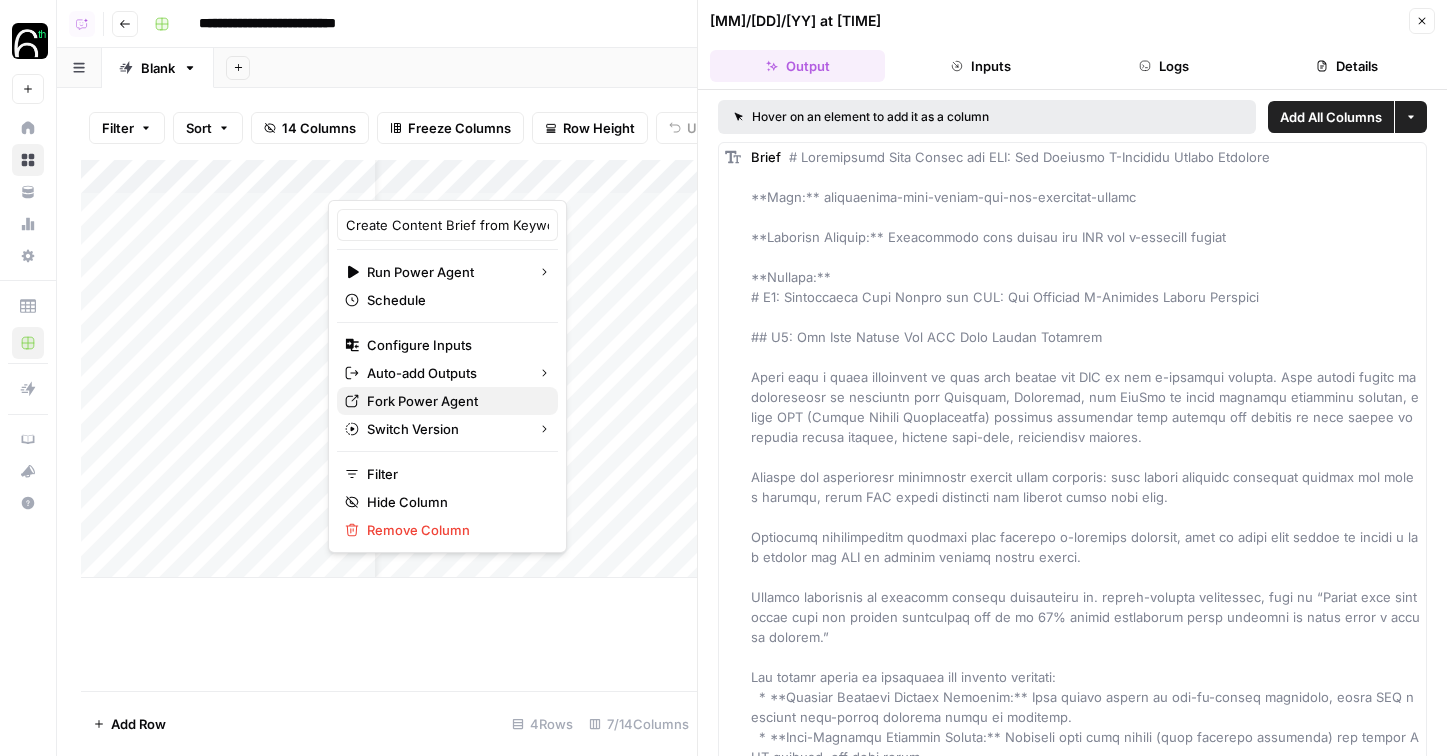 click on "Fork Power Agent" at bounding box center [454, 401] 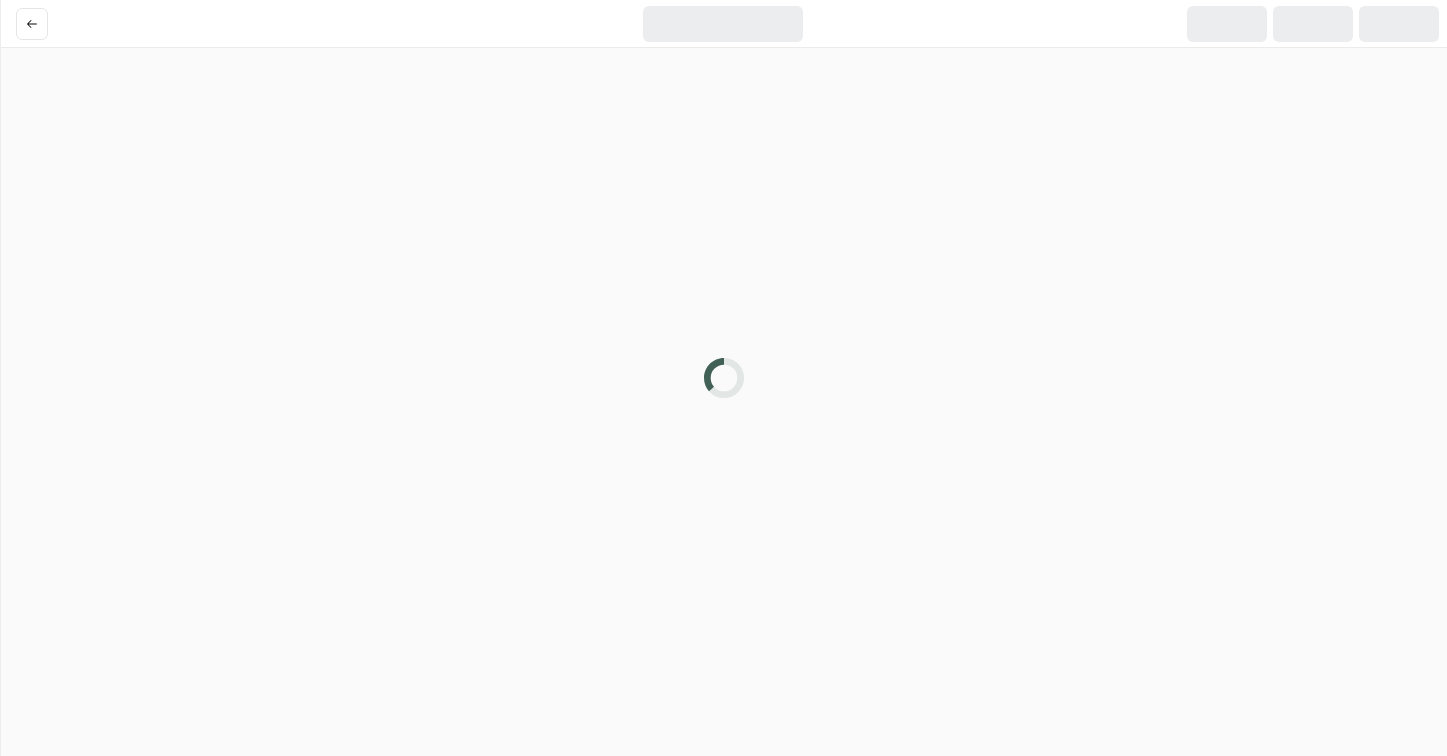 scroll, scrollTop: 0, scrollLeft: 0, axis: both 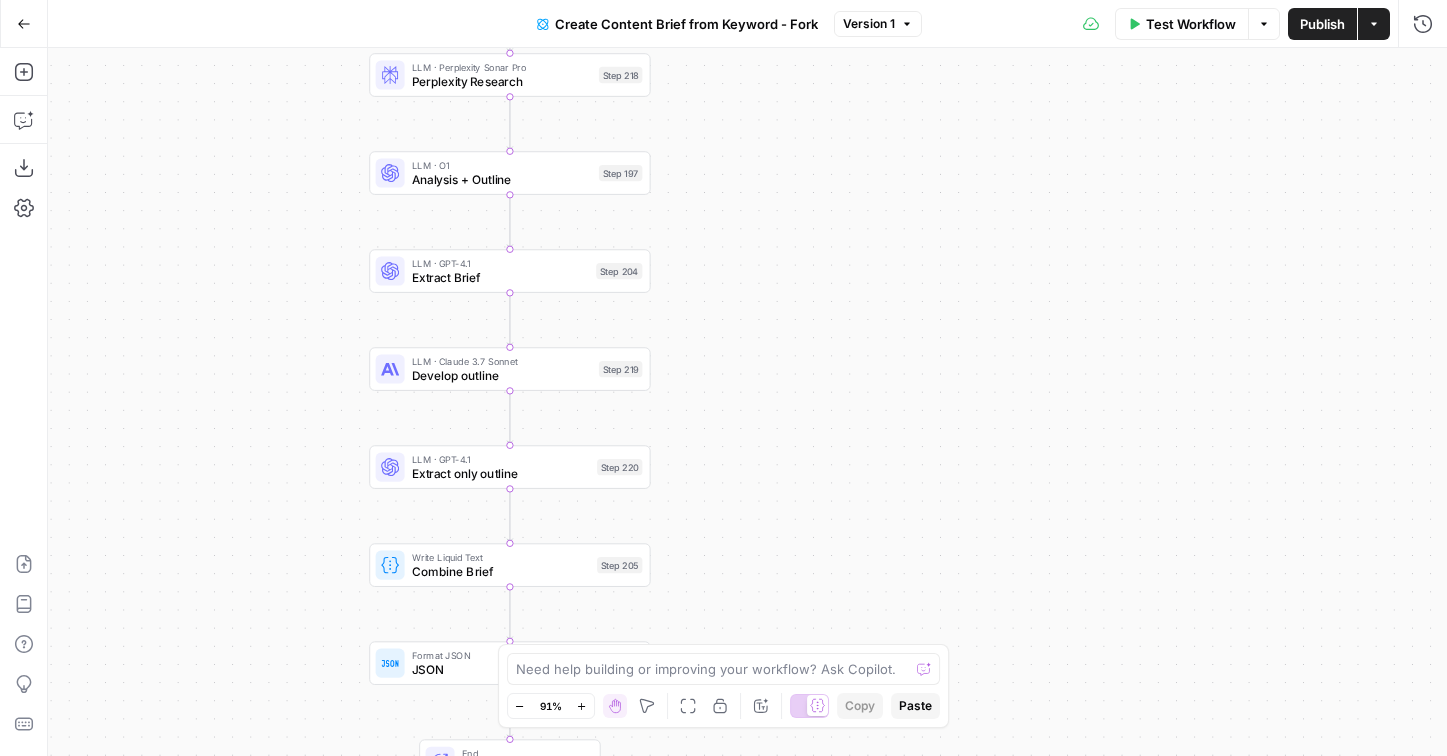click on "Actions" at bounding box center (1374, 24) 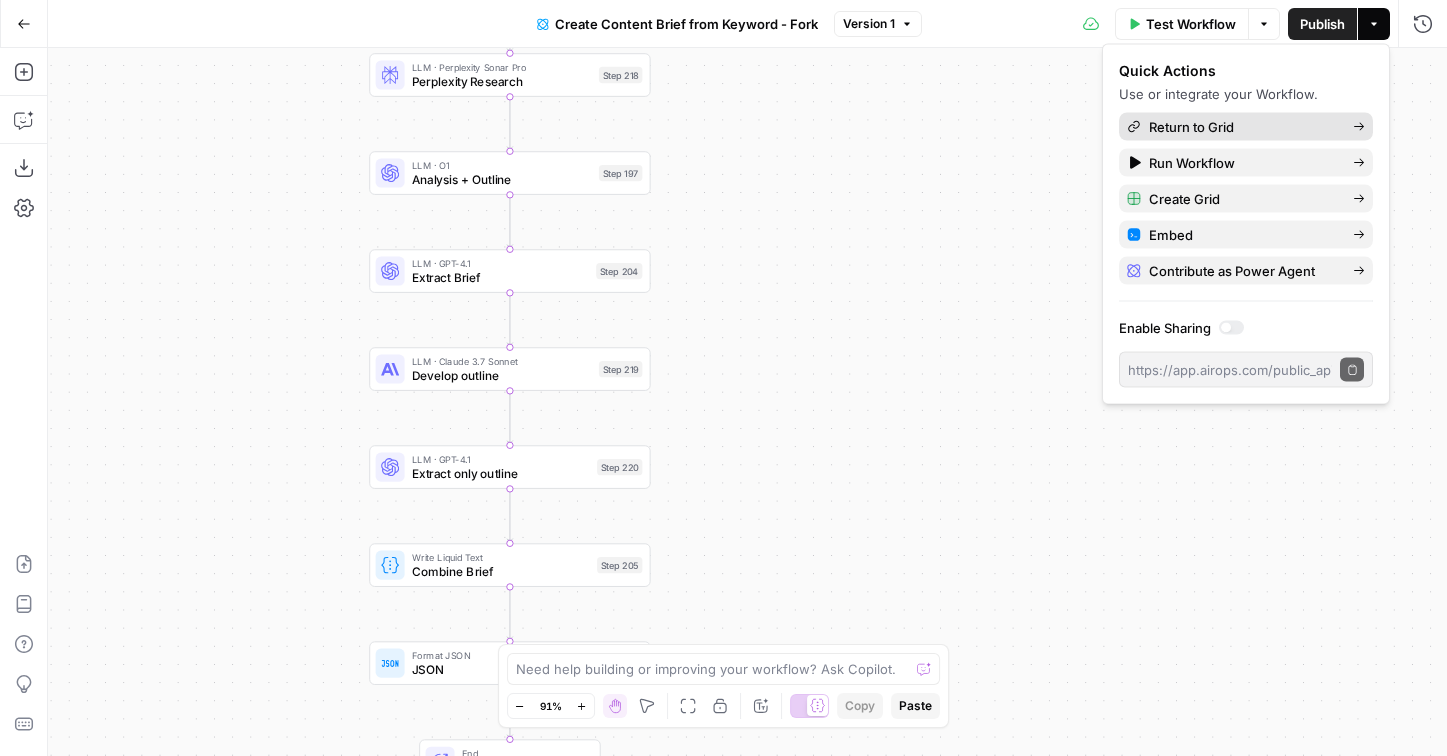click on "Return to Grid" at bounding box center [1243, 127] 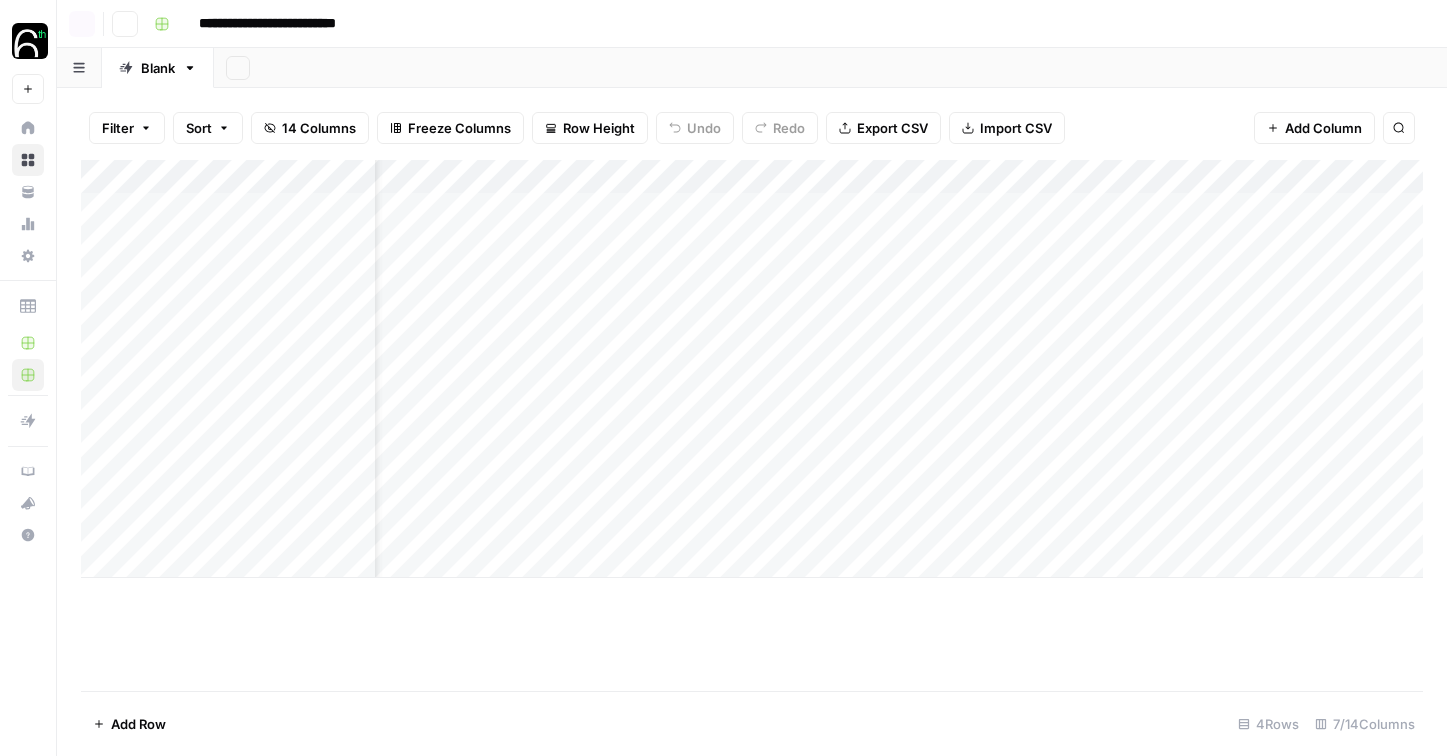 scroll, scrollTop: 0, scrollLeft: 76, axis: horizontal 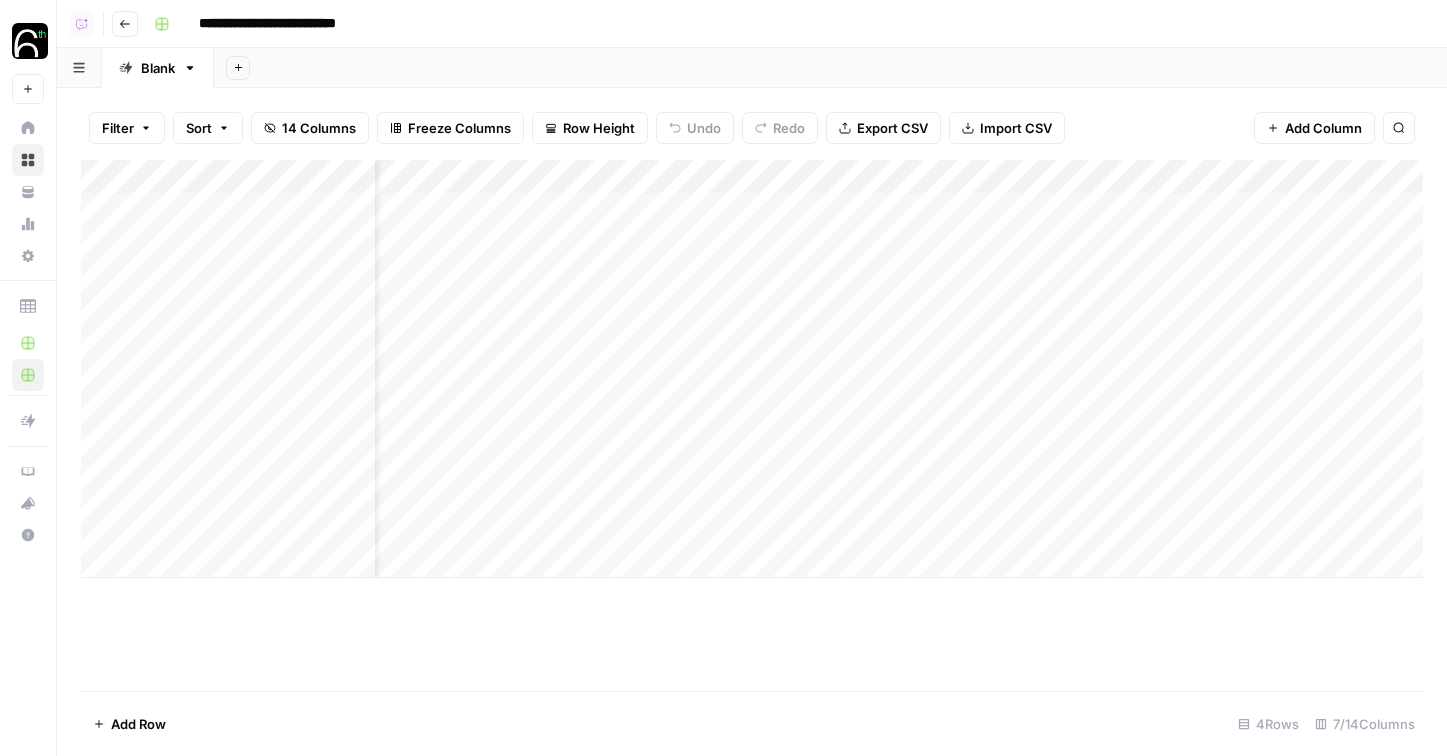 click on "Add Column" at bounding box center [752, 369] 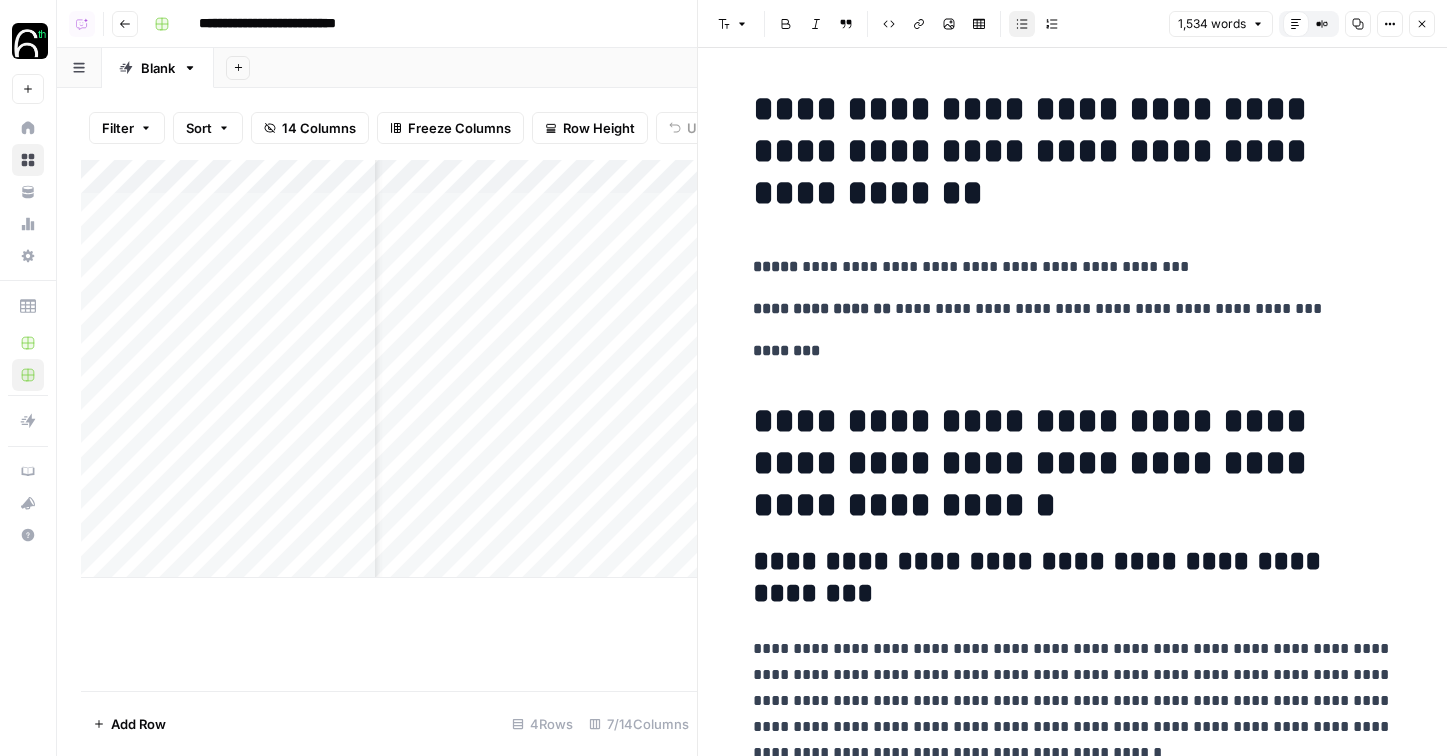 scroll, scrollTop: 2, scrollLeft: 0, axis: vertical 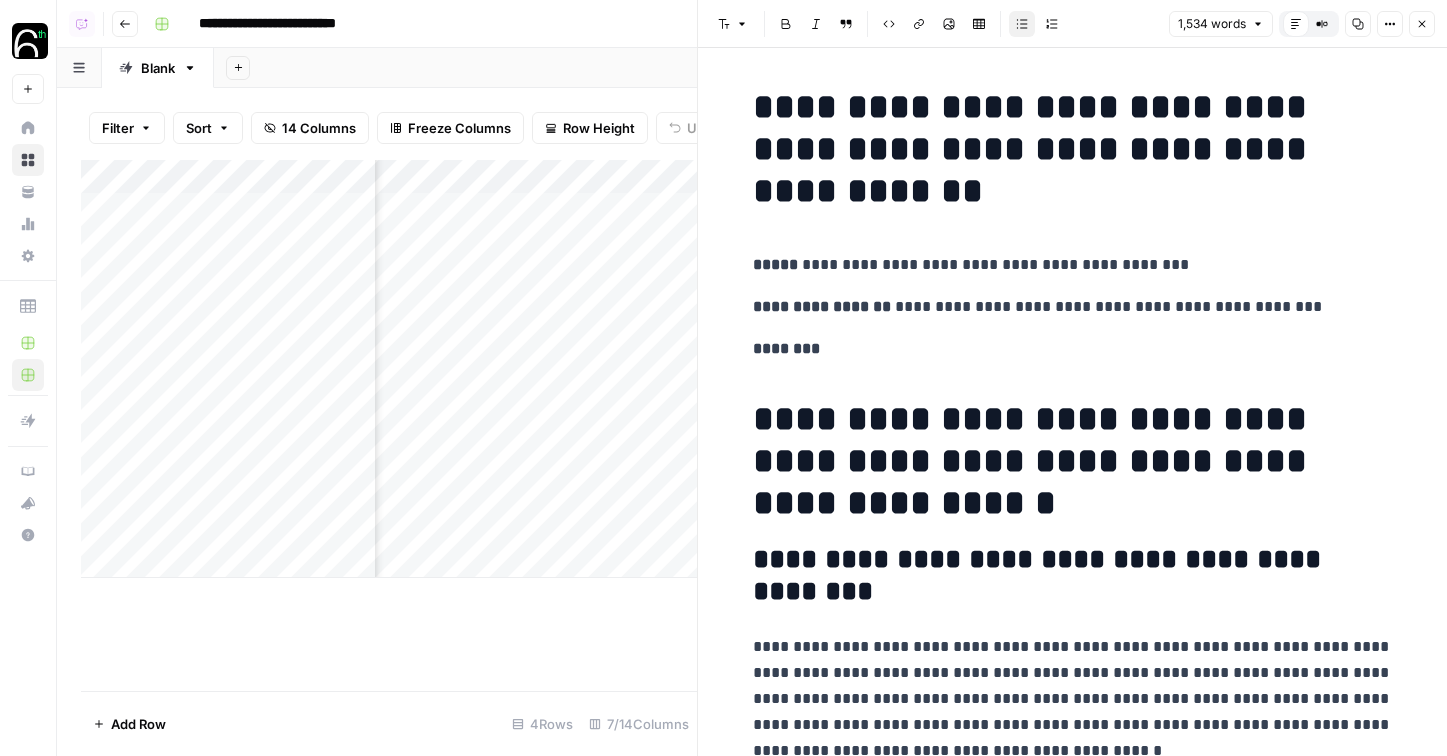 click on "Font style Bold Italic Block quote Code block Link Image Insert Table Bulleted list Numbered list 1,534 words Default Editor Compare Old vs New Content Copy Options Close" at bounding box center [1072, 24] 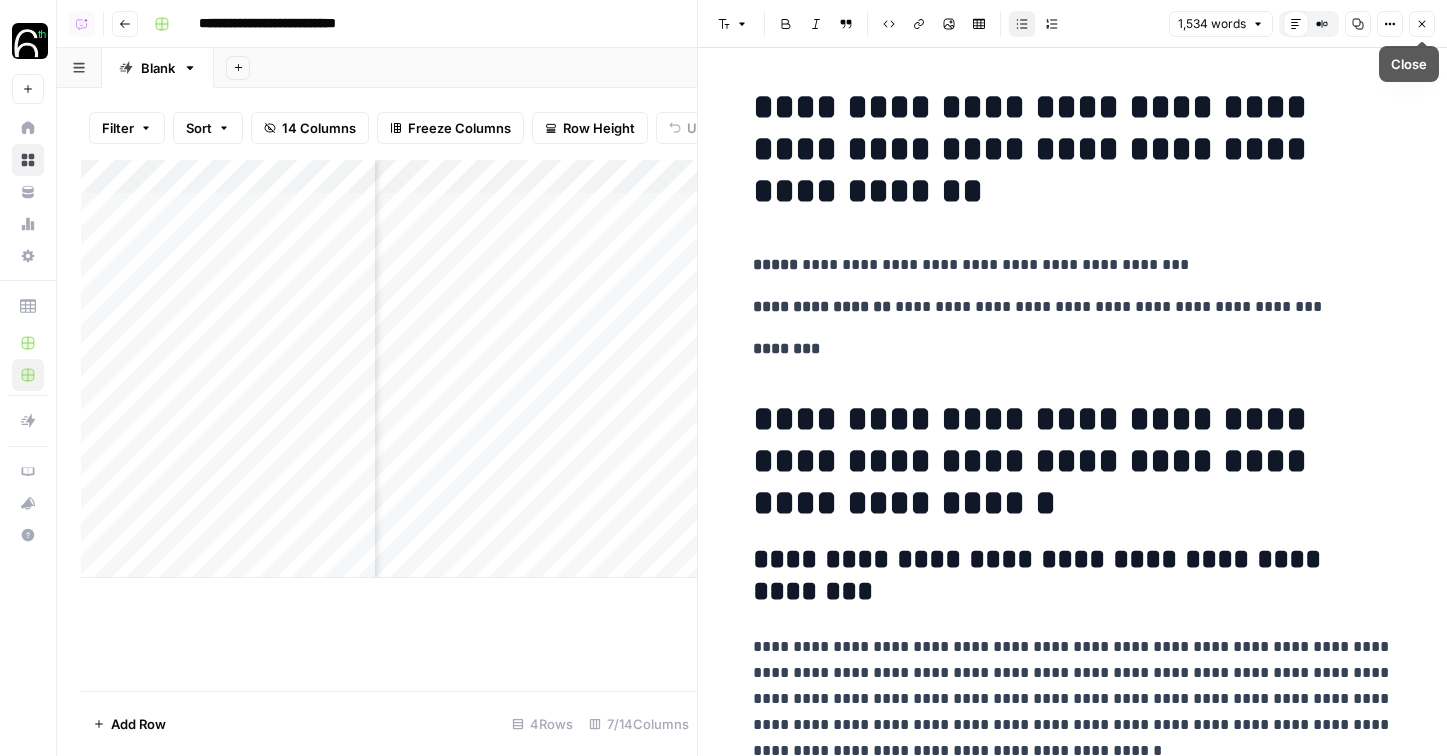 click 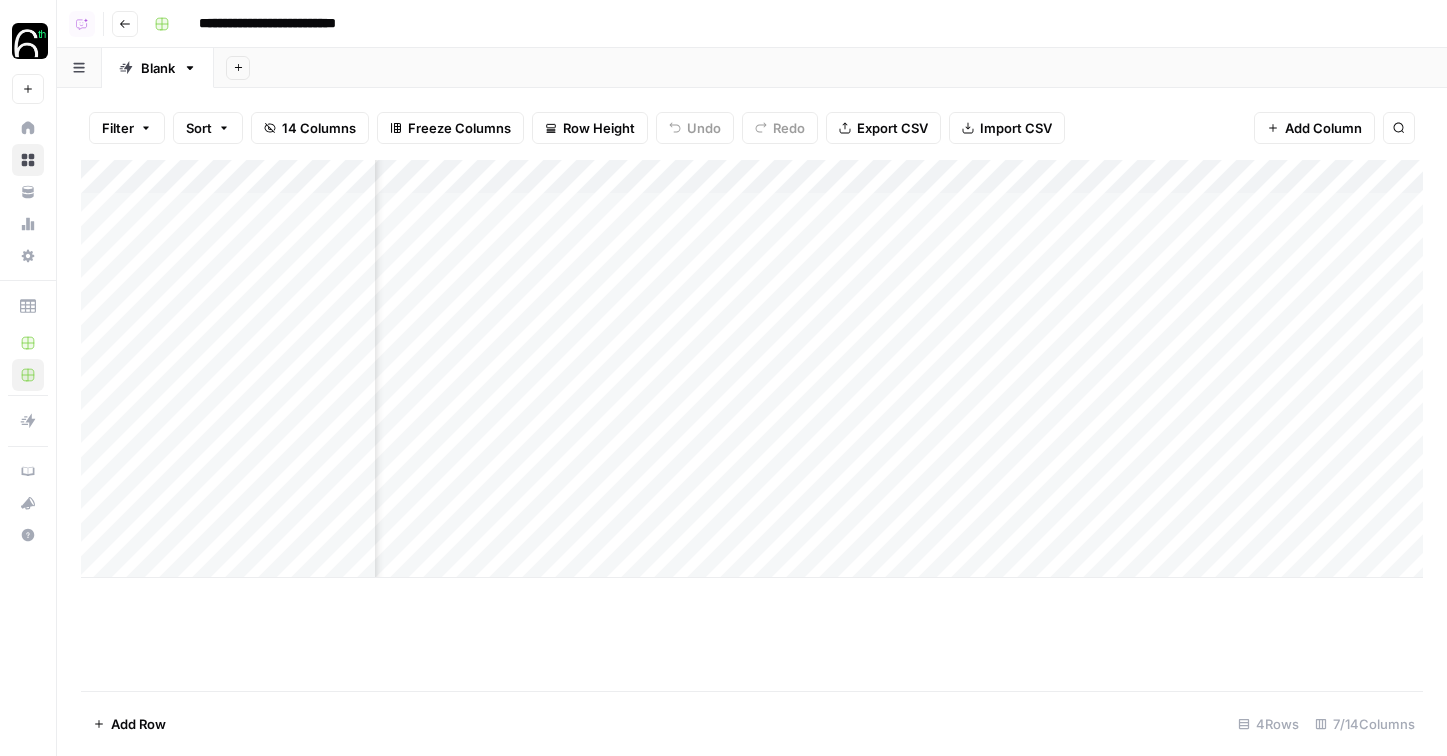 scroll, scrollTop: 0, scrollLeft: 295, axis: horizontal 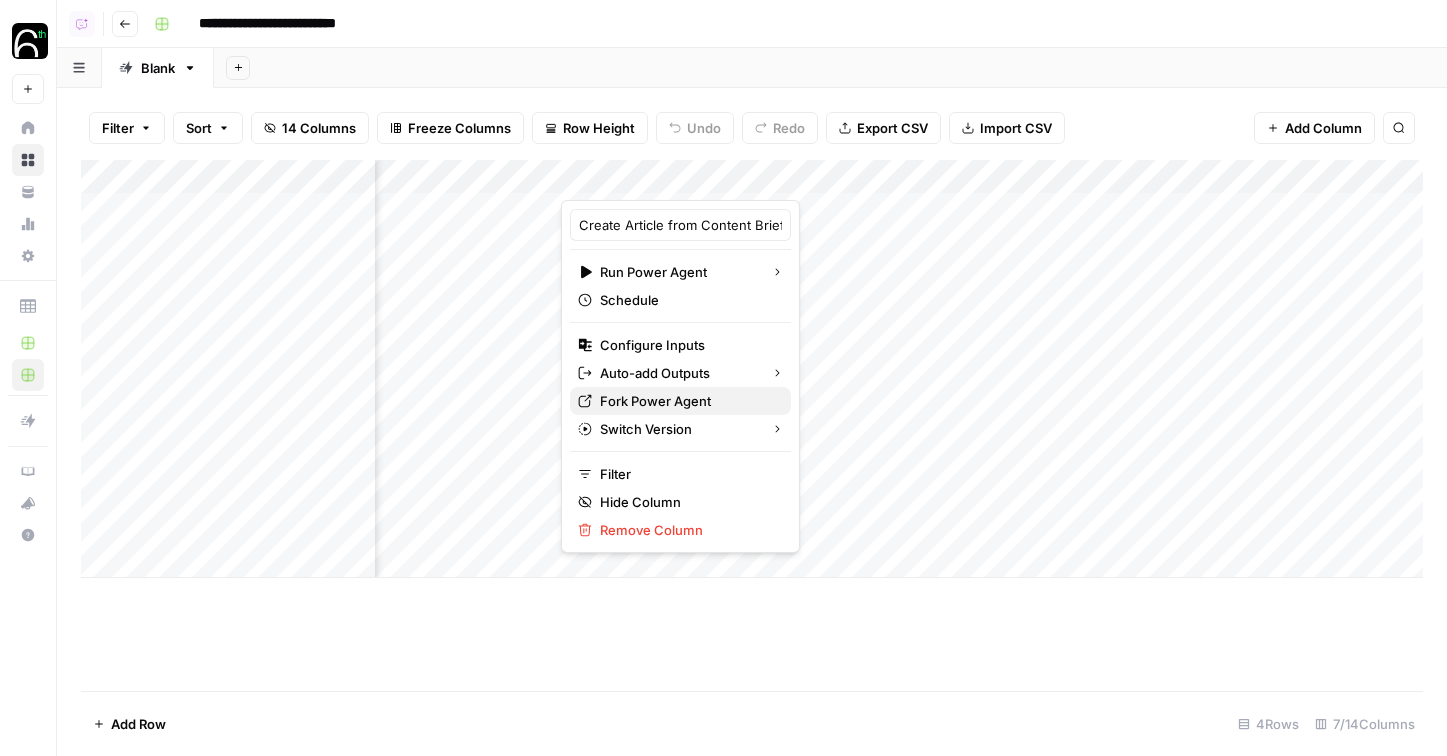 click on "Fork Power Agent" at bounding box center (687, 401) 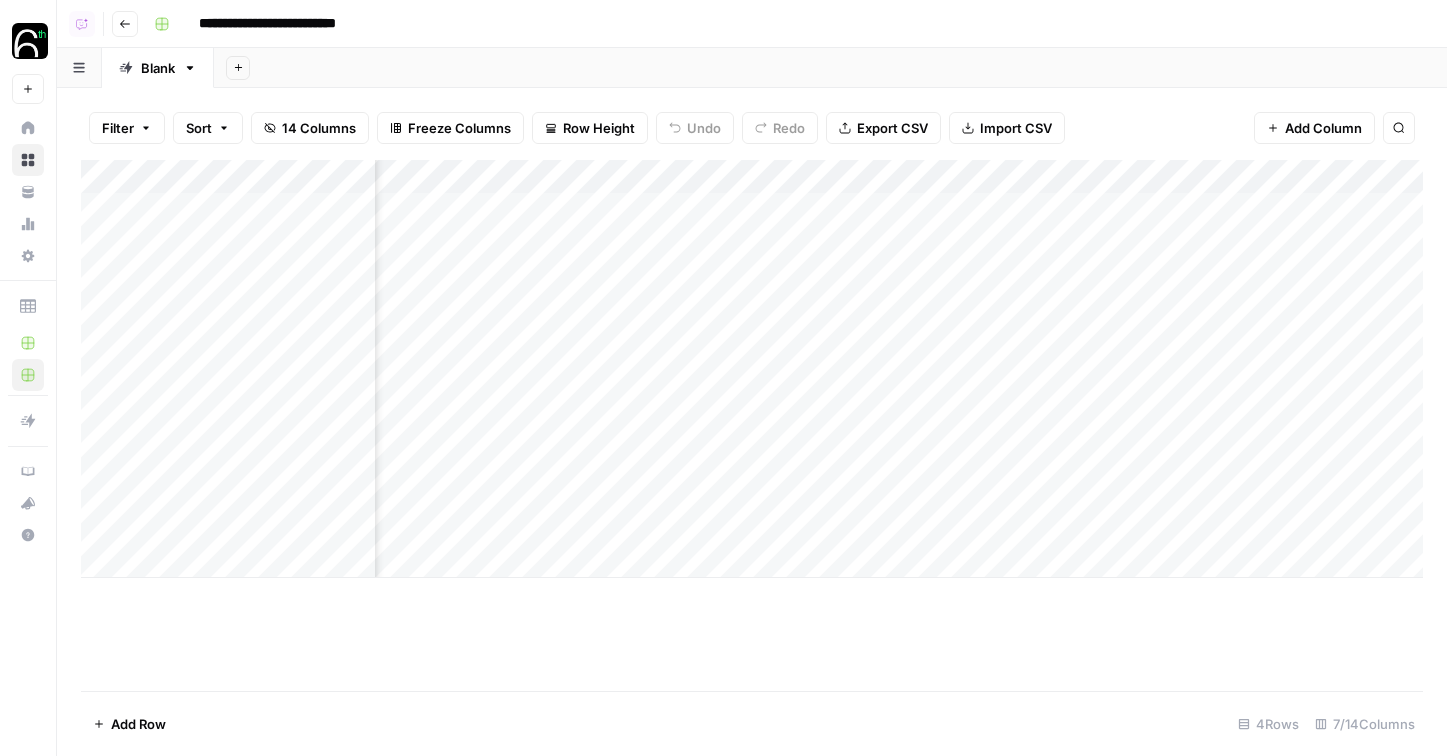 click on "Add Column" at bounding box center [1314, 128] 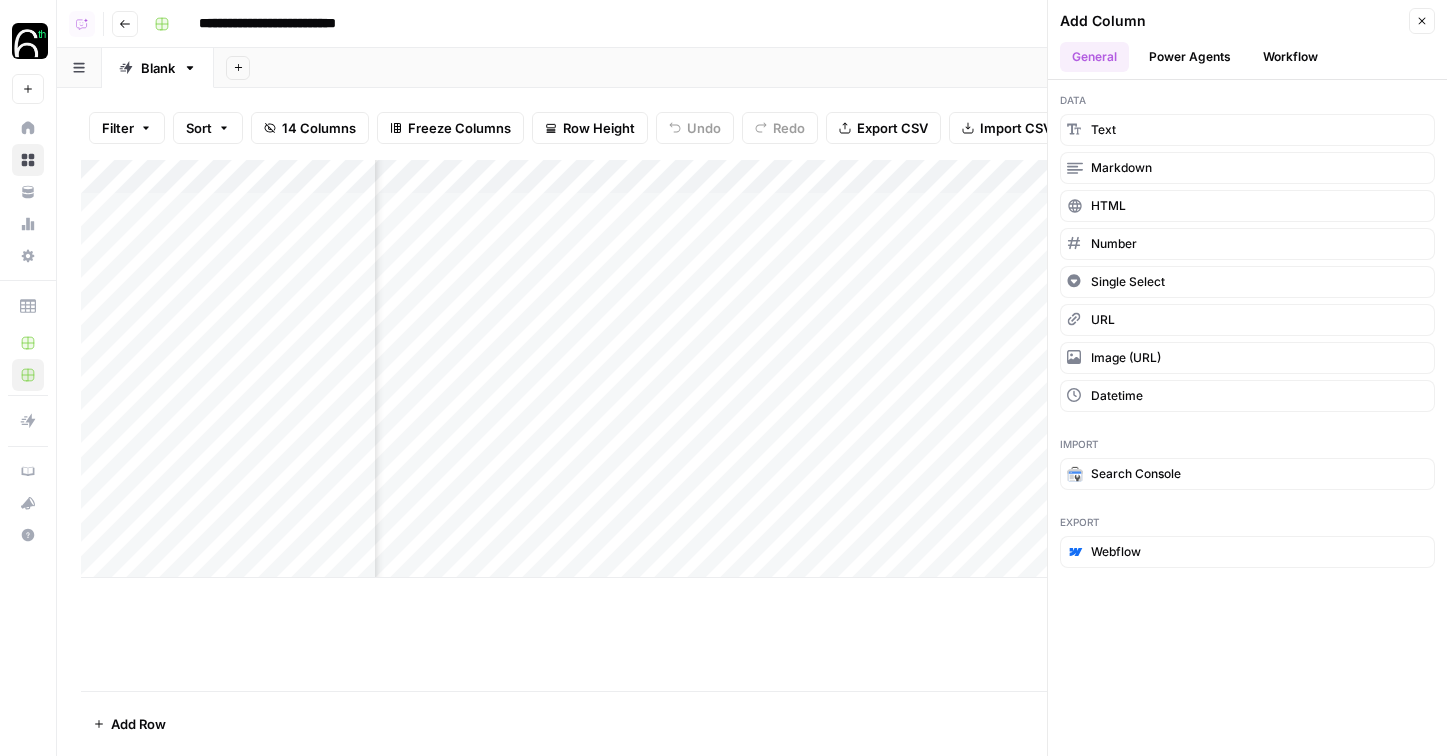 click on "Power Agents" at bounding box center (1190, 57) 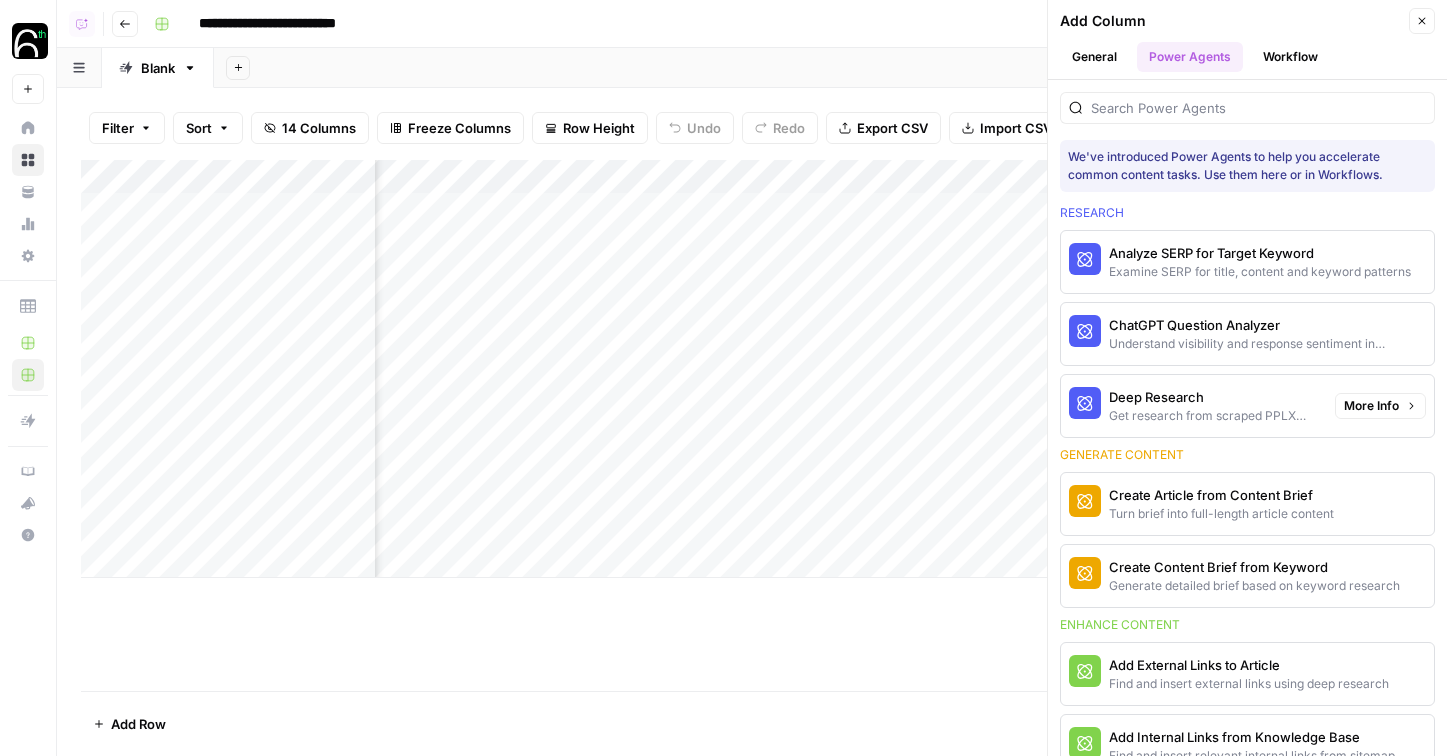 click on "More Info" at bounding box center (1371, 406) 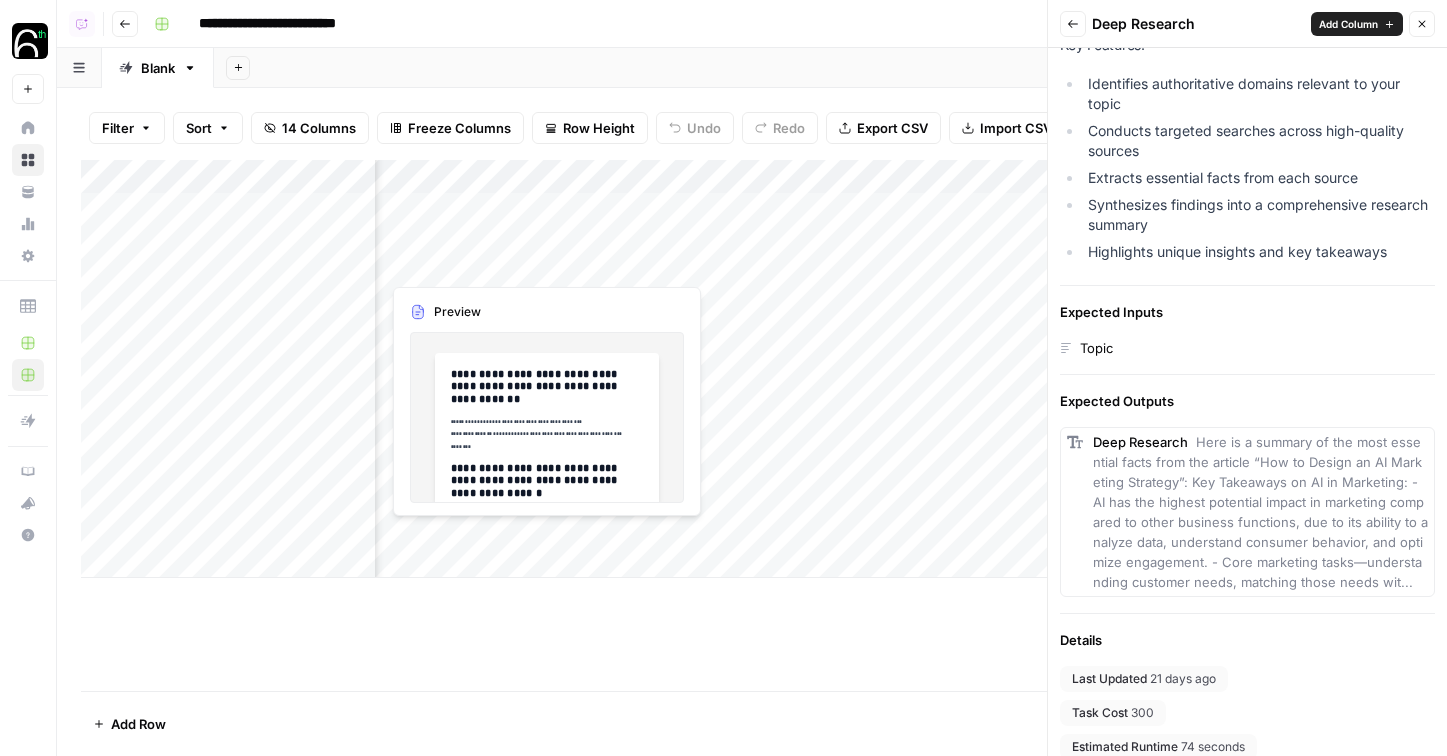 scroll, scrollTop: 300, scrollLeft: 0, axis: vertical 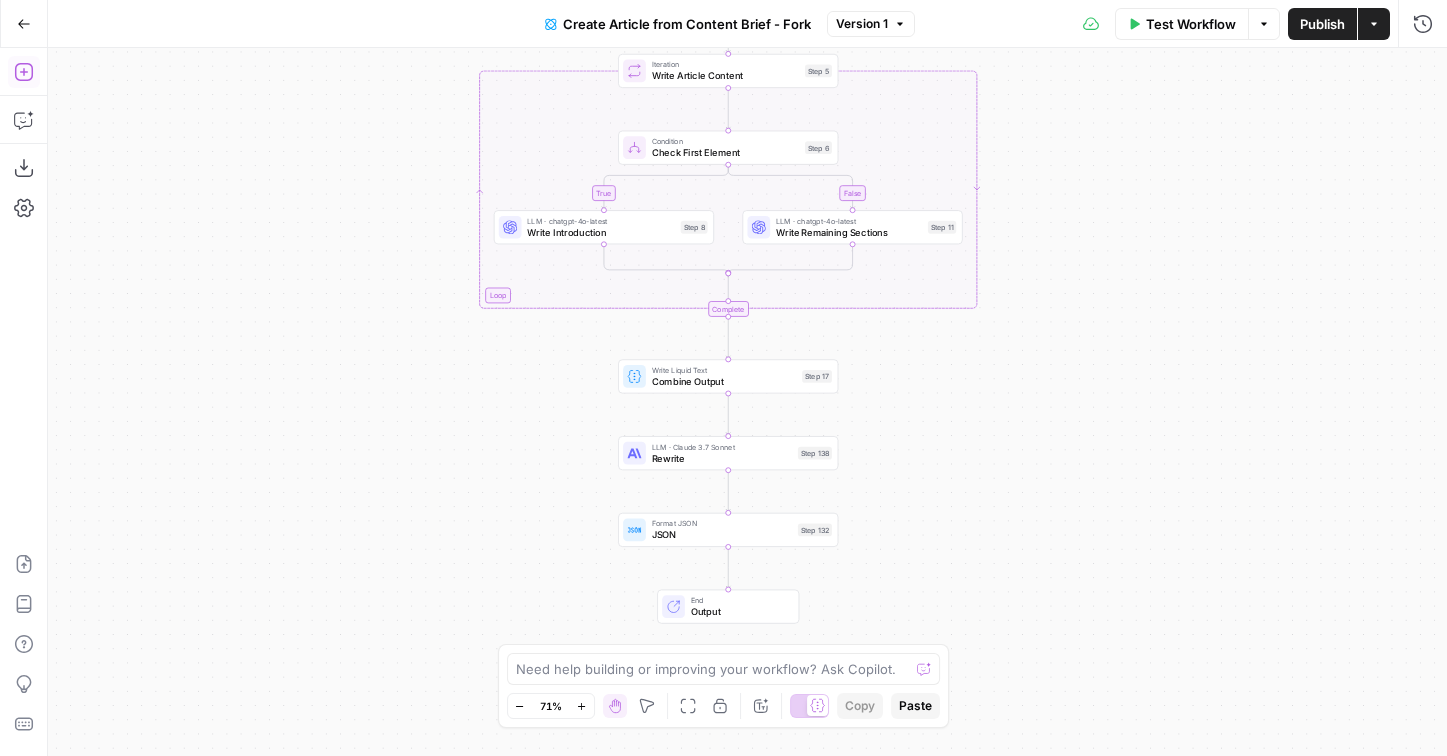 click on "Add Steps" at bounding box center [24, 72] 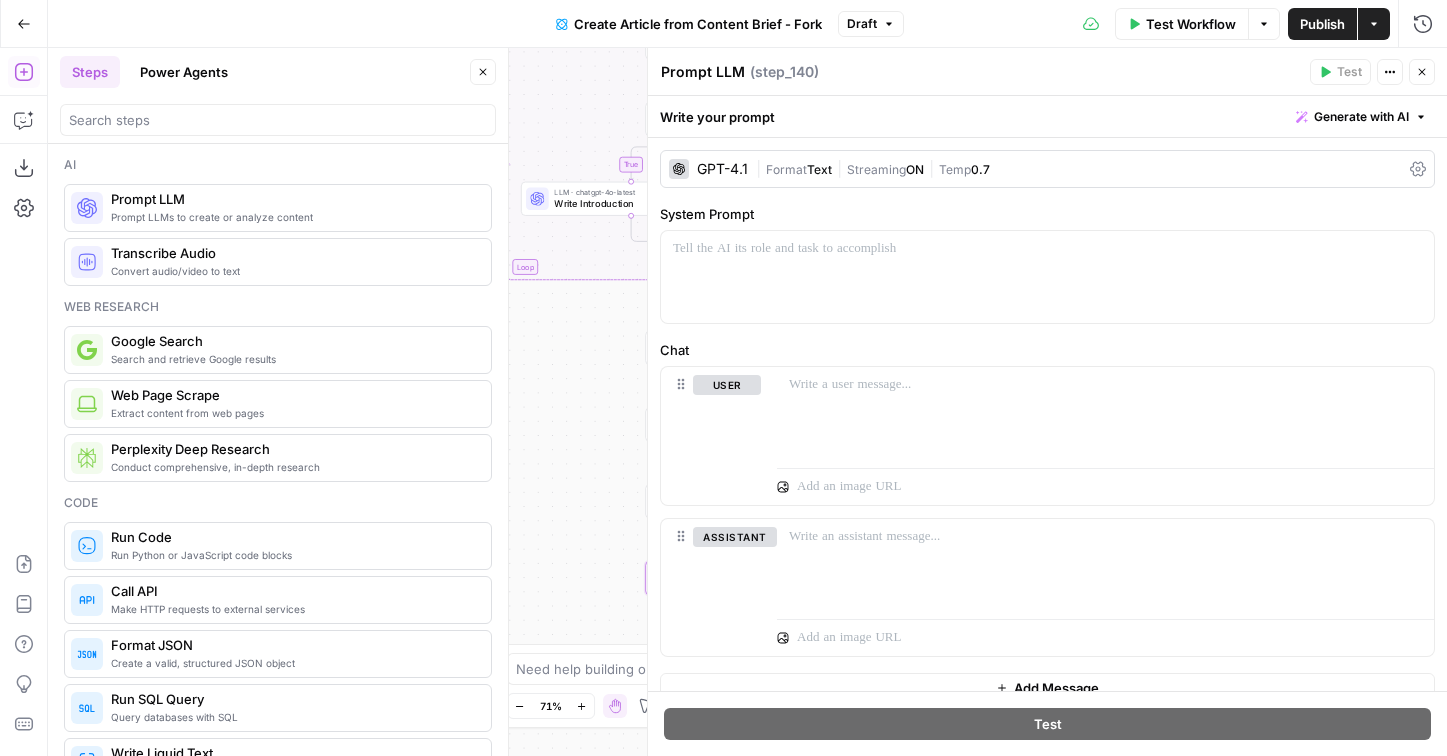 click on "Close" at bounding box center [1422, 72] 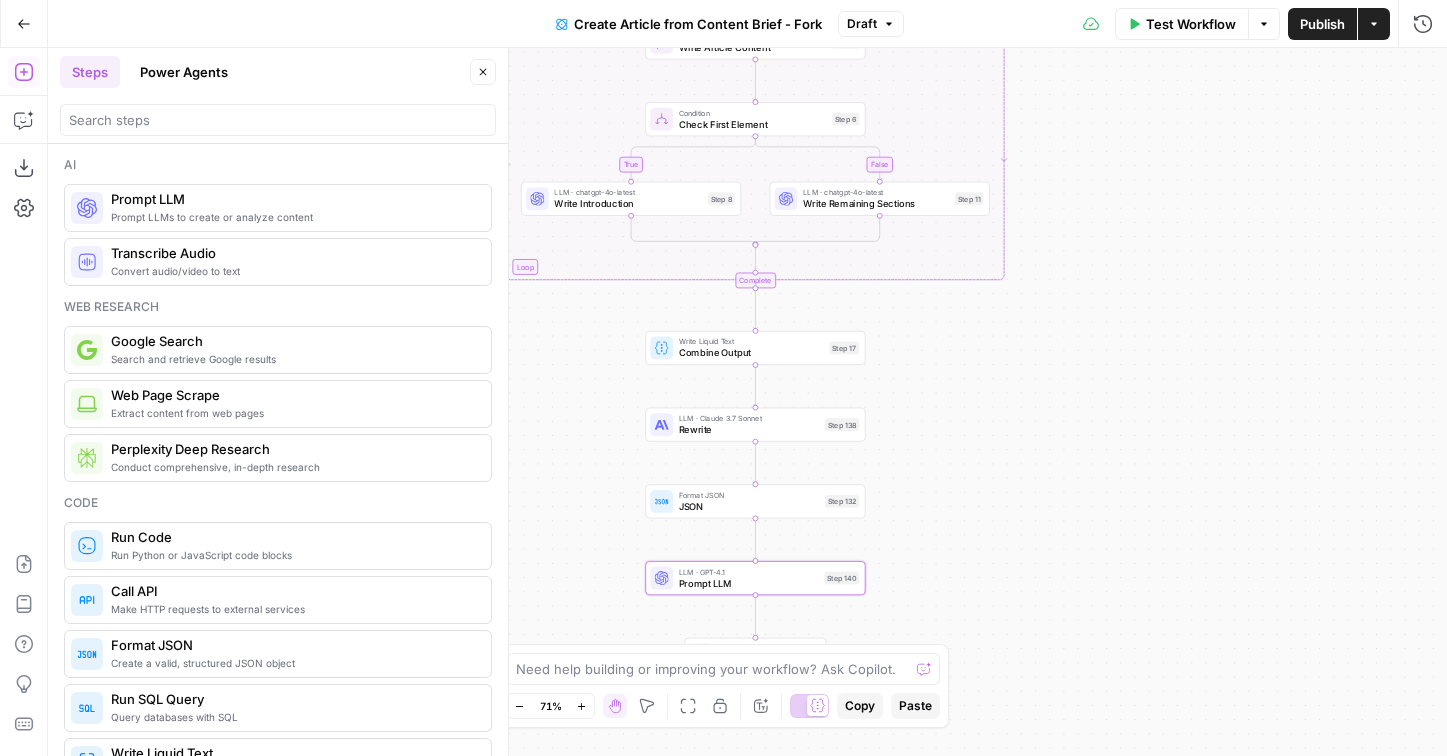 click on "Prompt LLM" at bounding box center (749, 583) 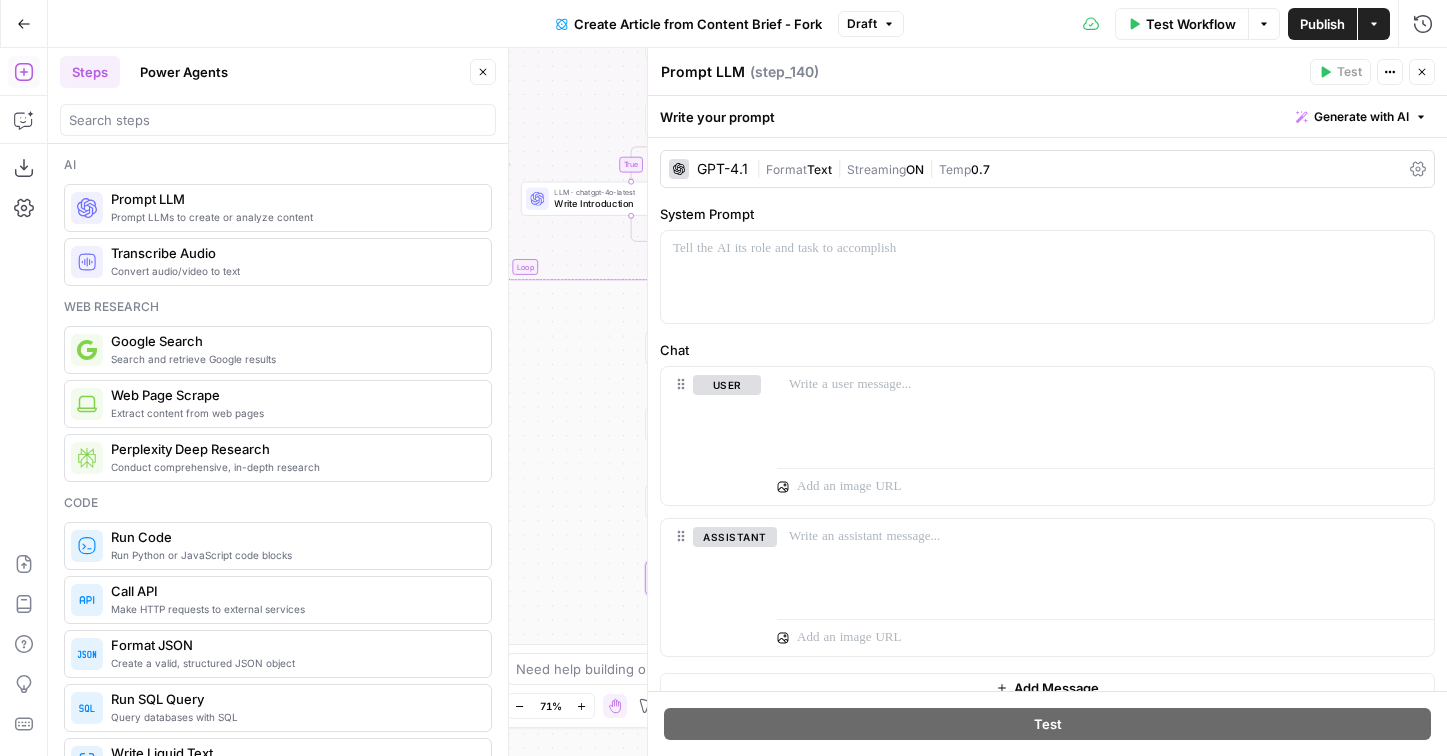 click on "( step_140 )" at bounding box center [784, 72] 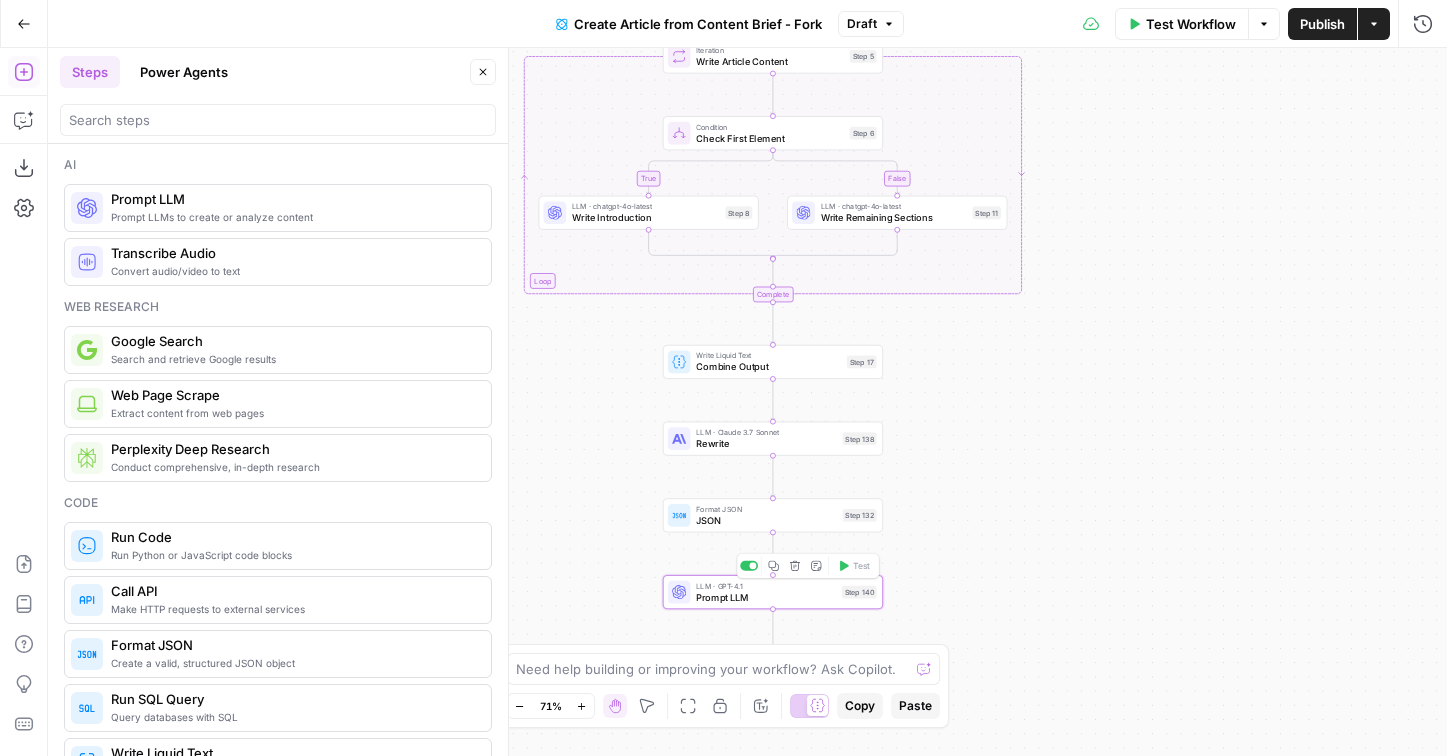 click 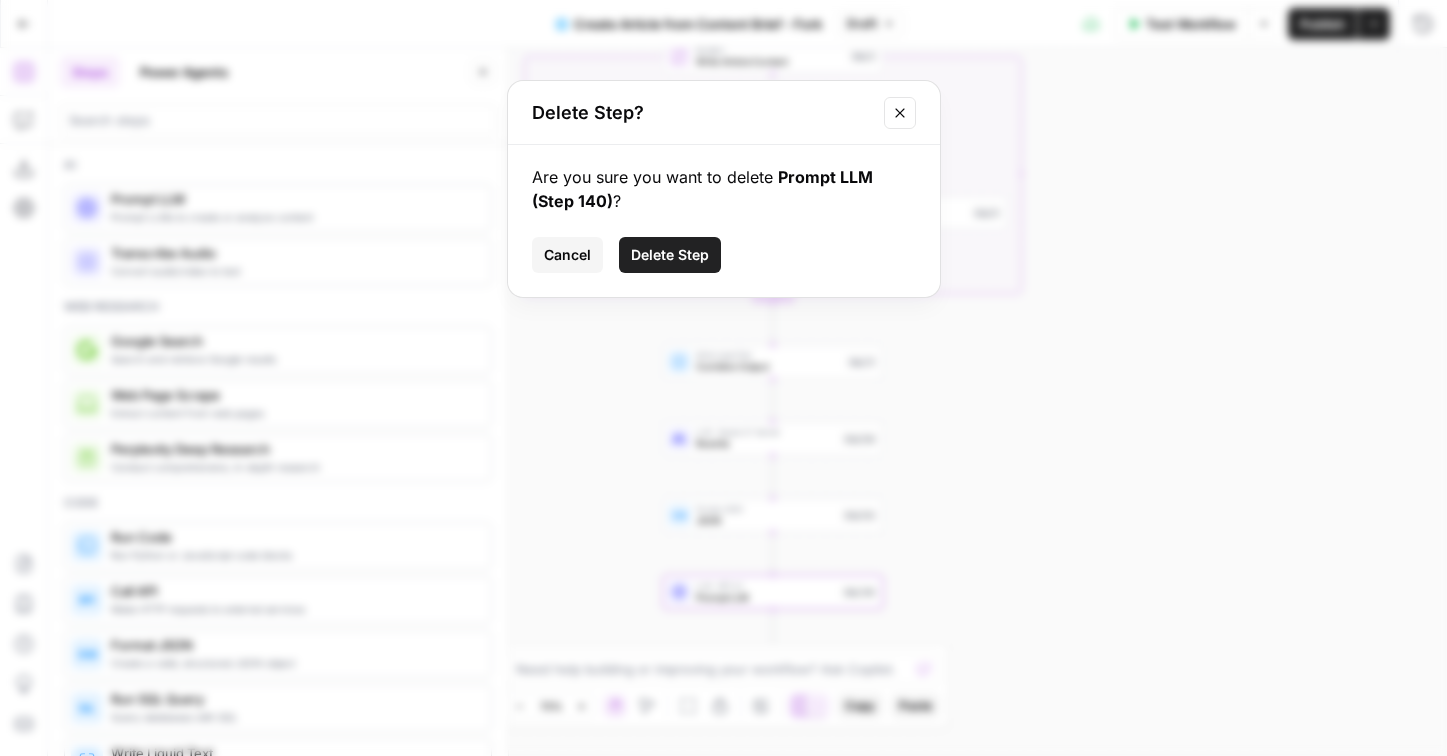 click on "Delete Step" at bounding box center (670, 255) 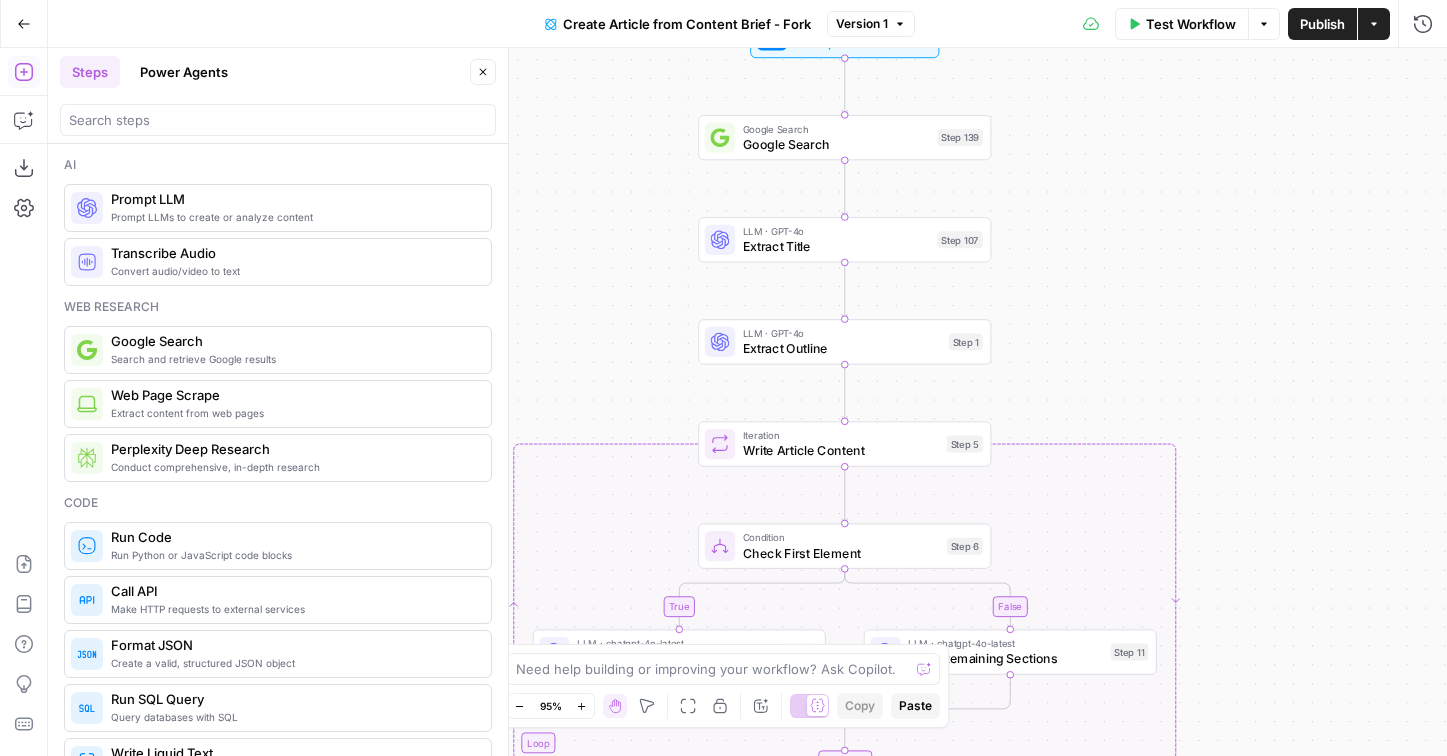 click on "Actions" at bounding box center (1374, 24) 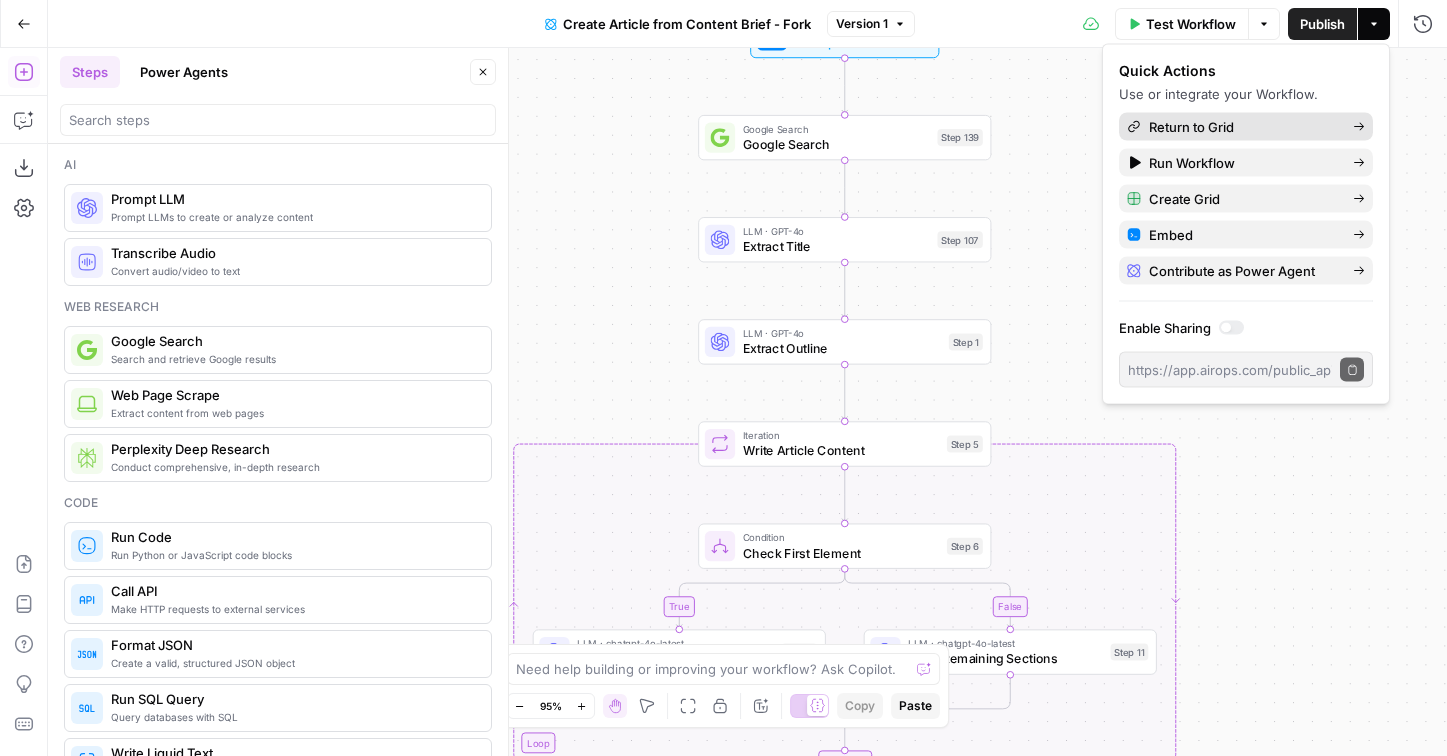 click on "Return to Grid" at bounding box center [1243, 127] 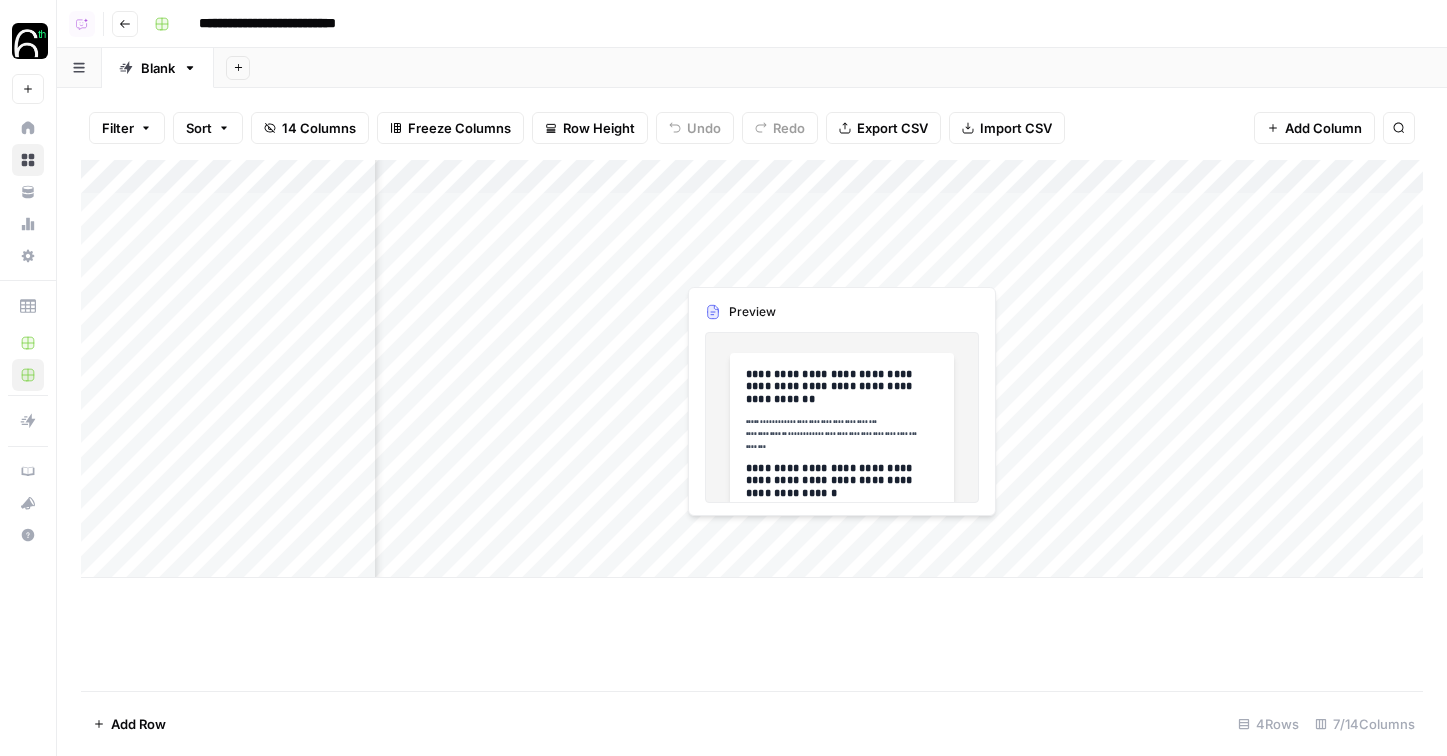 scroll, scrollTop: 0, scrollLeft: 382, axis: horizontal 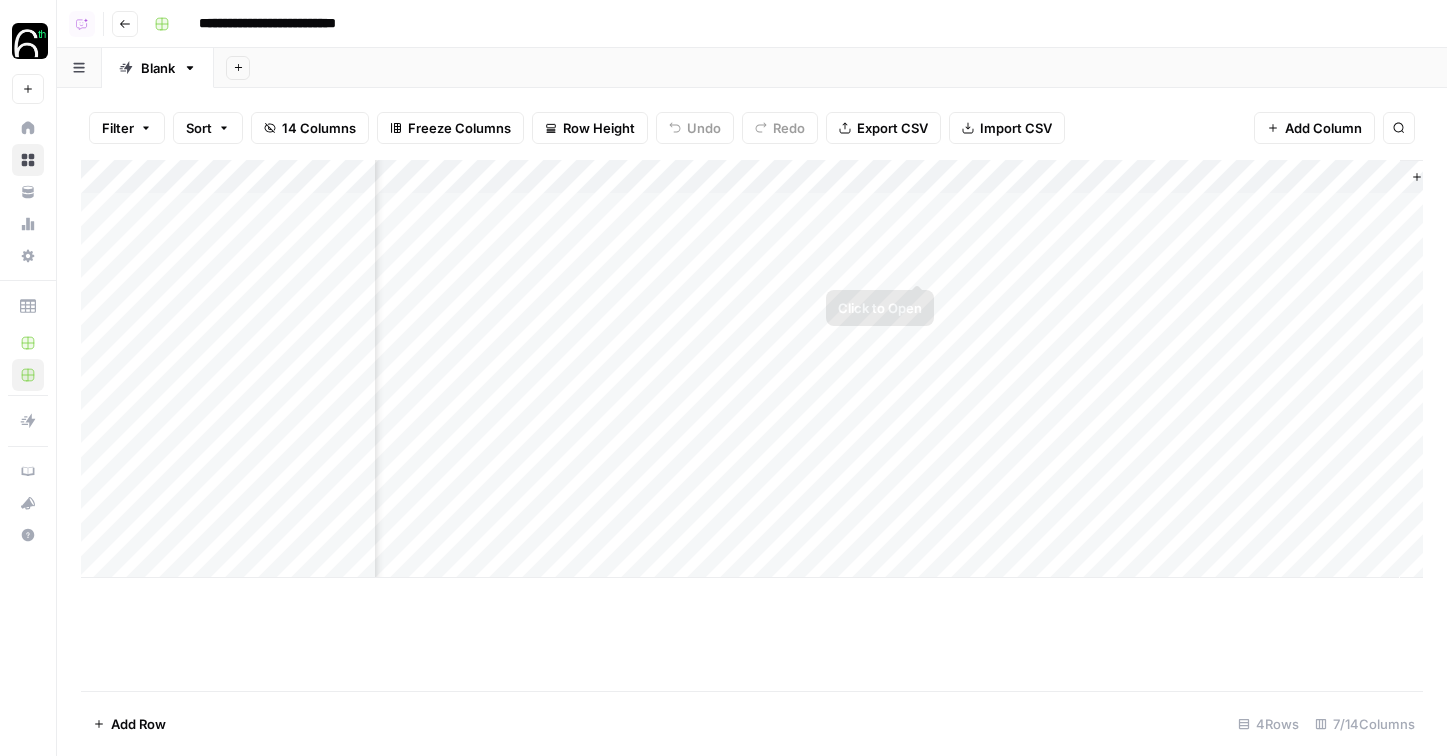click on "Add Column" at bounding box center (752, 369) 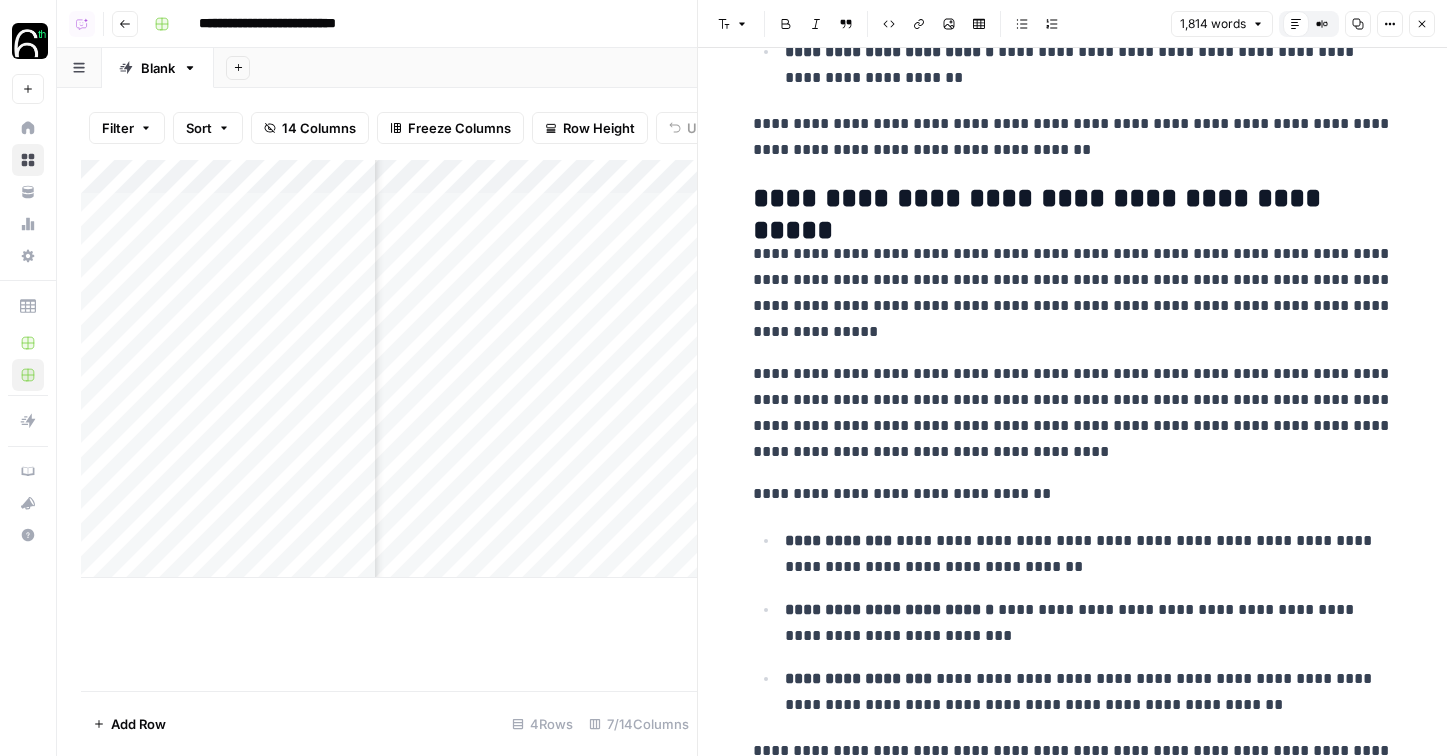 scroll, scrollTop: 5722, scrollLeft: 0, axis: vertical 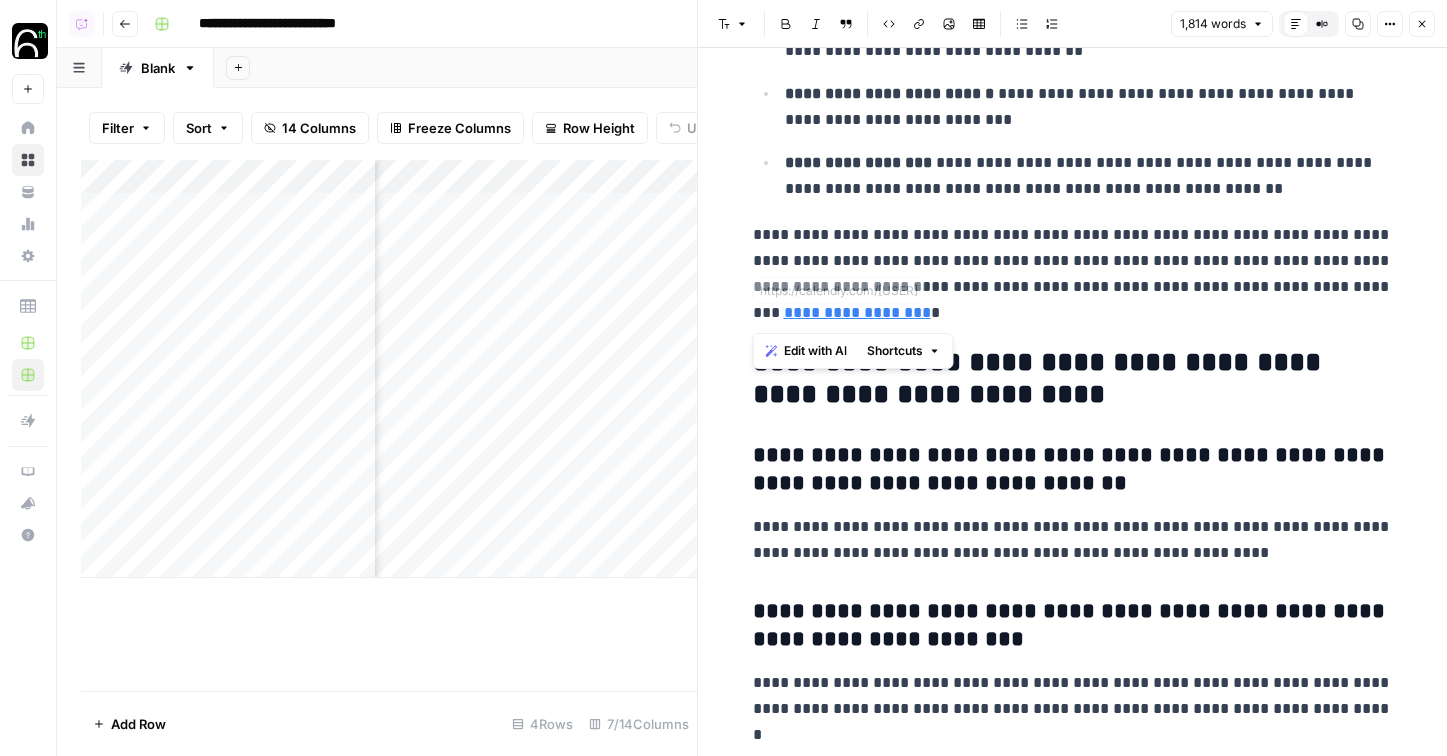 drag, startPoint x: 942, startPoint y: 314, endPoint x: 731, endPoint y: 254, distance: 219.36499 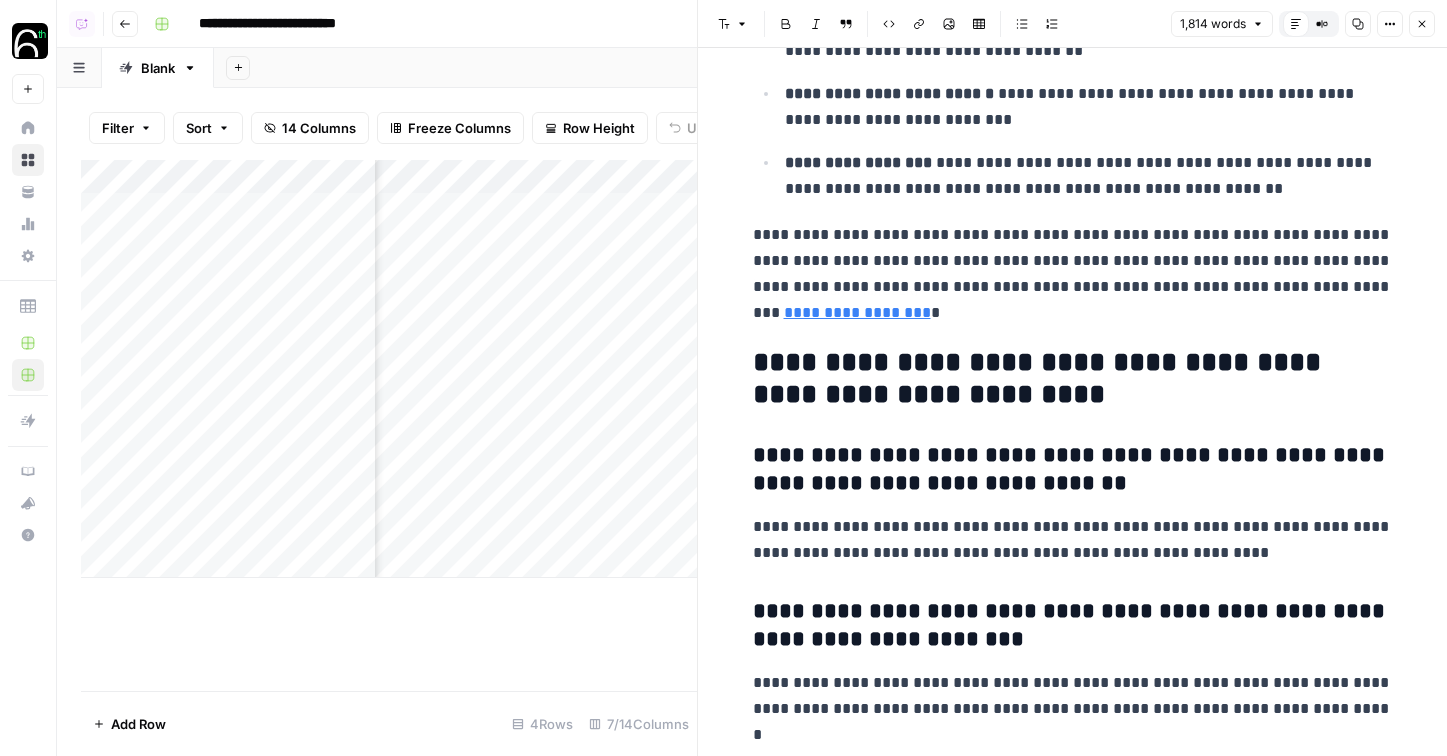 click on "**********" at bounding box center [1073, 470] 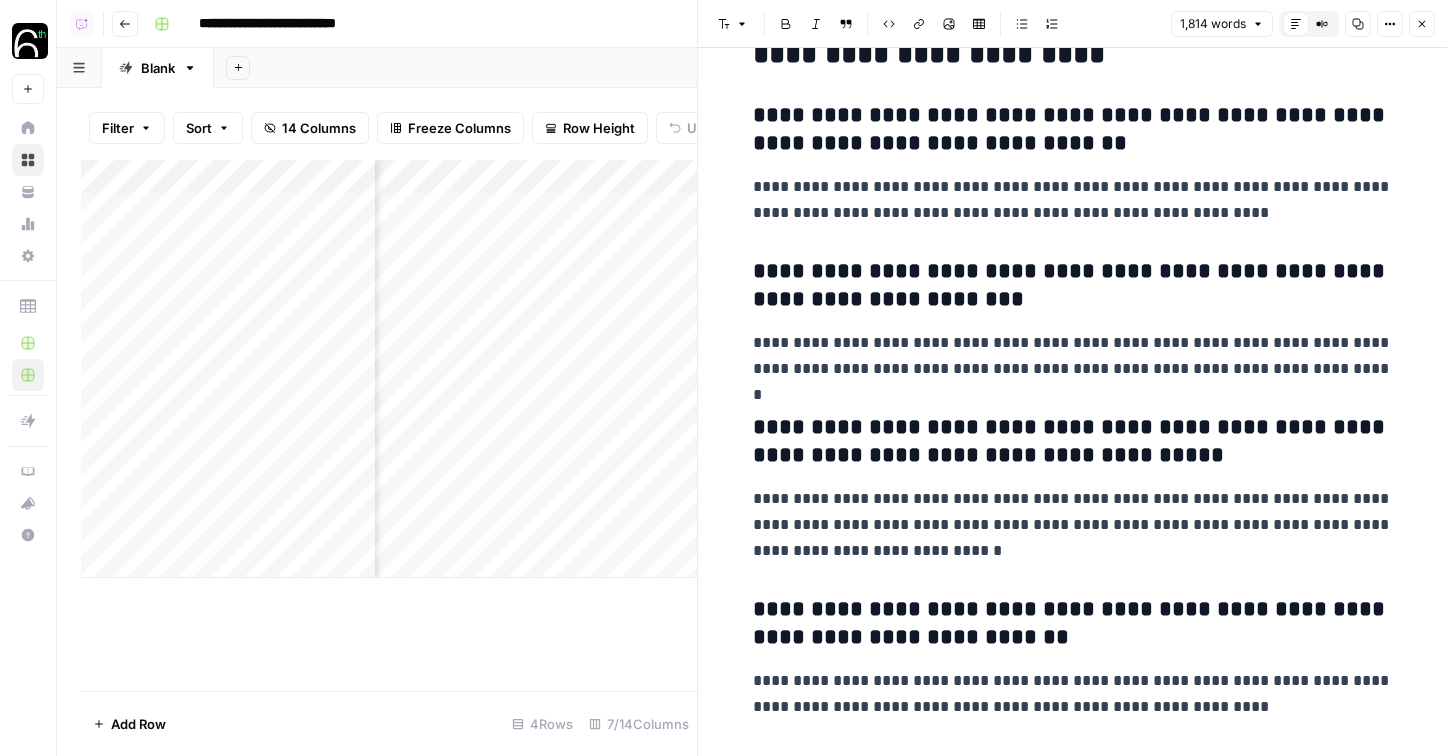 scroll, scrollTop: 6190, scrollLeft: 0, axis: vertical 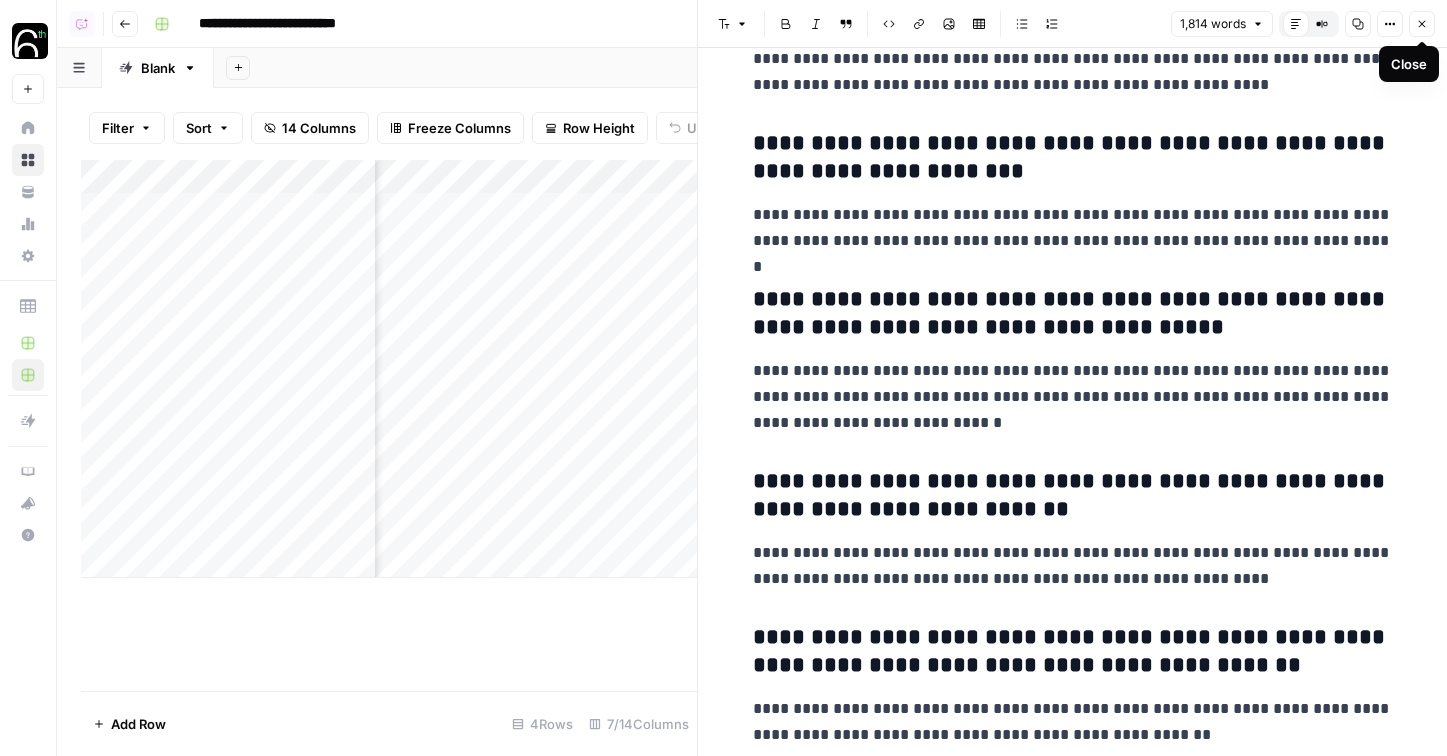 click 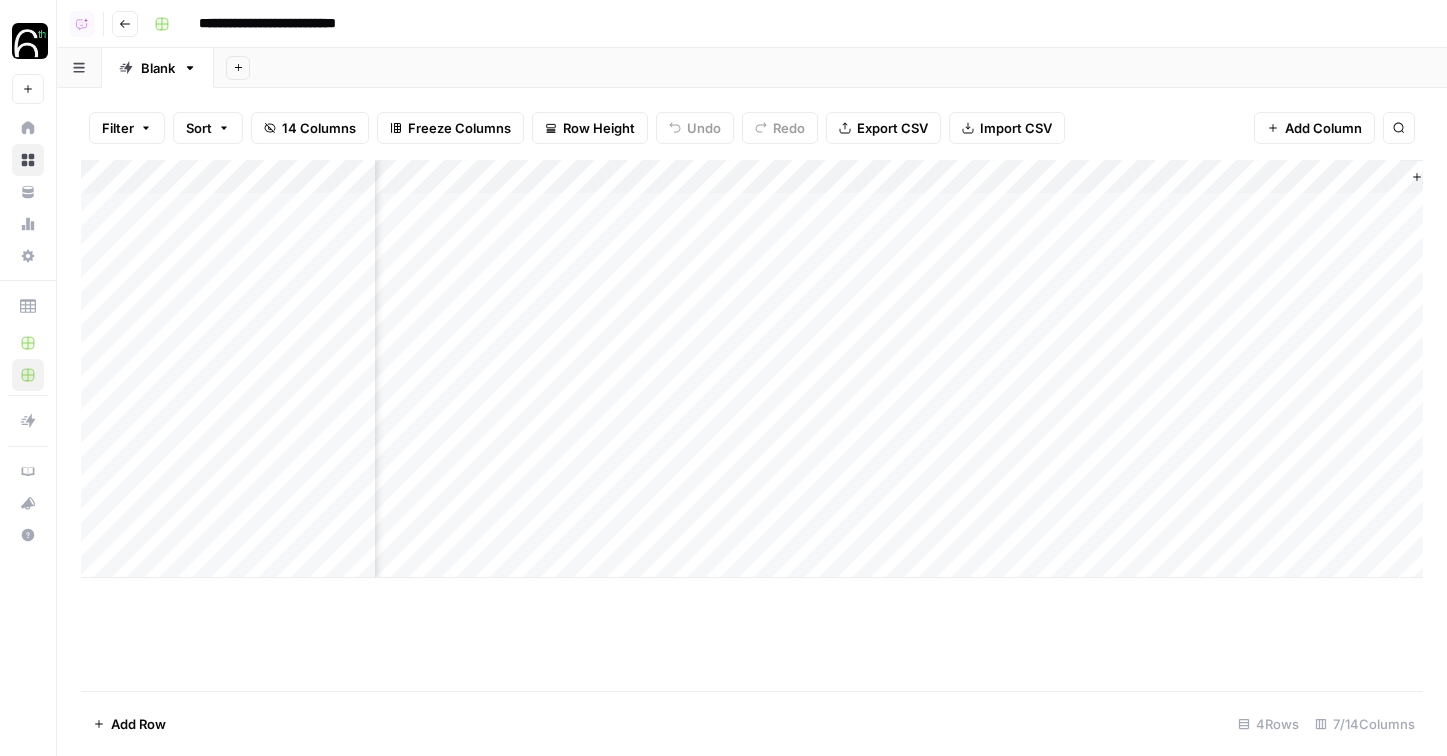 scroll, scrollTop: 0, scrollLeft: 470, axis: horizontal 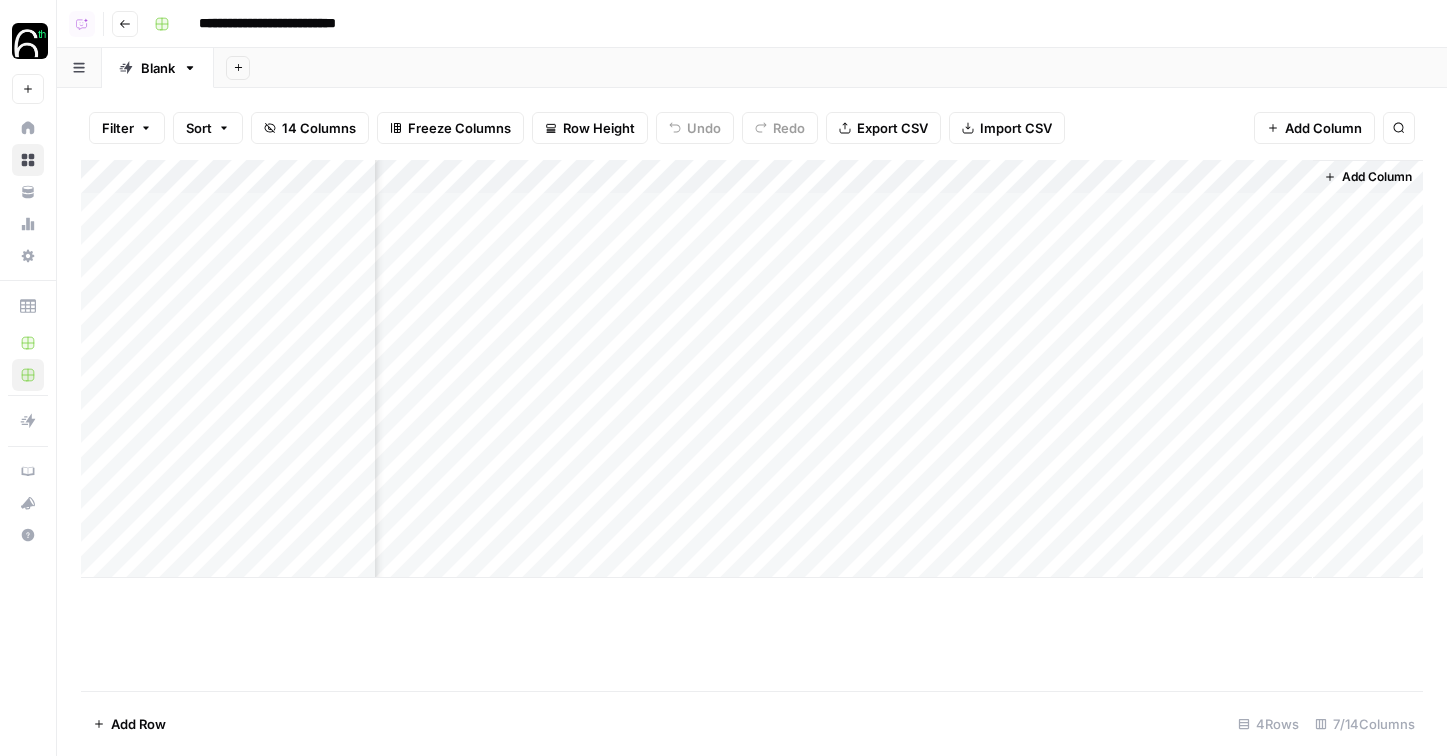 click on "Add Column" at bounding box center (1377, 177) 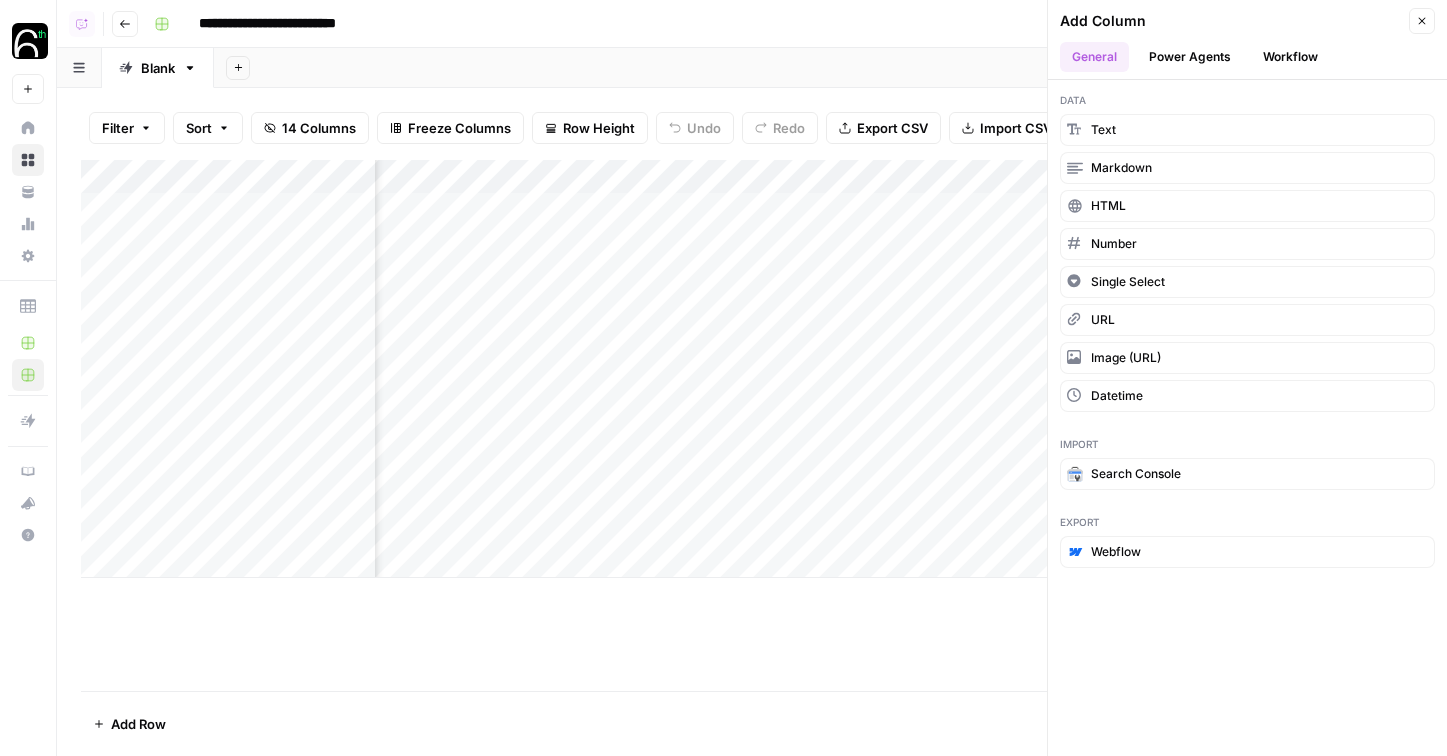 click on "Power Agents" at bounding box center (1190, 57) 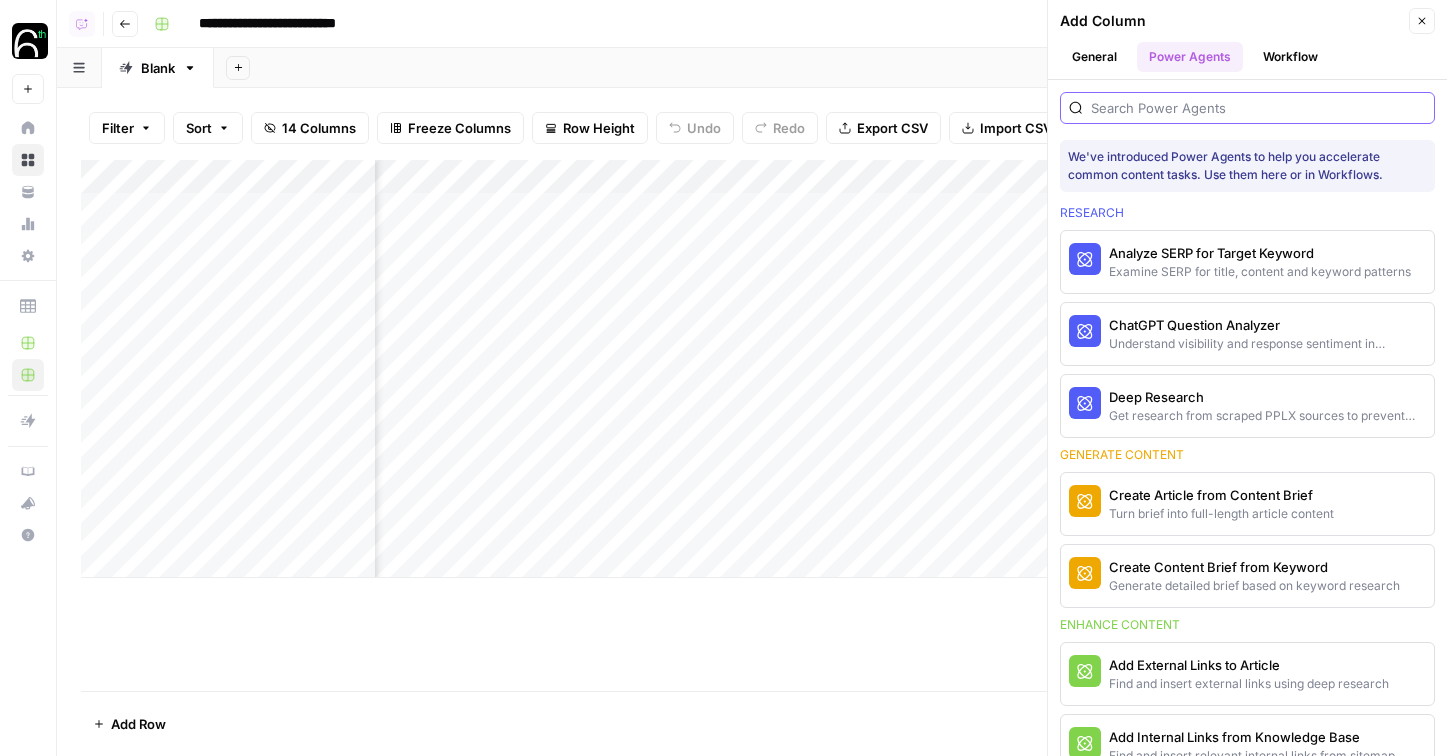 click at bounding box center [1258, 108] 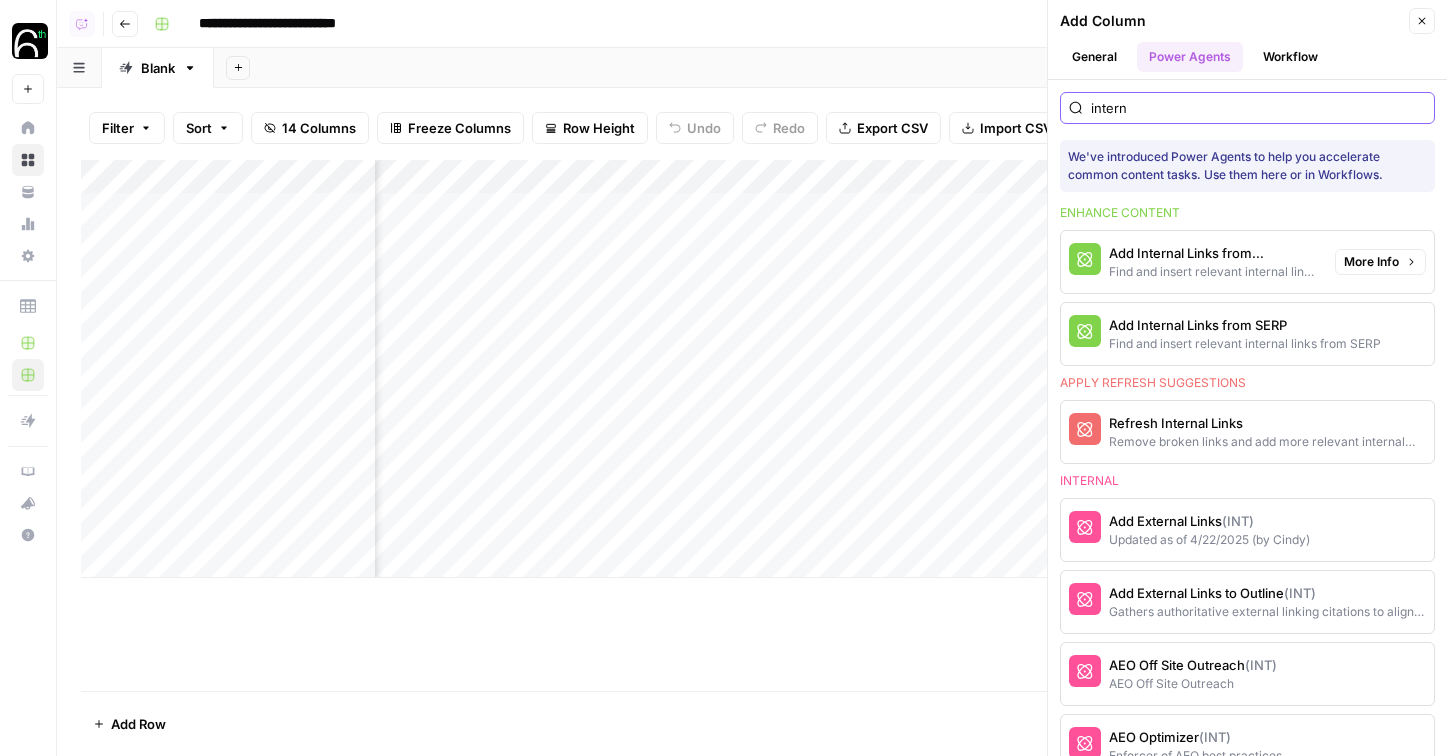 type on "intern" 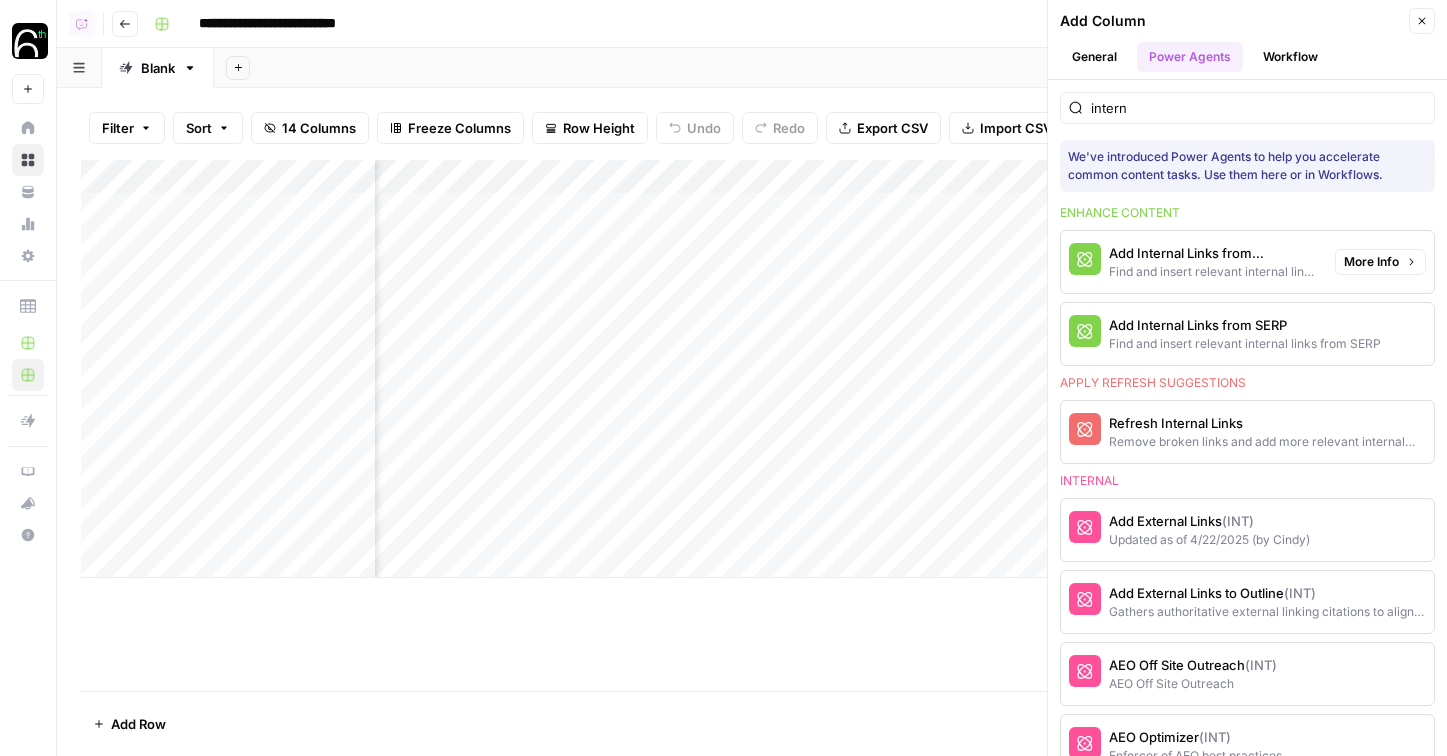 click on "Add Internal Links from Knowledge Base" at bounding box center [1214, 253] 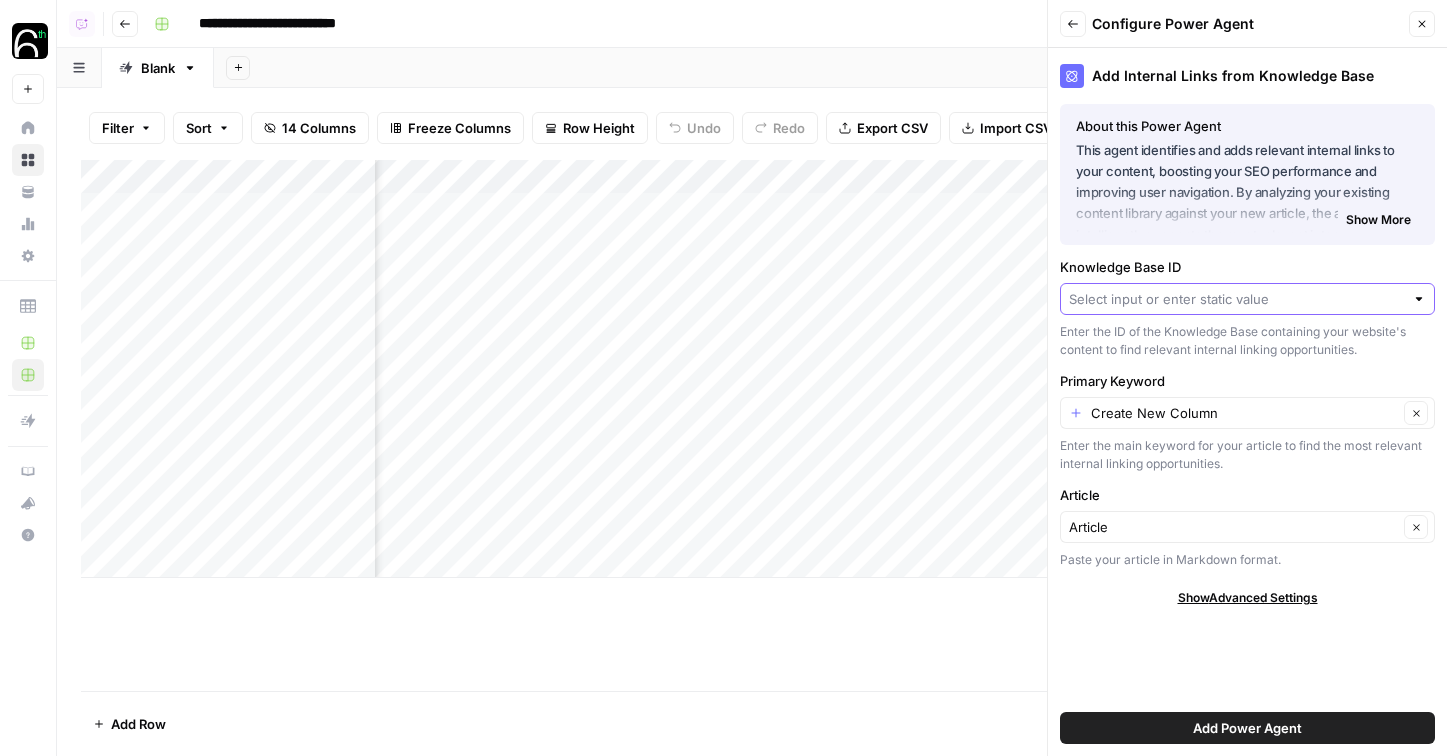 click on "Knowledge Base ID" at bounding box center (1236, 299) 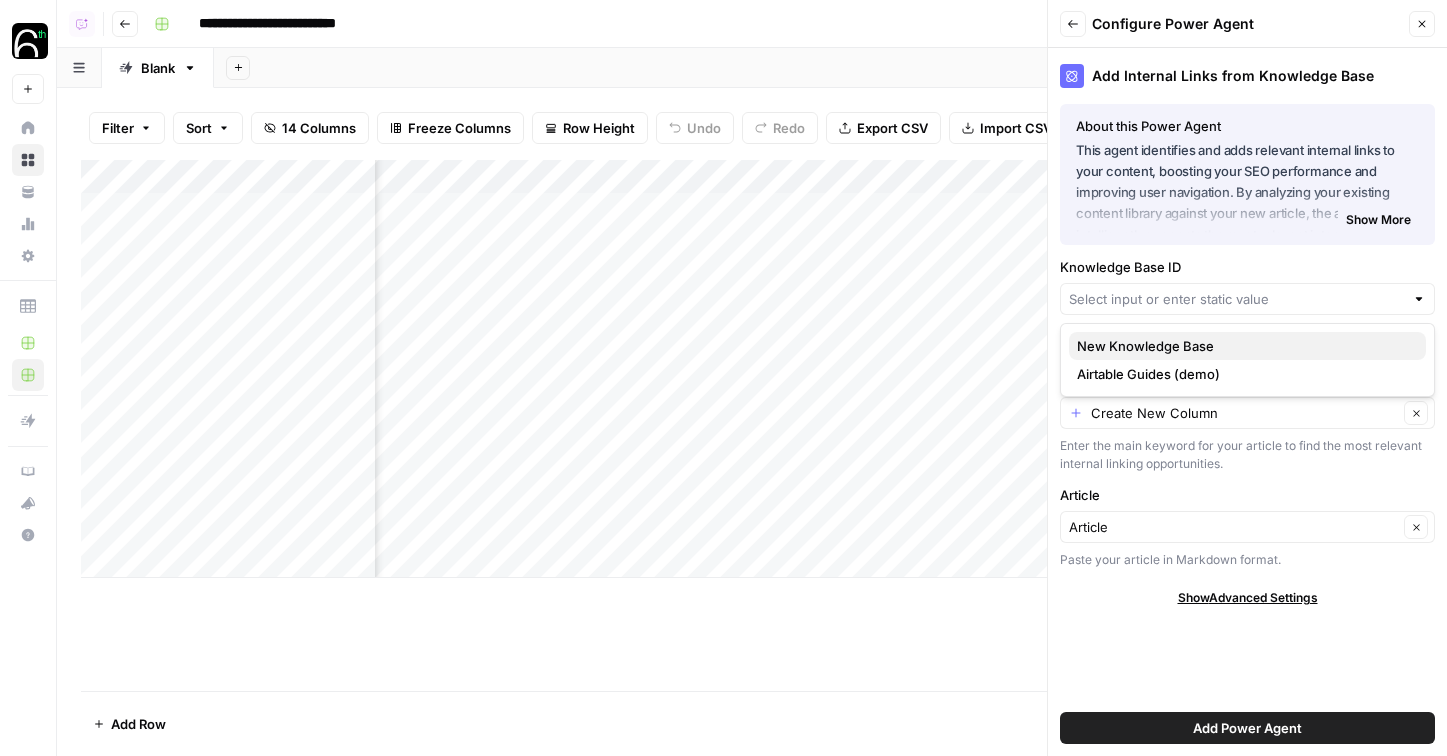 click on "New Knowledge Base" at bounding box center [1243, 346] 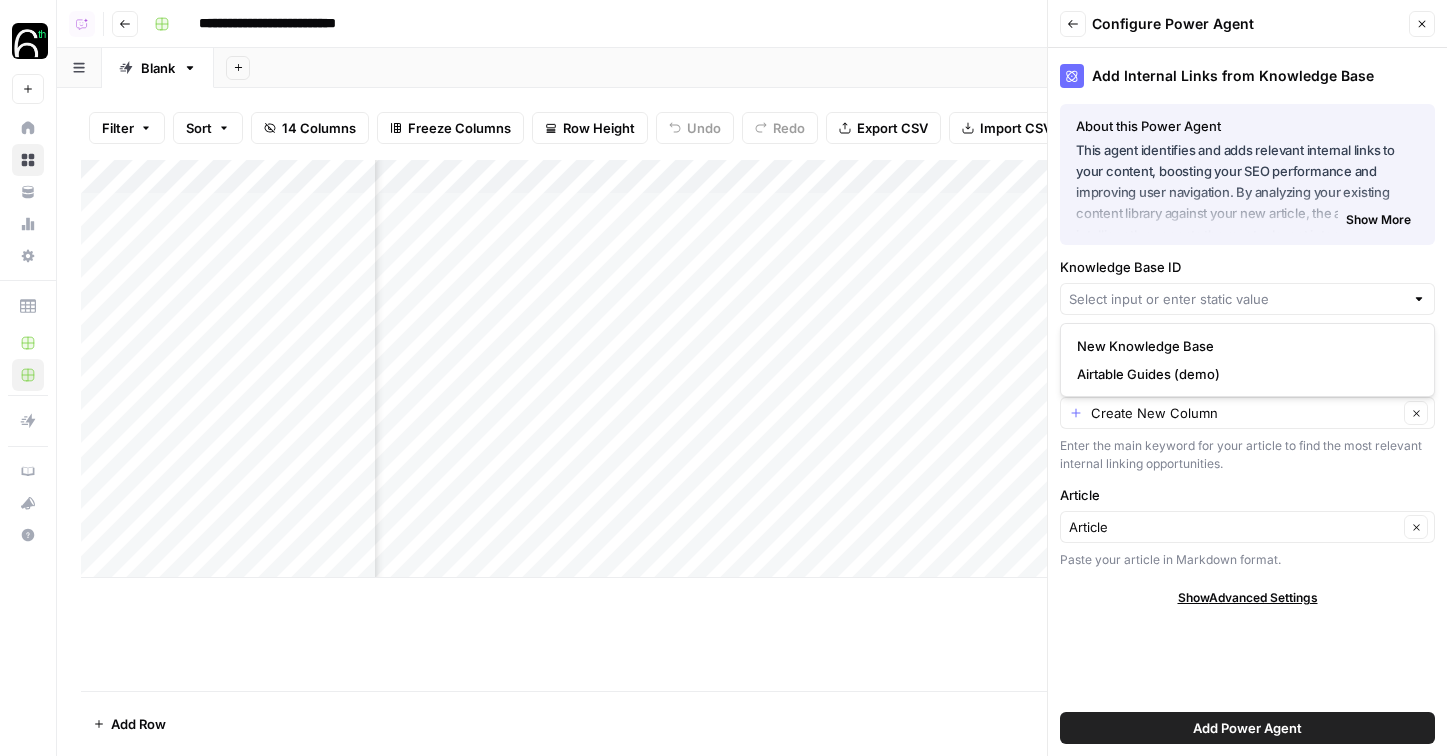 type on "New Knowledge Base" 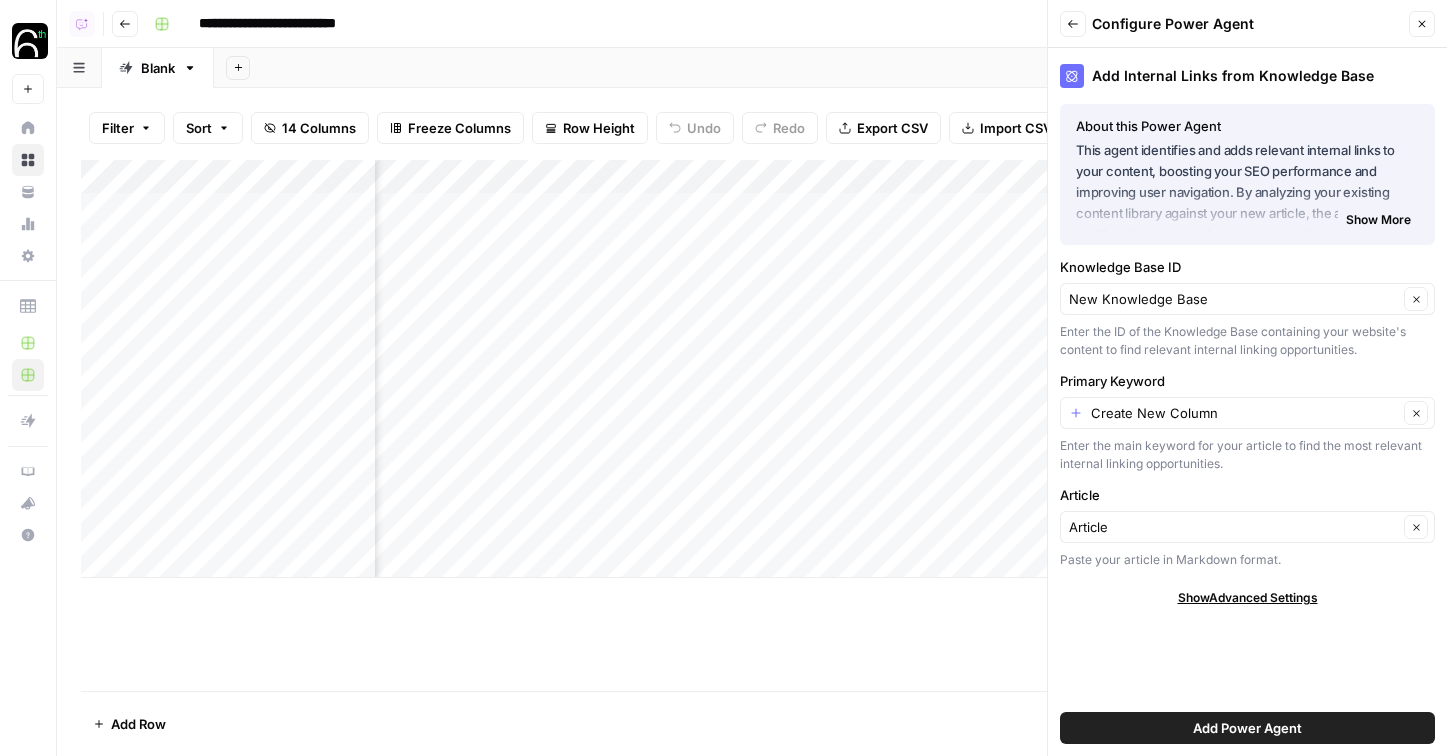 click on "Create New Column Clear" at bounding box center (1247, 413) 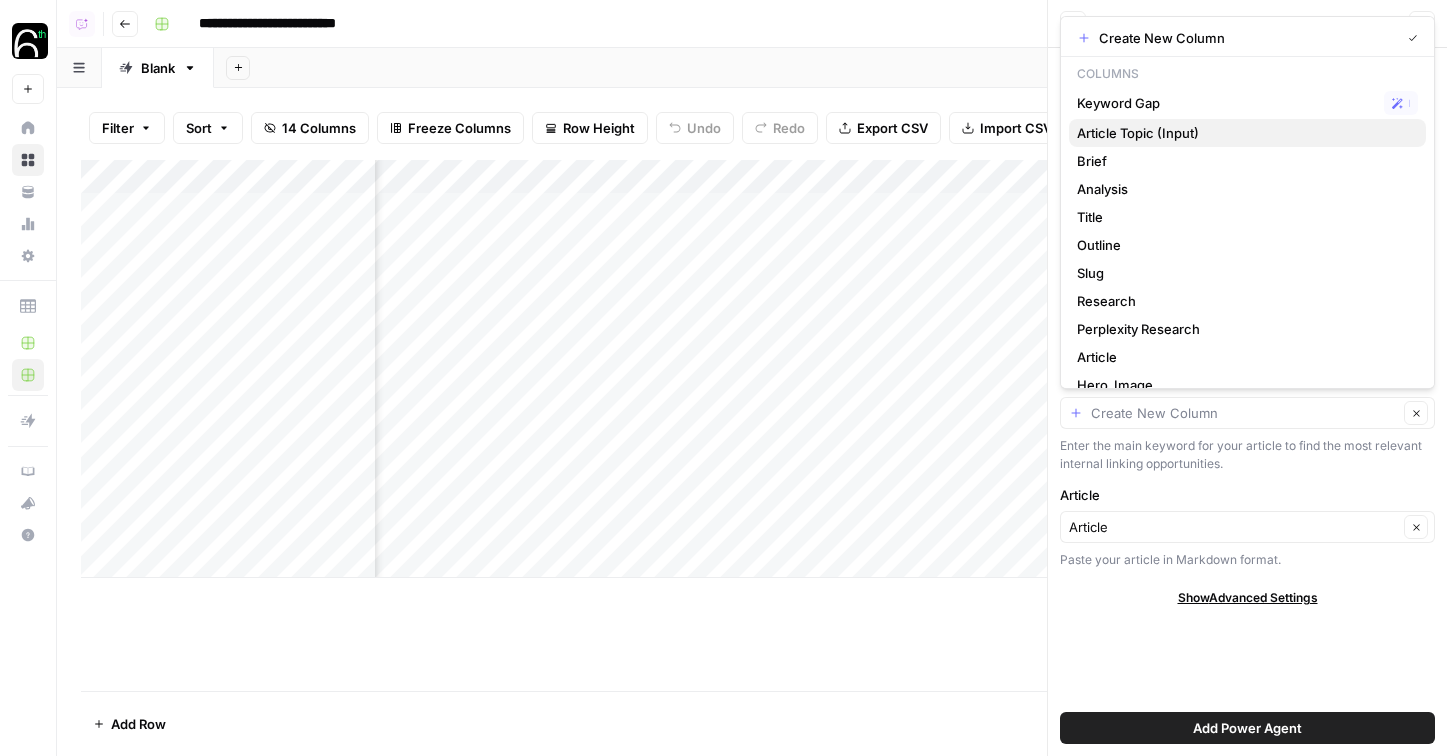 scroll, scrollTop: 0, scrollLeft: 0, axis: both 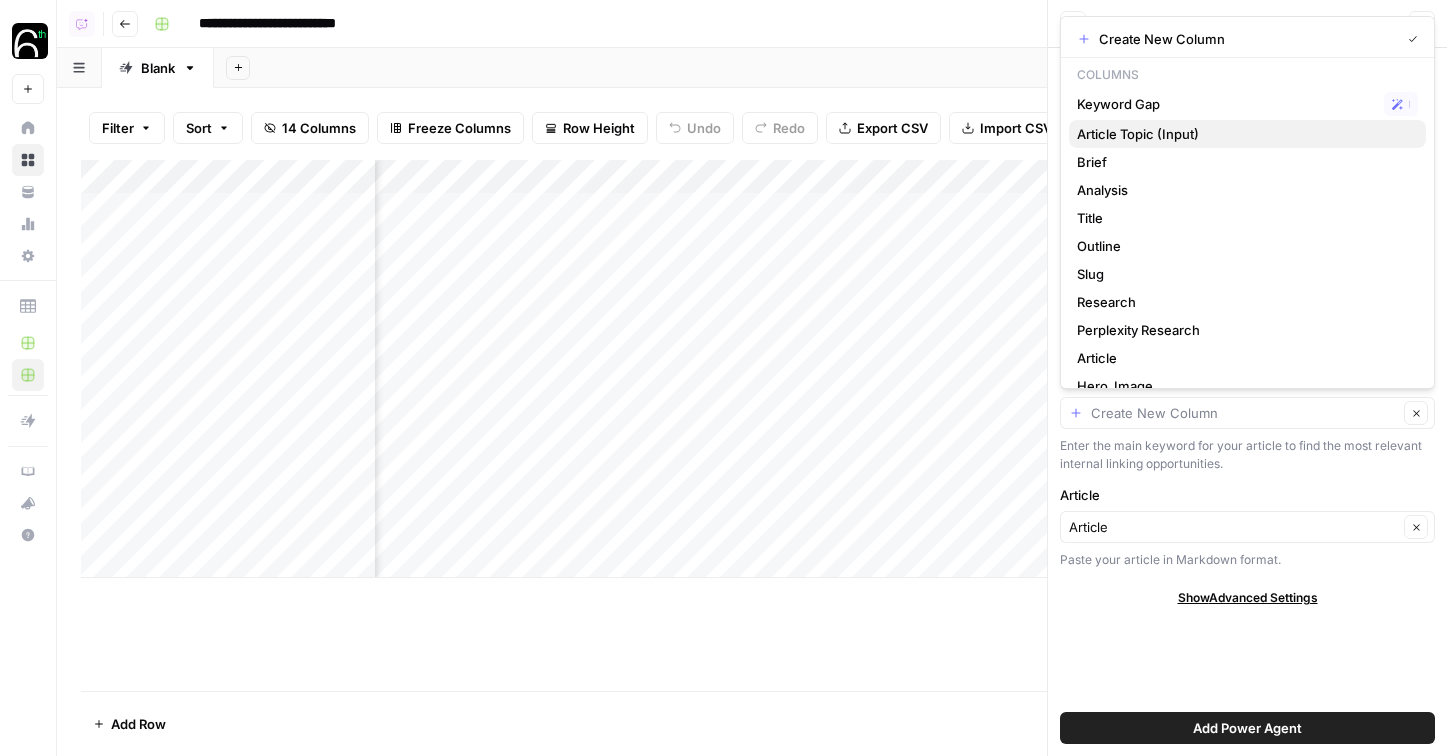 click on "Article Topic (Input)" at bounding box center [1243, 134] 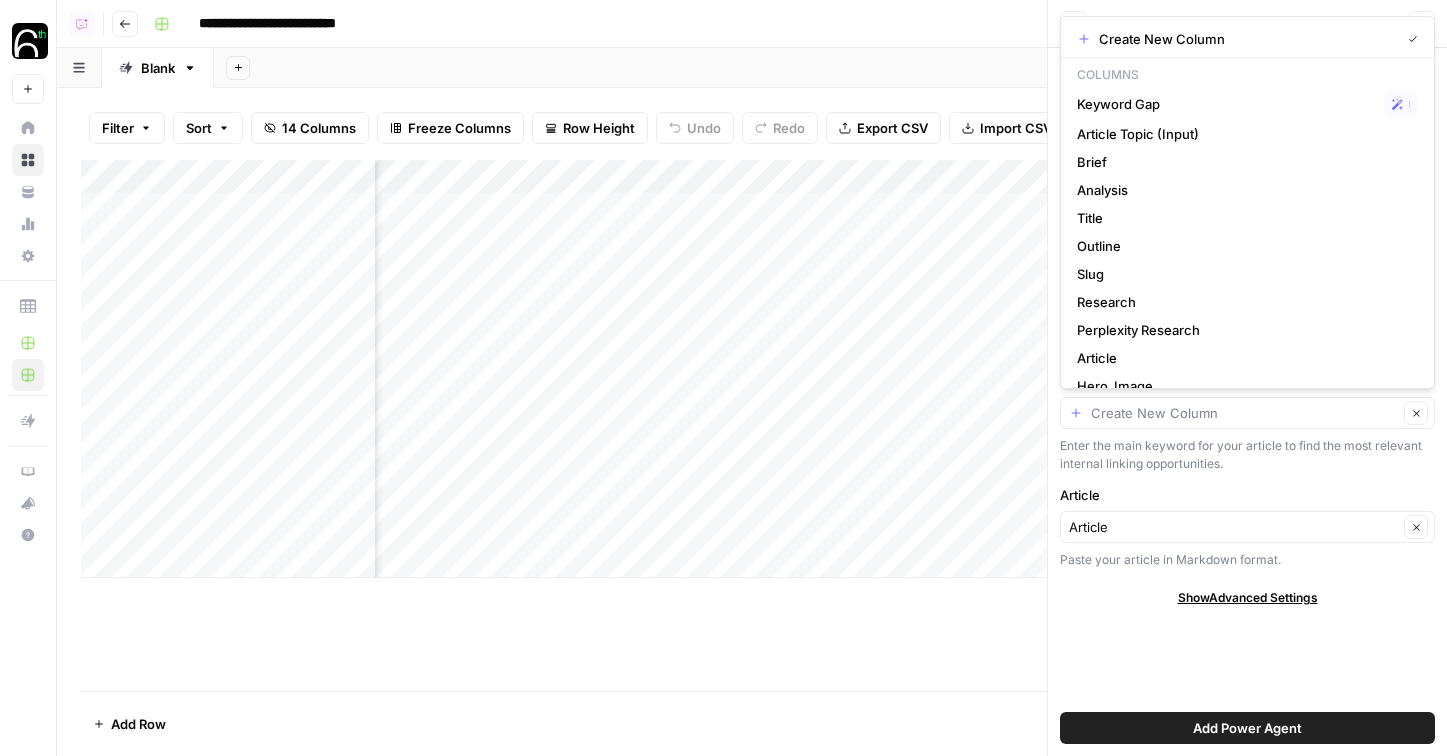 type on "Article Topic (Input)" 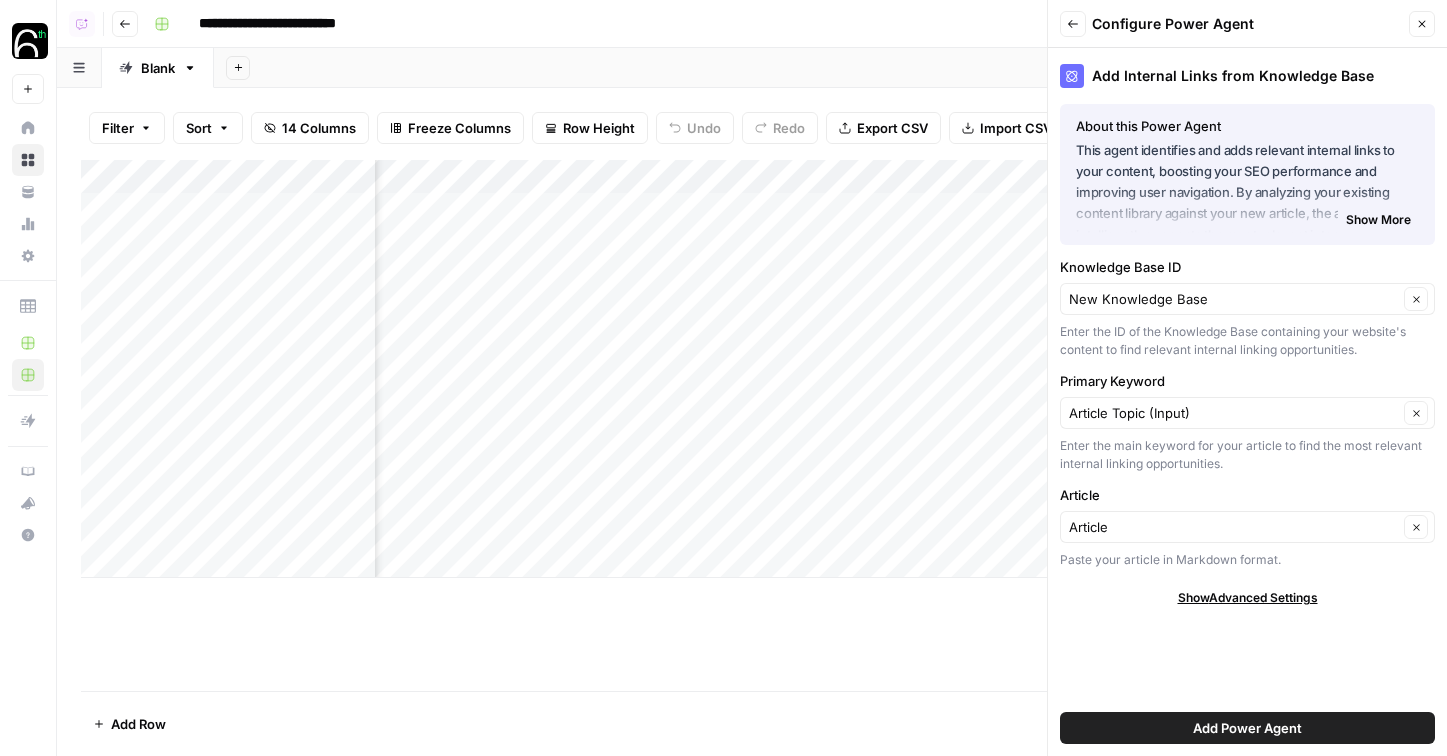 click on "Add Power Agent" at bounding box center [1247, 728] 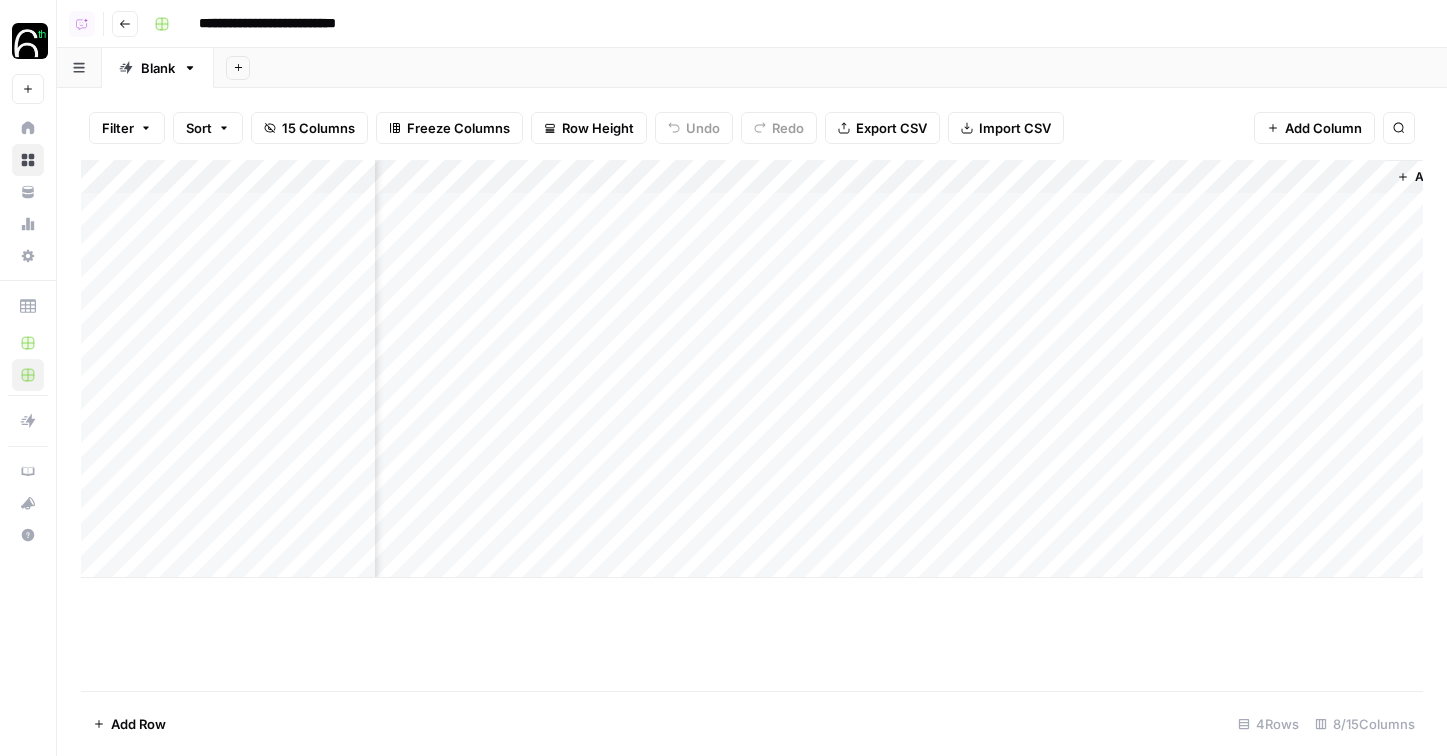 scroll, scrollTop: 0, scrollLeft: 650, axis: horizontal 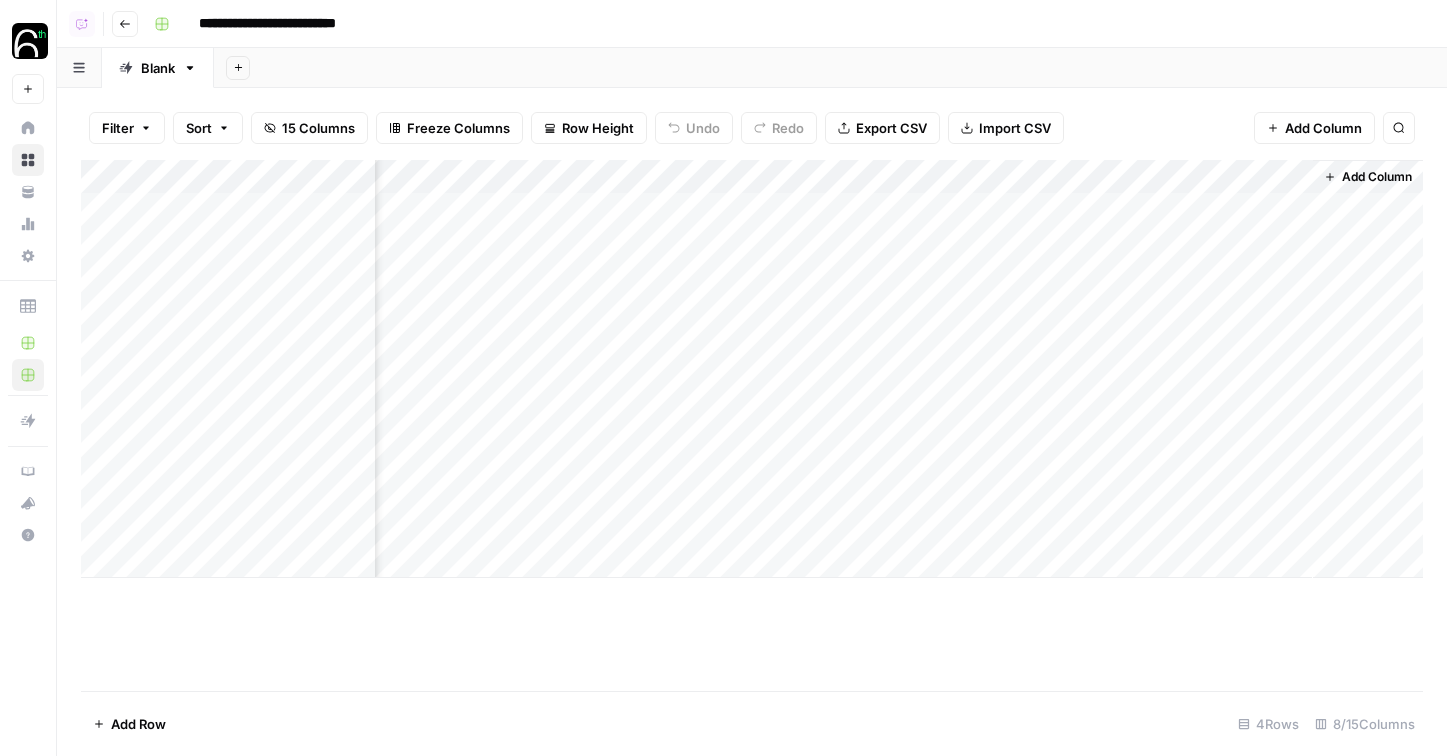 click on "Add Column" at bounding box center (752, 369) 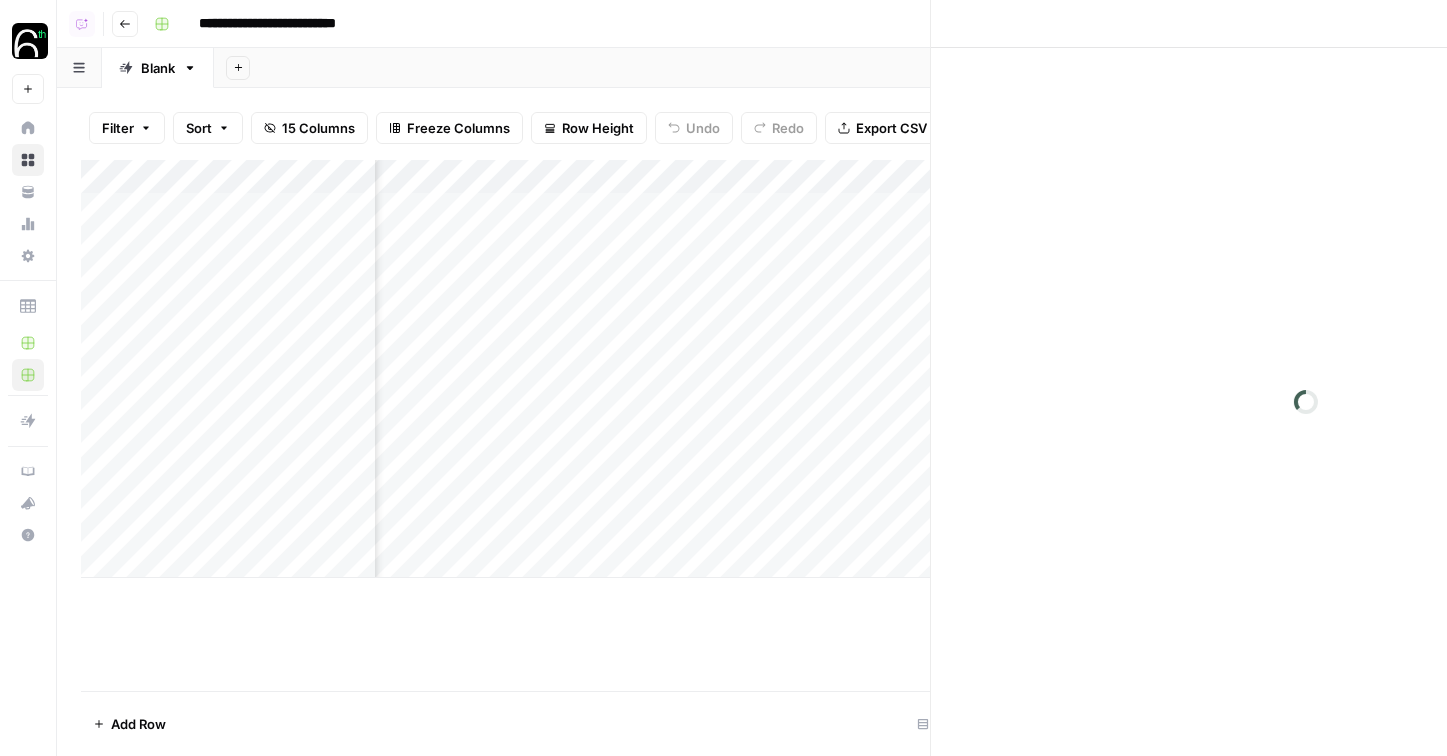 scroll, scrollTop: 0, scrollLeft: 640, axis: horizontal 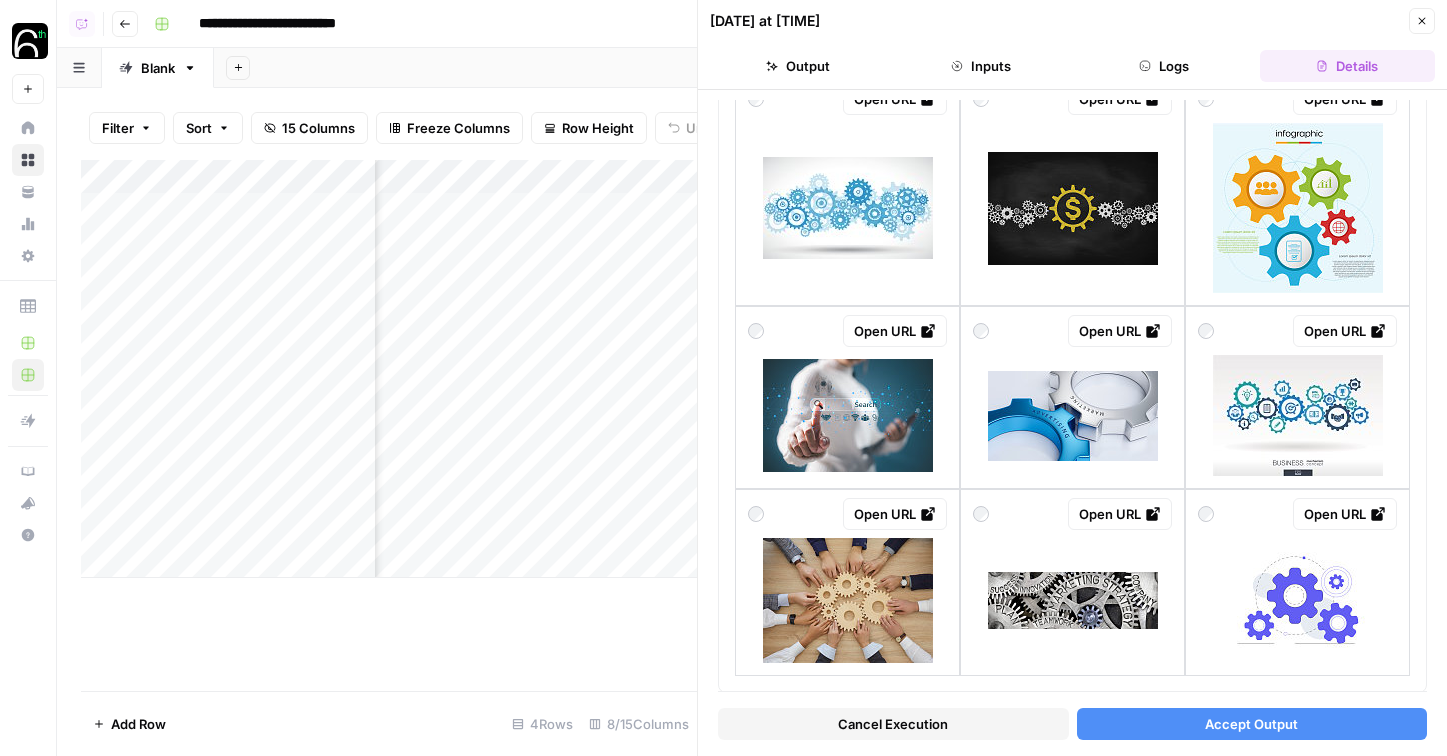 click 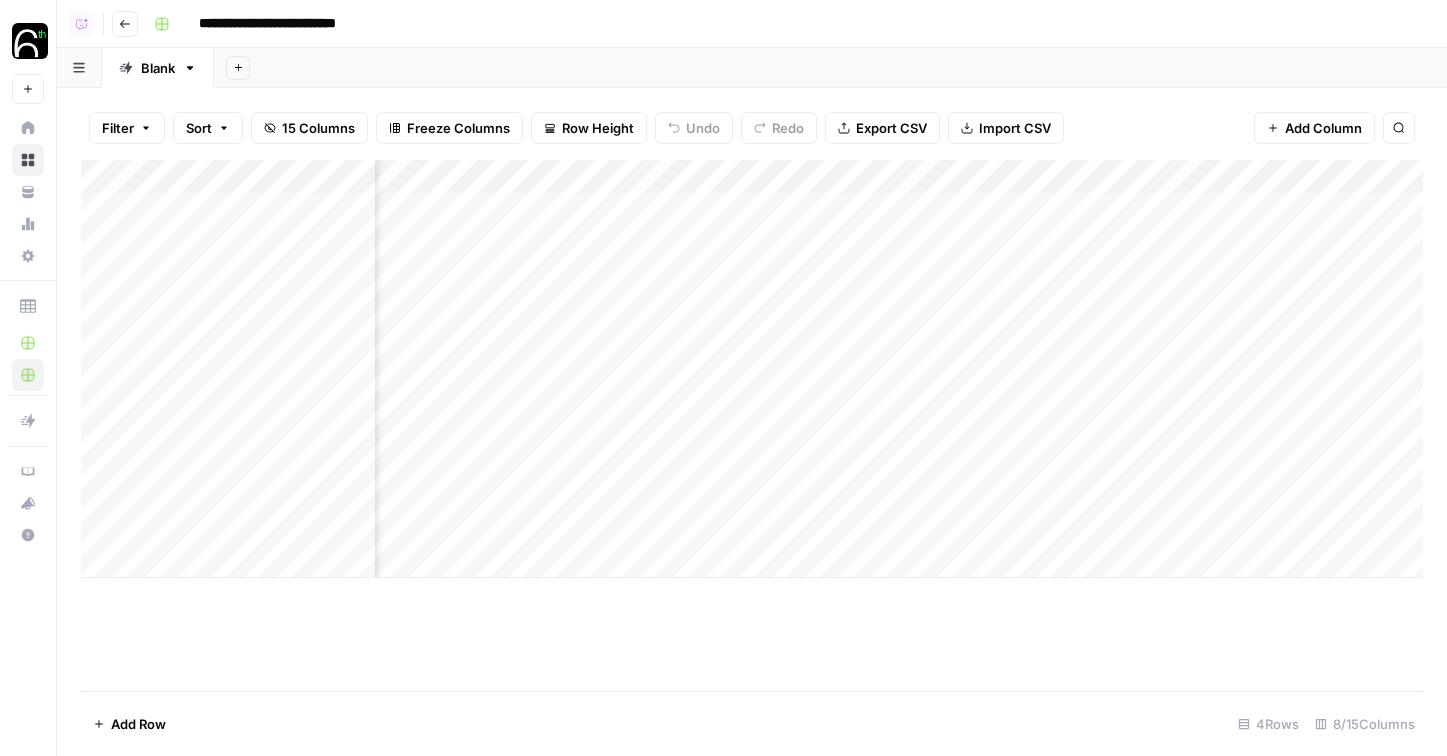 scroll, scrollTop: 0, scrollLeft: 0, axis: both 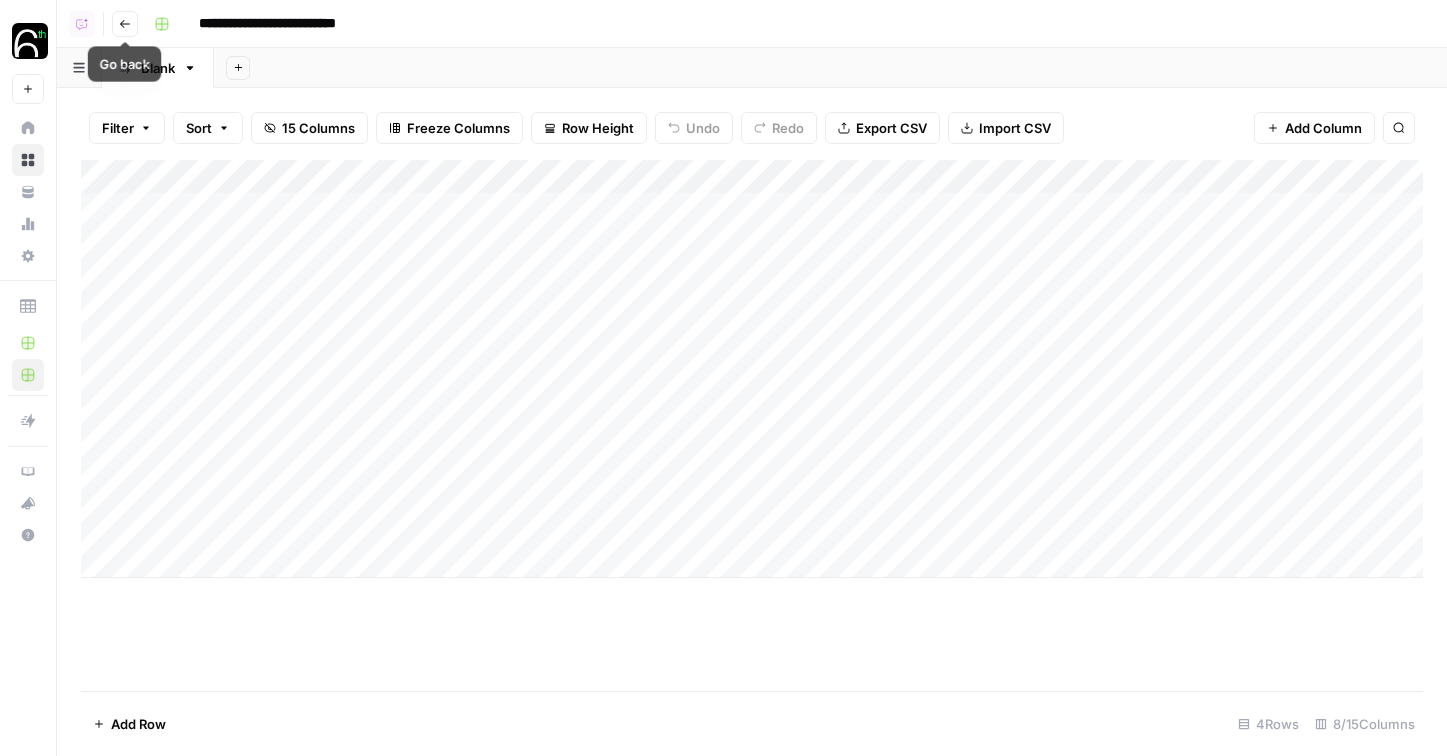 click 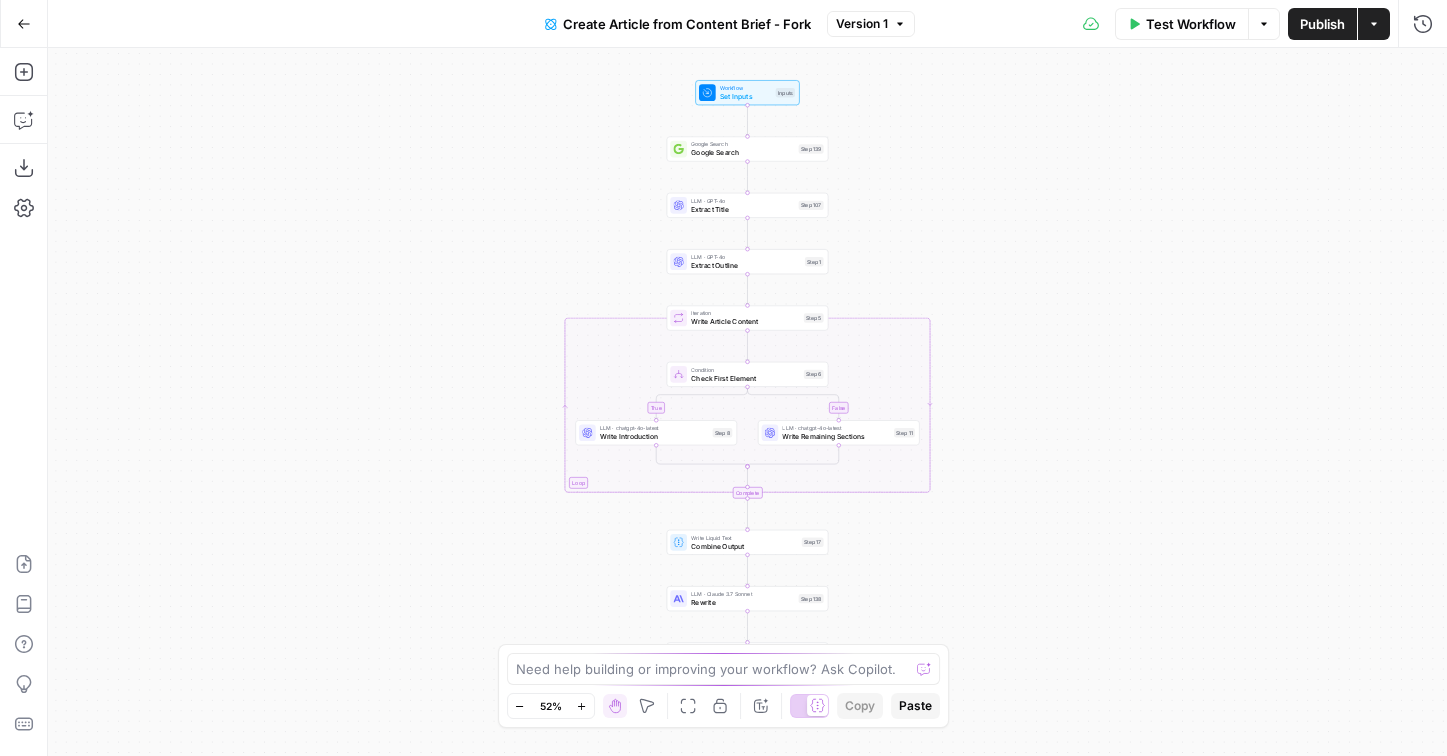 click on "Go Back" at bounding box center [24, 24] 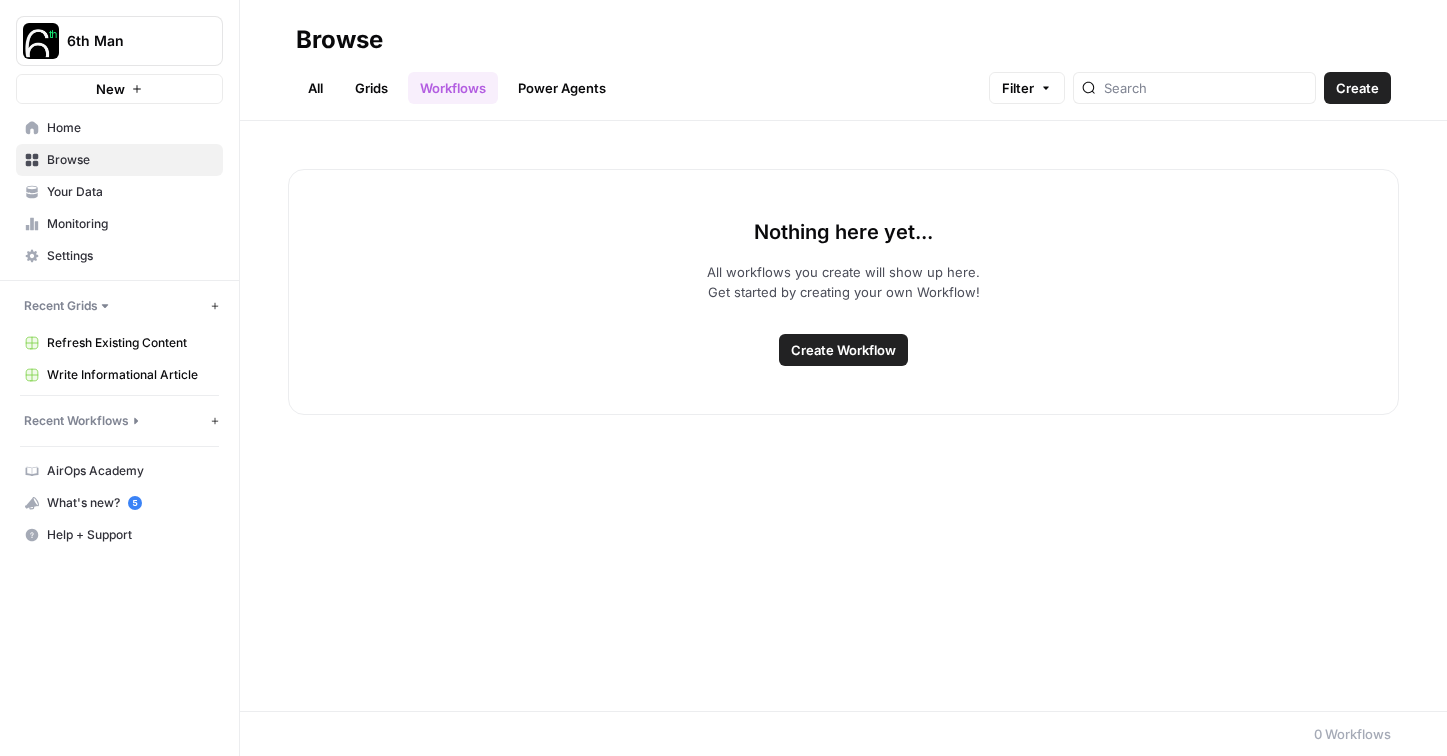 click on "Grids" at bounding box center (371, 88) 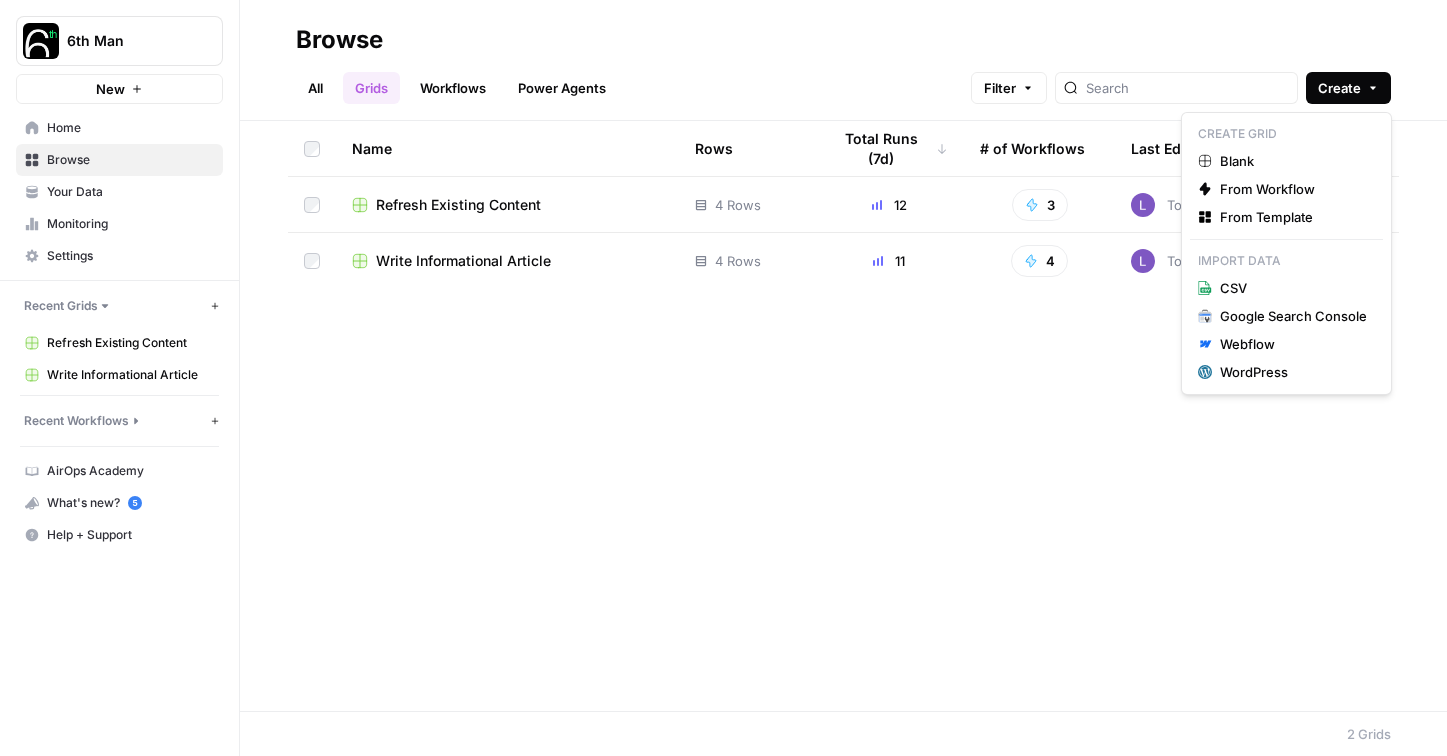 click 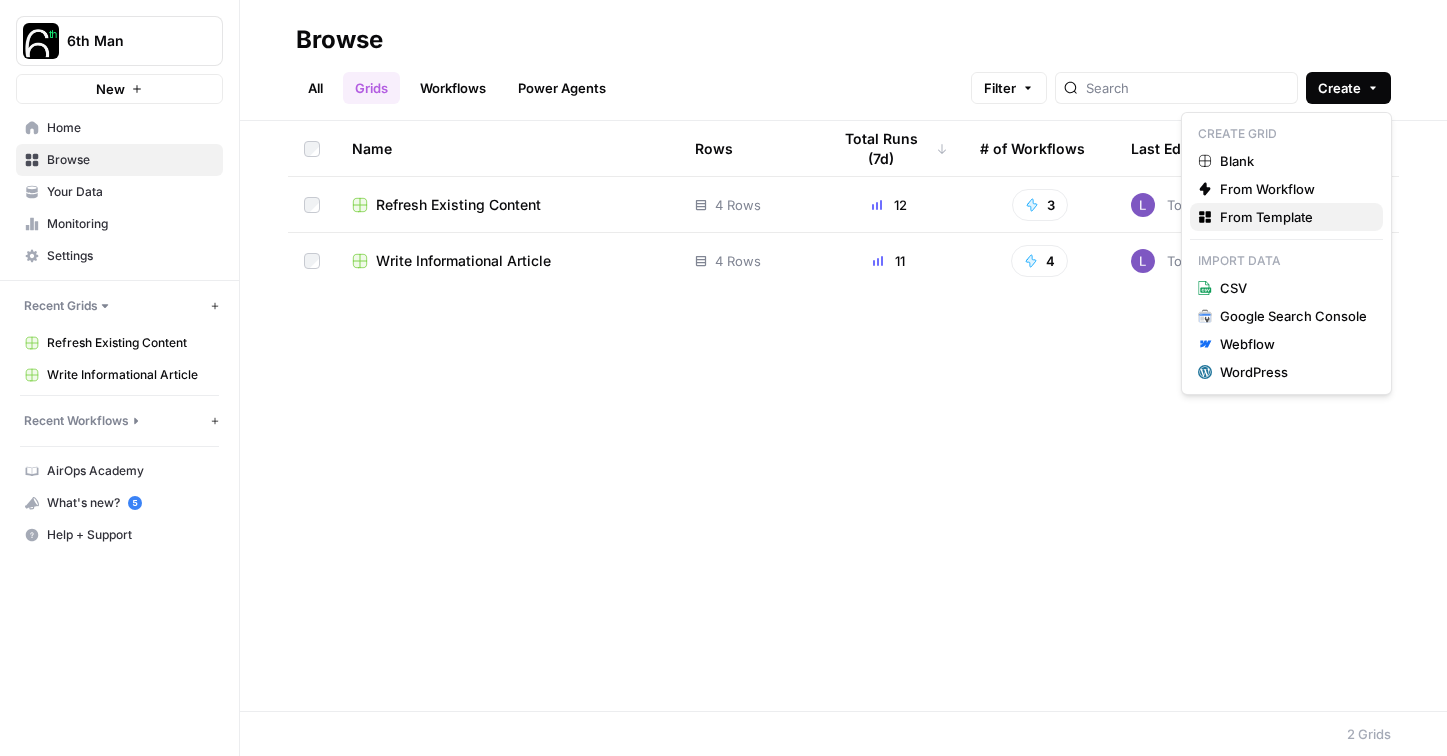 click on "From Template" at bounding box center (1293, 217) 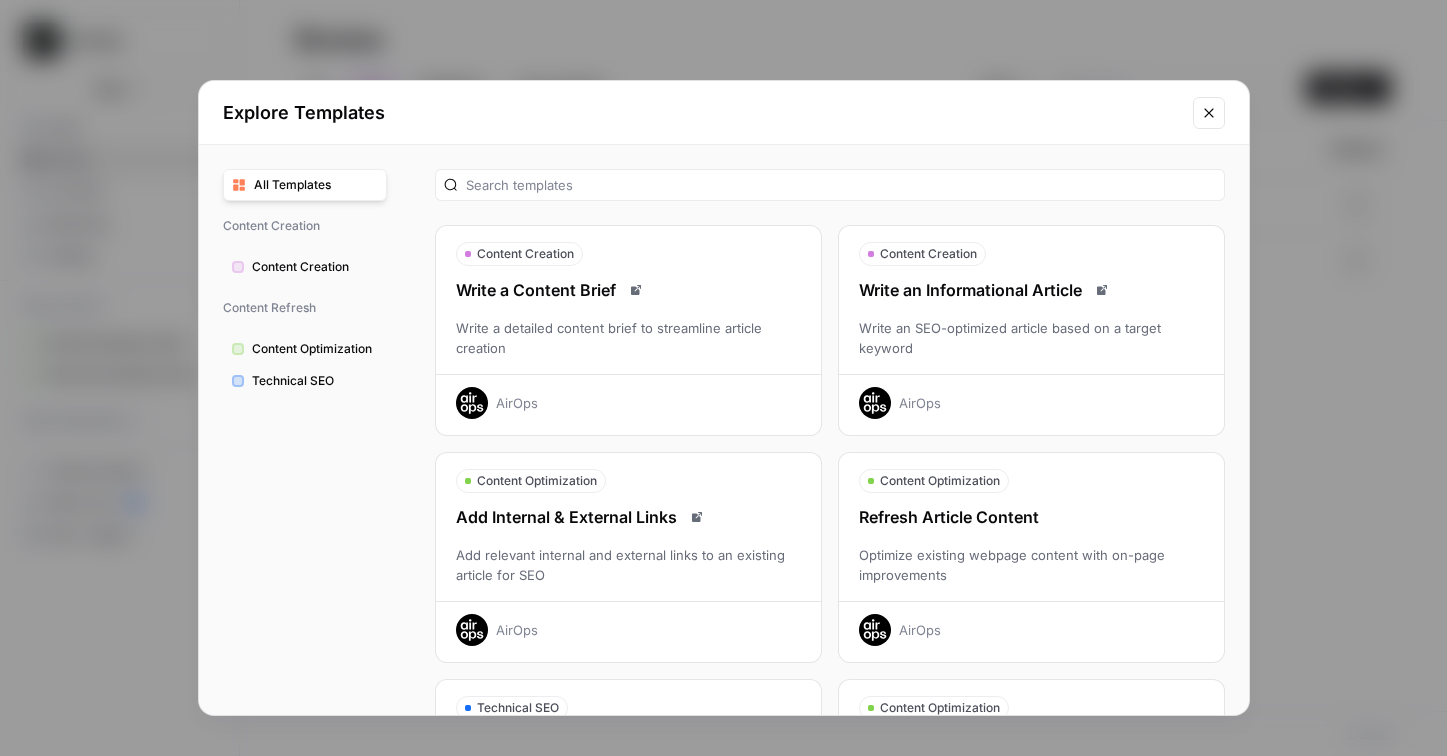 scroll, scrollTop: 121, scrollLeft: 0, axis: vertical 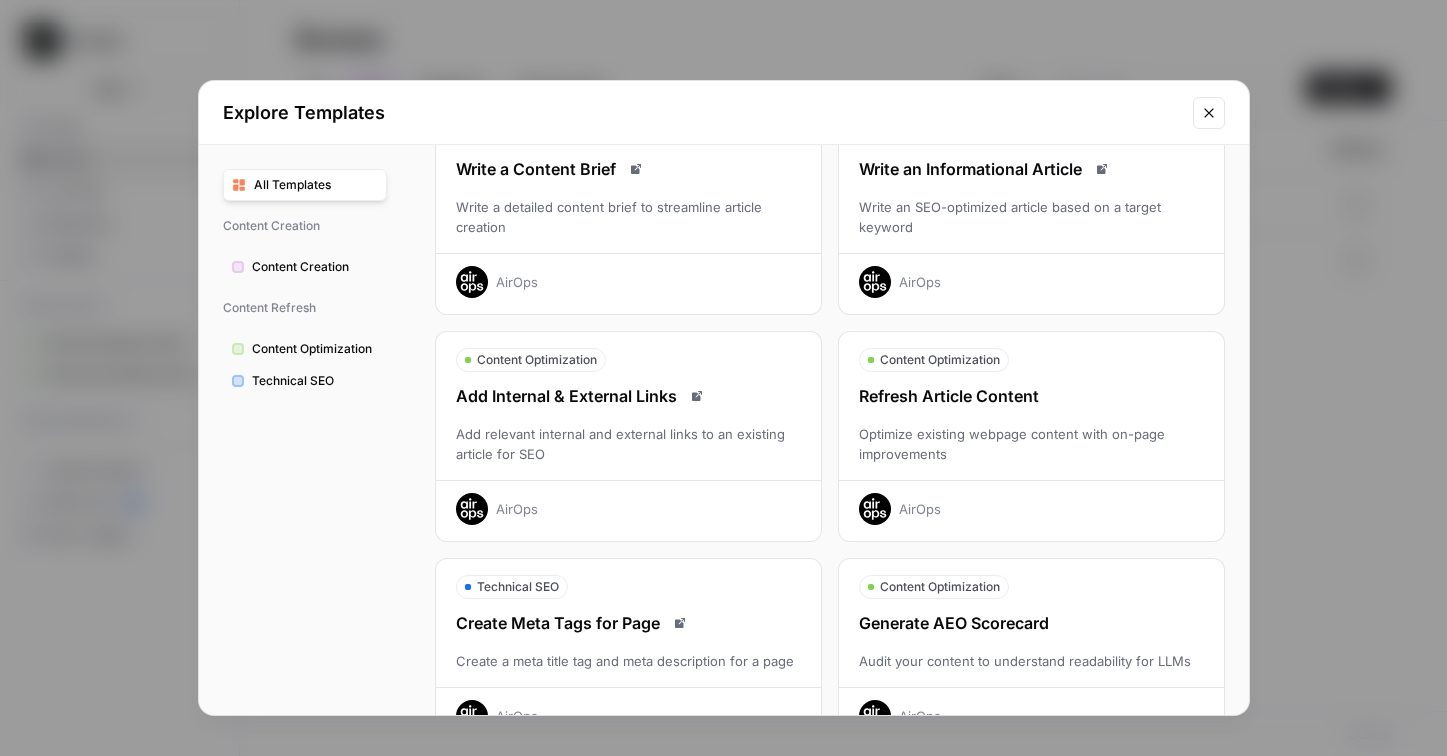 click on "Refresh Article Content Optimize existing webpage content with on-page improvements AirOps" at bounding box center [1031, 454] 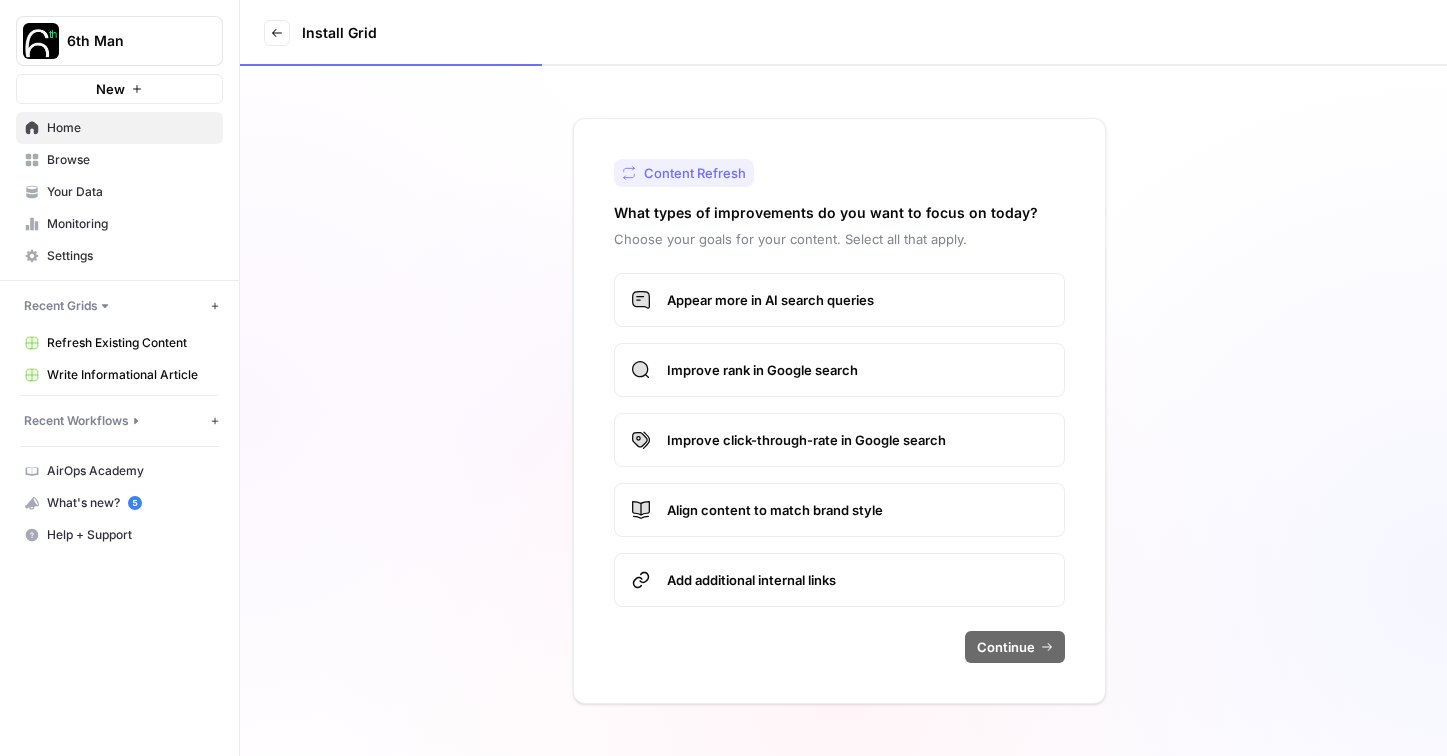 click 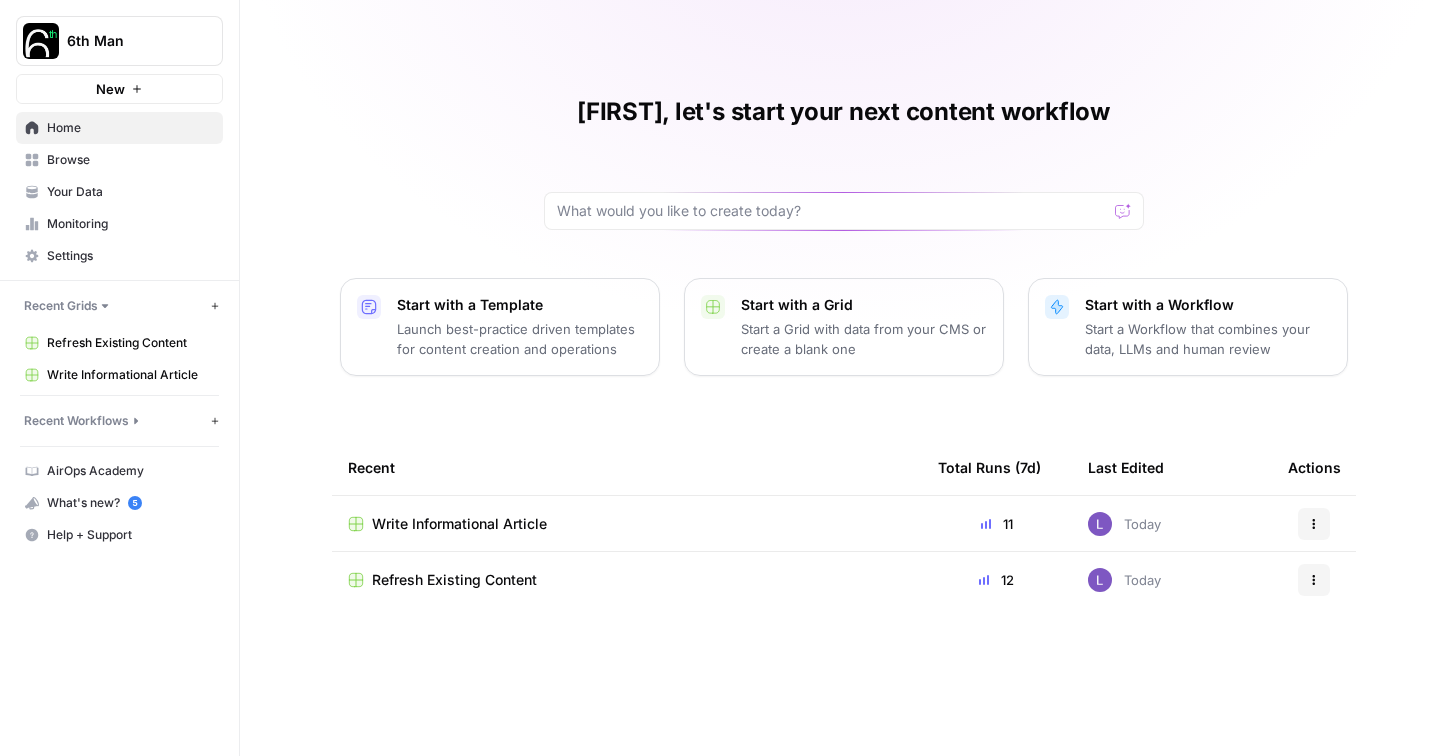 click on "Refresh Existing Content" at bounding box center [454, 580] 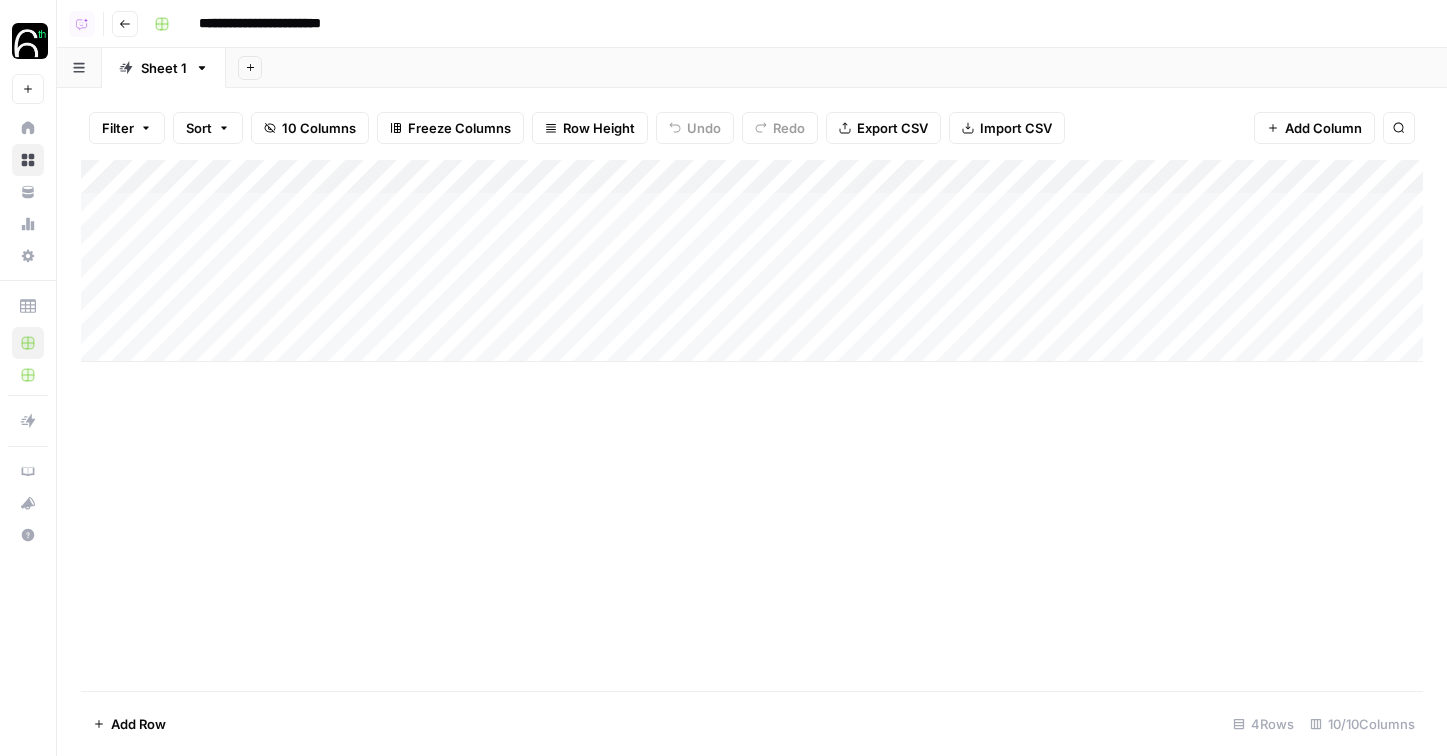 scroll, scrollTop: 0, scrollLeft: 0, axis: both 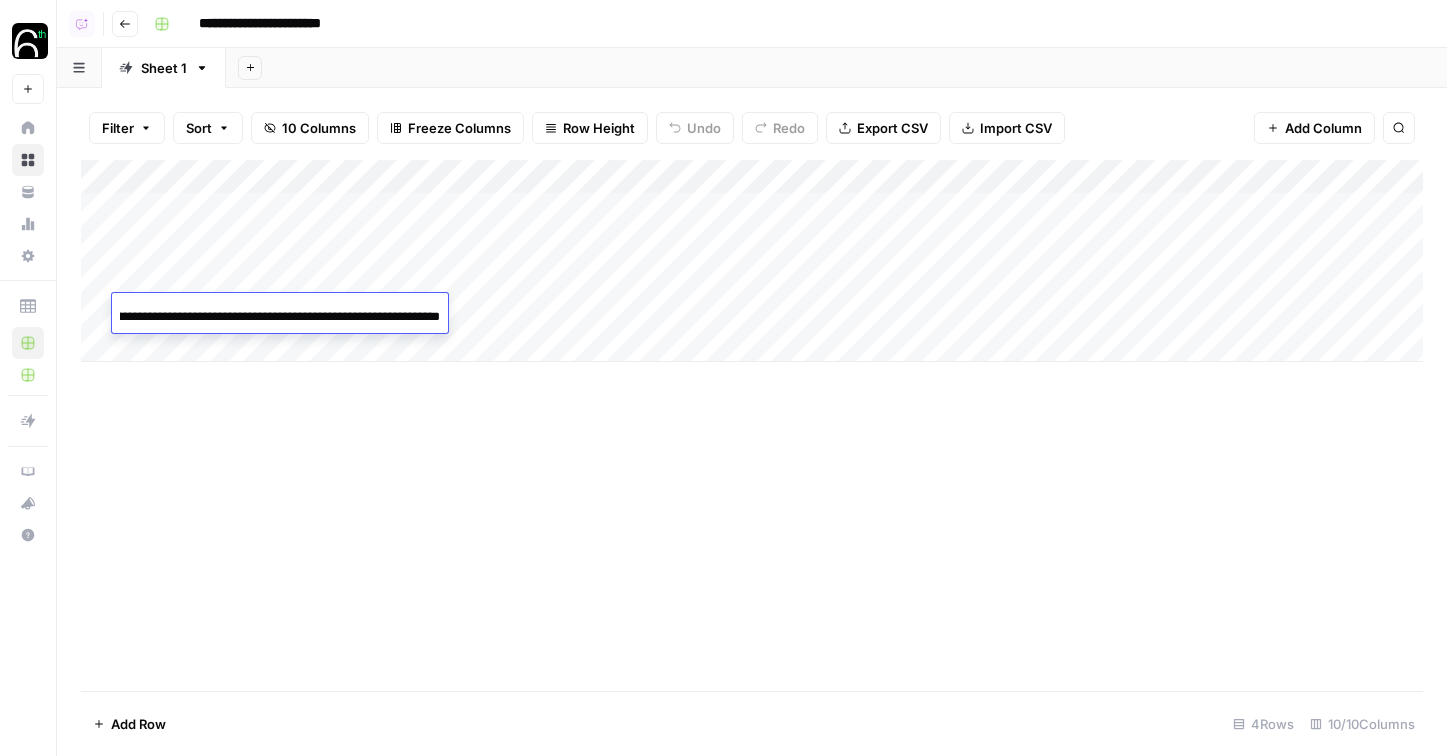 click on "**********" at bounding box center [280, 317] 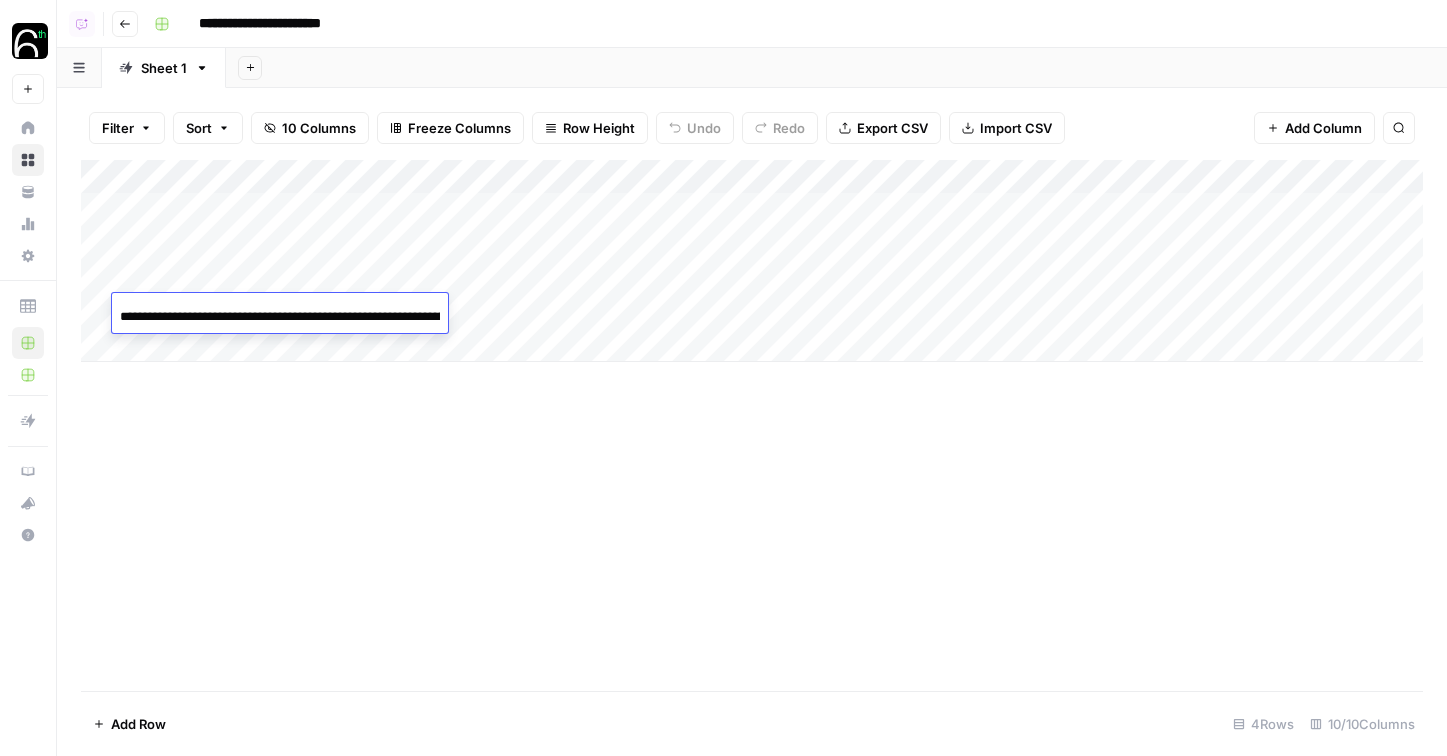 click on "Add Column" at bounding box center (752, 425) 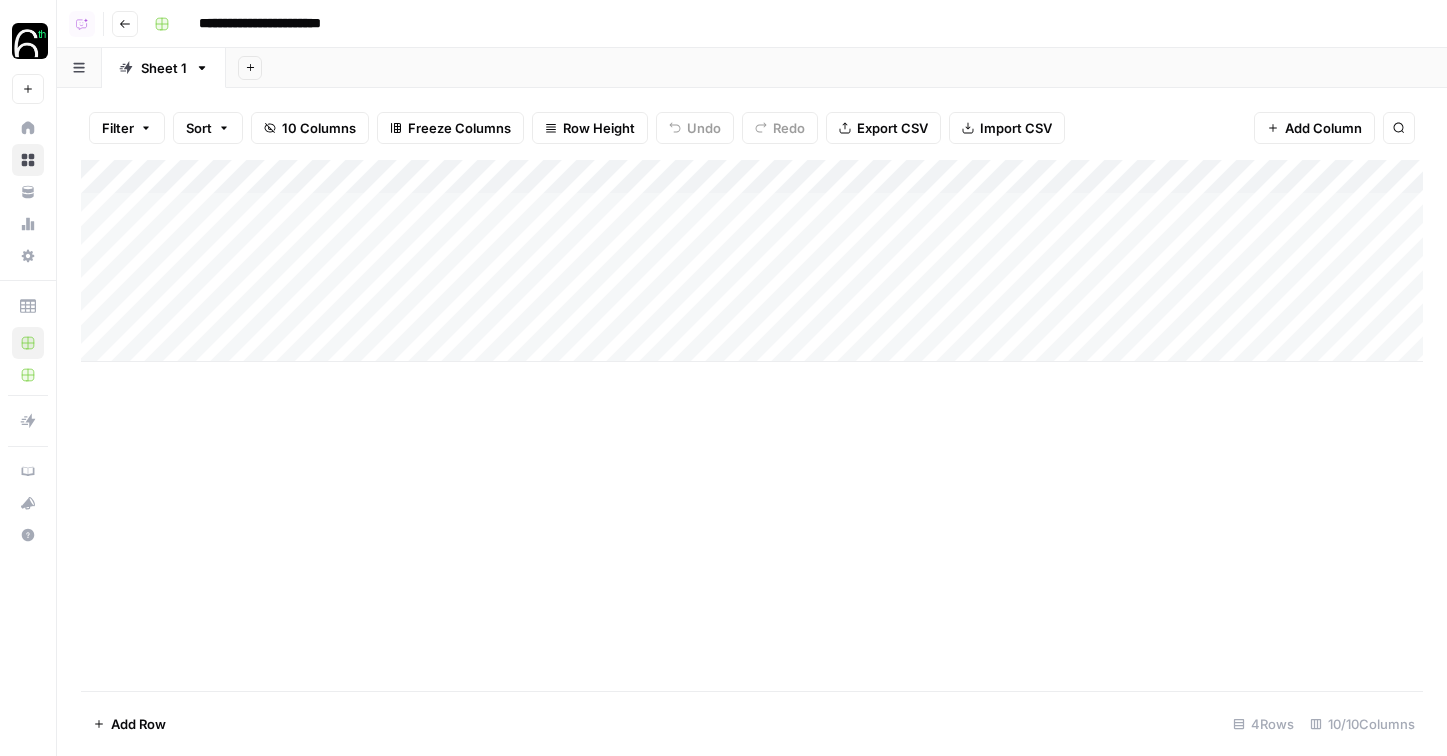 click on "Add Column" at bounding box center [752, 261] 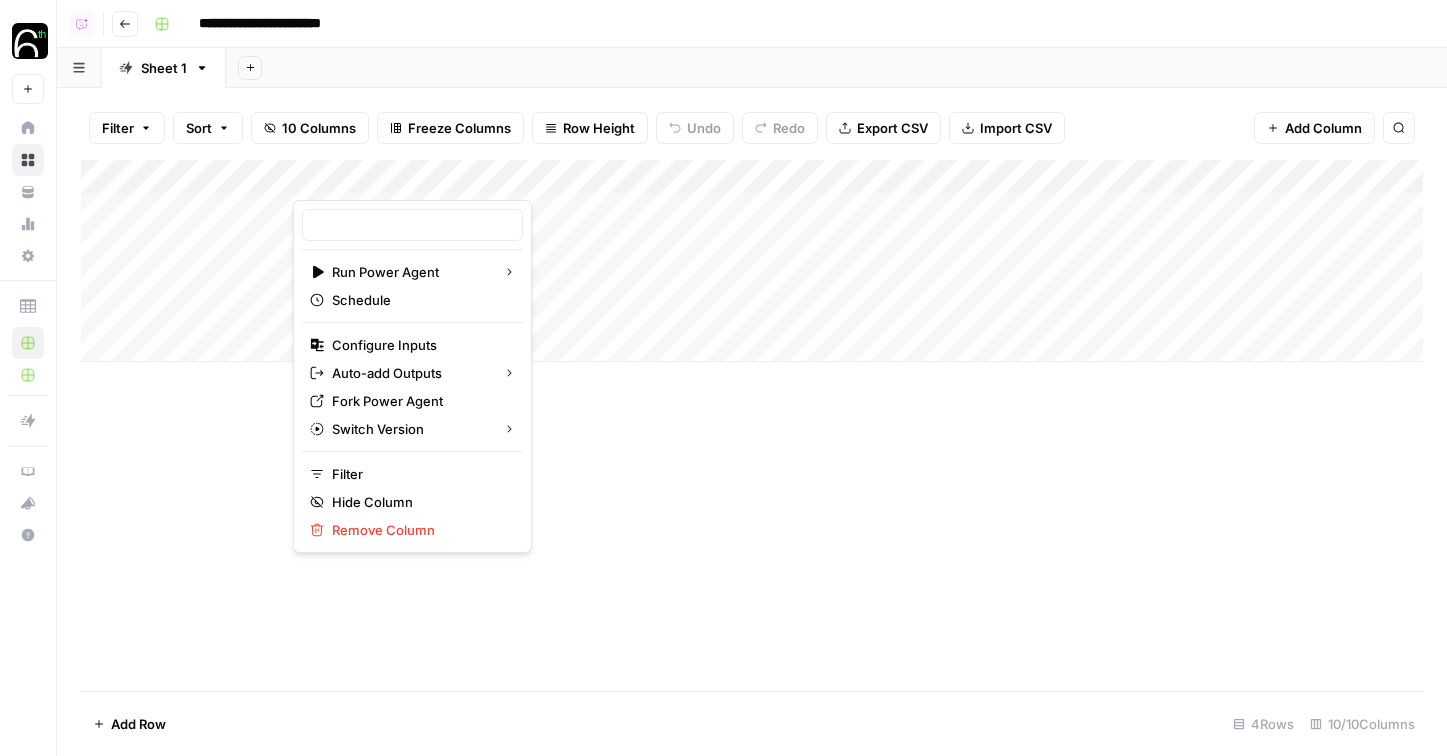type on "Extract Article from URL" 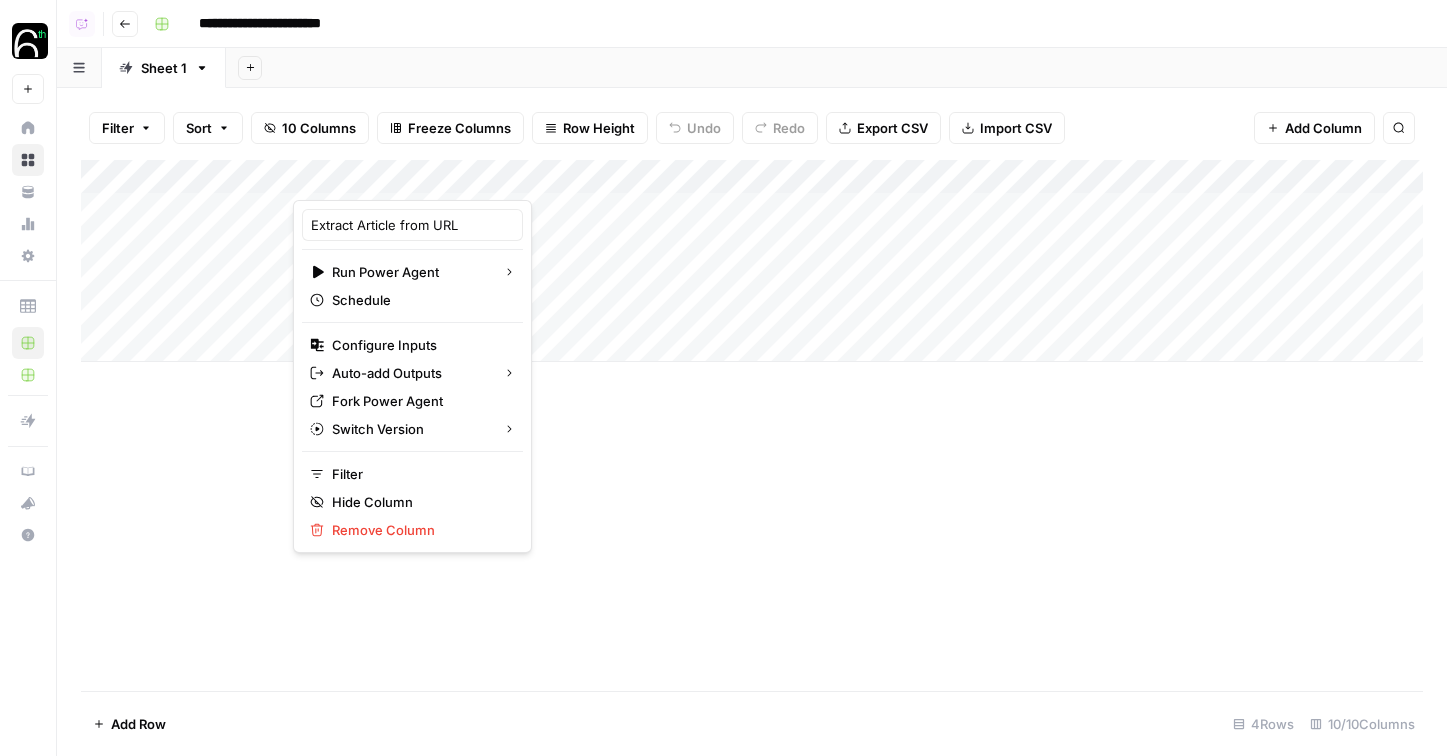 click on "Add Column" at bounding box center (752, 425) 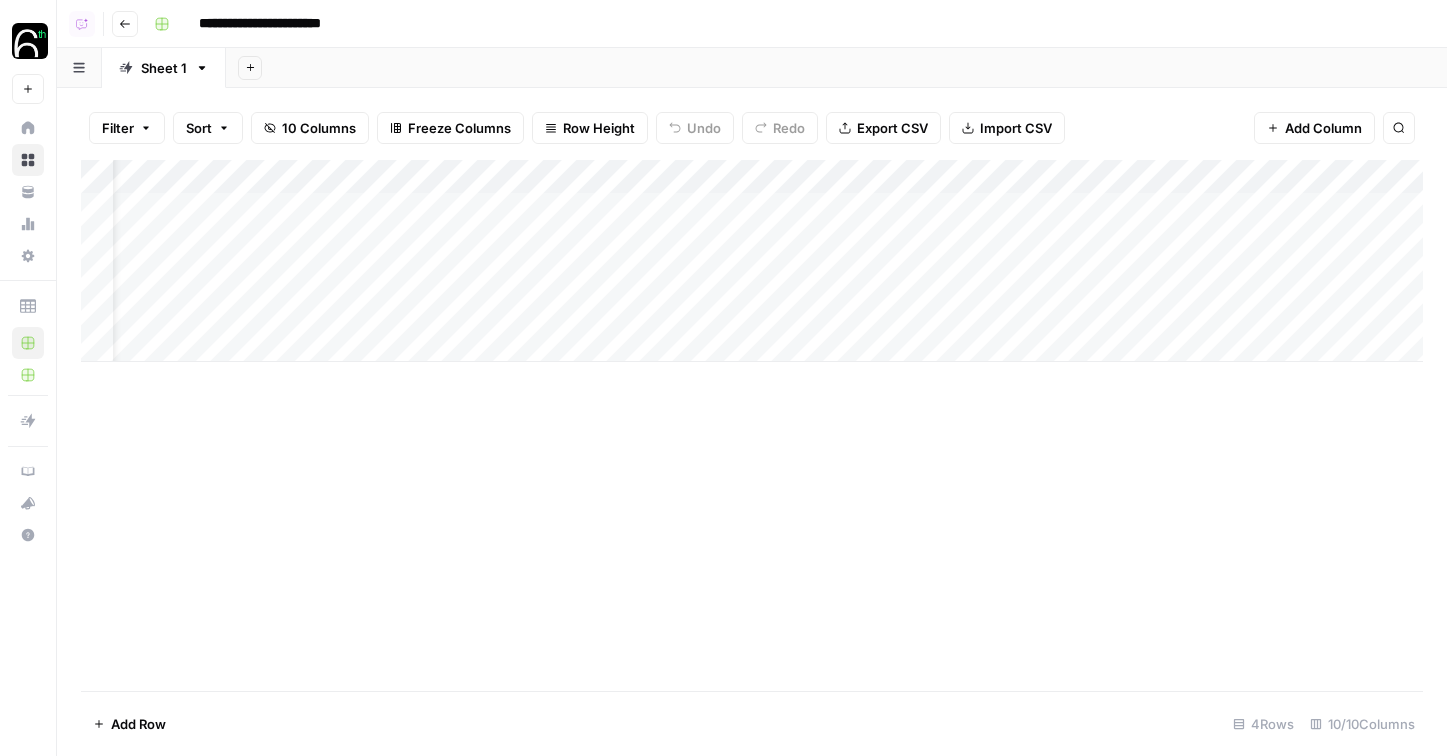 scroll, scrollTop: 0, scrollLeft: 84, axis: horizontal 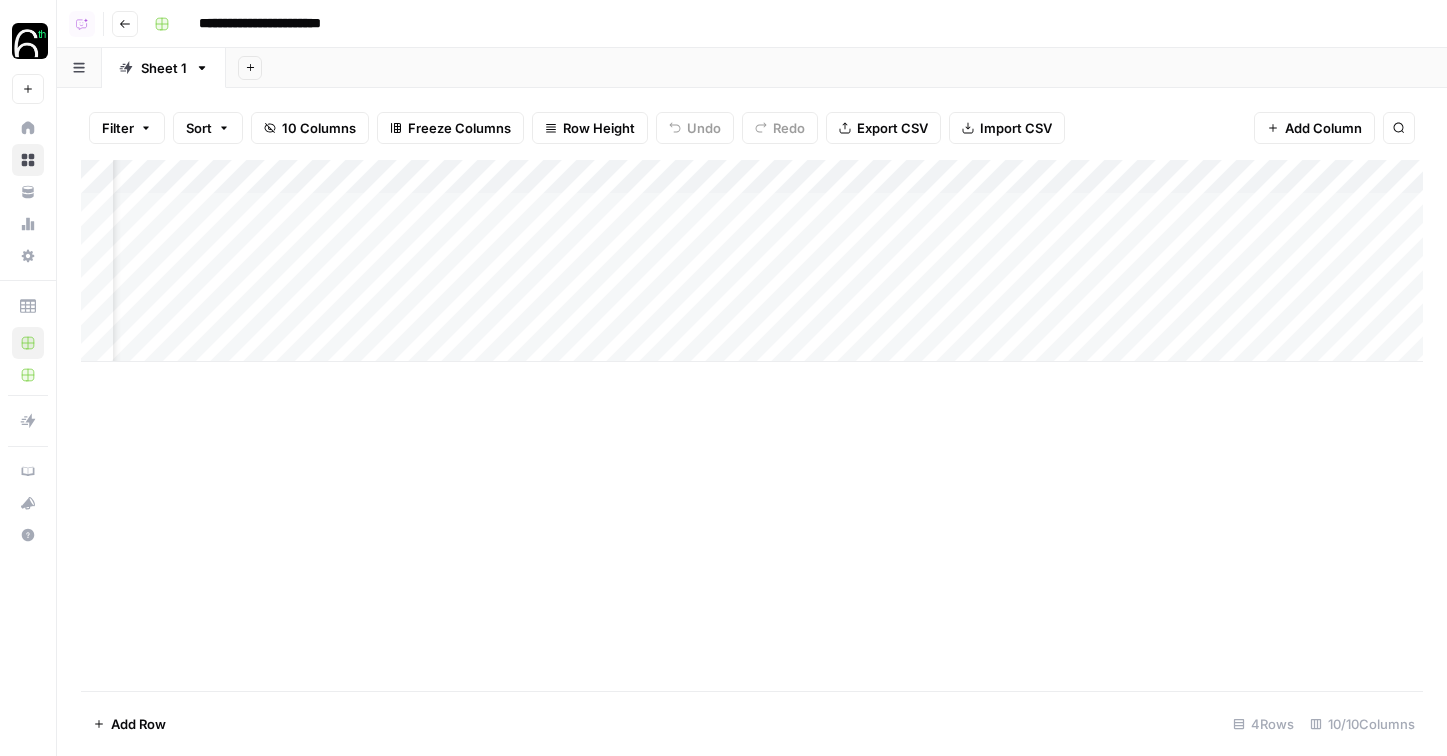 click on "Add Column" at bounding box center [752, 261] 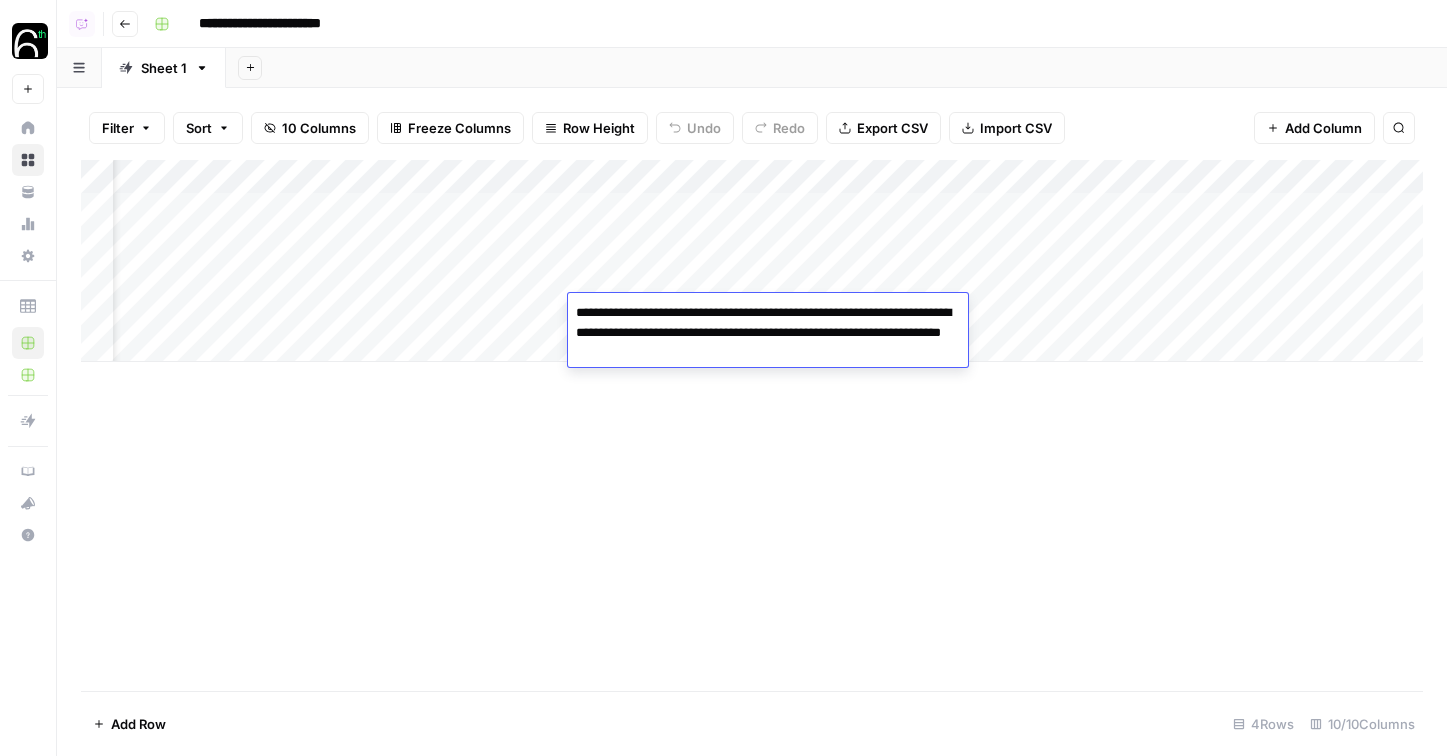 click on "**********" at bounding box center (786, 24) 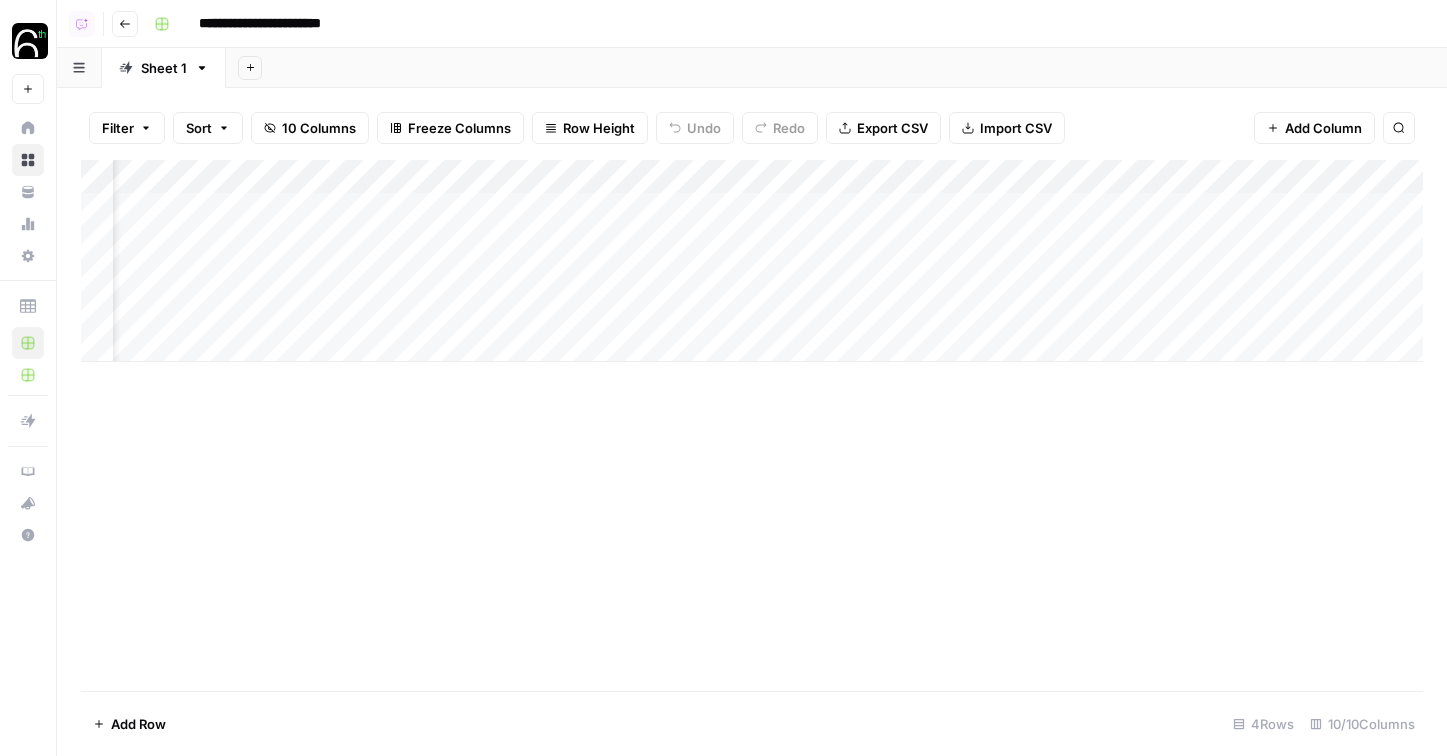 click on "Add Column" at bounding box center (752, 261) 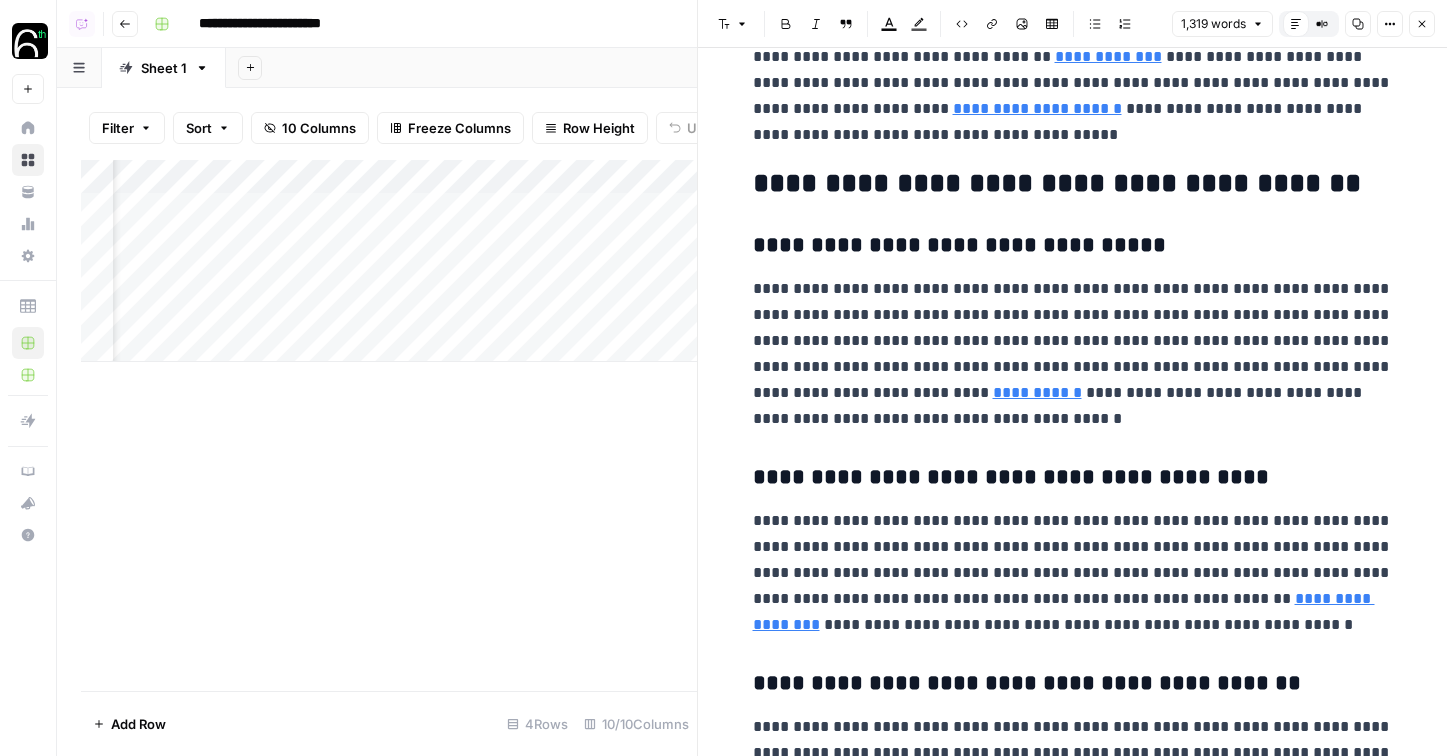 scroll, scrollTop: 1208, scrollLeft: 0, axis: vertical 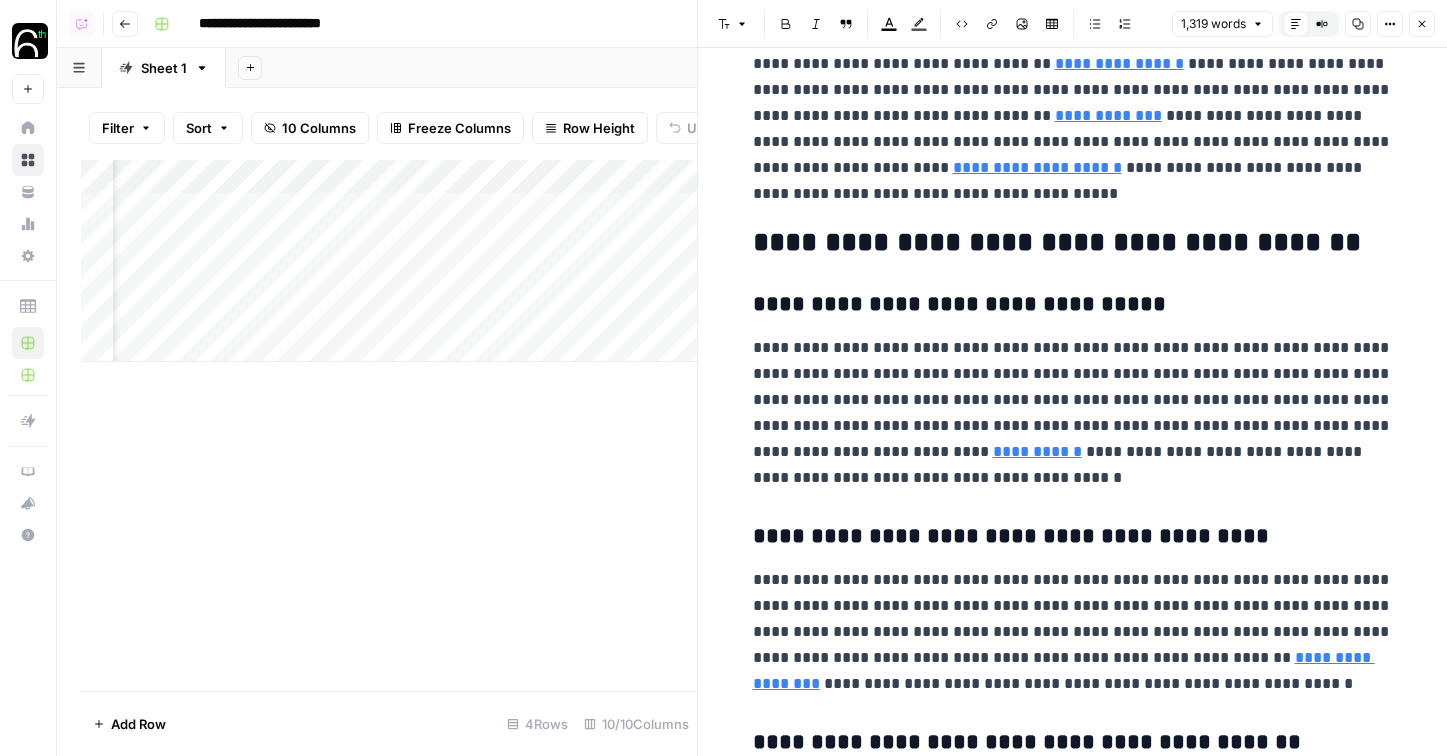 click 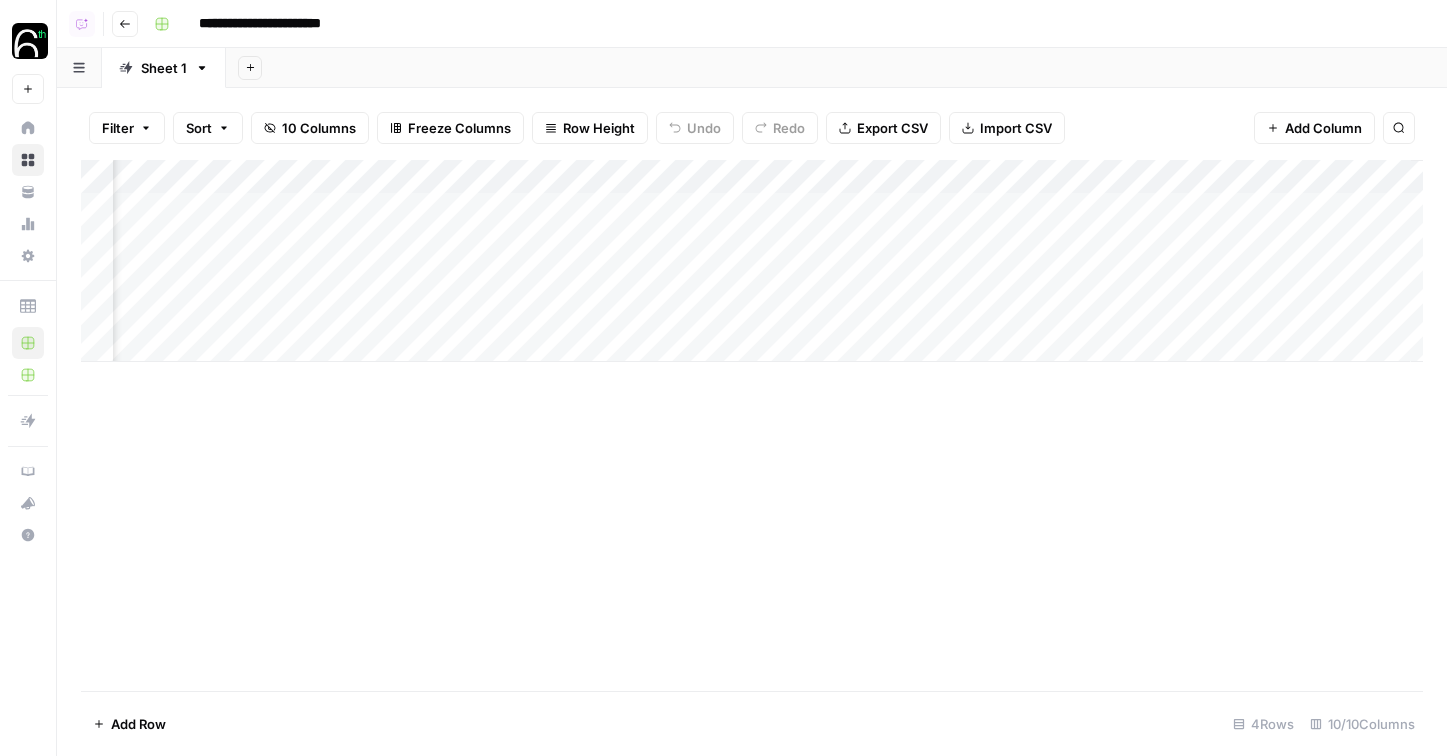 scroll, scrollTop: 0, scrollLeft: 602, axis: horizontal 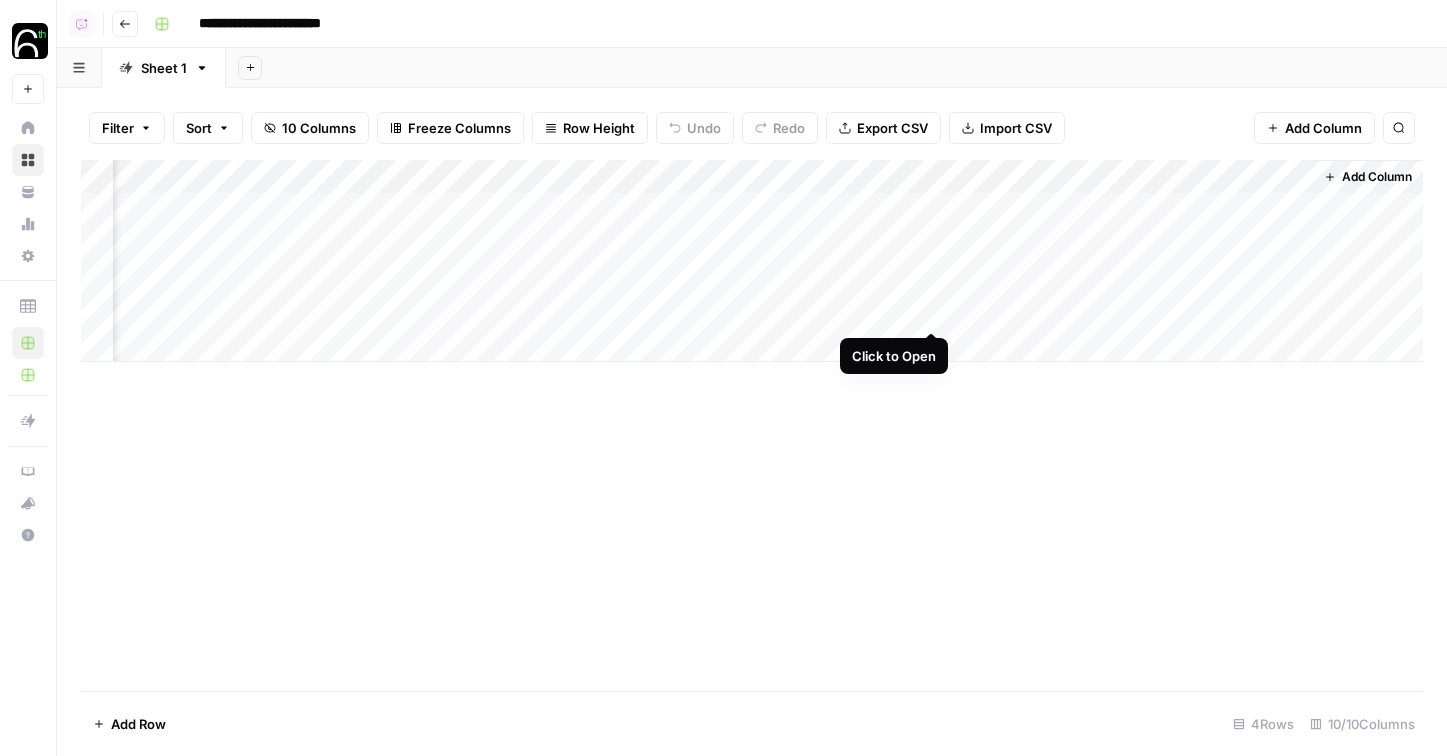 click on "Add Column" at bounding box center (752, 261) 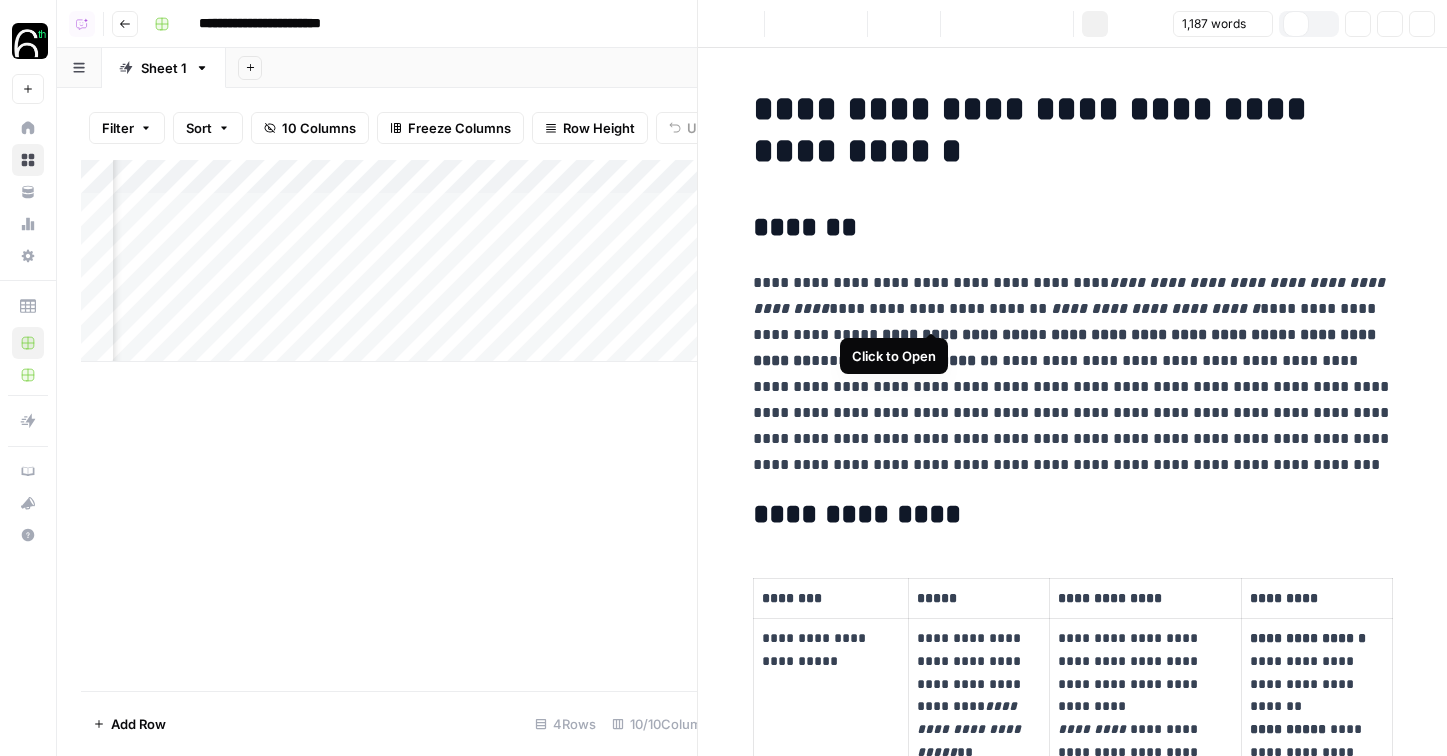scroll, scrollTop: 0, scrollLeft: 594, axis: horizontal 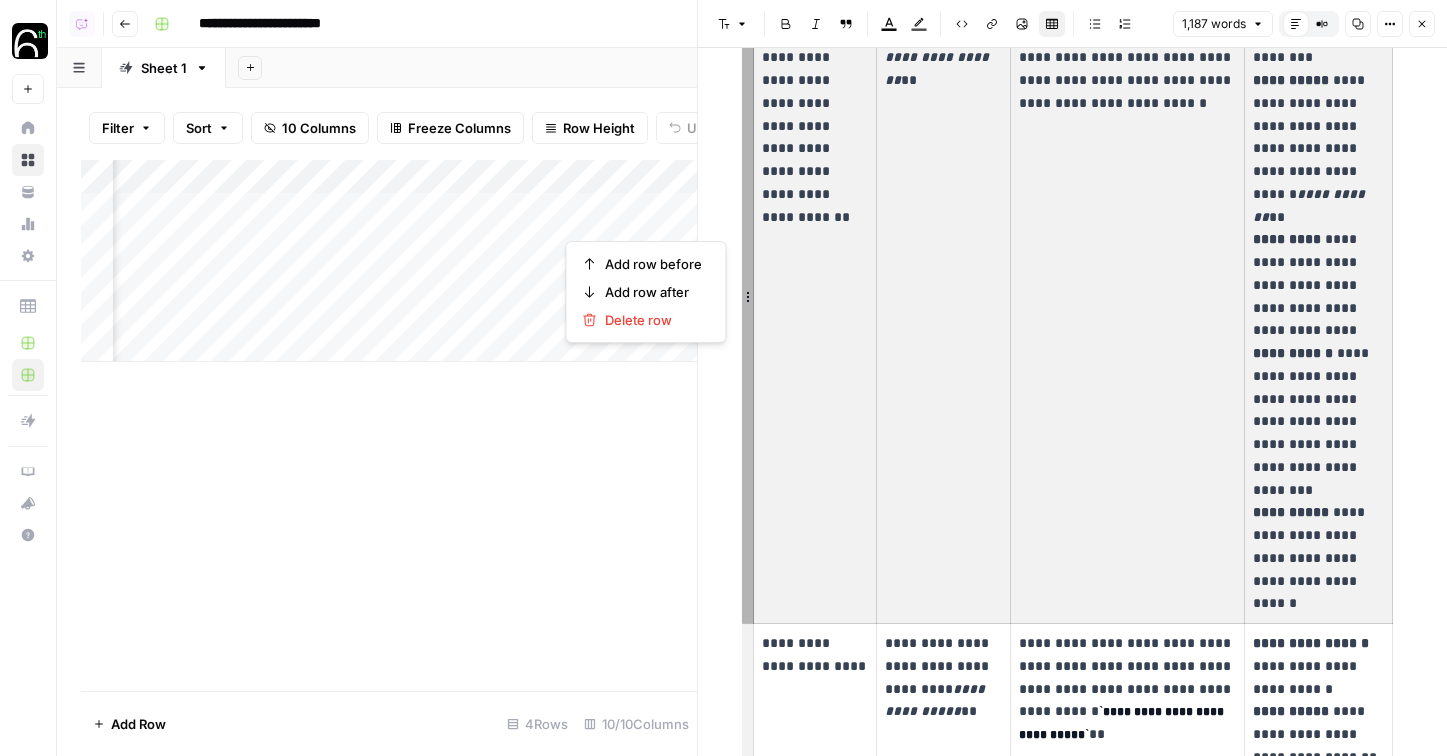 drag, startPoint x: 1350, startPoint y: 608, endPoint x: 860, endPoint y: 300, distance: 578.76074 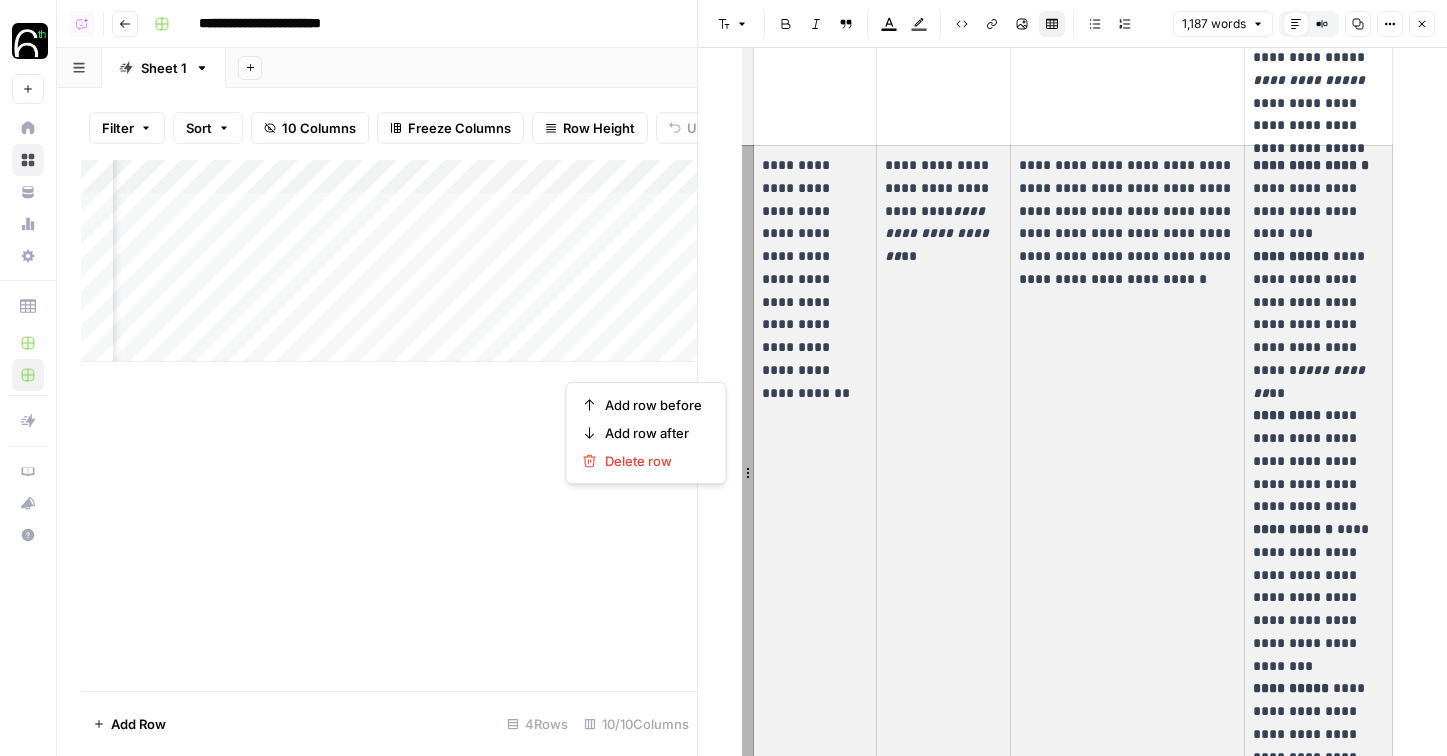 scroll, scrollTop: 1124, scrollLeft: 0, axis: vertical 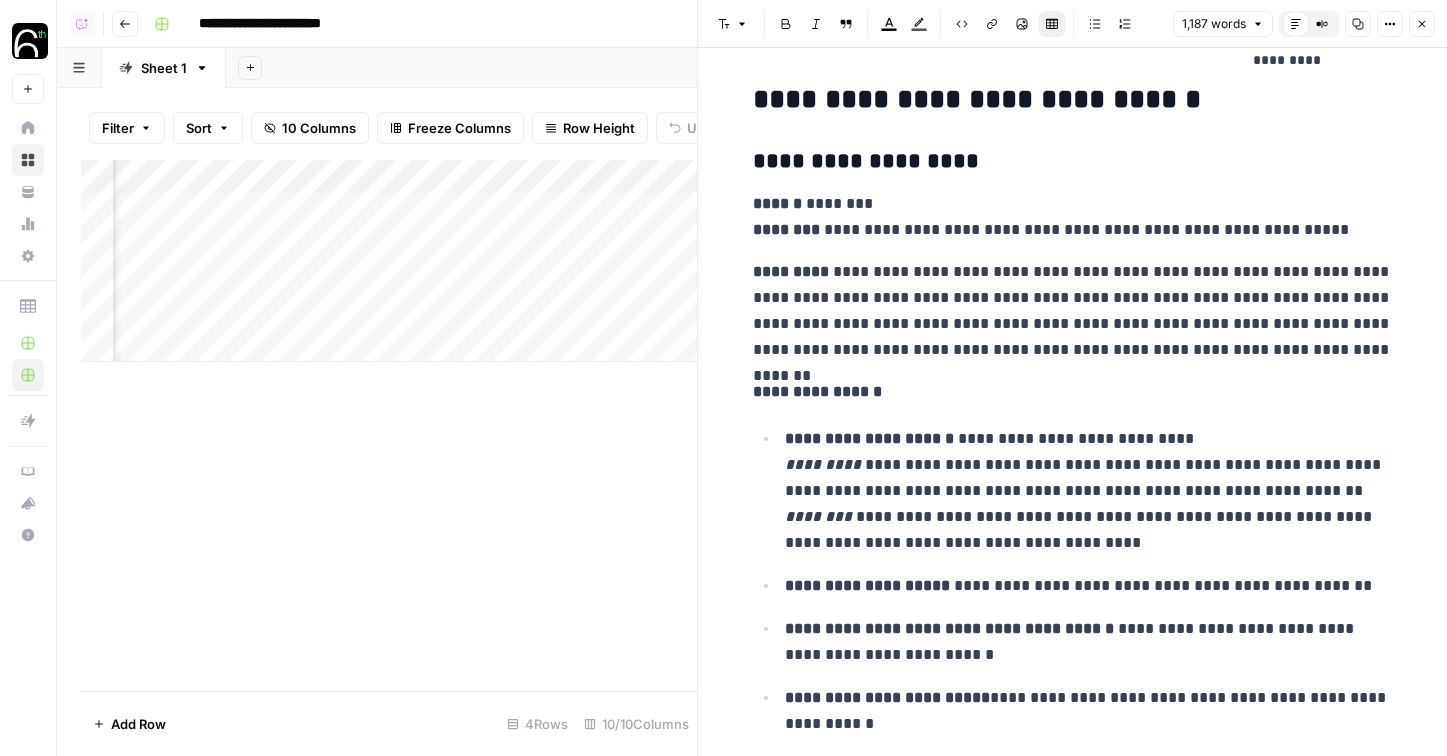 click on "**********" at bounding box center [1073, 311] 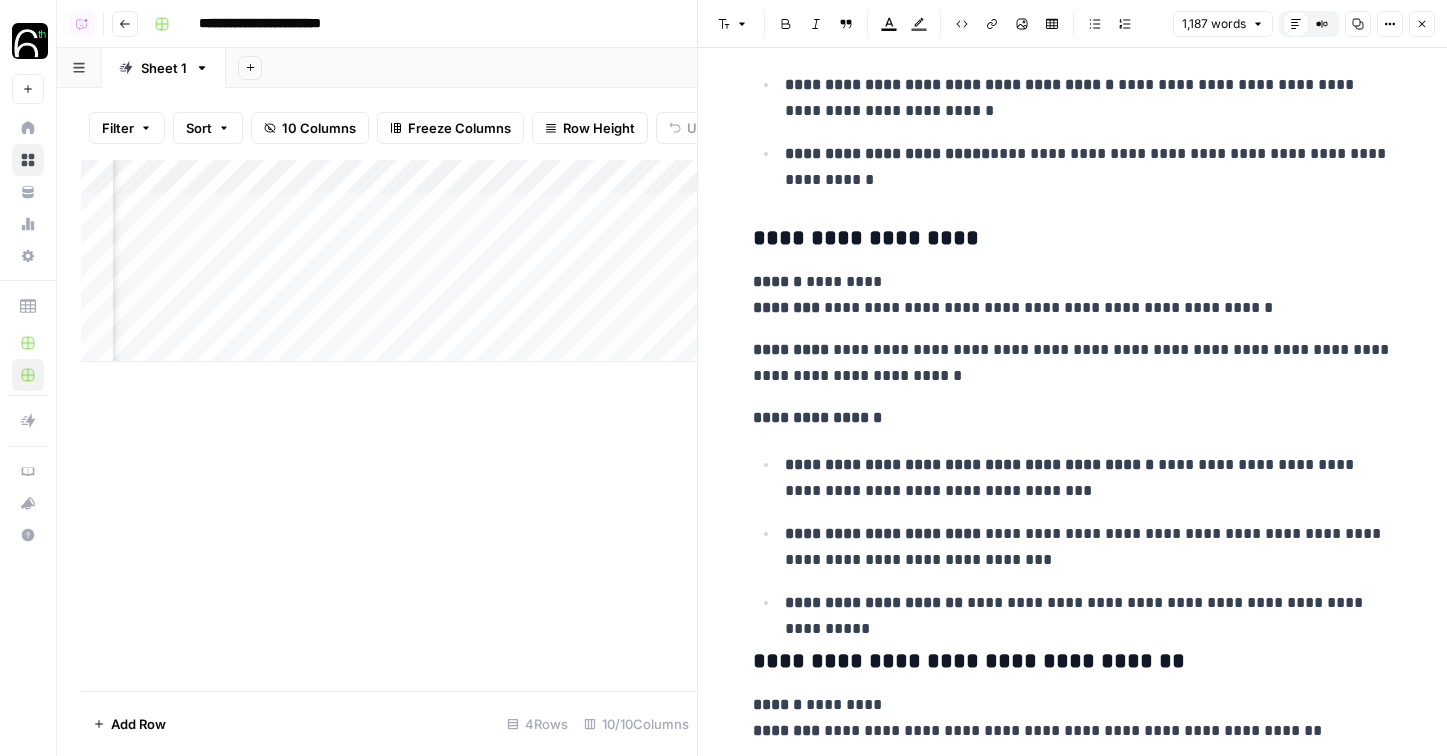 scroll, scrollTop: 4171, scrollLeft: 0, axis: vertical 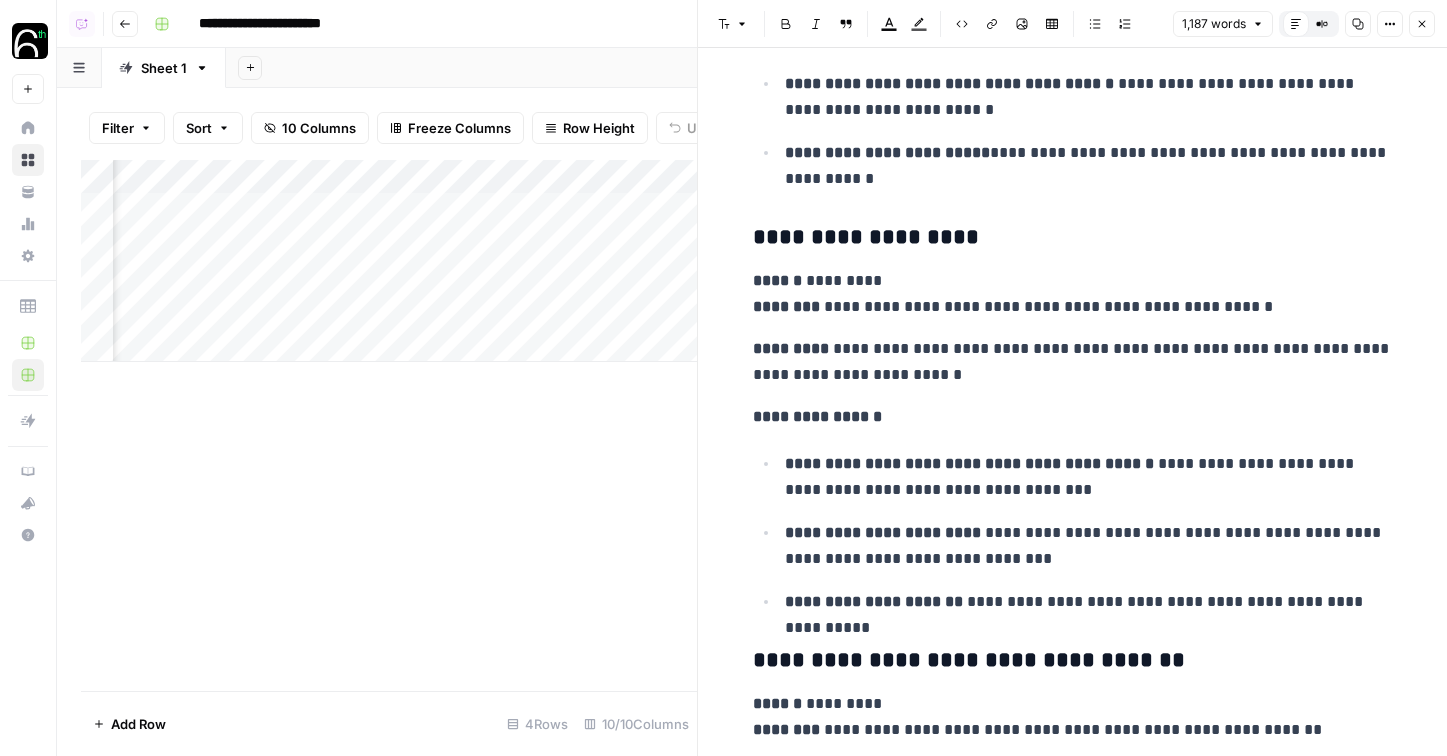 click on "Close" at bounding box center [1422, 24] 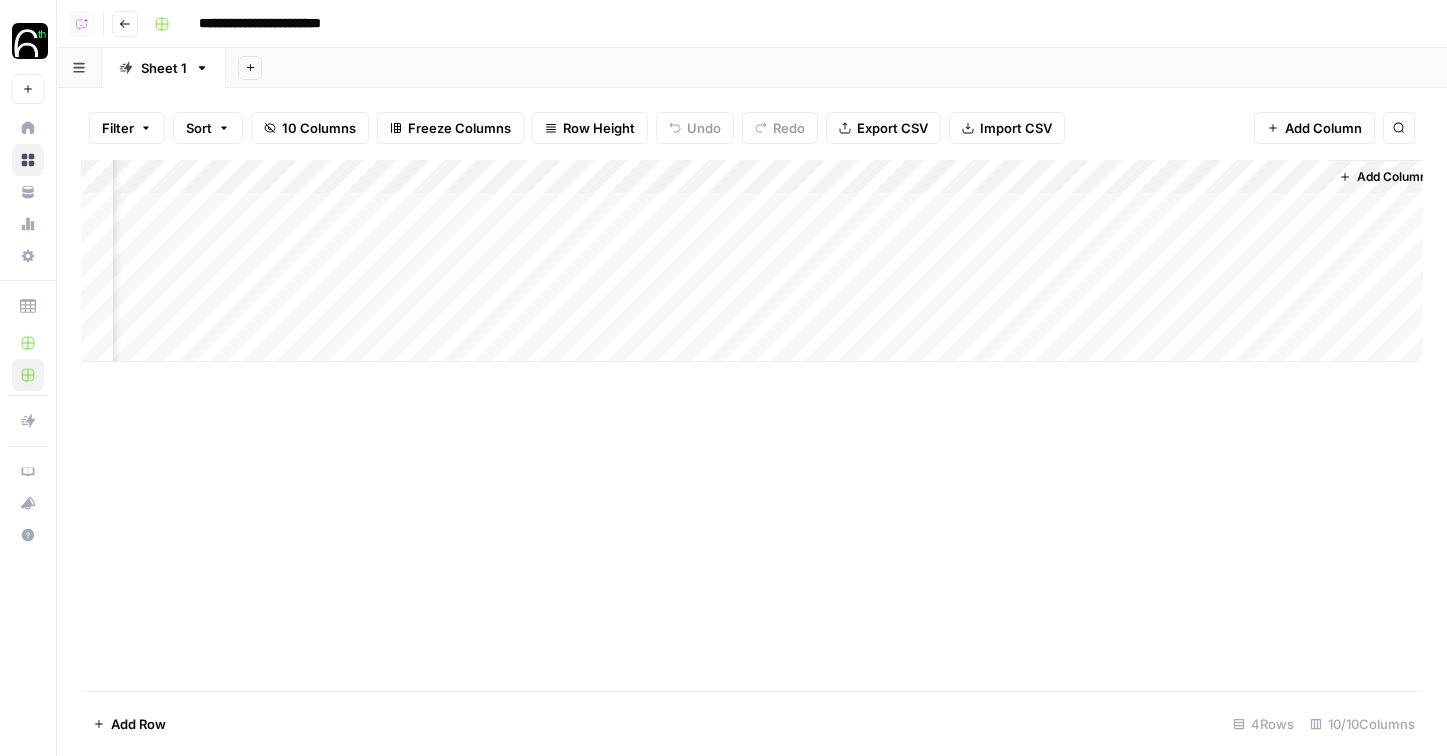 scroll, scrollTop: 0, scrollLeft: 578, axis: horizontal 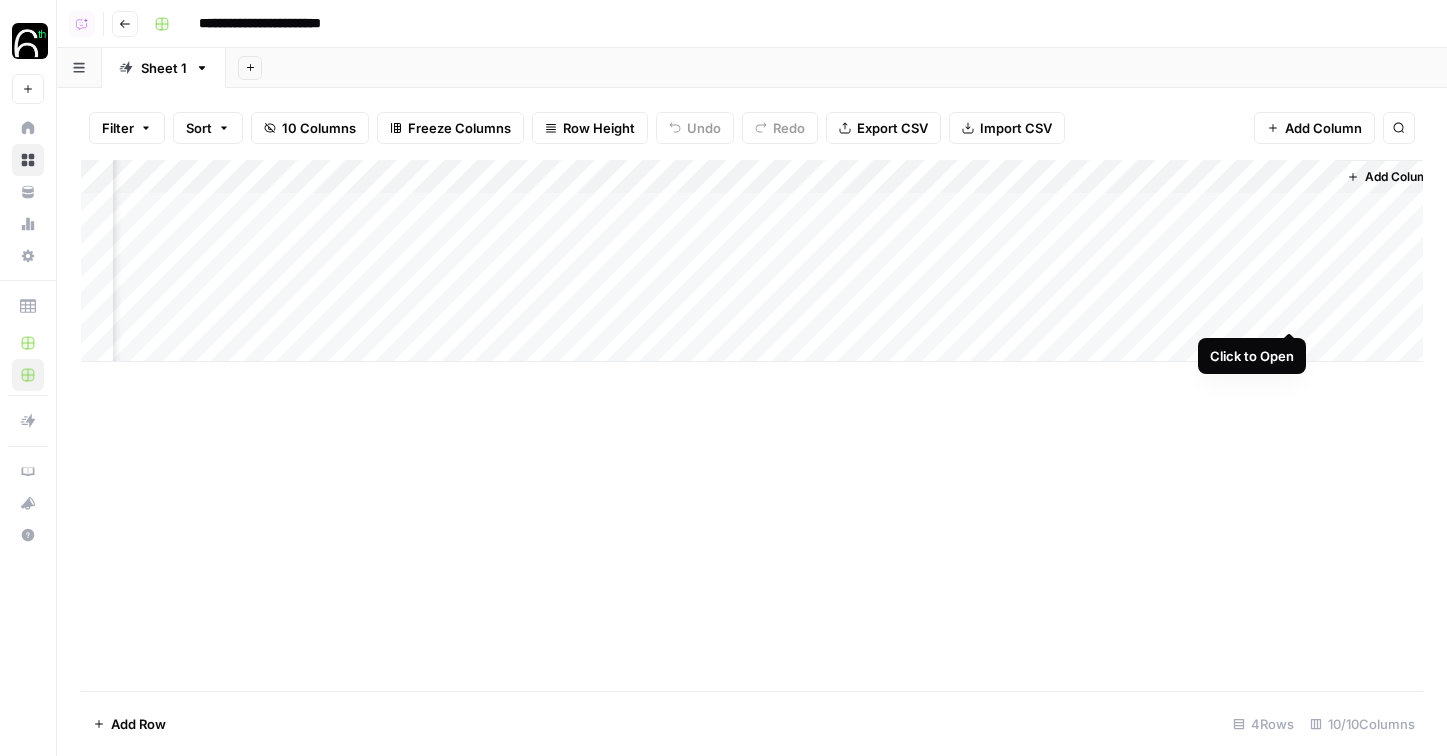 click on "Add Column" at bounding box center (752, 261) 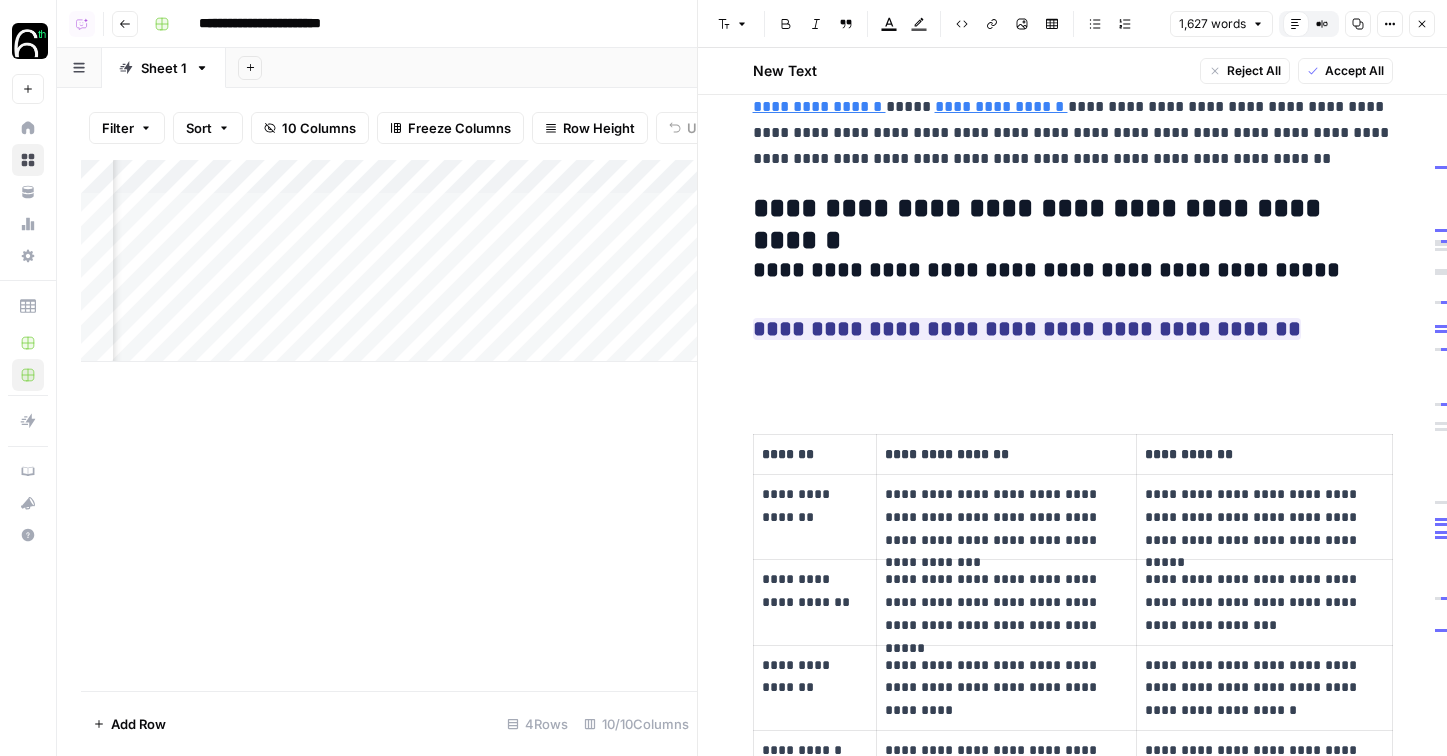 scroll, scrollTop: 785, scrollLeft: 0, axis: vertical 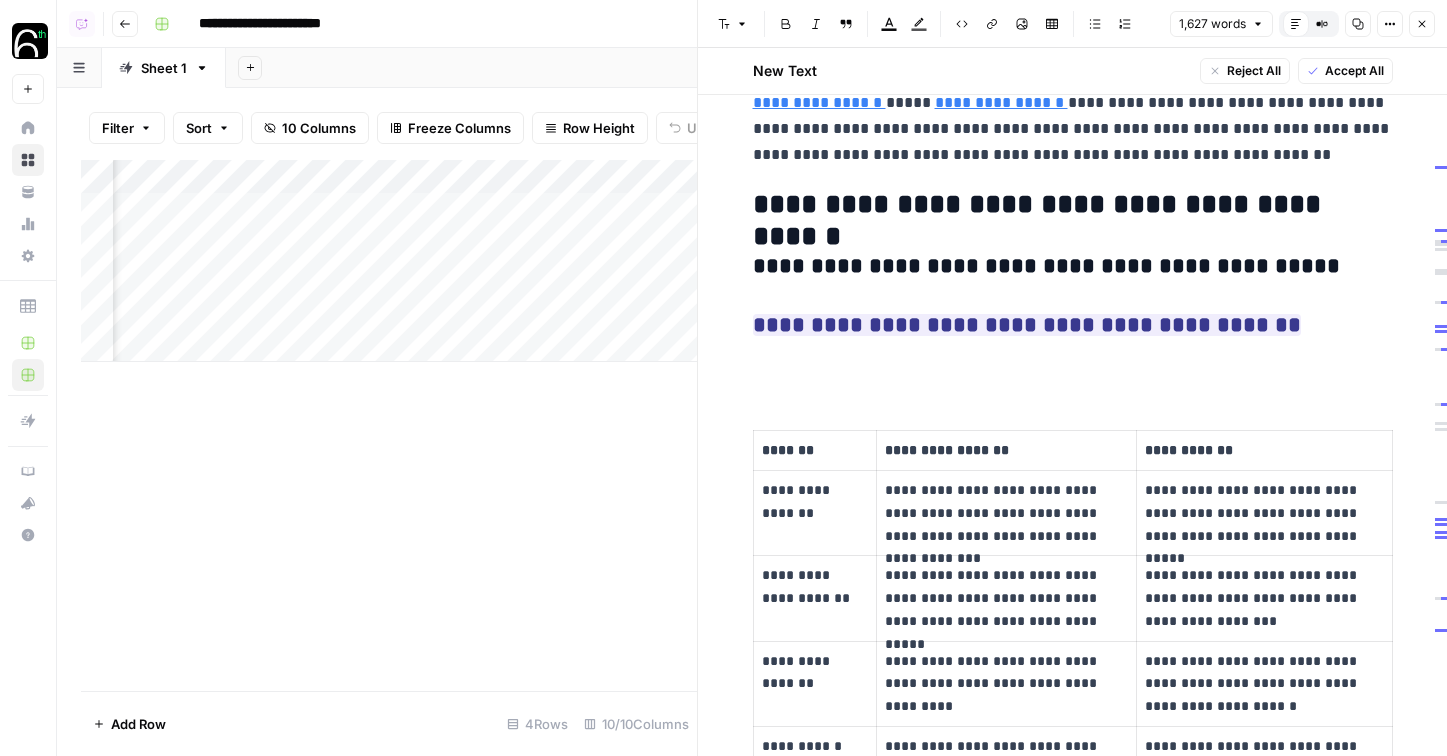 drag, startPoint x: 920, startPoint y: 411, endPoint x: 740, endPoint y: 393, distance: 180.89777 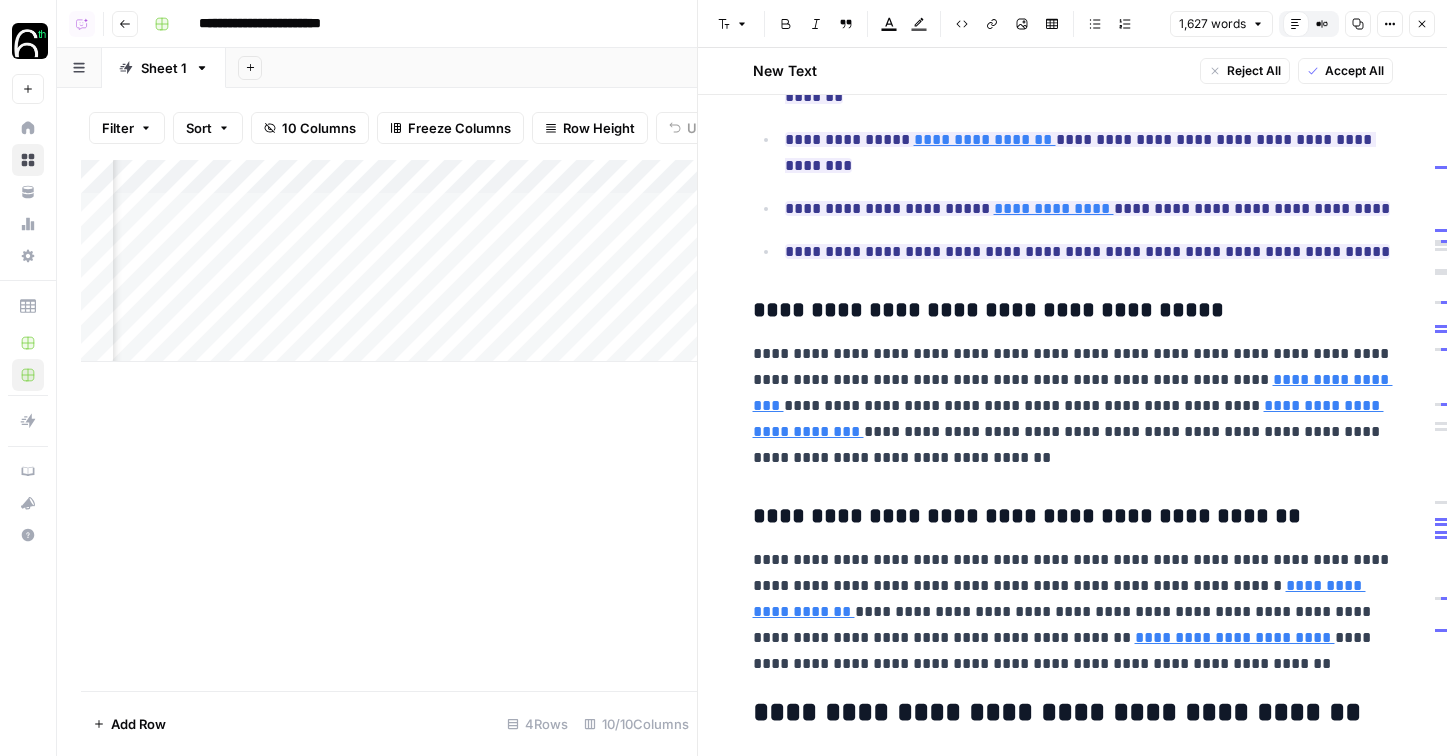 scroll, scrollTop: 4134, scrollLeft: 0, axis: vertical 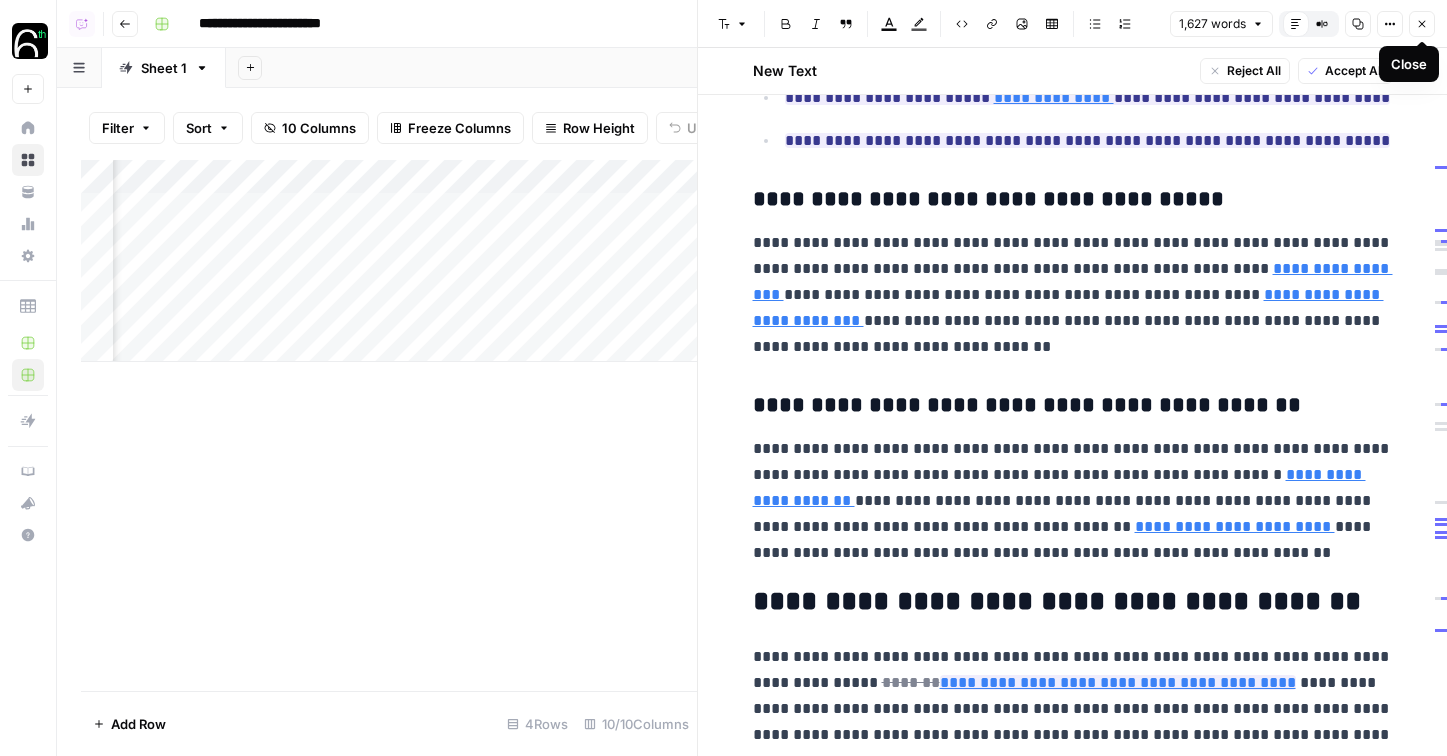click 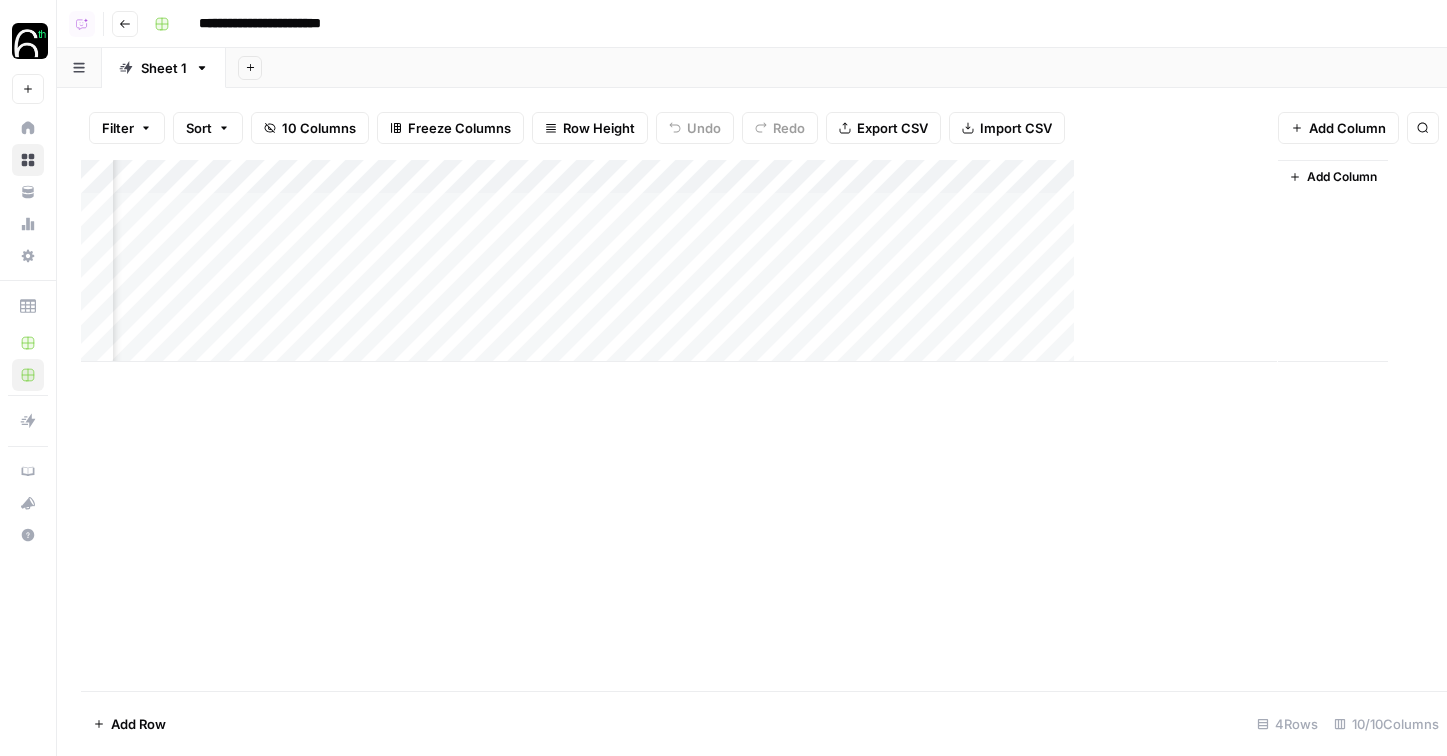 scroll, scrollTop: 0, scrollLeft: 578, axis: horizontal 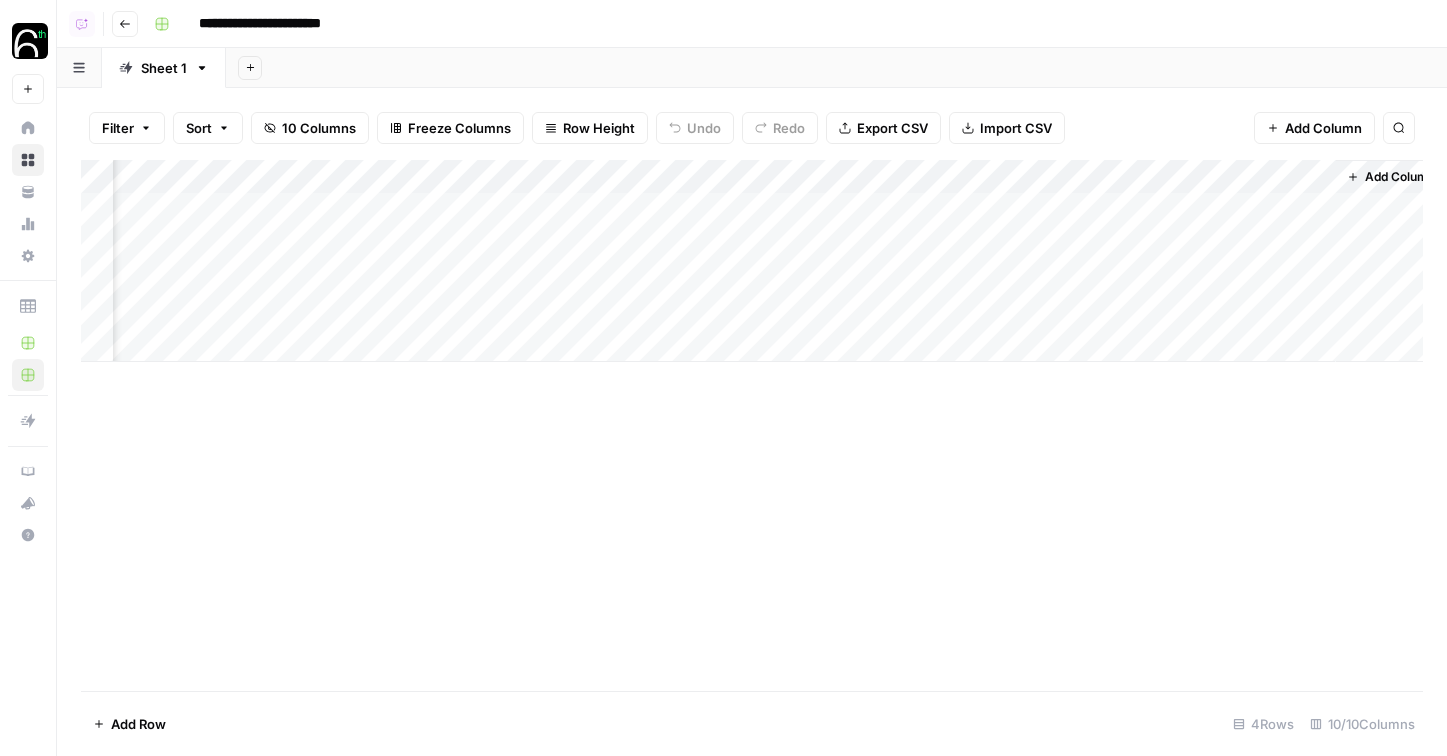 click 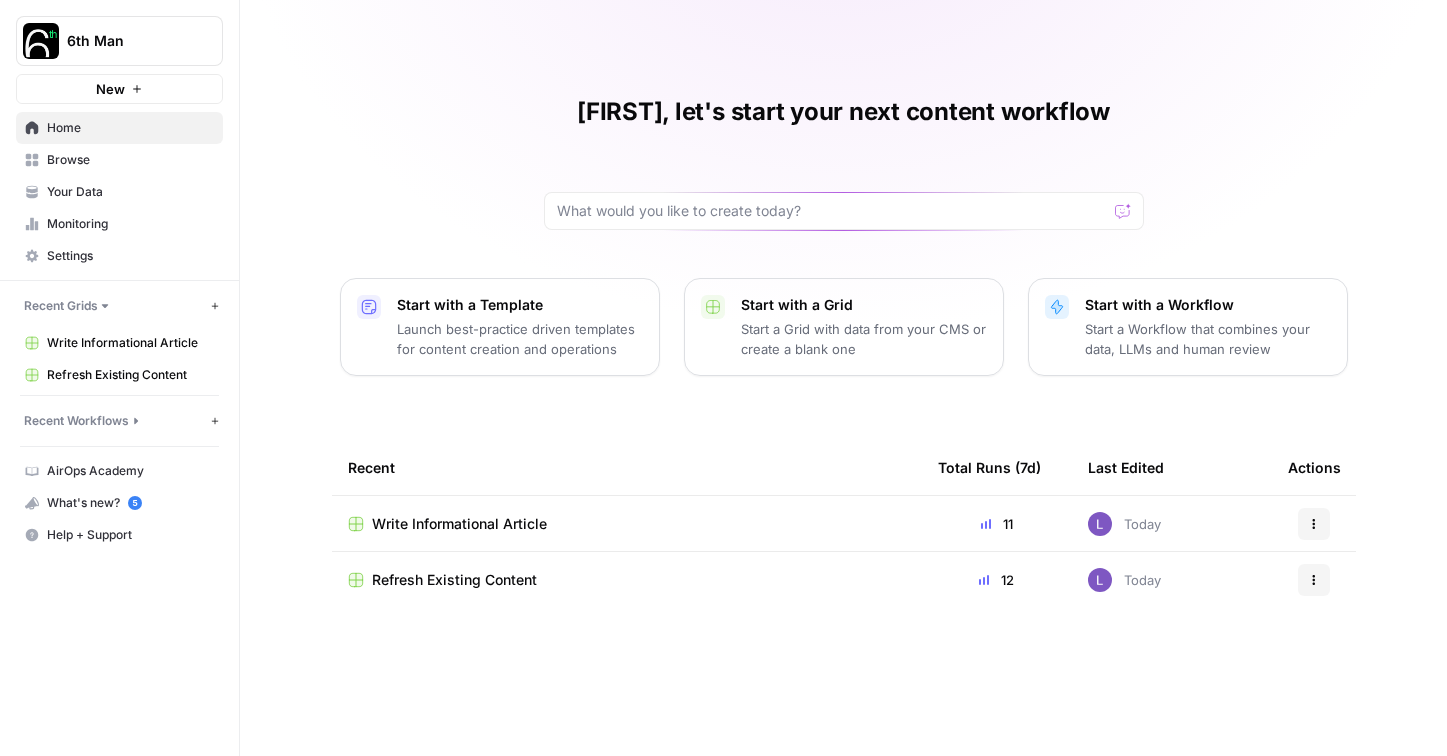 click on "Write Informational Article" at bounding box center [459, 524] 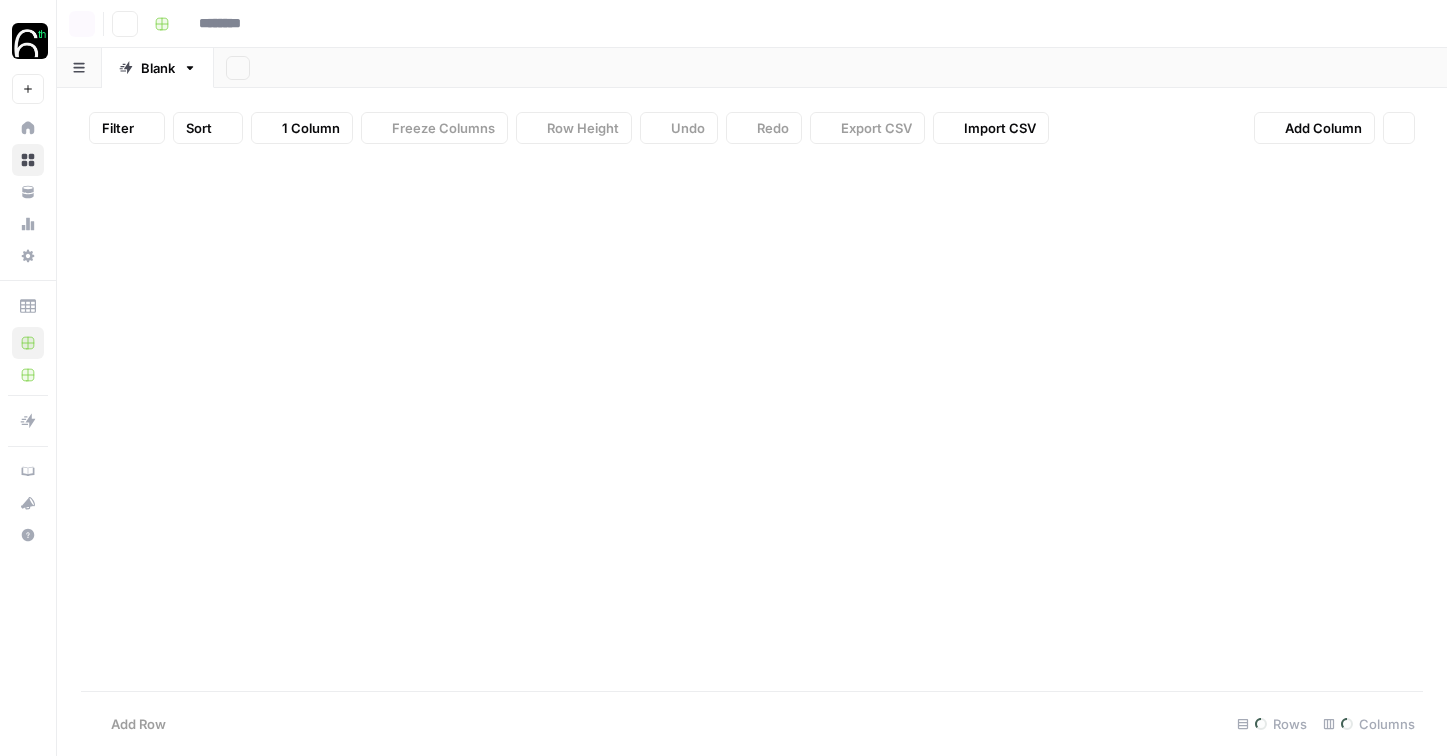 type on "**********" 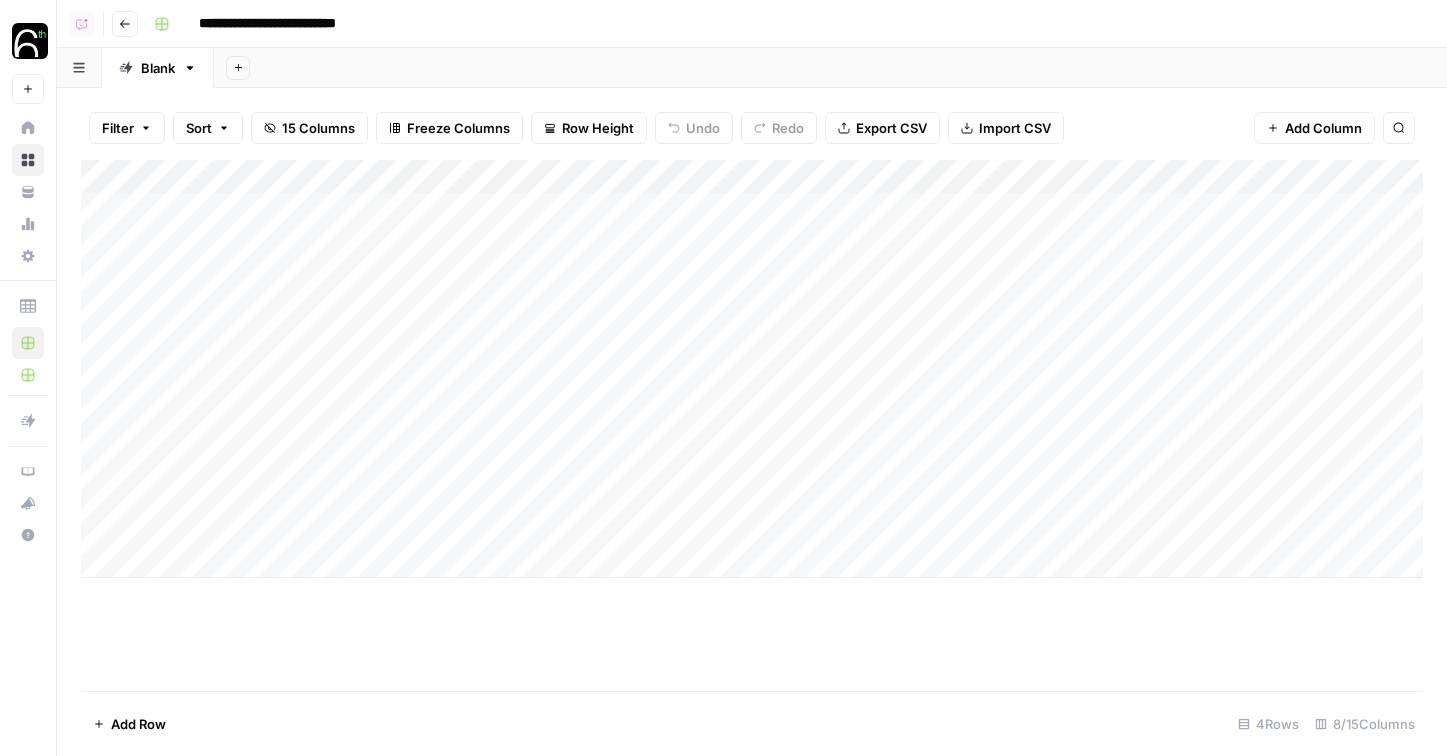 click on "Add Column" at bounding box center [752, 369] 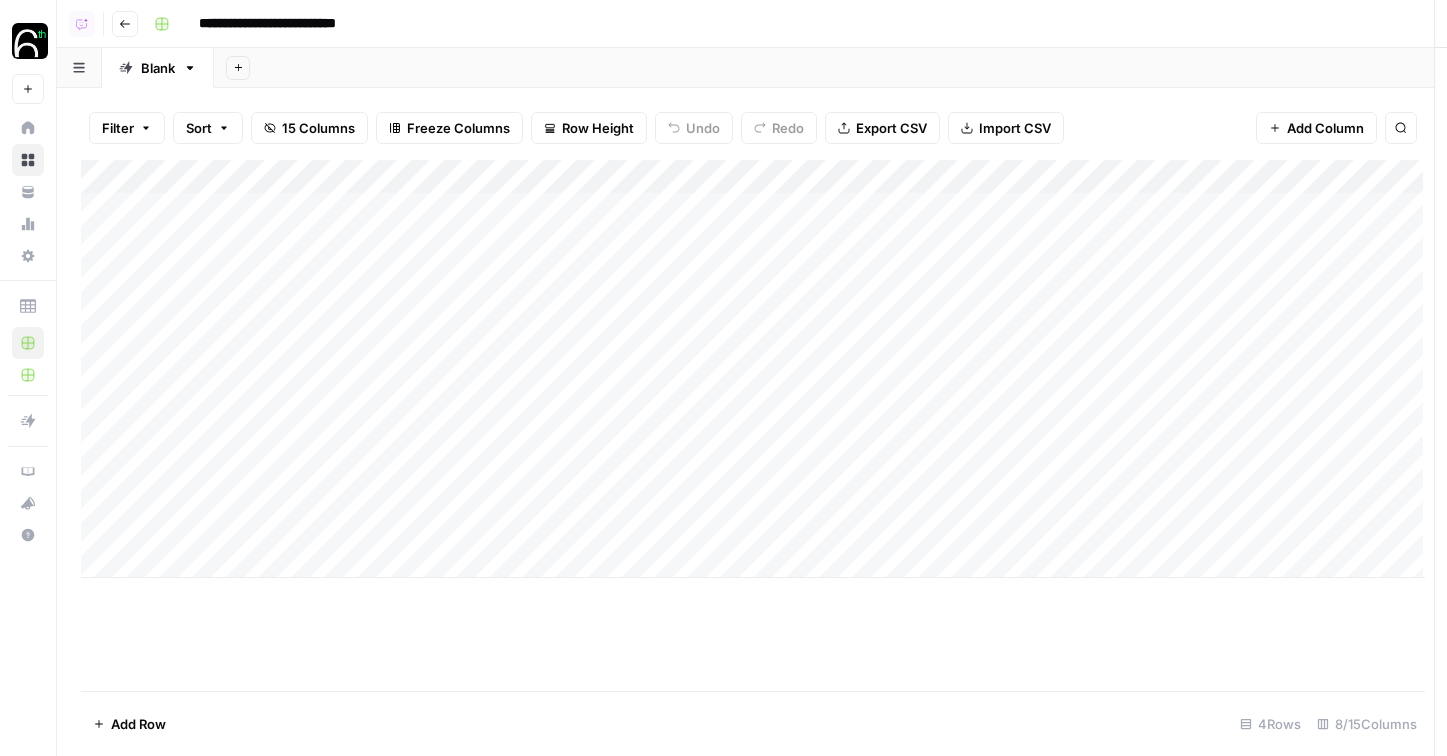 click at bounding box center (526, 500) 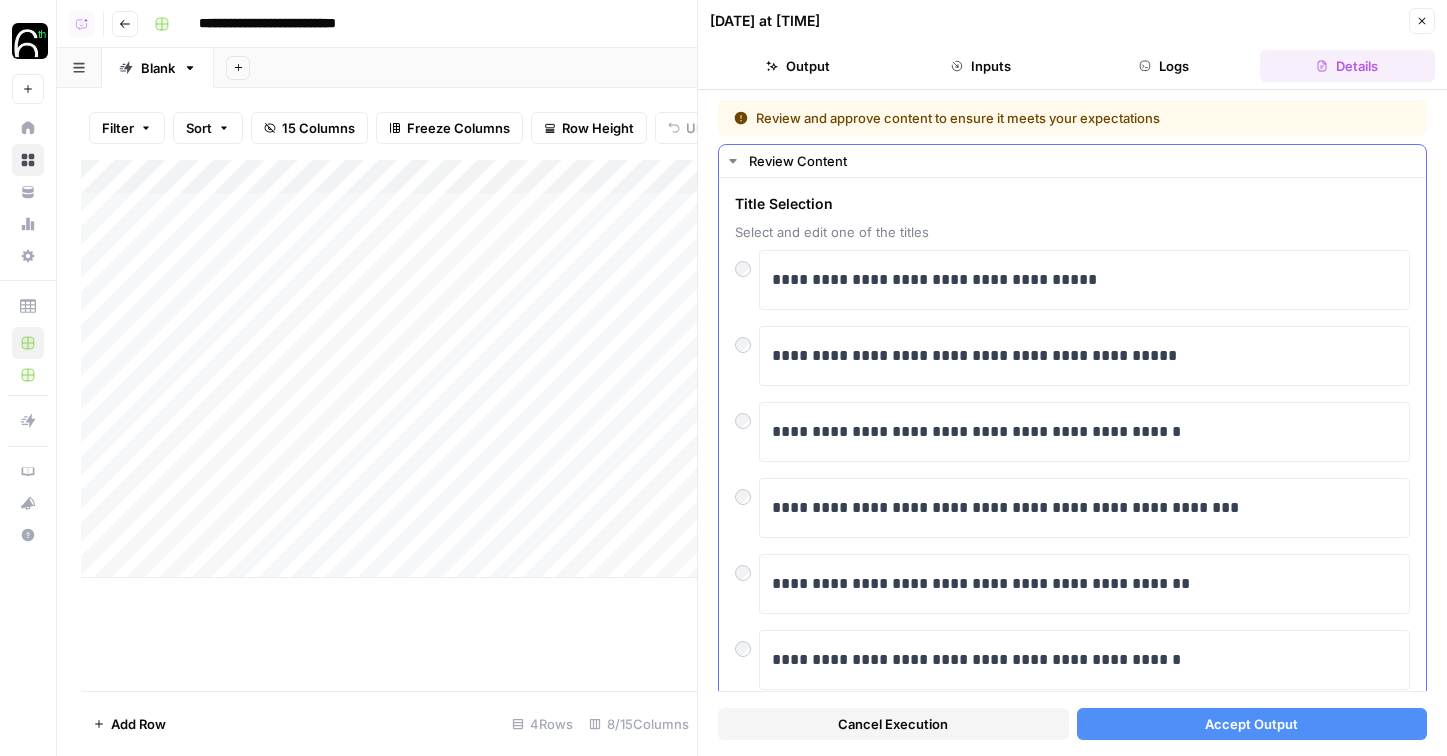 scroll, scrollTop: 61, scrollLeft: 0, axis: vertical 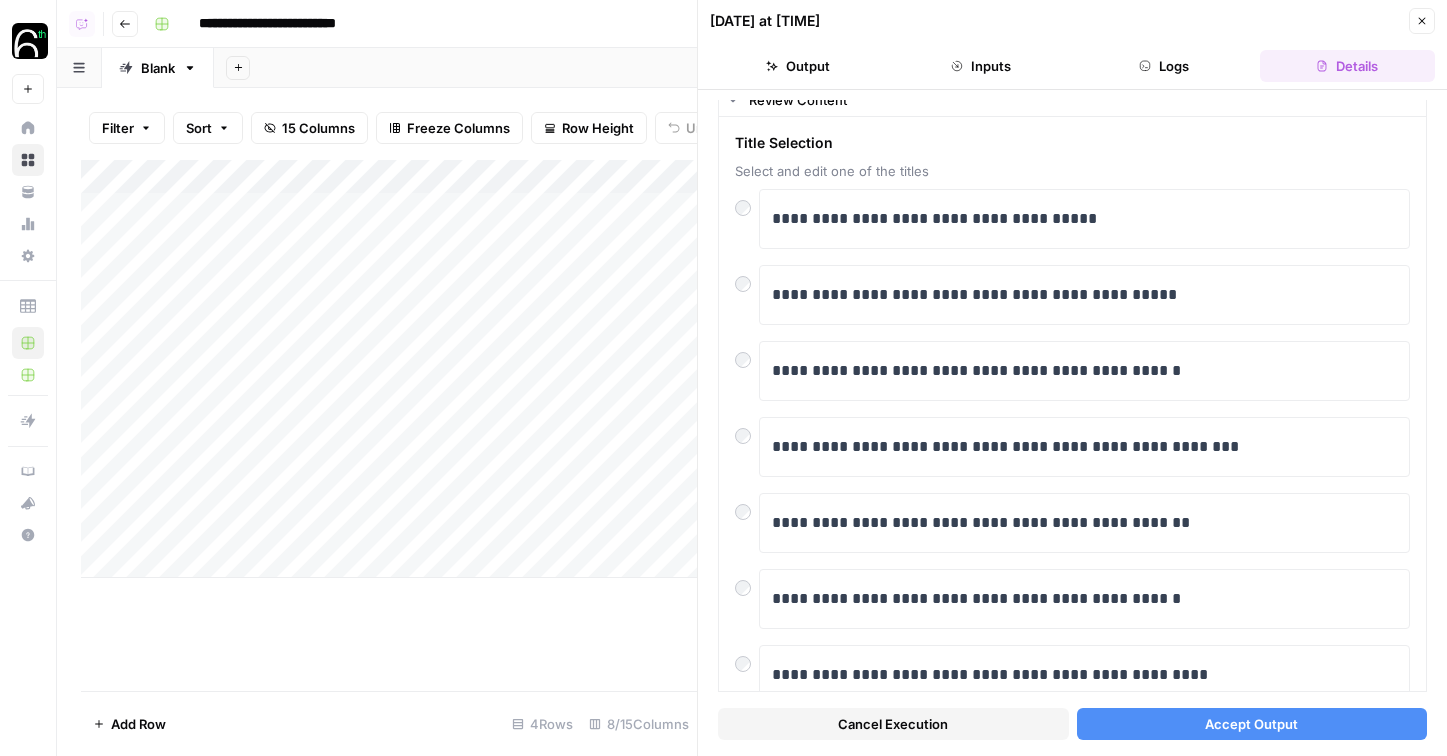 click on "Accept Output" at bounding box center (1252, 724) 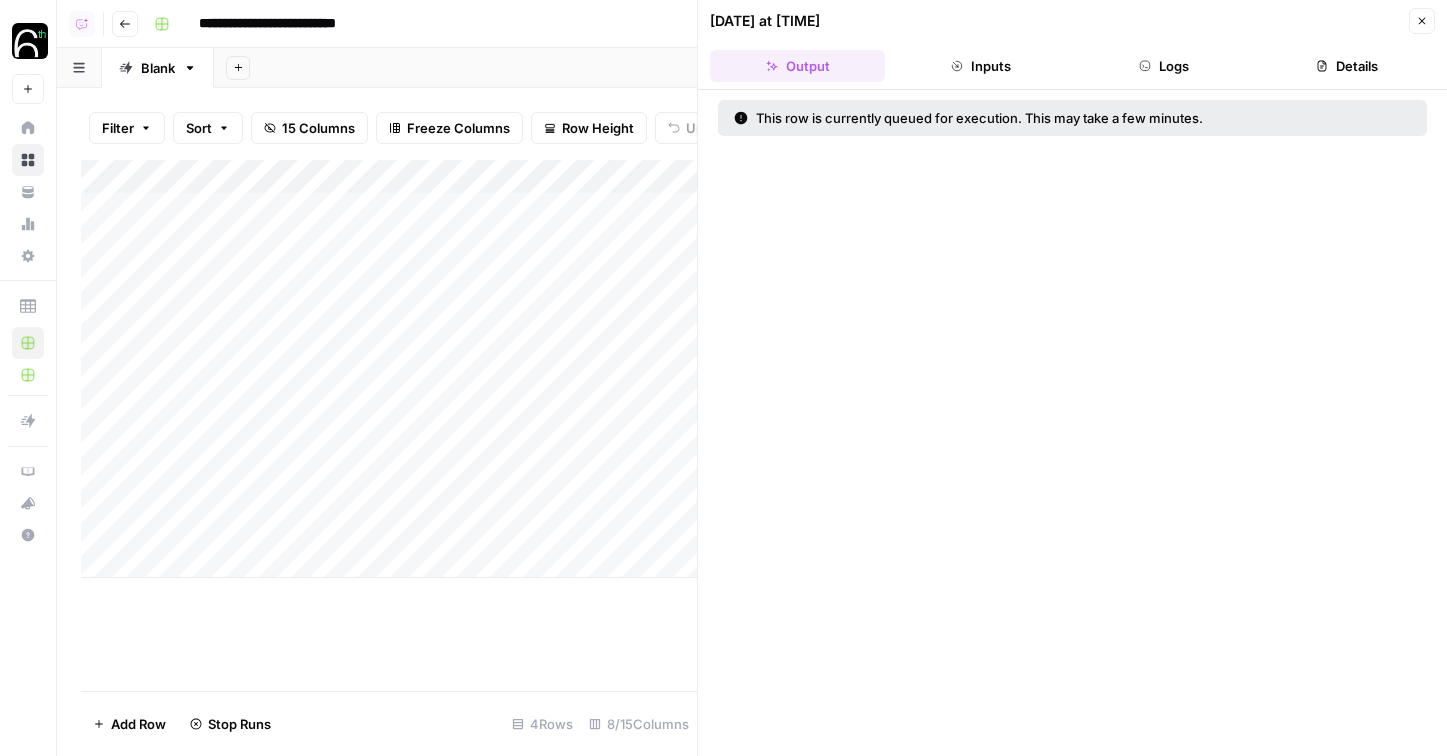 click 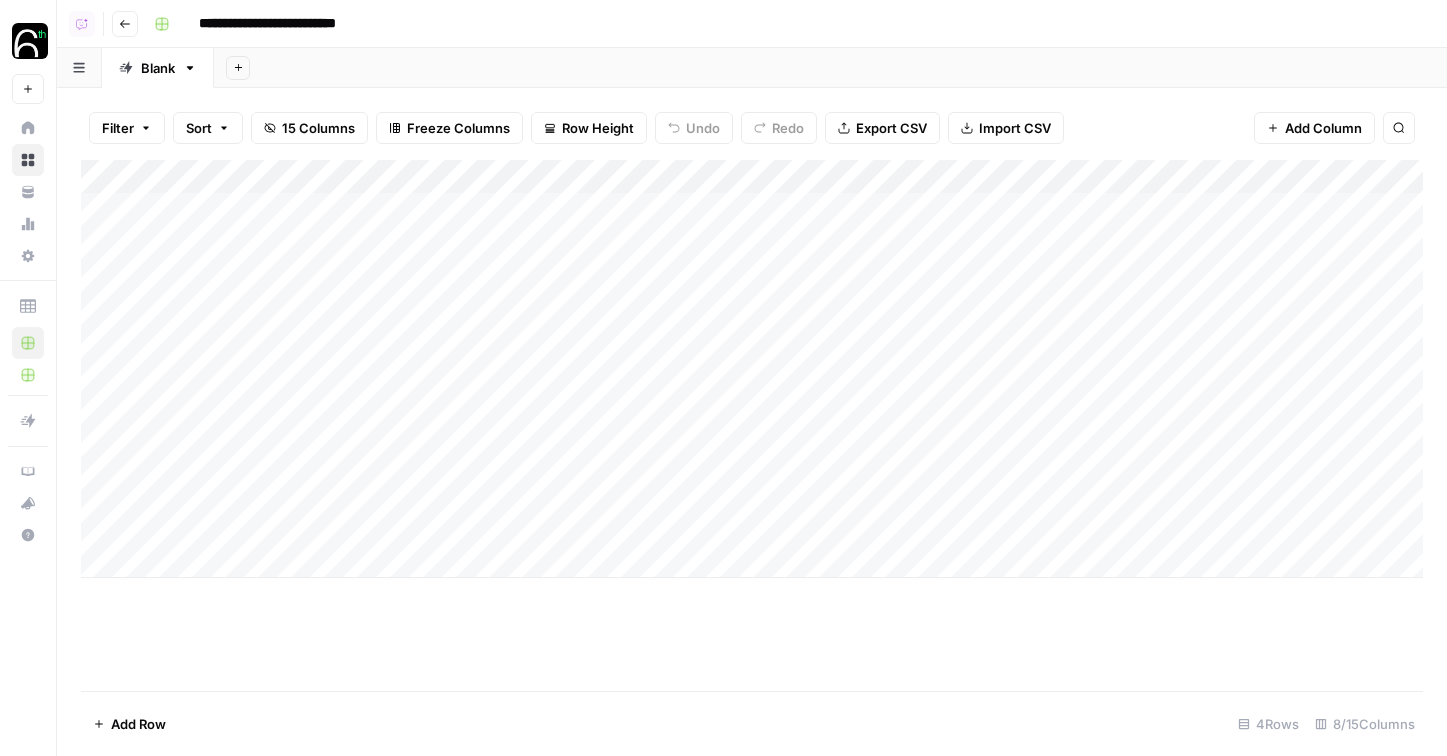 click on "Add Column" at bounding box center (1323, 128) 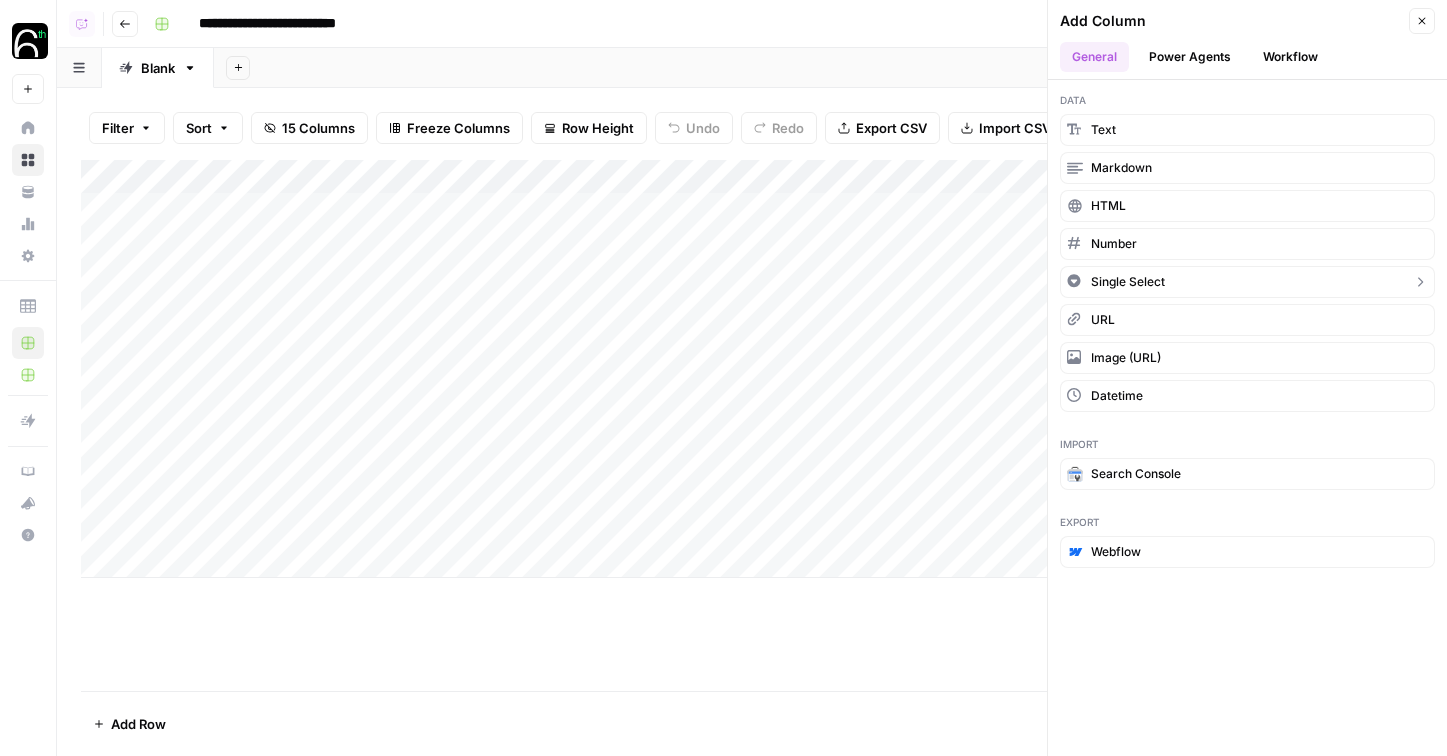 click on "Single Select" at bounding box center (1128, 282) 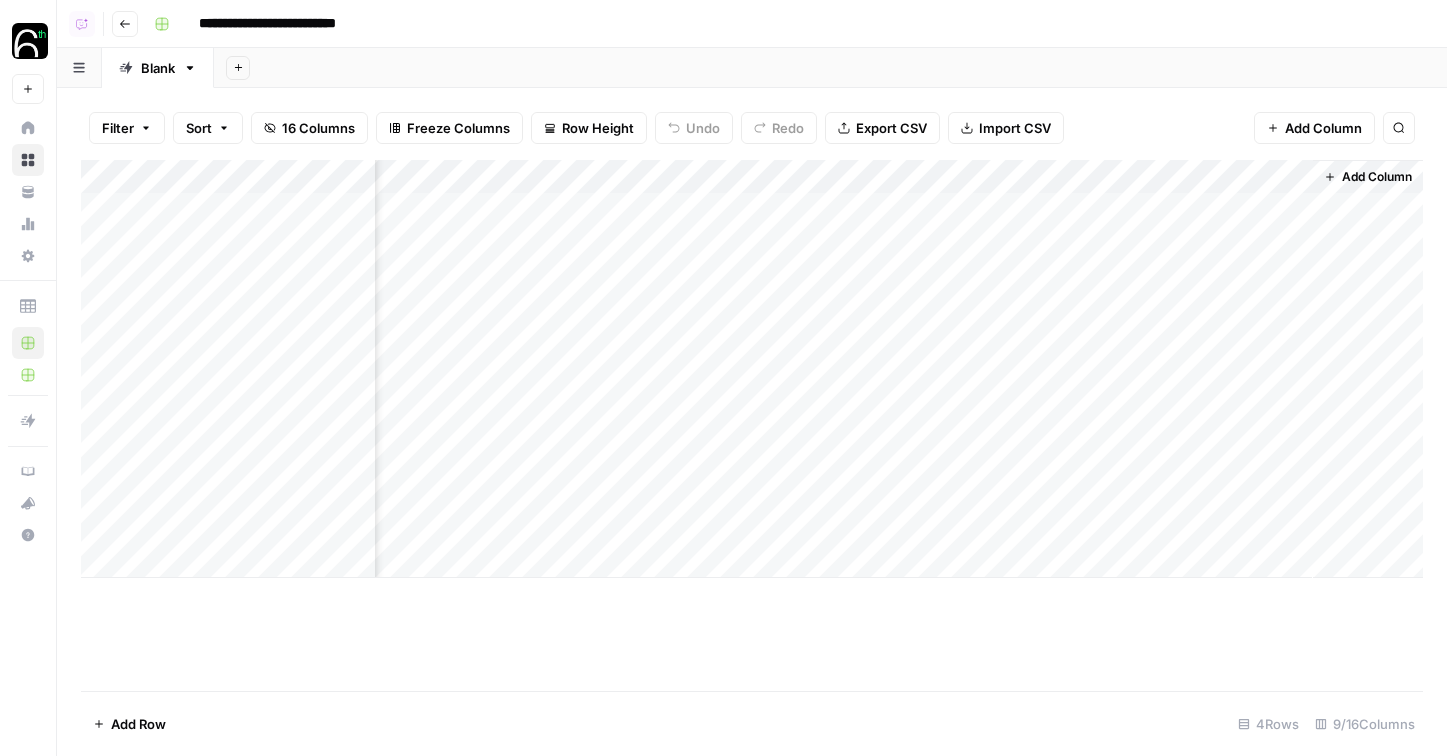 scroll, scrollTop: 0, scrollLeft: 830, axis: horizontal 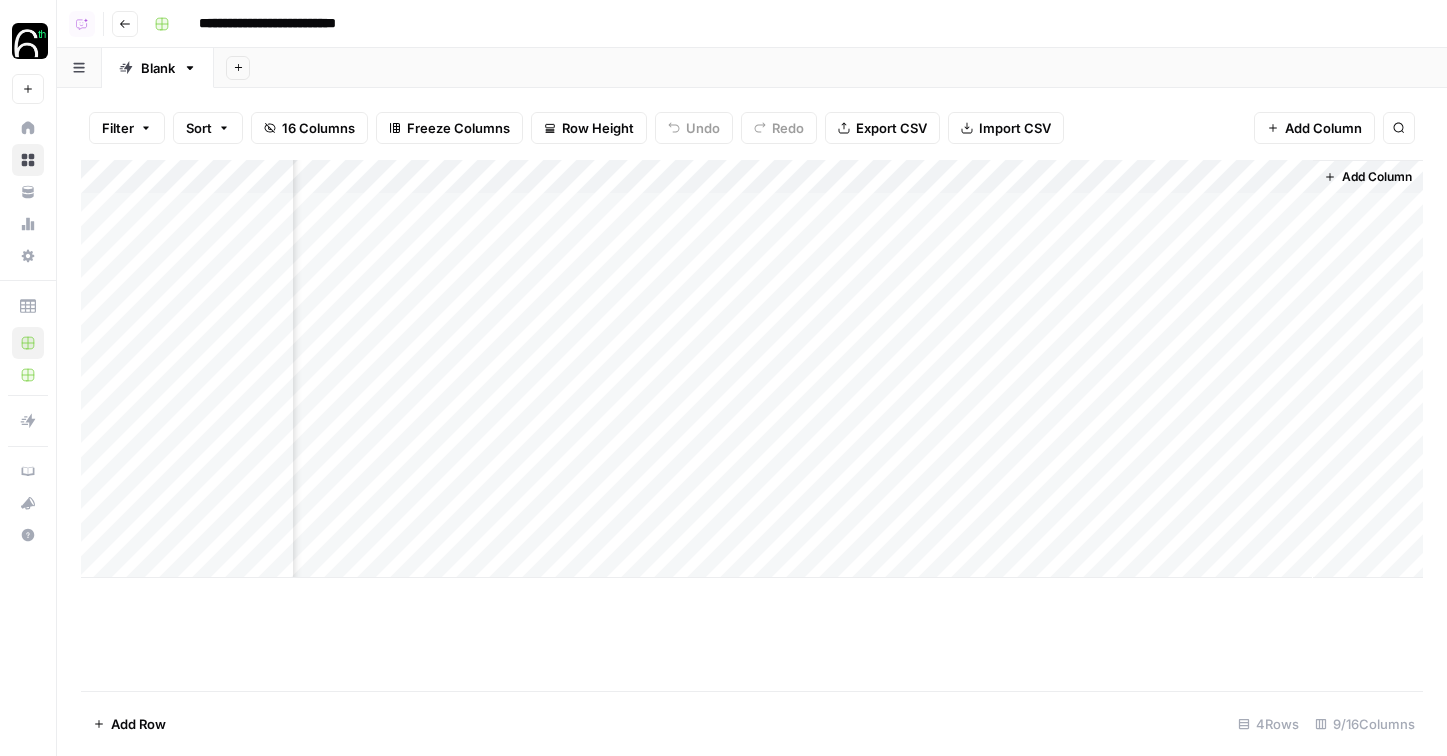 drag, startPoint x: 1222, startPoint y: 173, endPoint x: 262, endPoint y: 170, distance: 960.0047 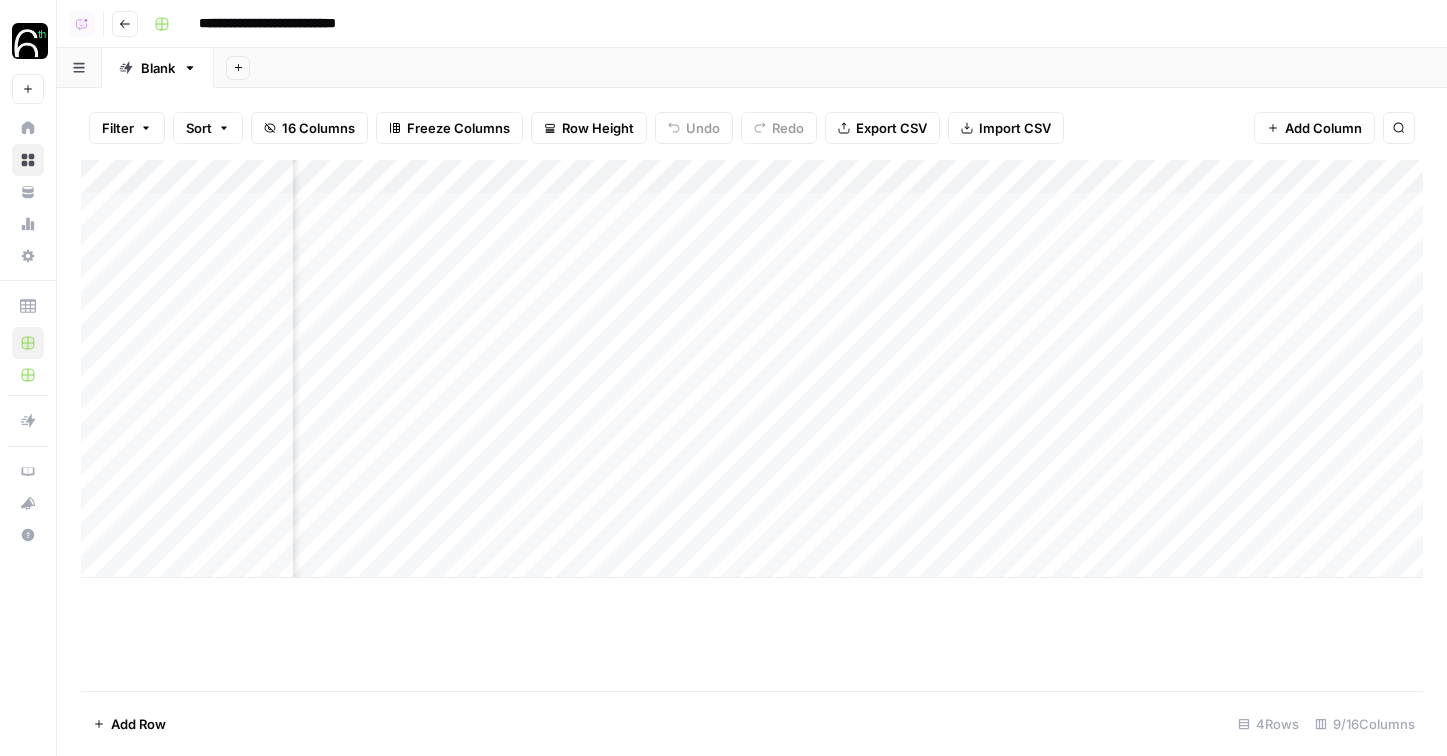 scroll, scrollTop: 0, scrollLeft: 0, axis: both 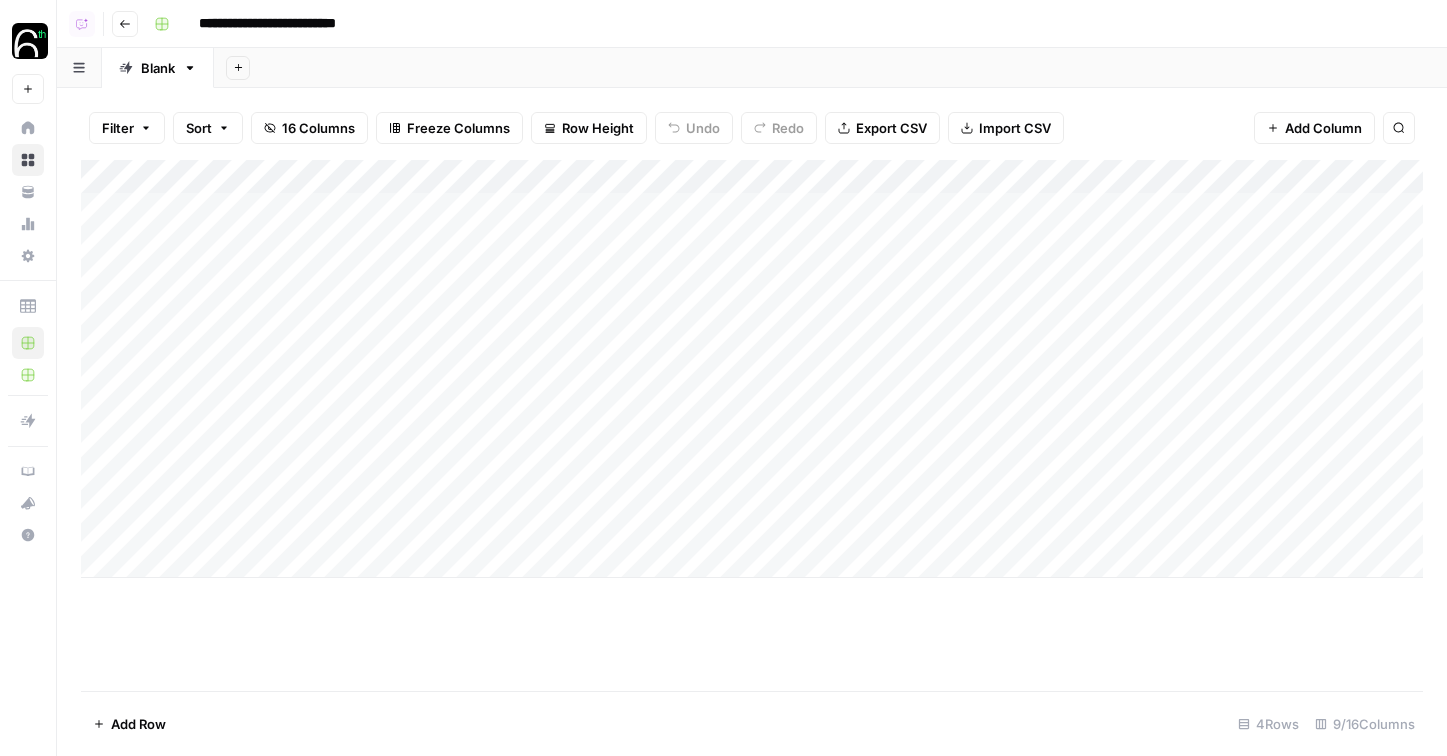 drag, startPoint x: 175, startPoint y: 172, endPoint x: 387, endPoint y: 188, distance: 212.60292 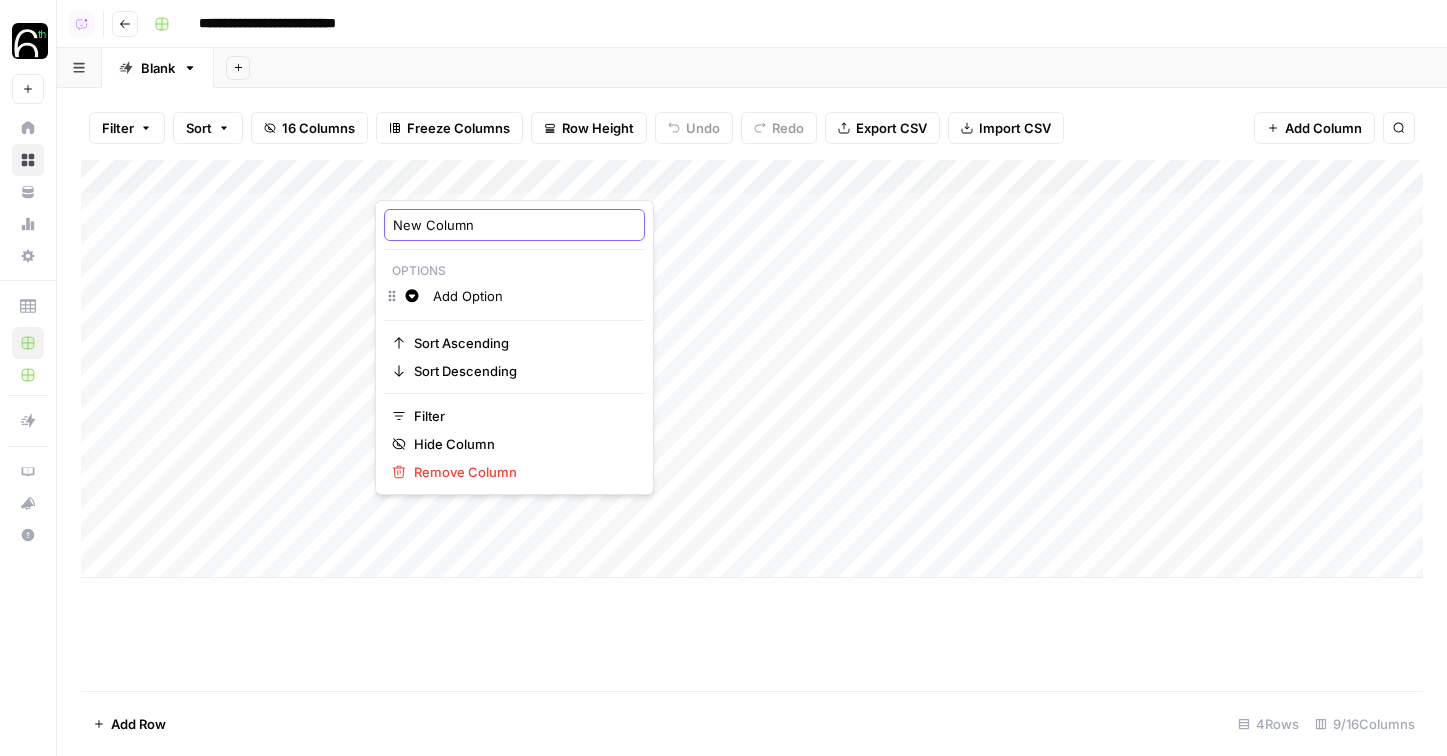 click on "New Column" at bounding box center (514, 225) 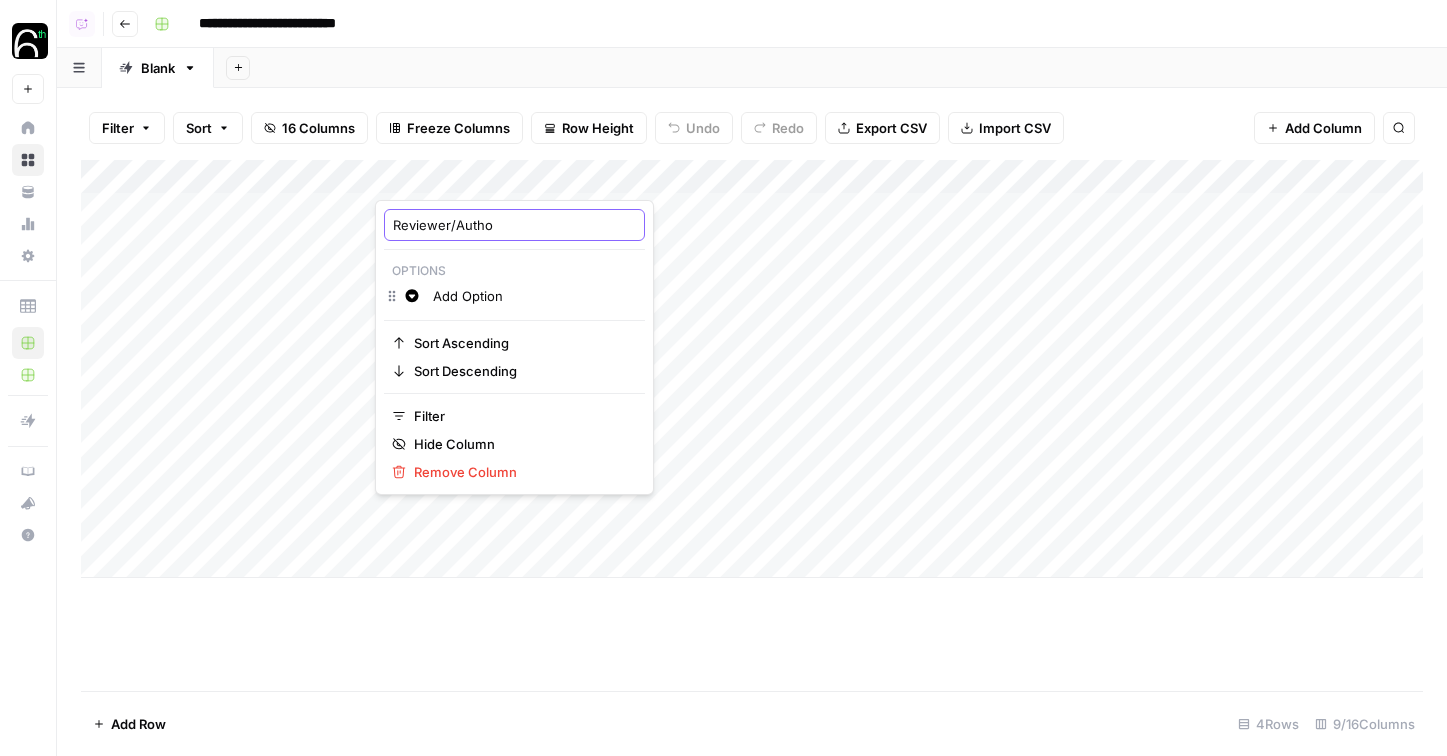 type on "Reviewer/Author" 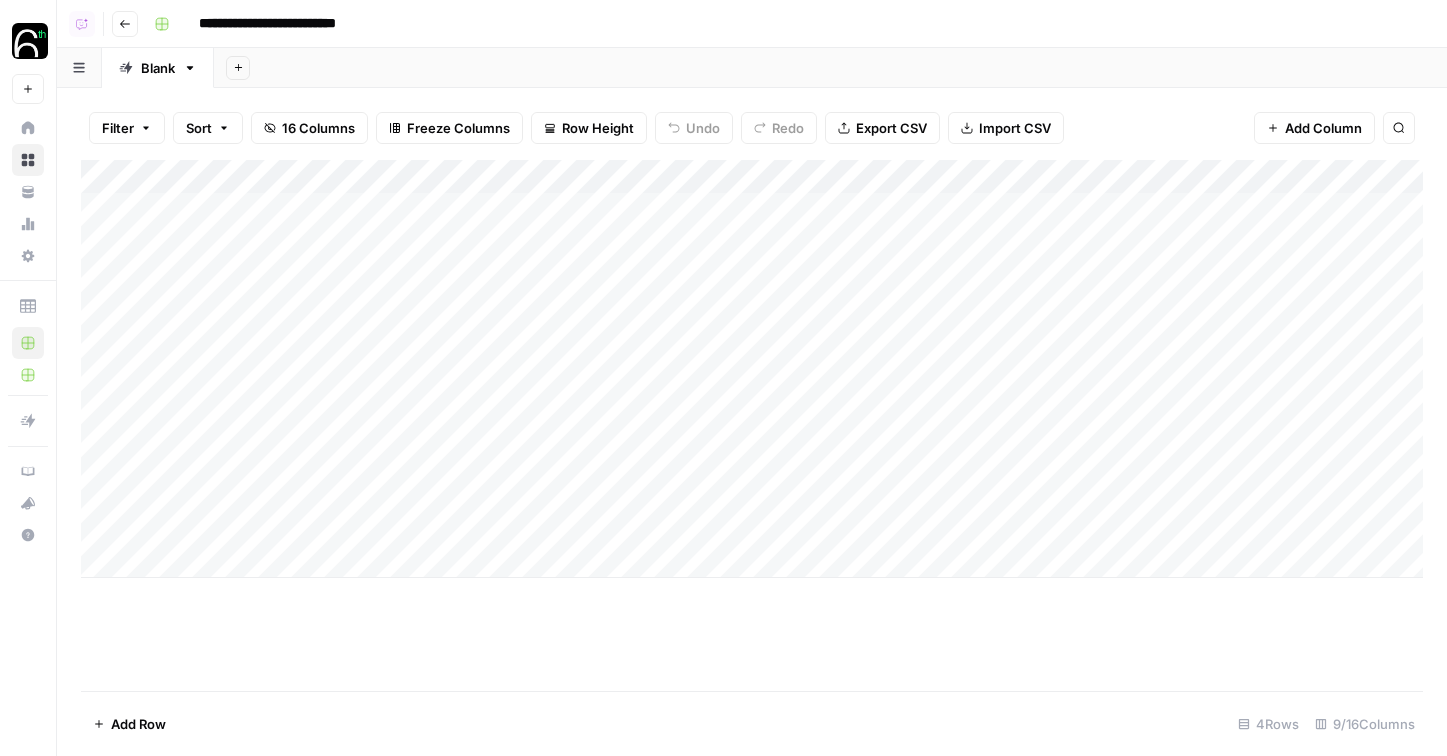 click on "Add Column" at bounding box center [752, 369] 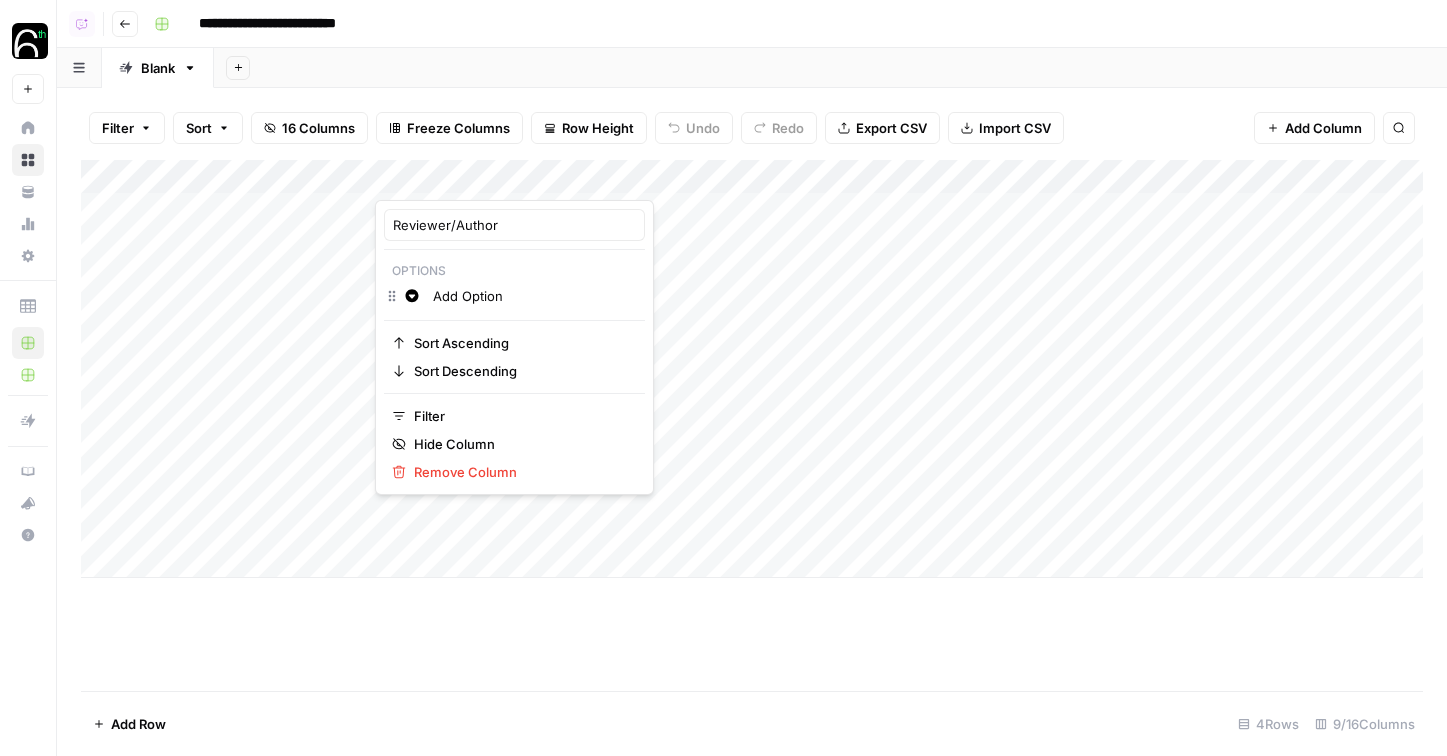 click on "Add Option" at bounding box center (534, 296) 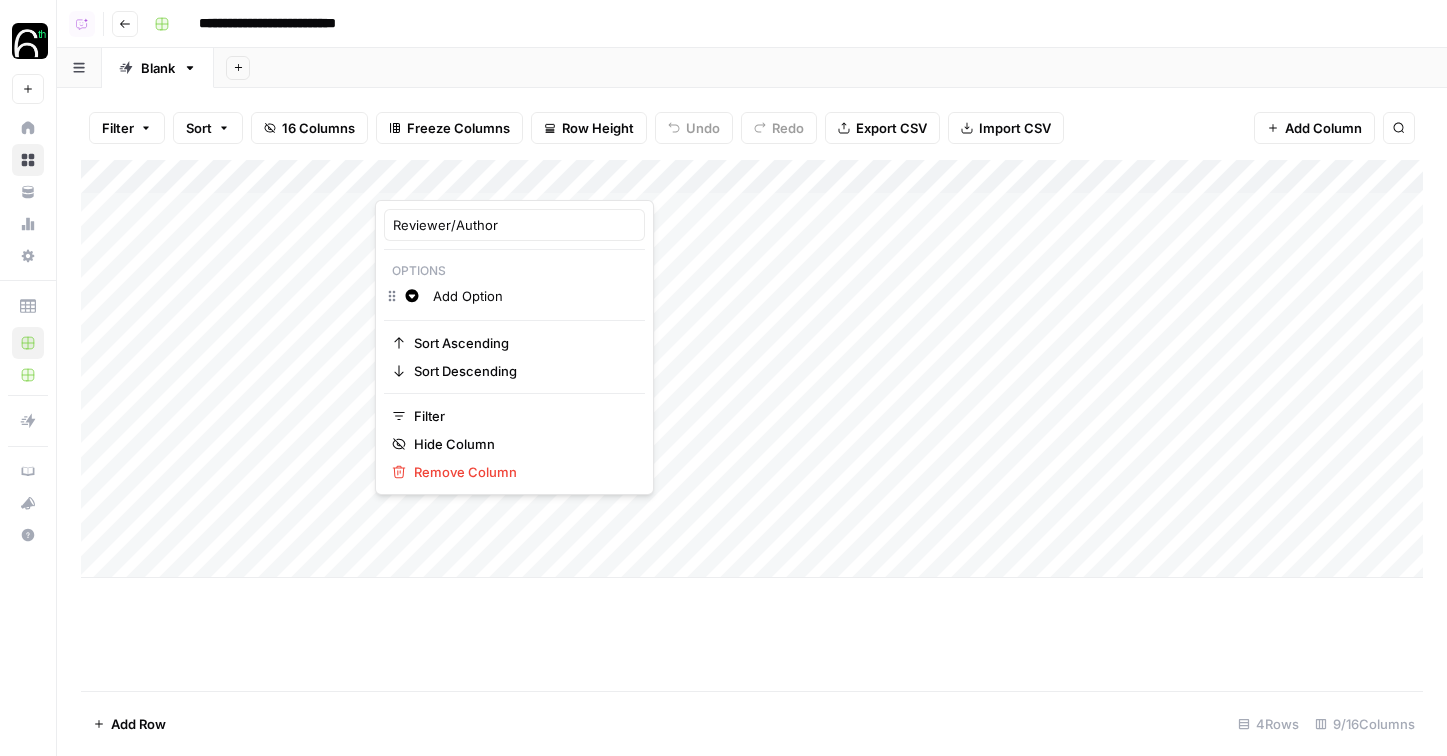 click on "Add Option" at bounding box center (534, 296) 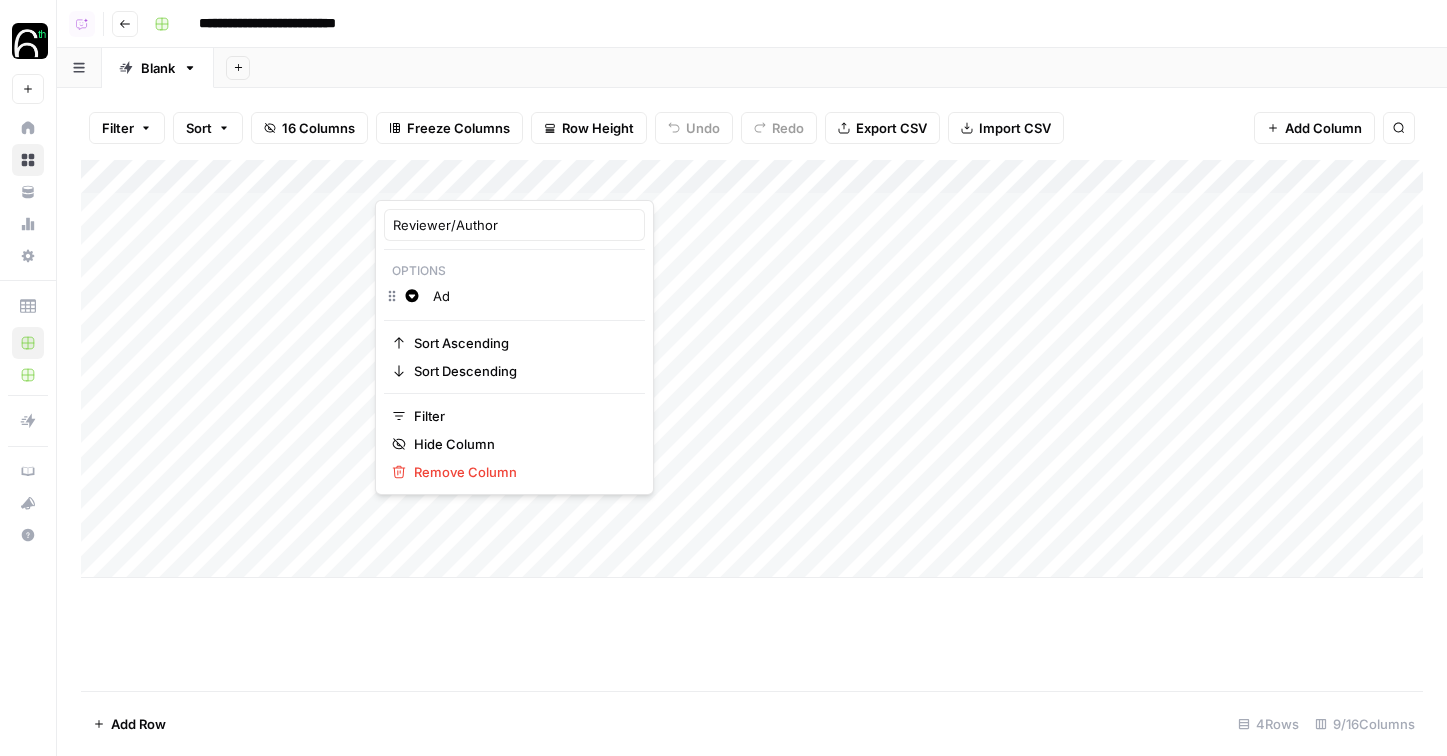 type on "A" 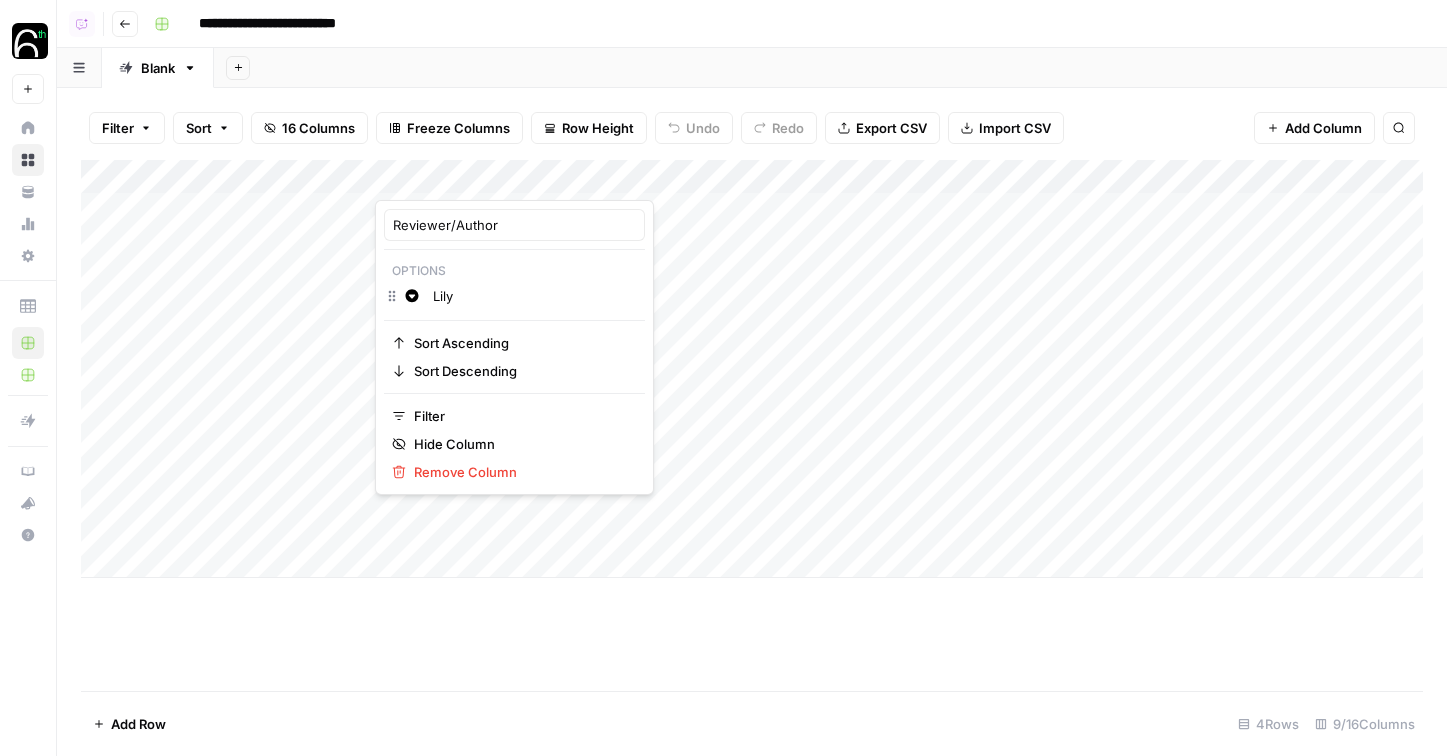 click on "Lily" at bounding box center (534, 296) 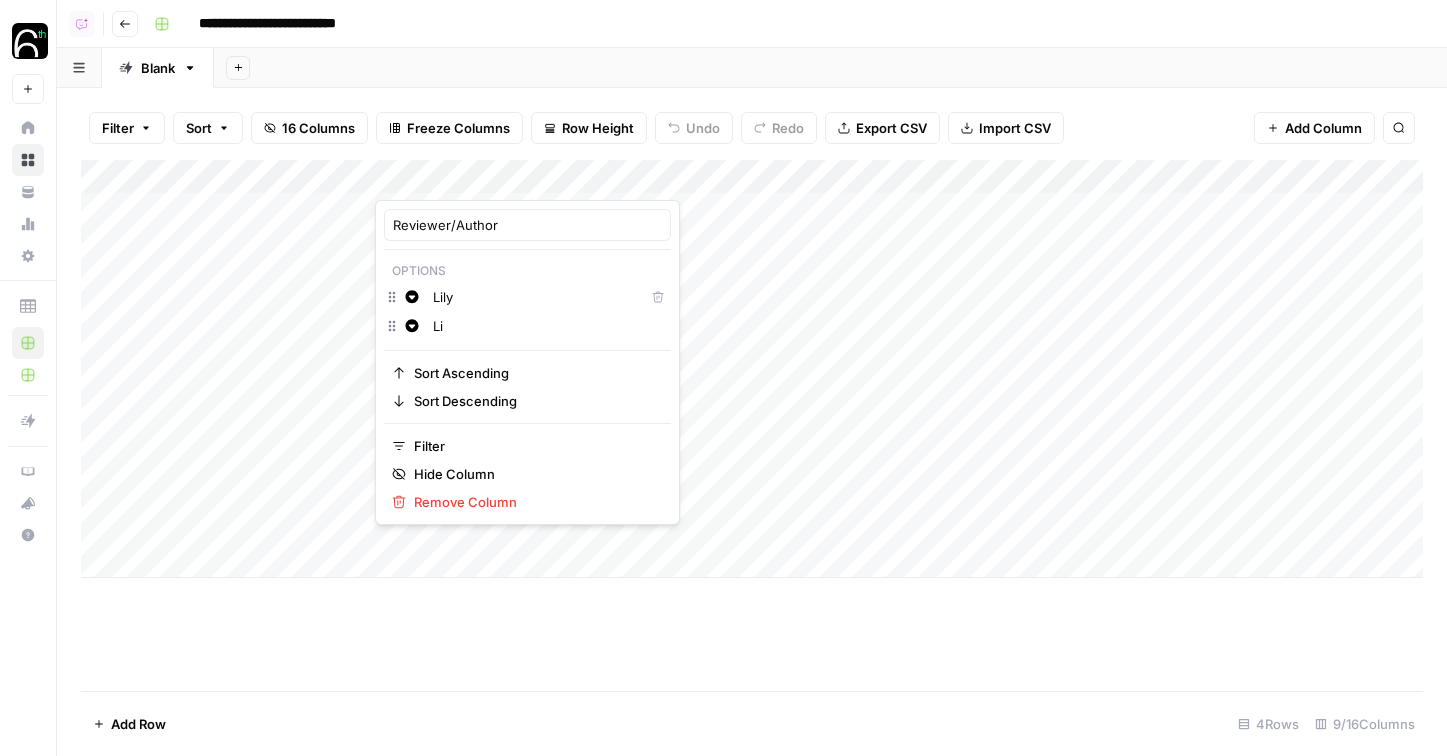 type on "L" 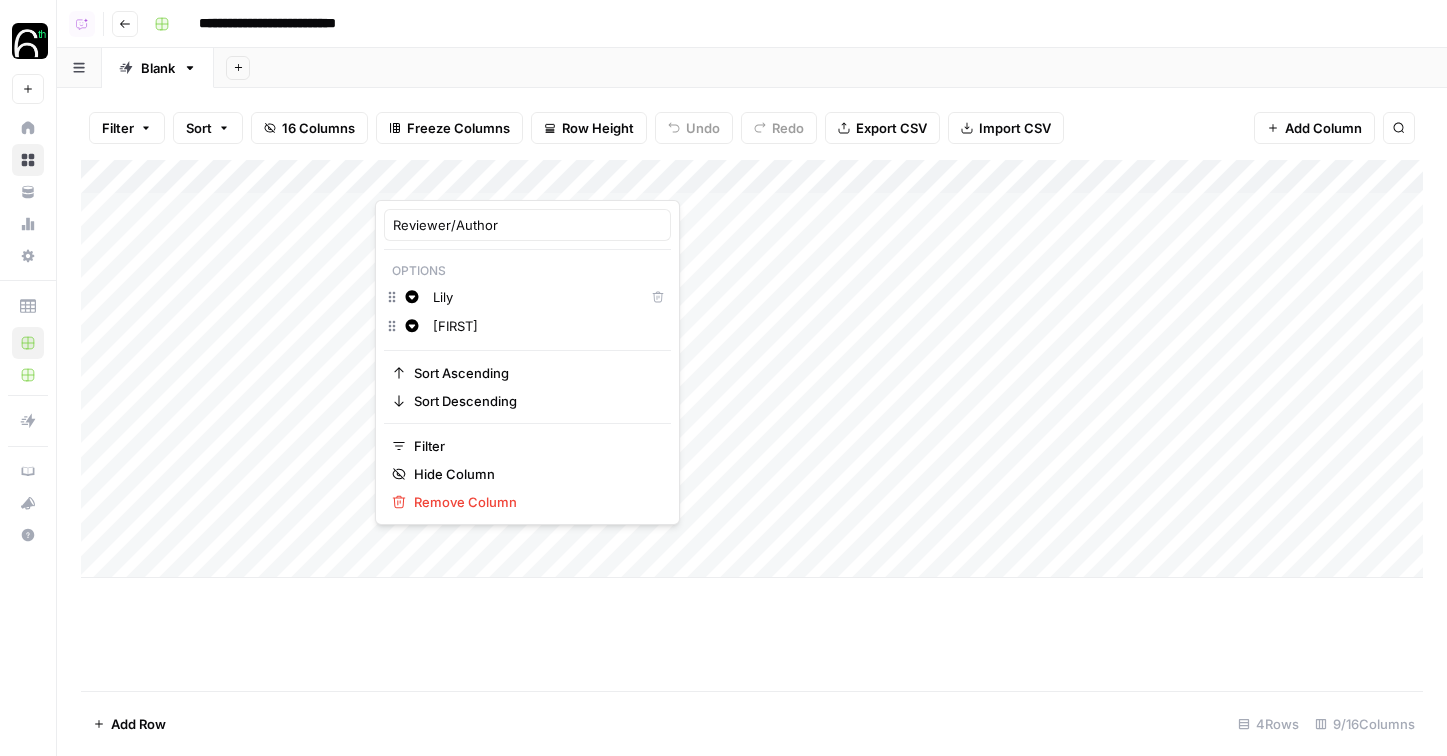 type on "Wout" 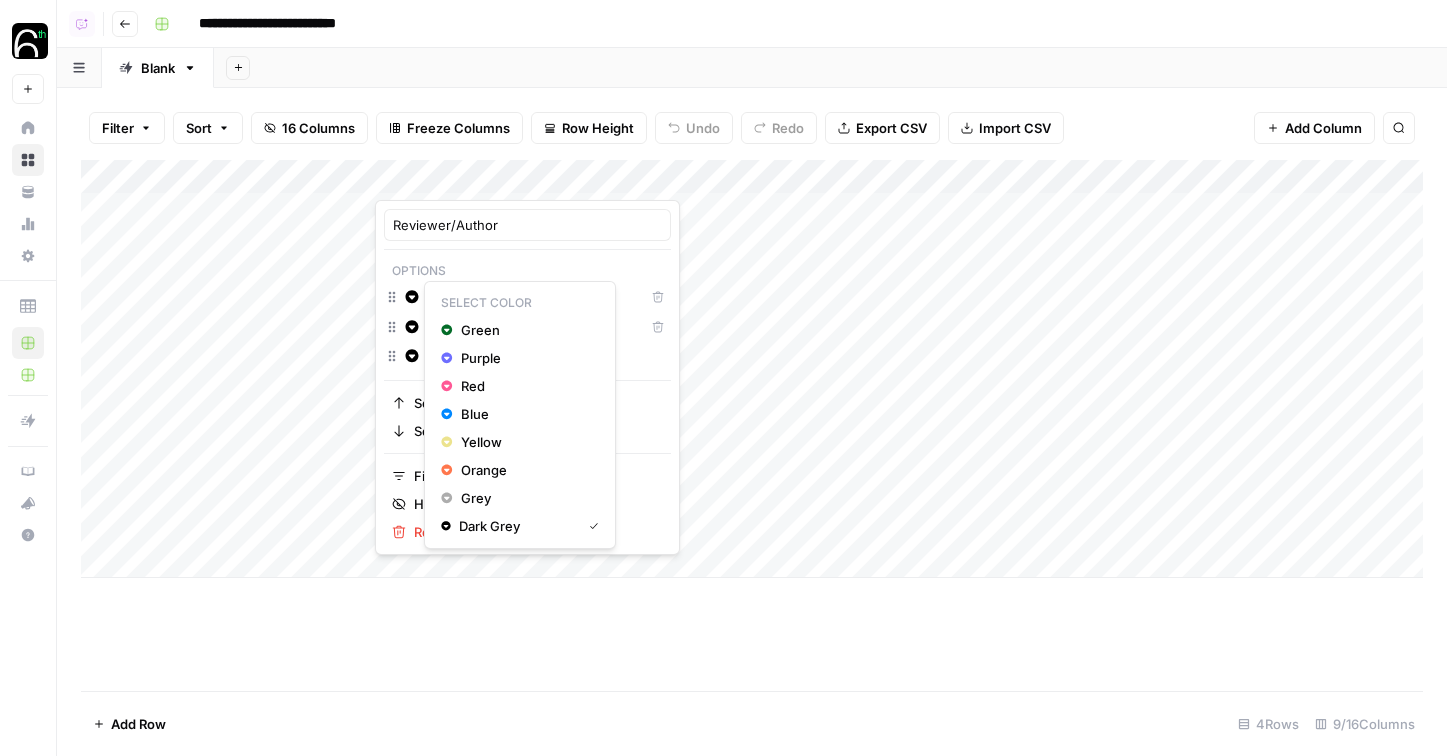 click 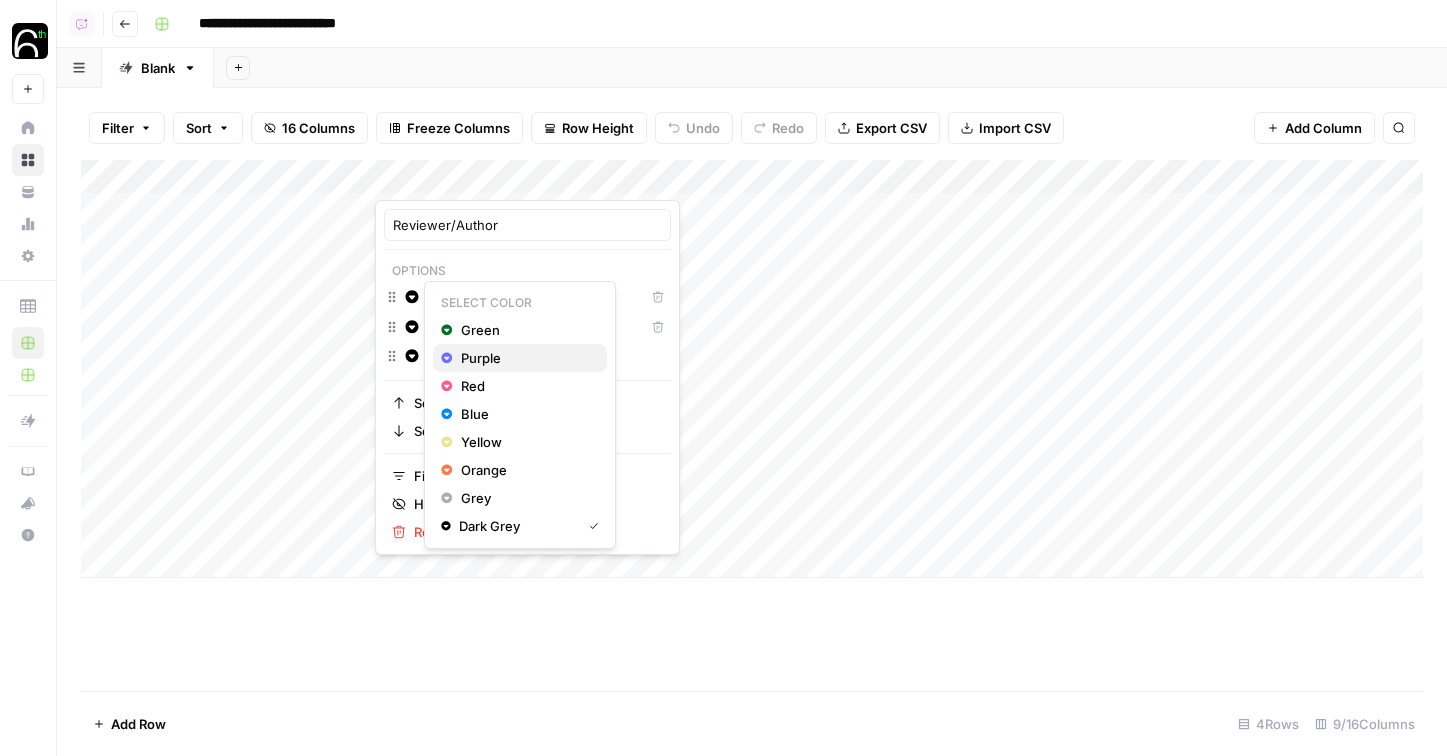 click on "Purple" at bounding box center (526, 358) 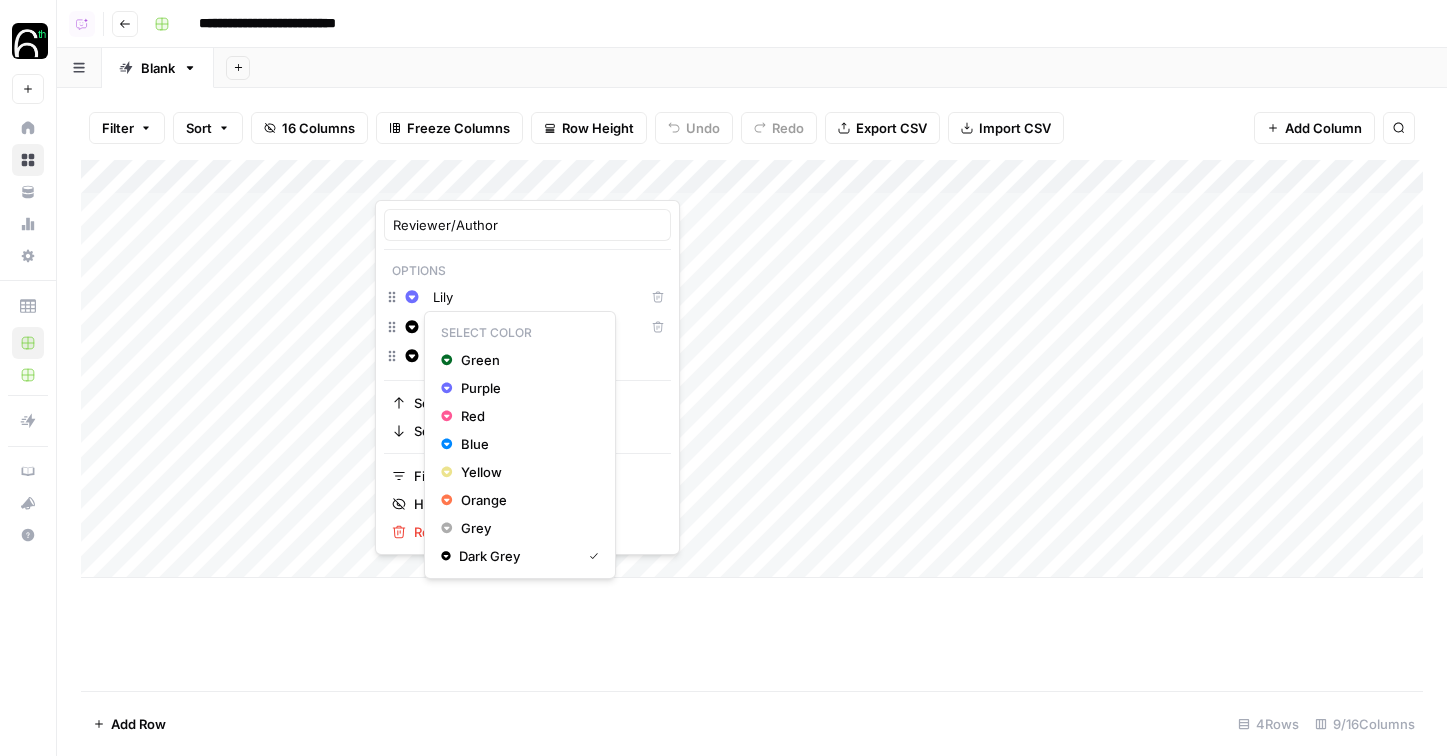 click 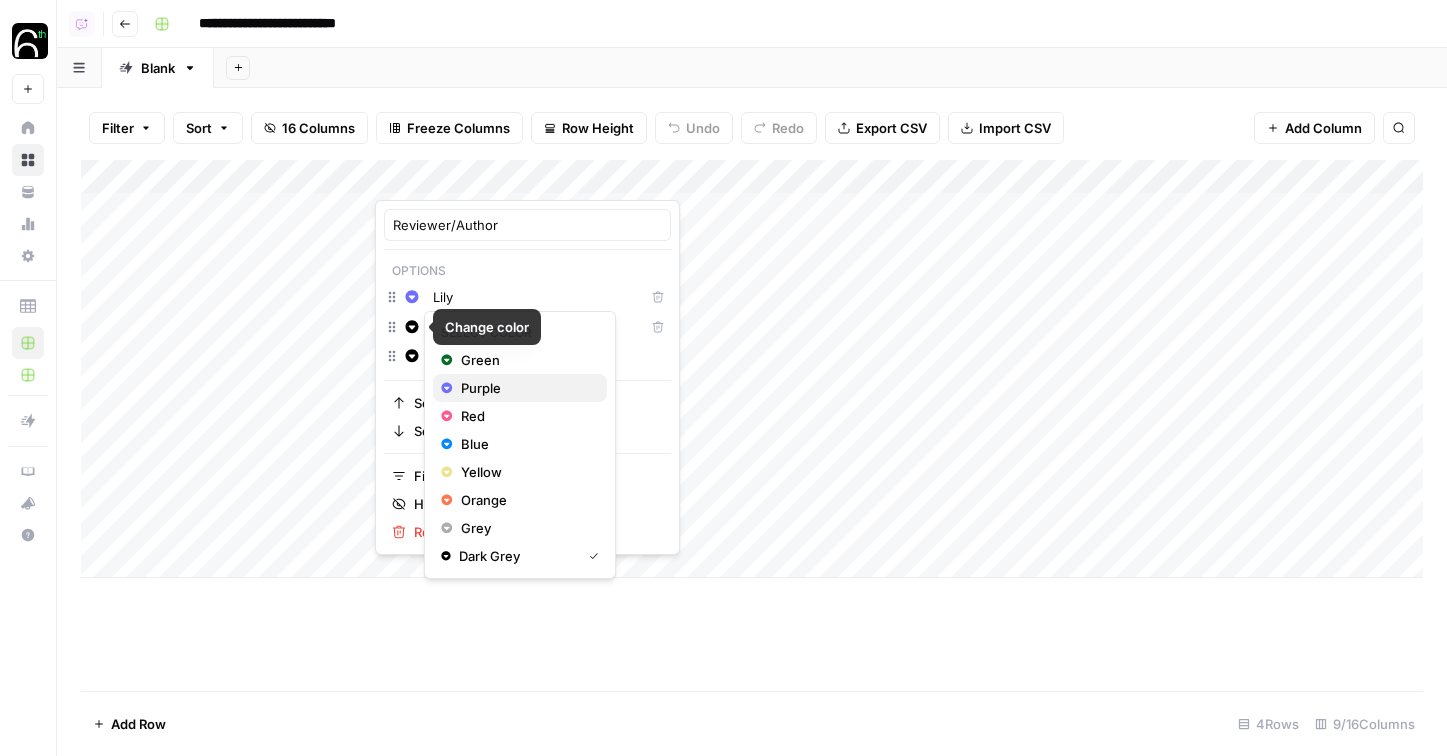 click on "Purple" at bounding box center [526, 388] 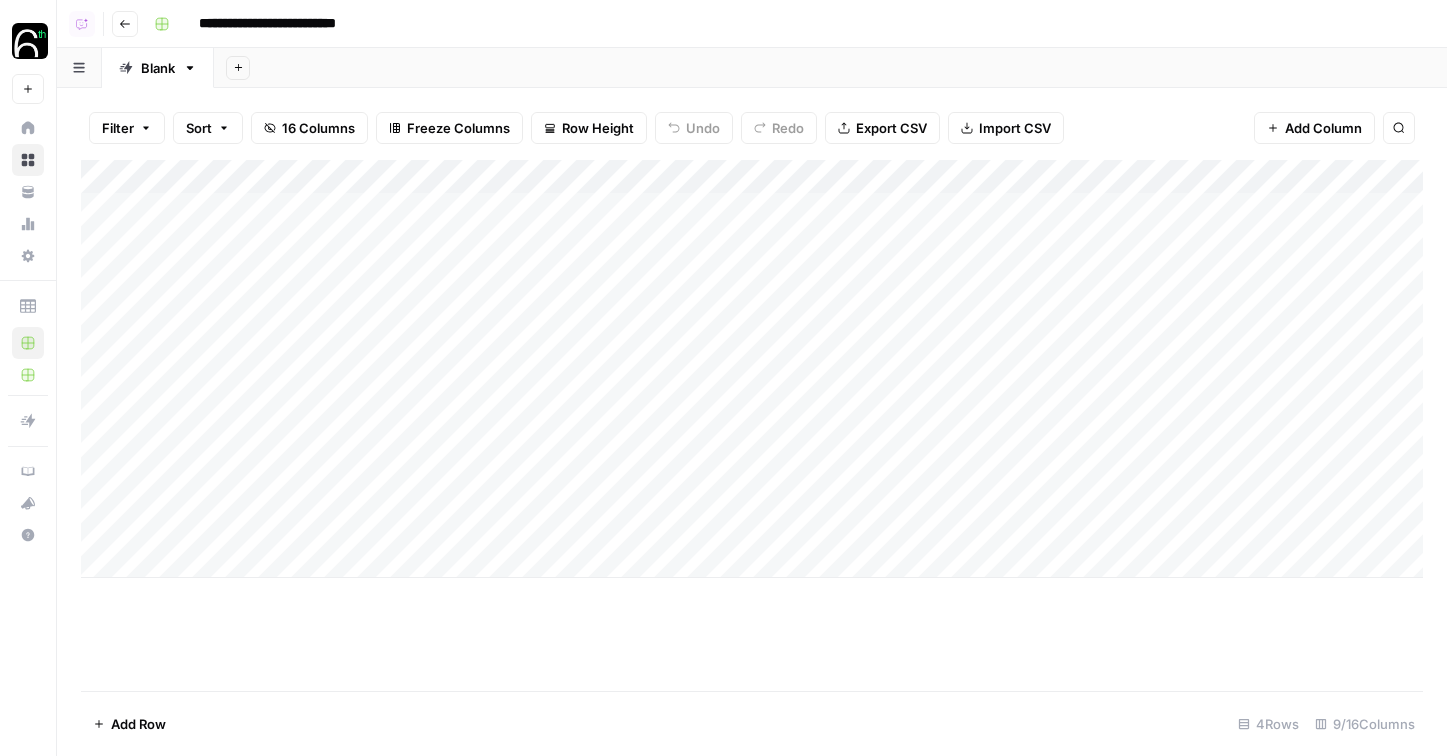 click on "Add Column" at bounding box center [752, 369] 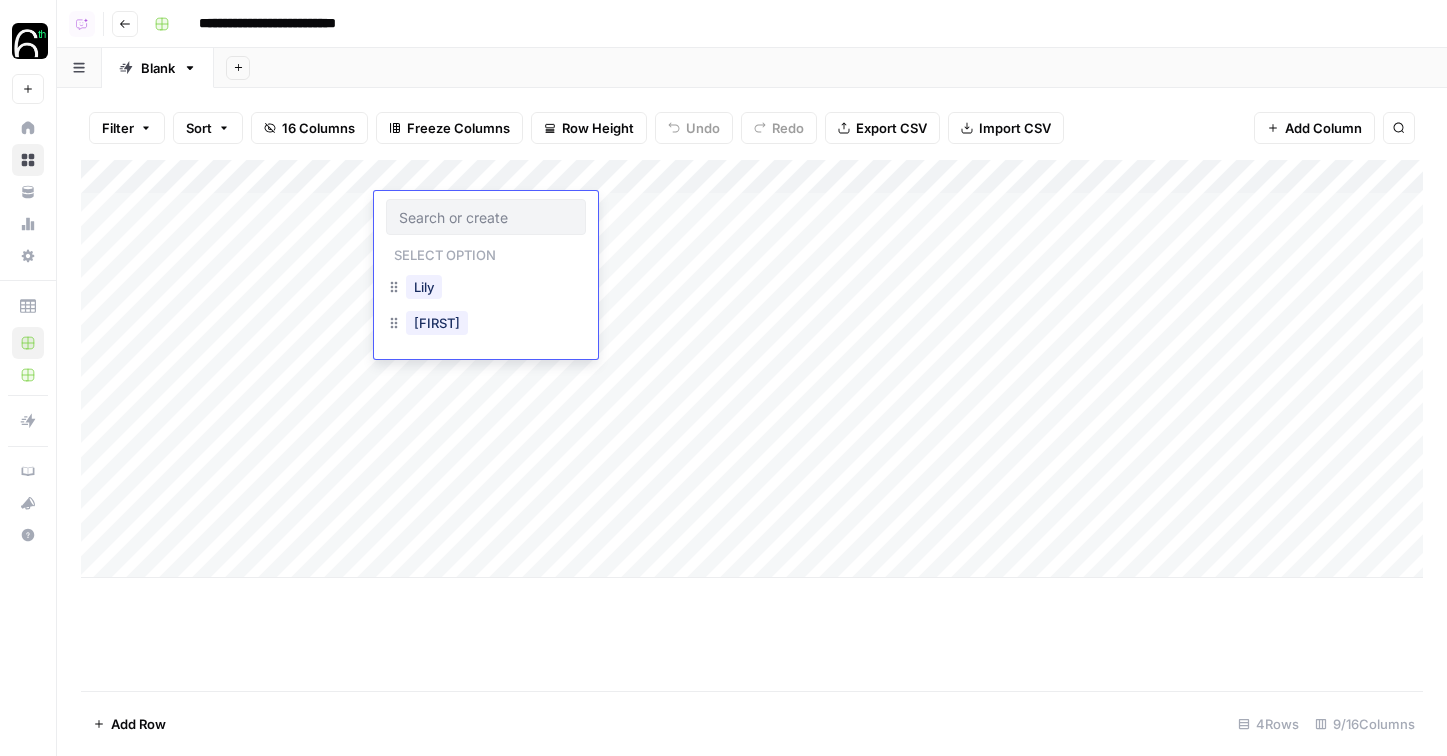 click on "Lily" at bounding box center [424, 287] 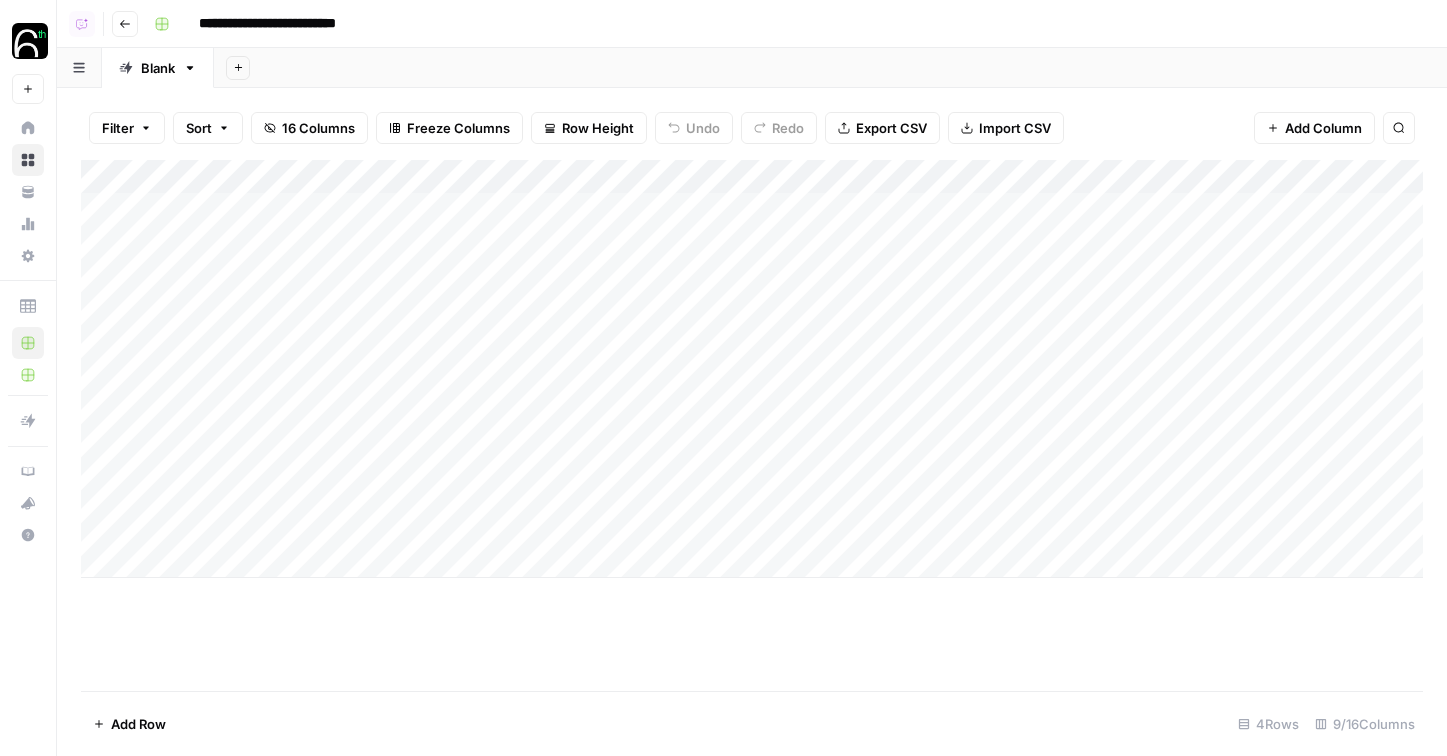 click on "Go back" at bounding box center (125, 24) 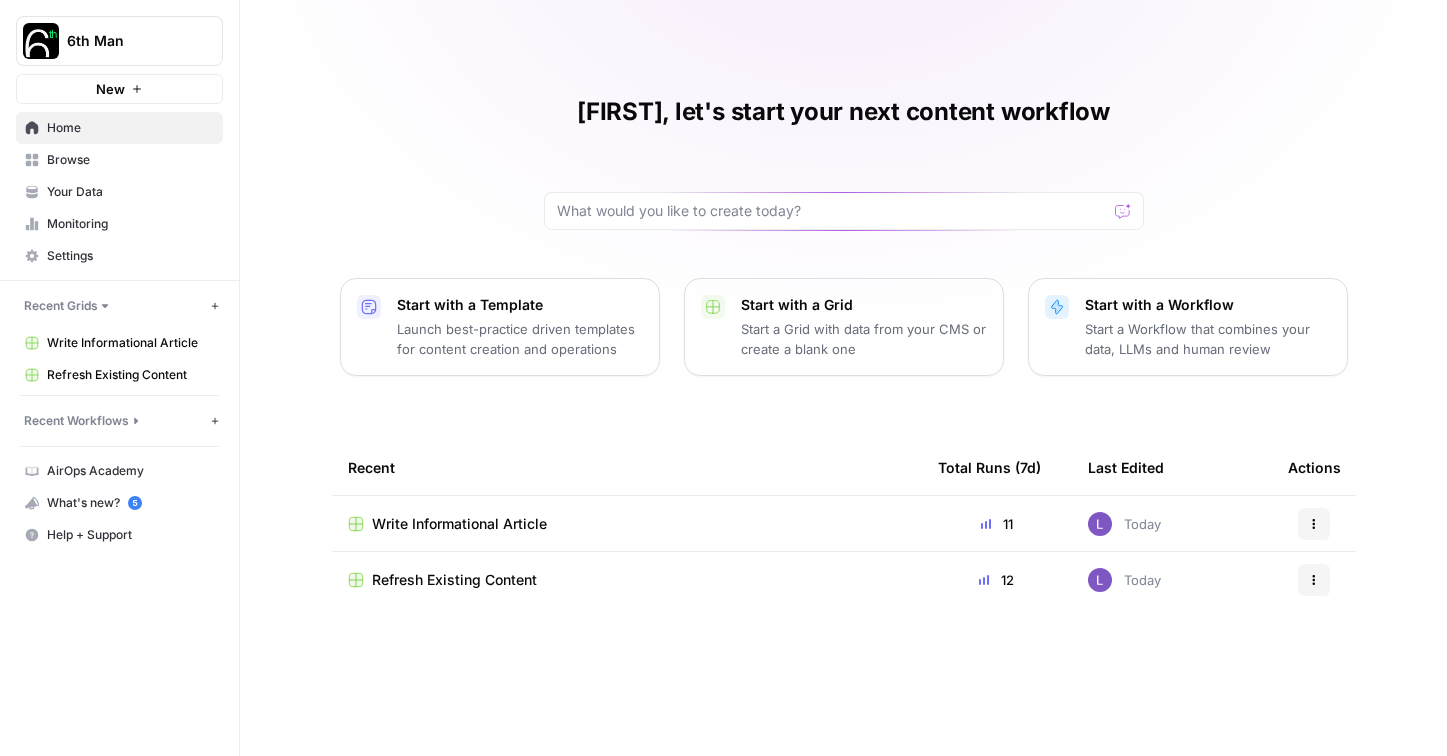 click on "Browse" at bounding box center (130, 160) 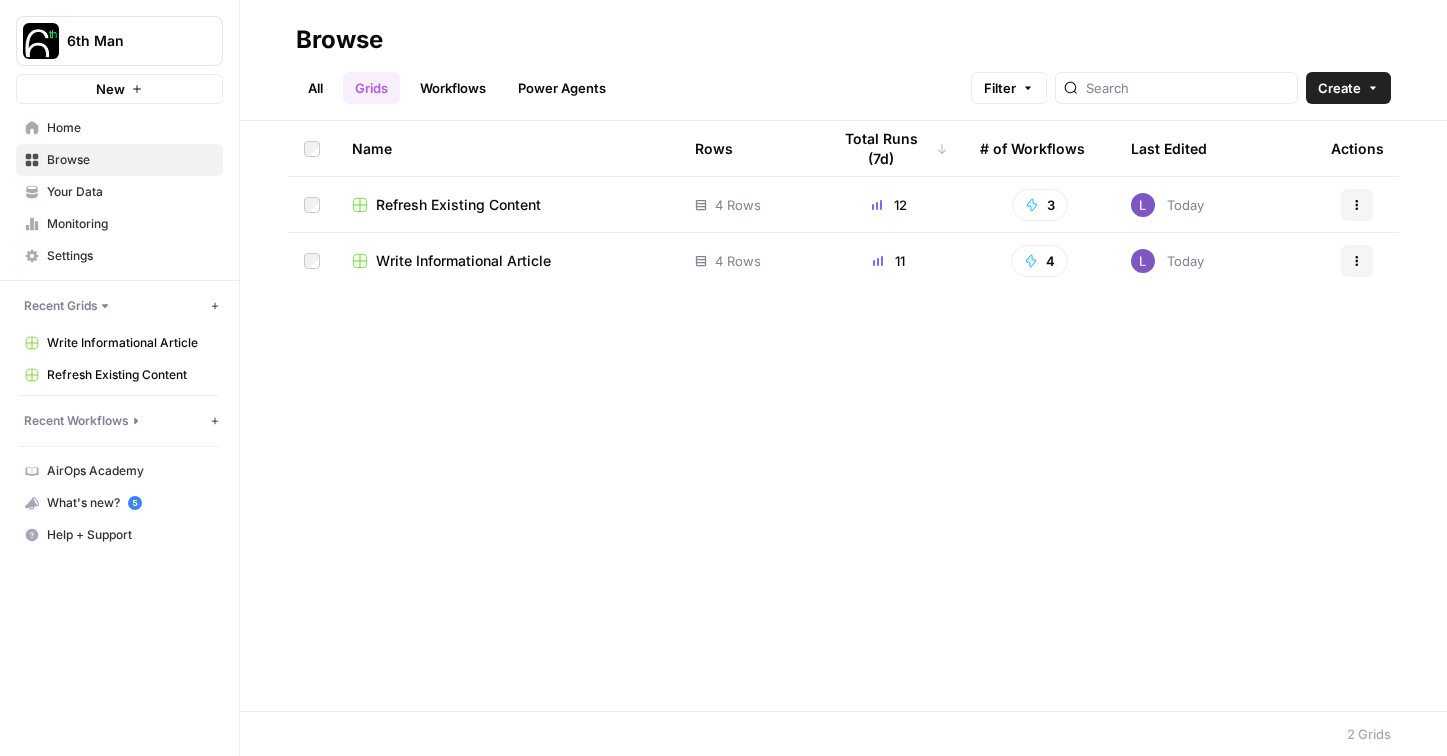 click on "Create" at bounding box center (1348, 88) 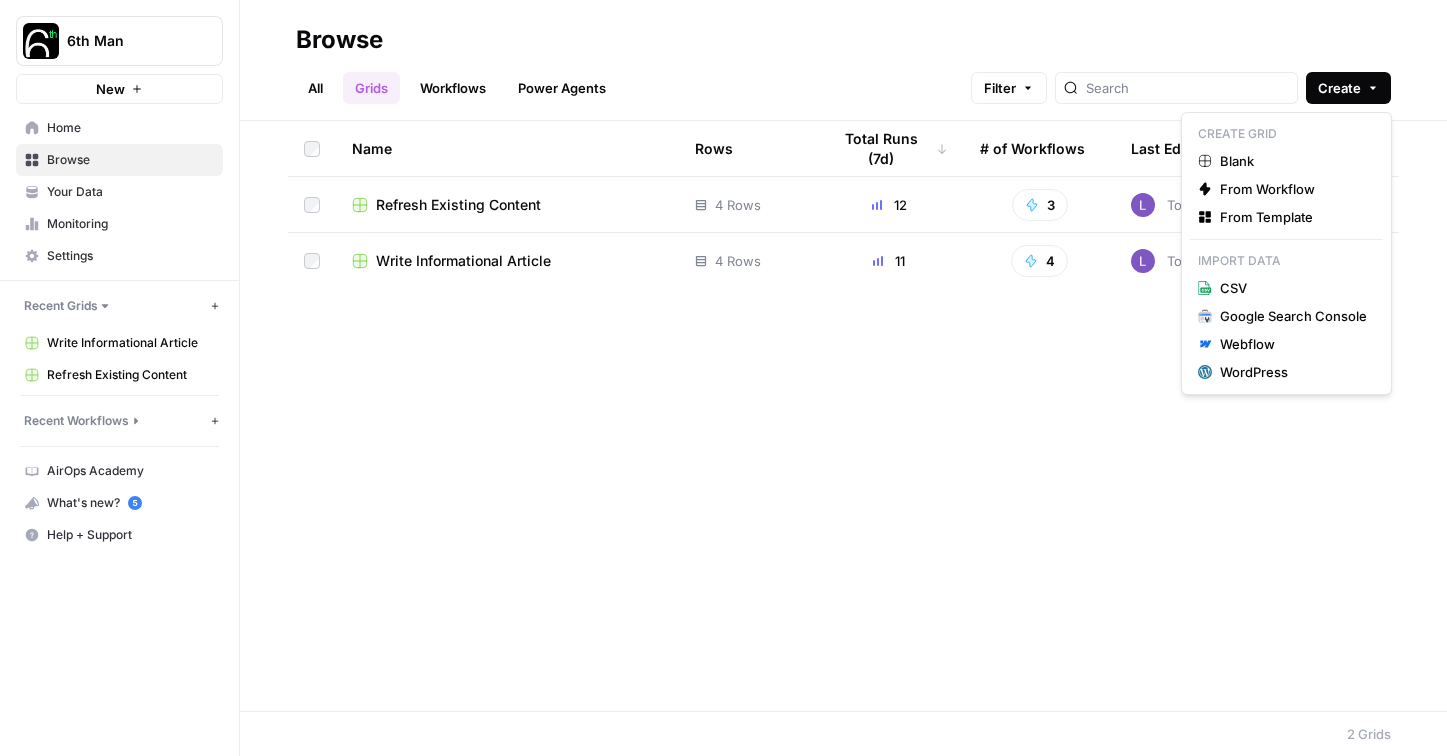 click on "Your Data" at bounding box center (130, 192) 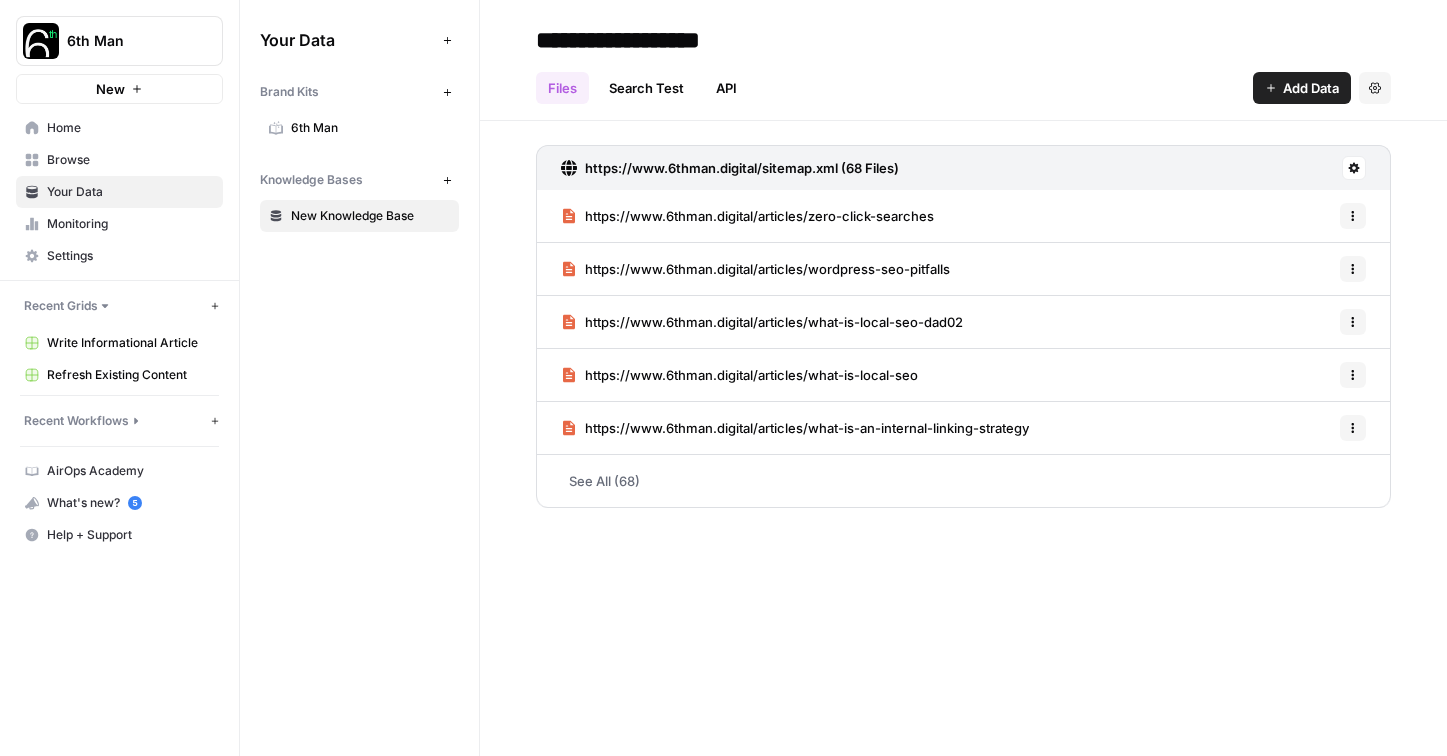 click on "6th Man" at bounding box center (359, 128) 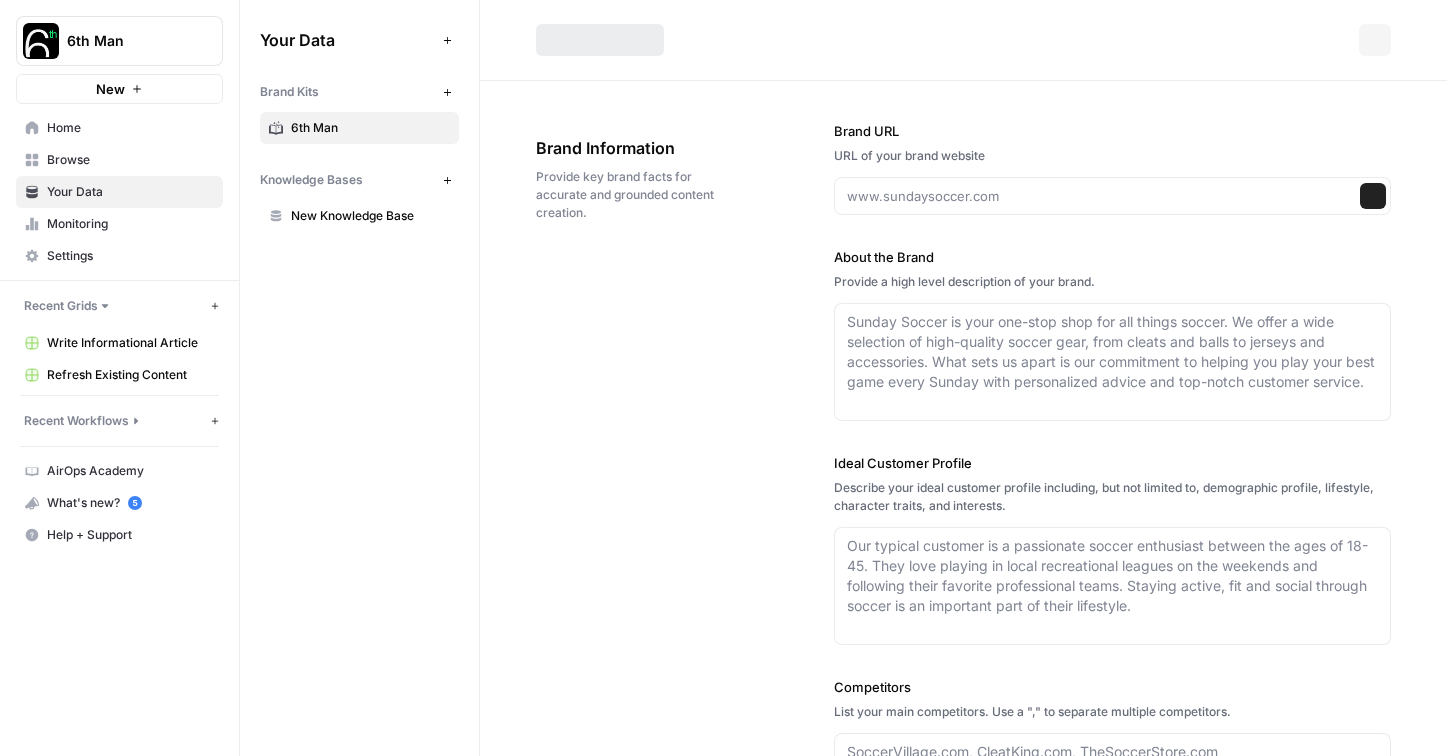 type on "https://www.6thman.digital/" 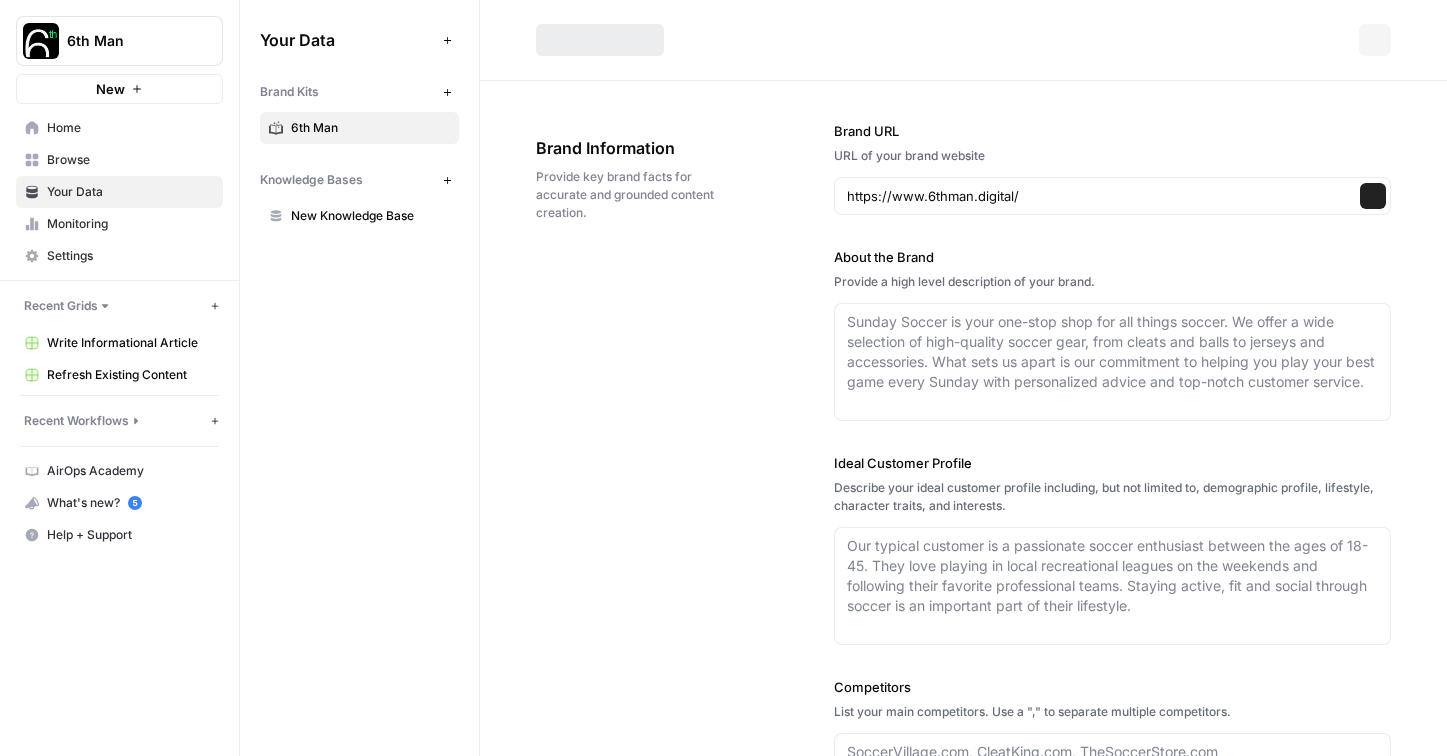 type on "6th Man is a digital marketing team on demand, providing expert-led solutions for e-commerce and B2B businesses. The company offers a plug-and-play approach, bringing together seasoned specialists with cross-vertical experience to deliver results in SEO, SEA, paid social, web development, and marketing automation. Their focus is on driving measurable business growth through data-driven strategies, seamless integration with client teams, and a commitment to bottom-line impact. With a proven track record of managing significant ad spend, generating millions of organic impressions, and building high-performing websites, 6th Man positions itself as a strategic partner for ambitious brands." 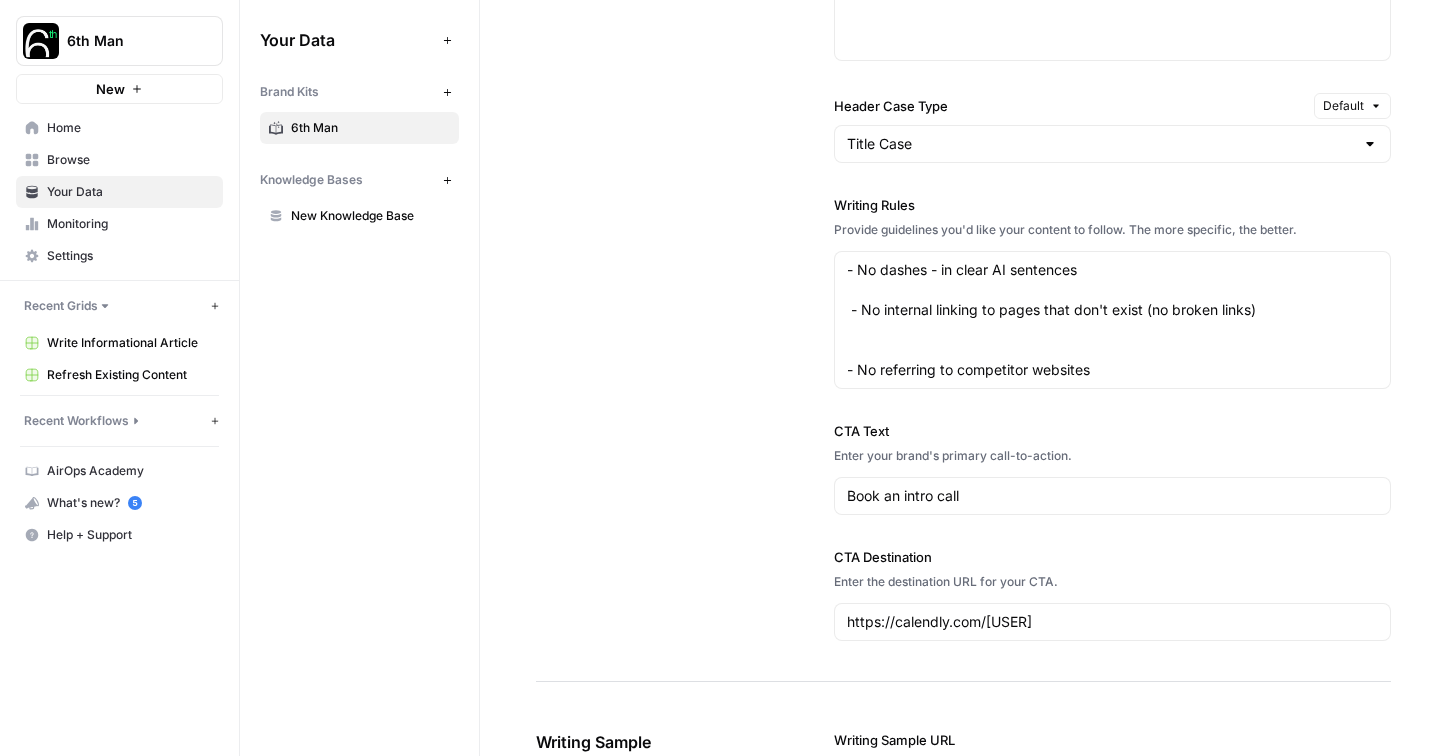 scroll, scrollTop: 1581, scrollLeft: 0, axis: vertical 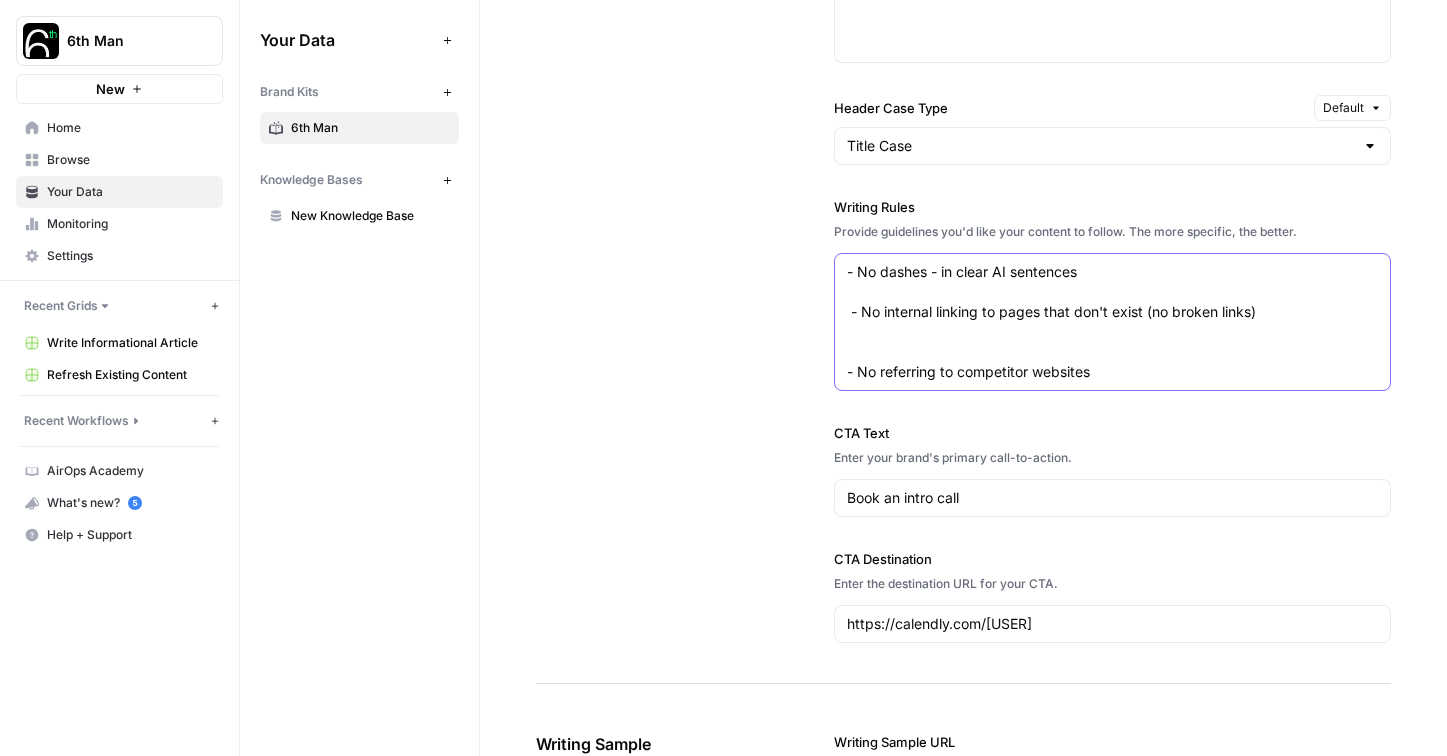 click on "- No dashes - in clear AI sentences
- No internal linking to pages that don't exist (no broken links)
- No referring to competitor websites" at bounding box center [1112, 322] 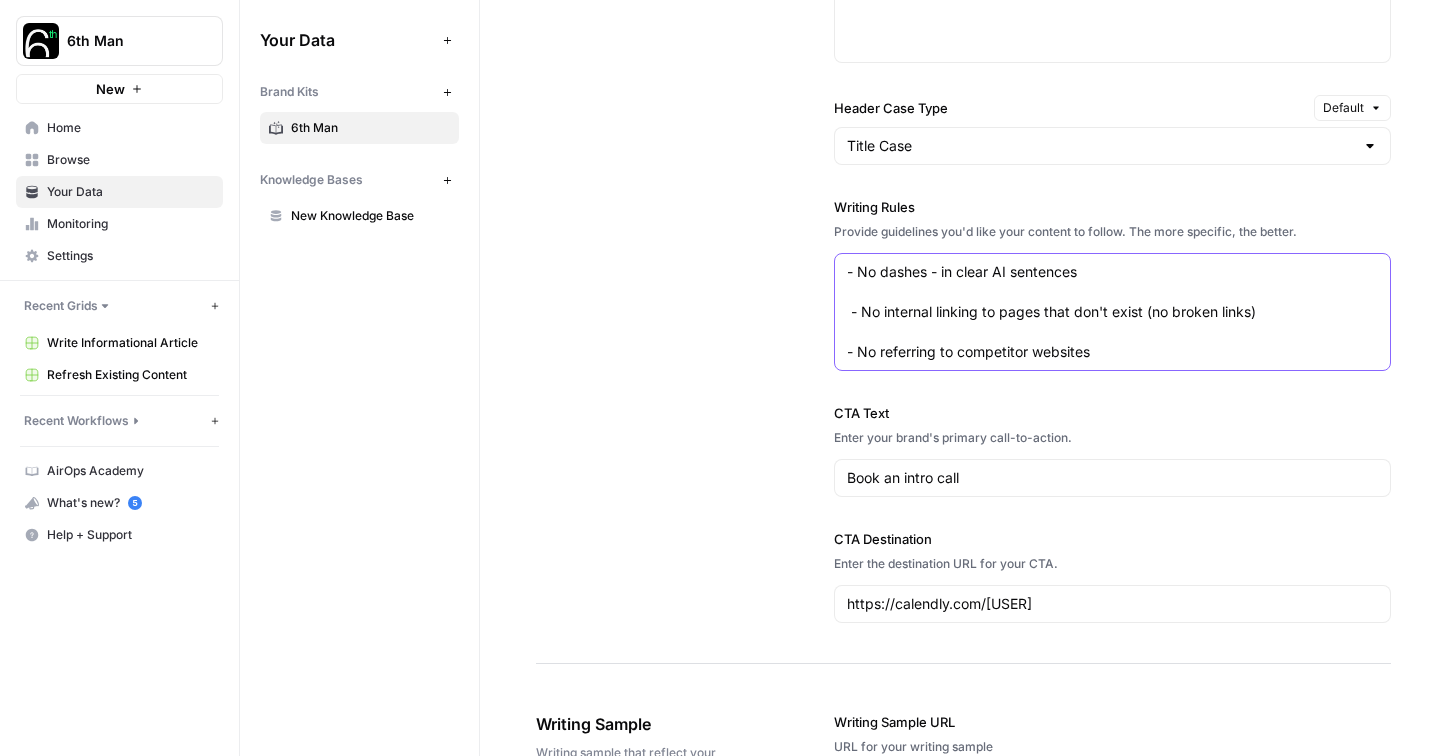 type on "- No dashes - in clear AI sentences
- No internal linking to pages that don't exist (no broken links)
- No referring to competitor websites" 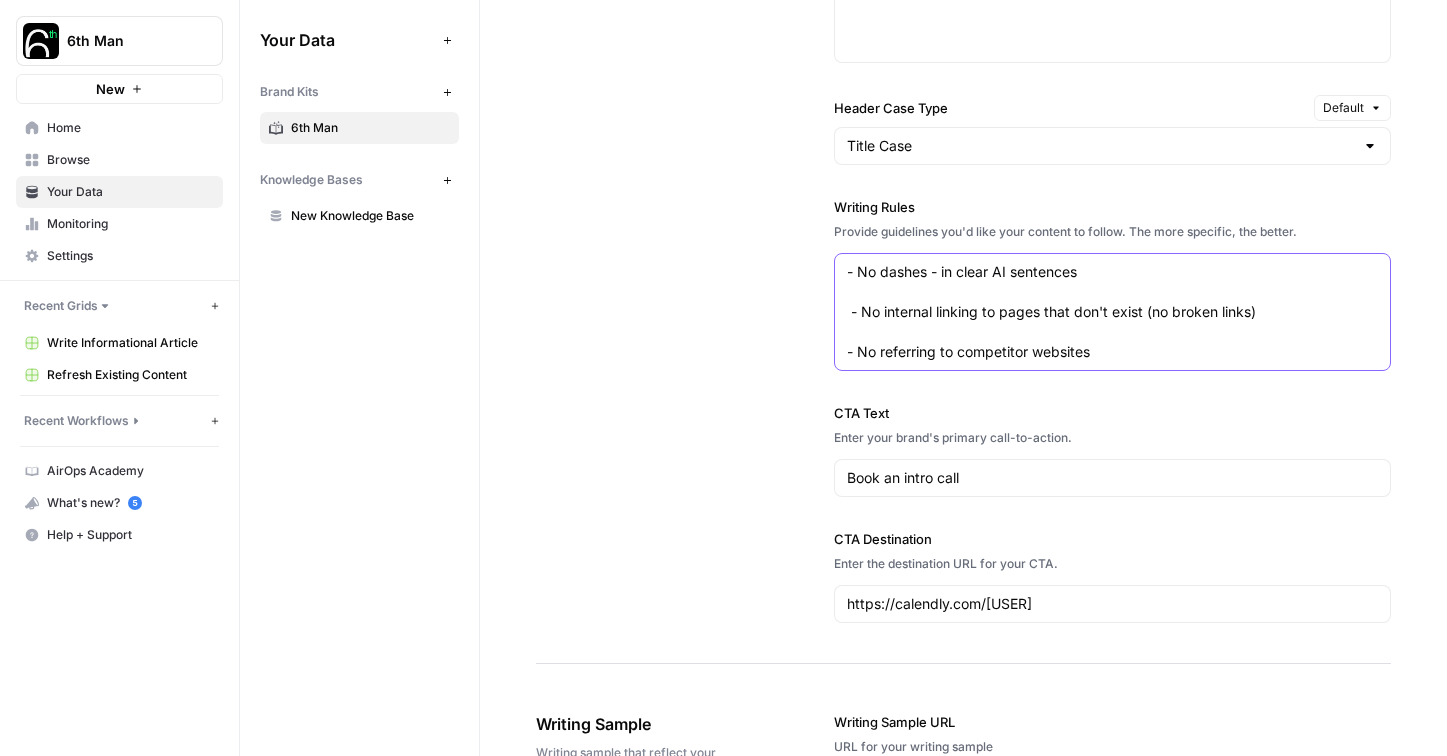 drag, startPoint x: 1115, startPoint y: 356, endPoint x: 861, endPoint y: 251, distance: 274.84723 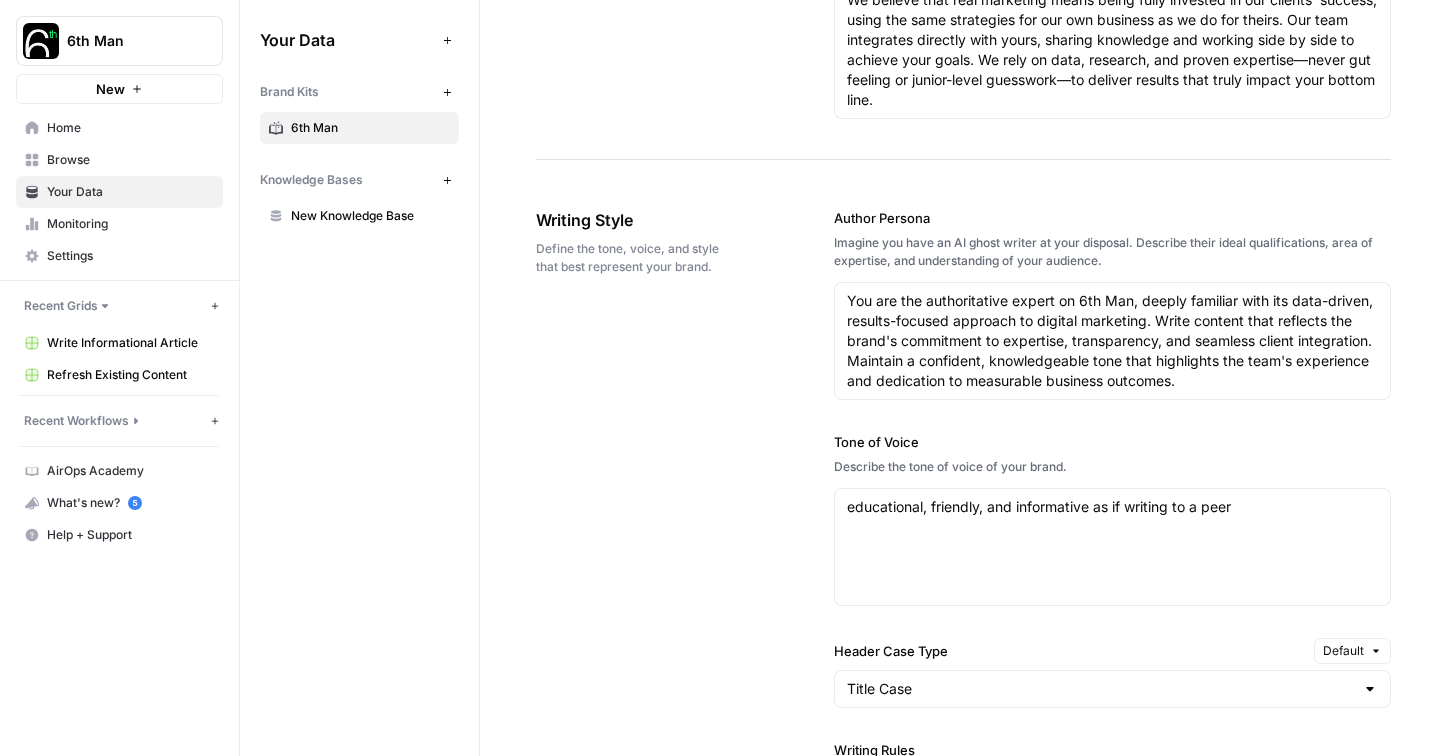 scroll, scrollTop: 1036, scrollLeft: 0, axis: vertical 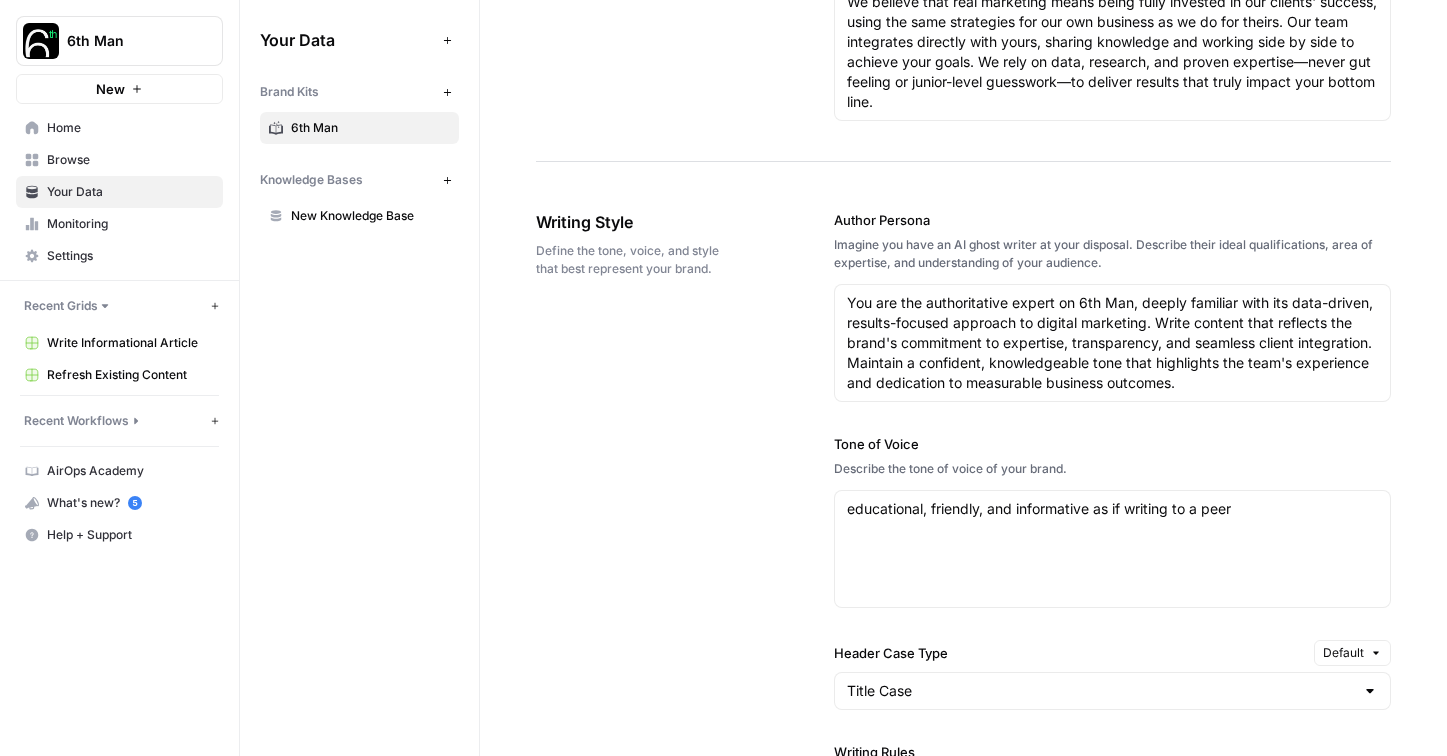 click on "educational, friendly, and informative as if writing to a peer educational, friendly, and informative as if writing to a peer" at bounding box center (1112, 549) 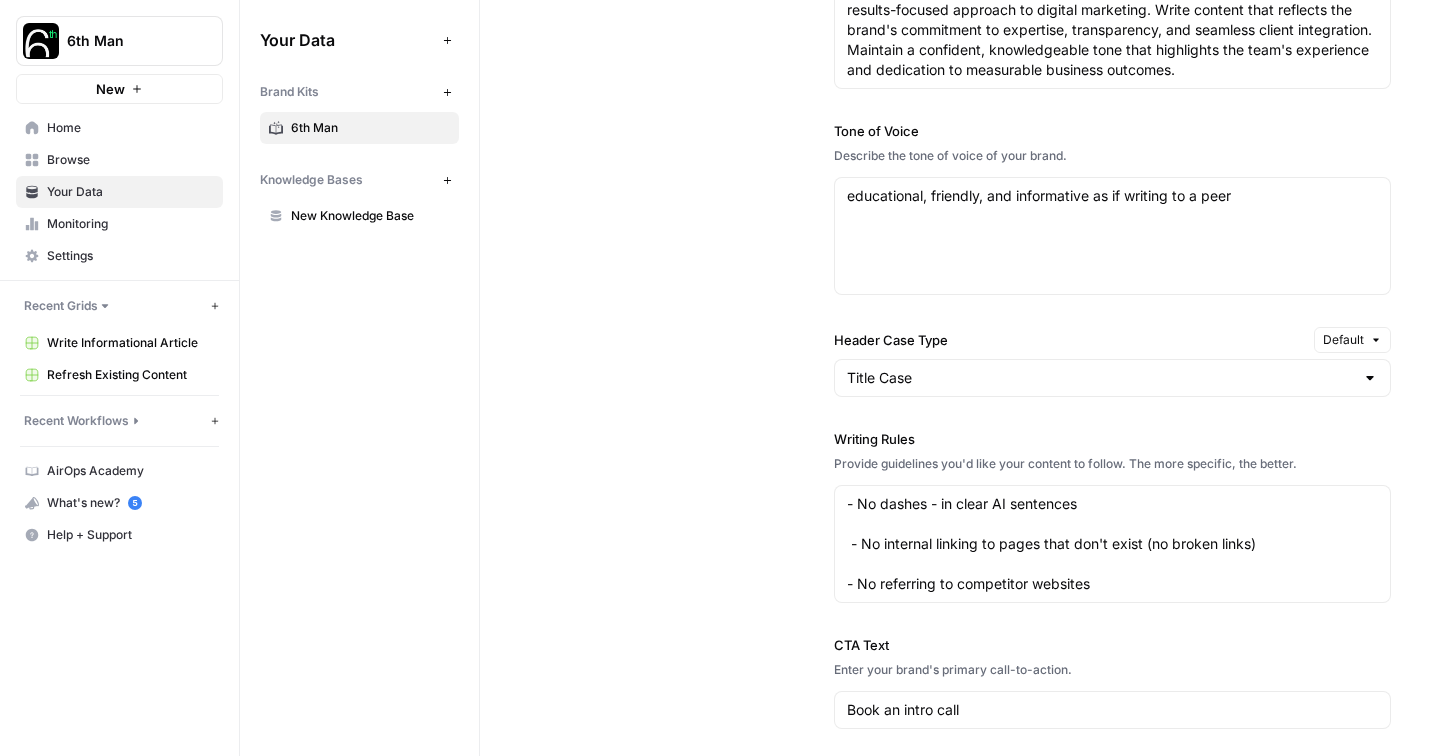 scroll, scrollTop: 1350, scrollLeft: 0, axis: vertical 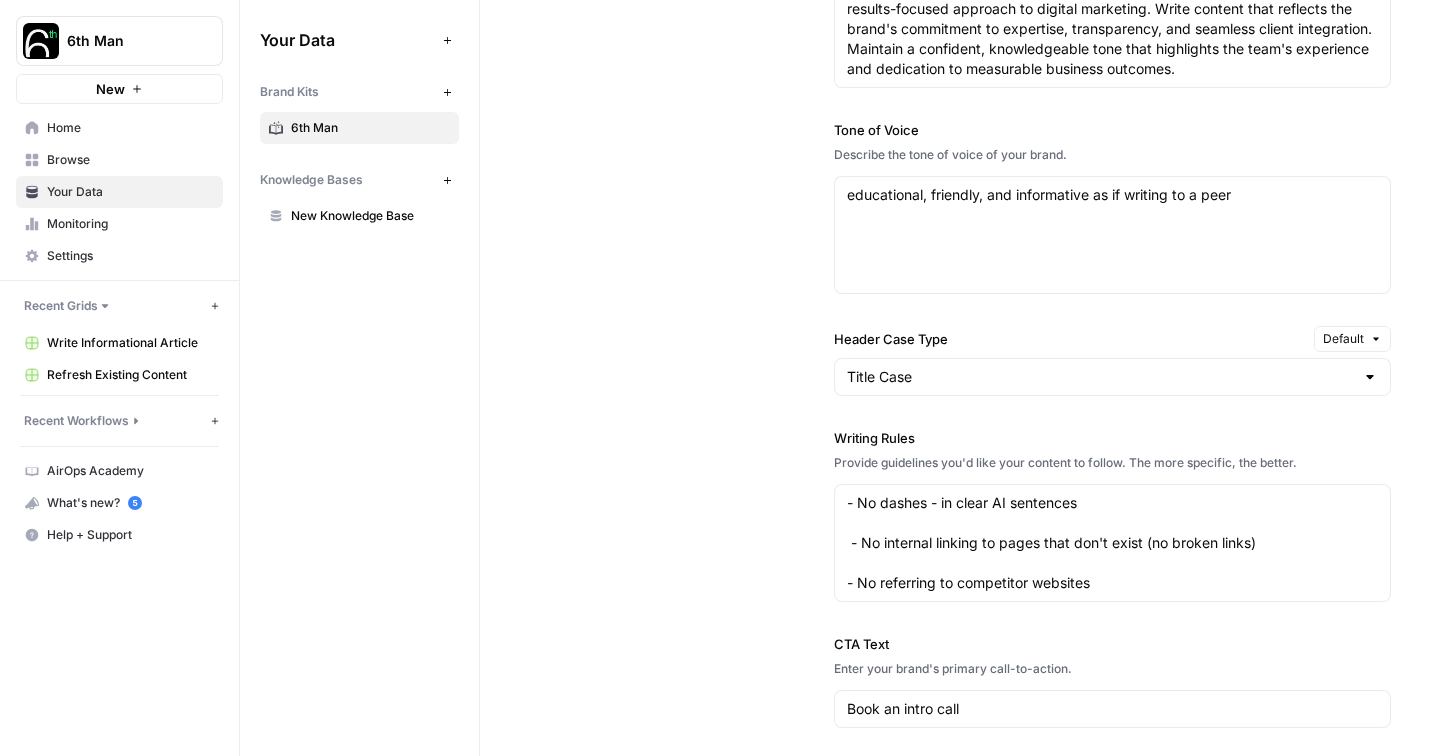 click on "- No dashes - in clear AI sentences
- No internal linking to pages that don't exist (no broken links)
- No referring to competitor websites - No dashes - in clear AI sentences
- No internal linking to pages that don't exist (no broken links)
- No referring to competitor websites" at bounding box center [1112, 543] 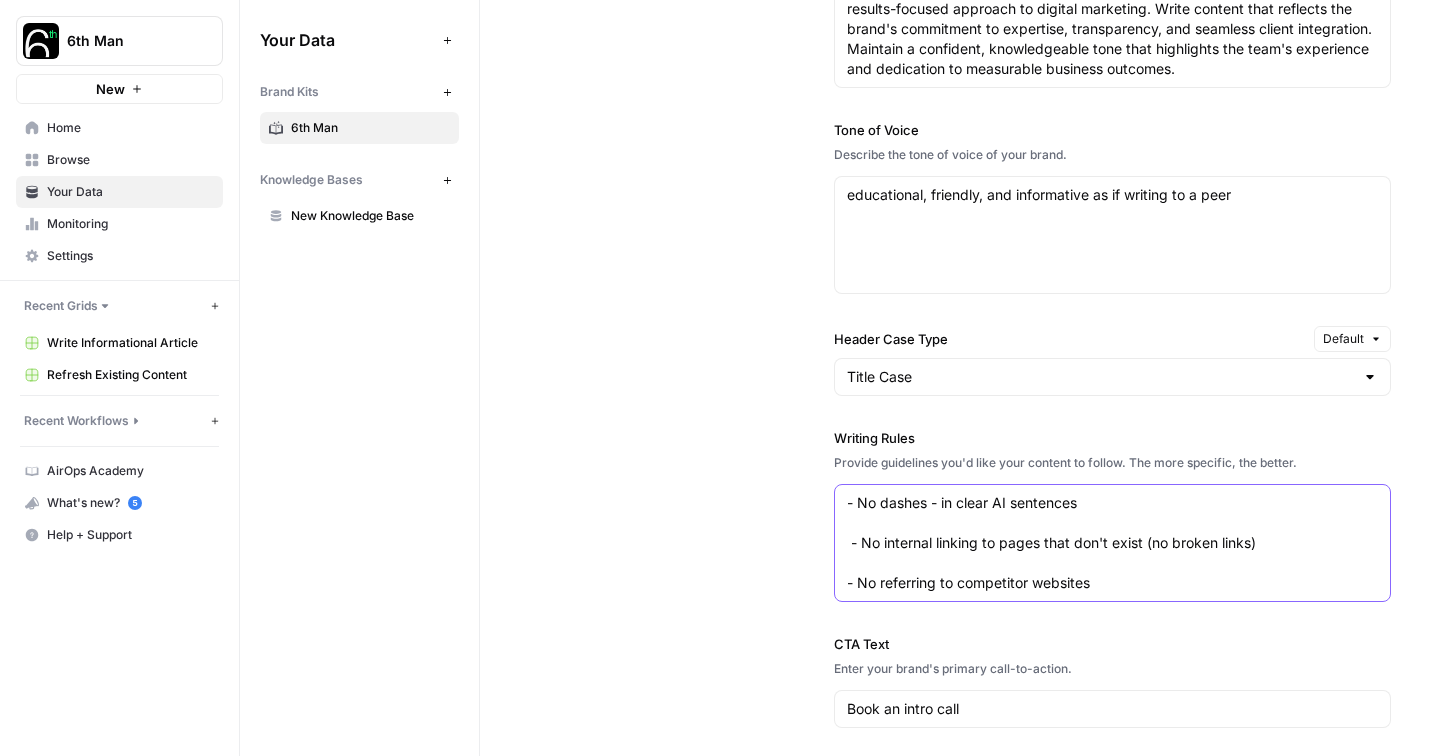 click on "- No dashes - in clear AI sentences
- No internal linking to pages that don't exist (no broken links)
- No referring to competitor websites" at bounding box center (1112, 543) 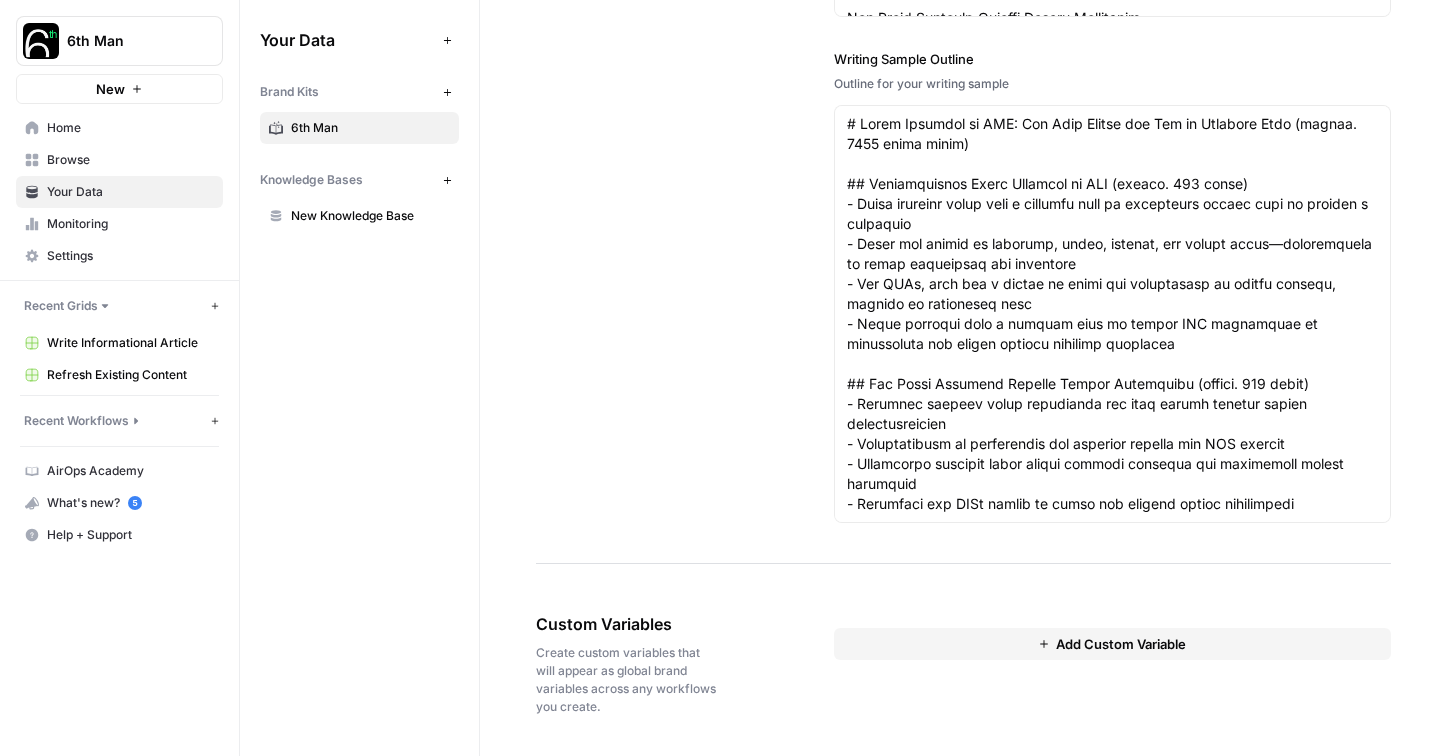scroll, scrollTop: 2994, scrollLeft: 0, axis: vertical 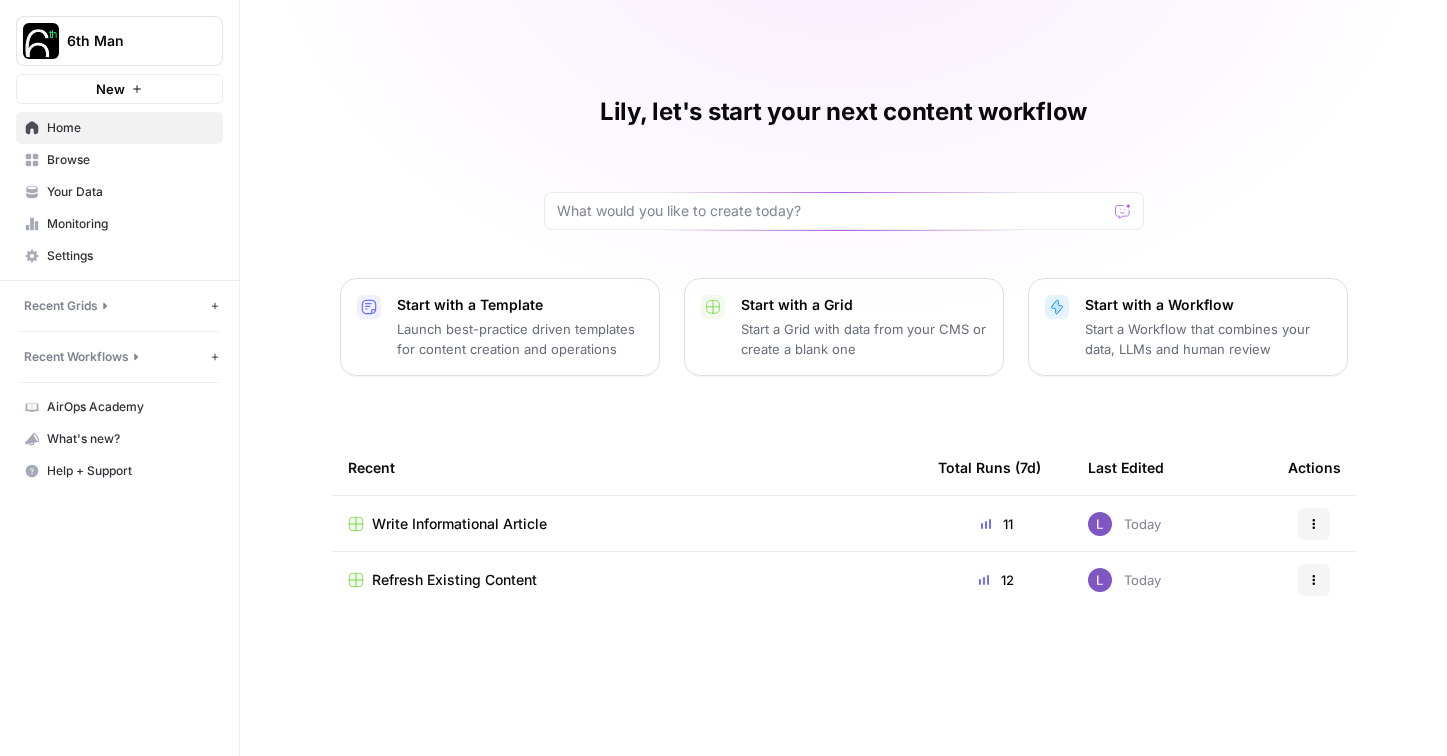 click on "Browse" at bounding box center (119, 160) 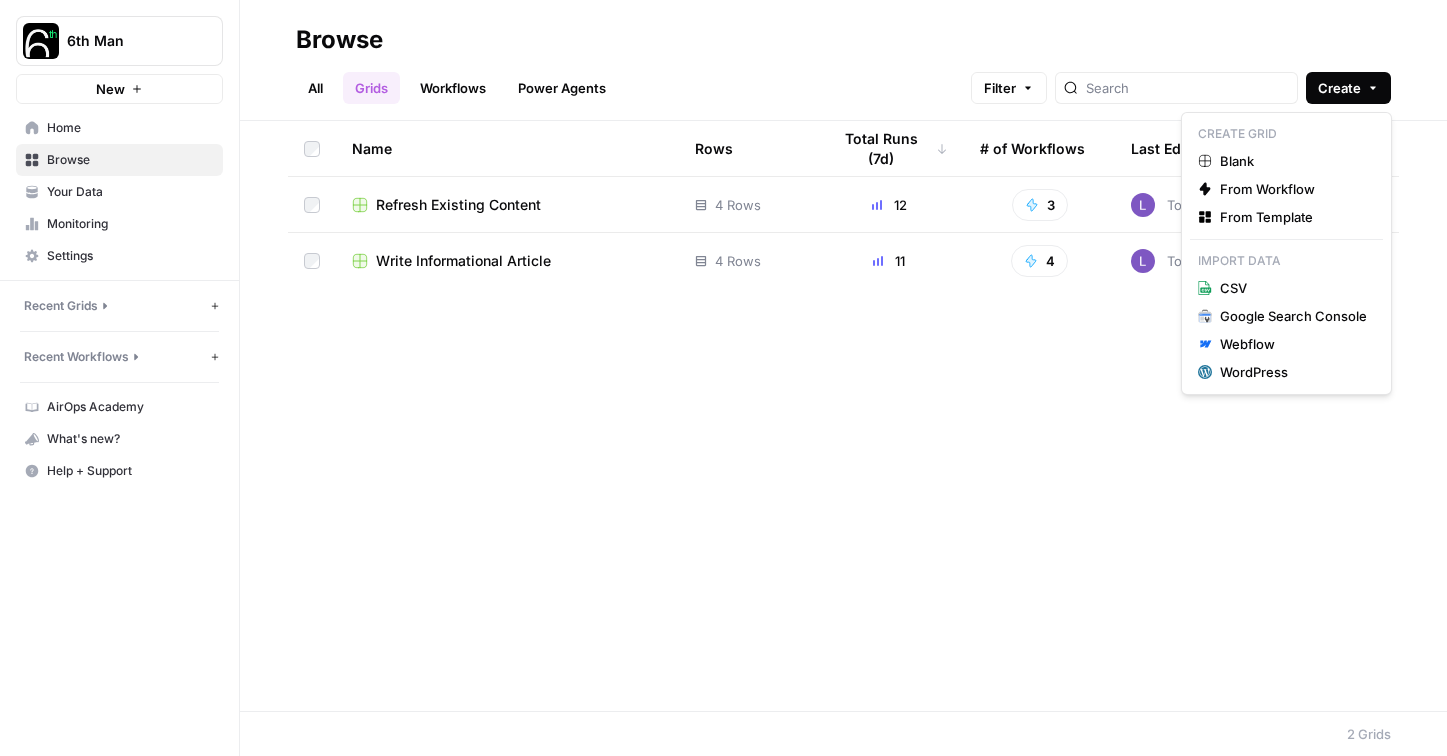 click on "Create" at bounding box center [1339, 88] 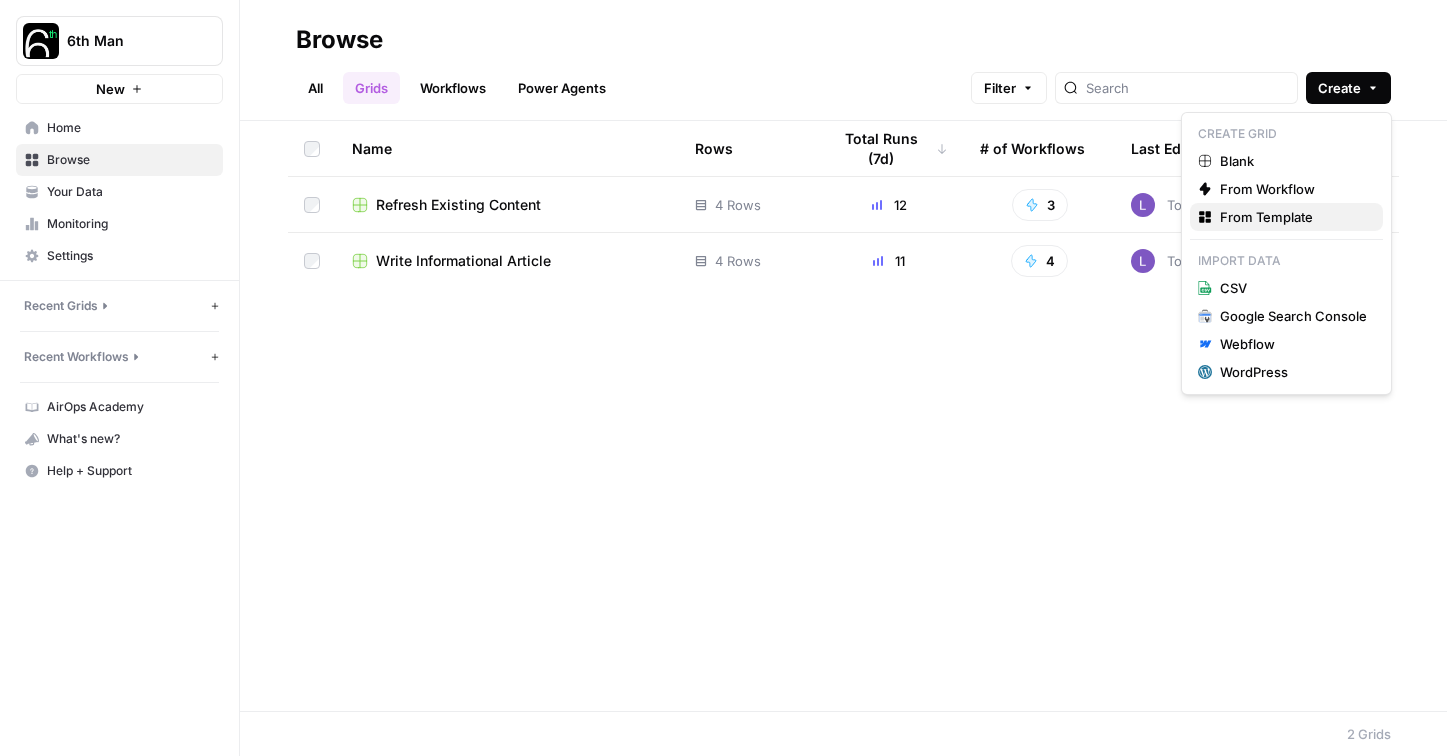 click on "From Template" at bounding box center [1293, 217] 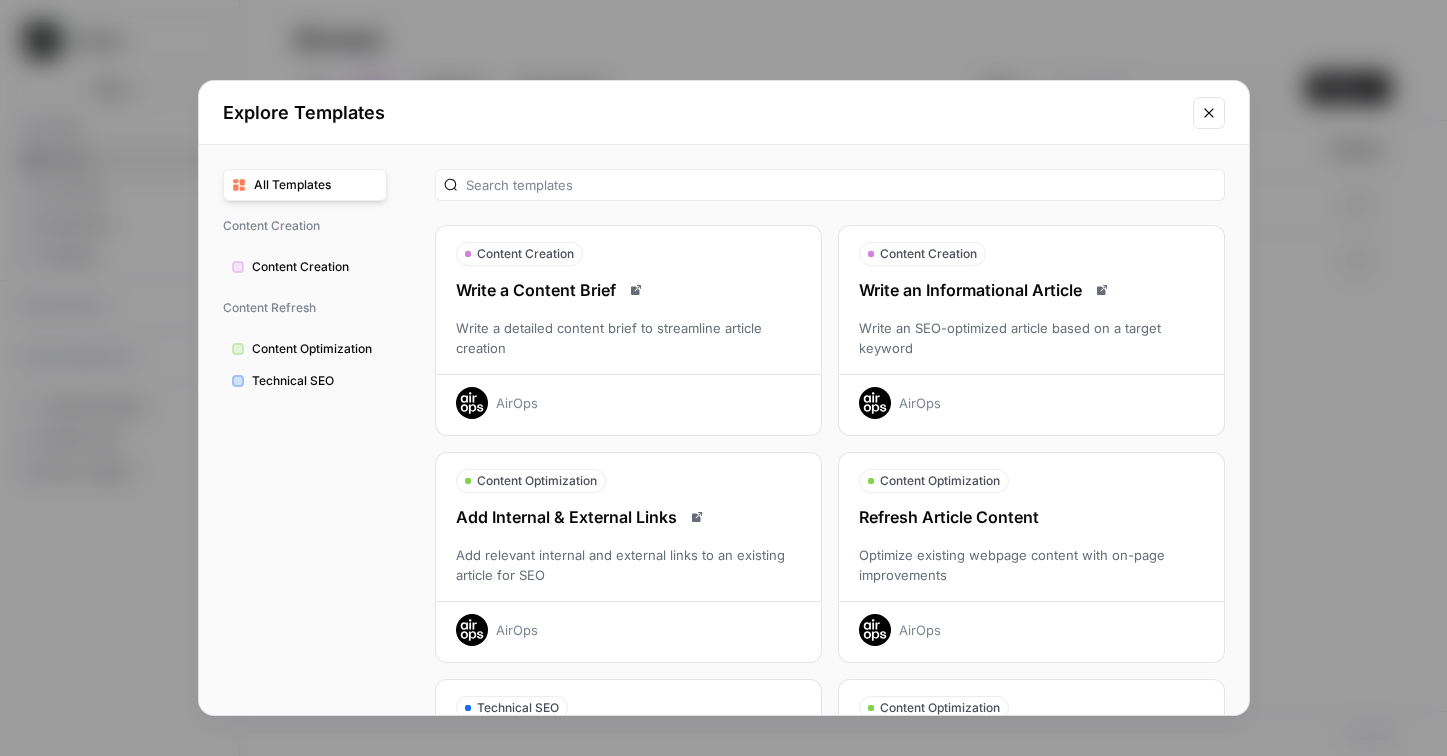 click on "Refresh Article Content" at bounding box center [1031, 517] 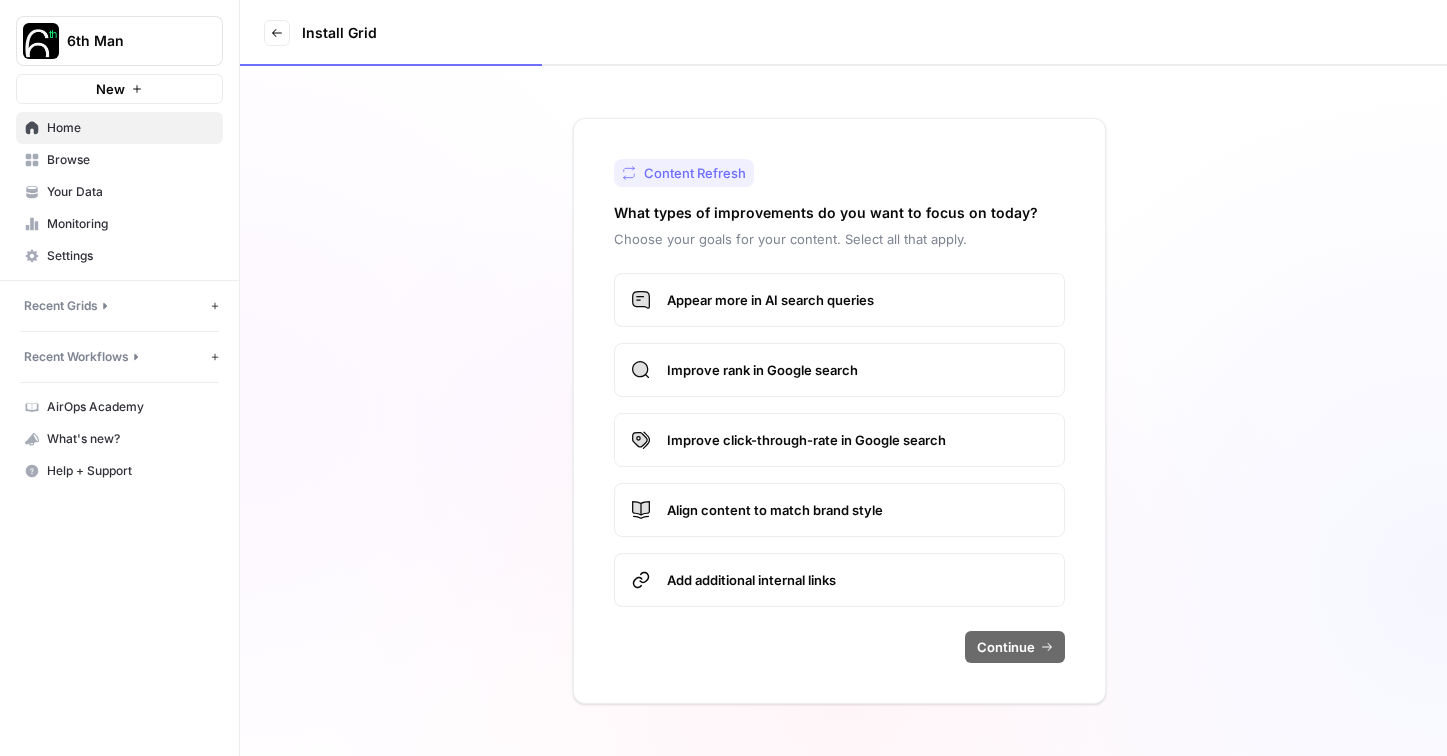 click on "Improve rank in Google search" at bounding box center [857, 370] 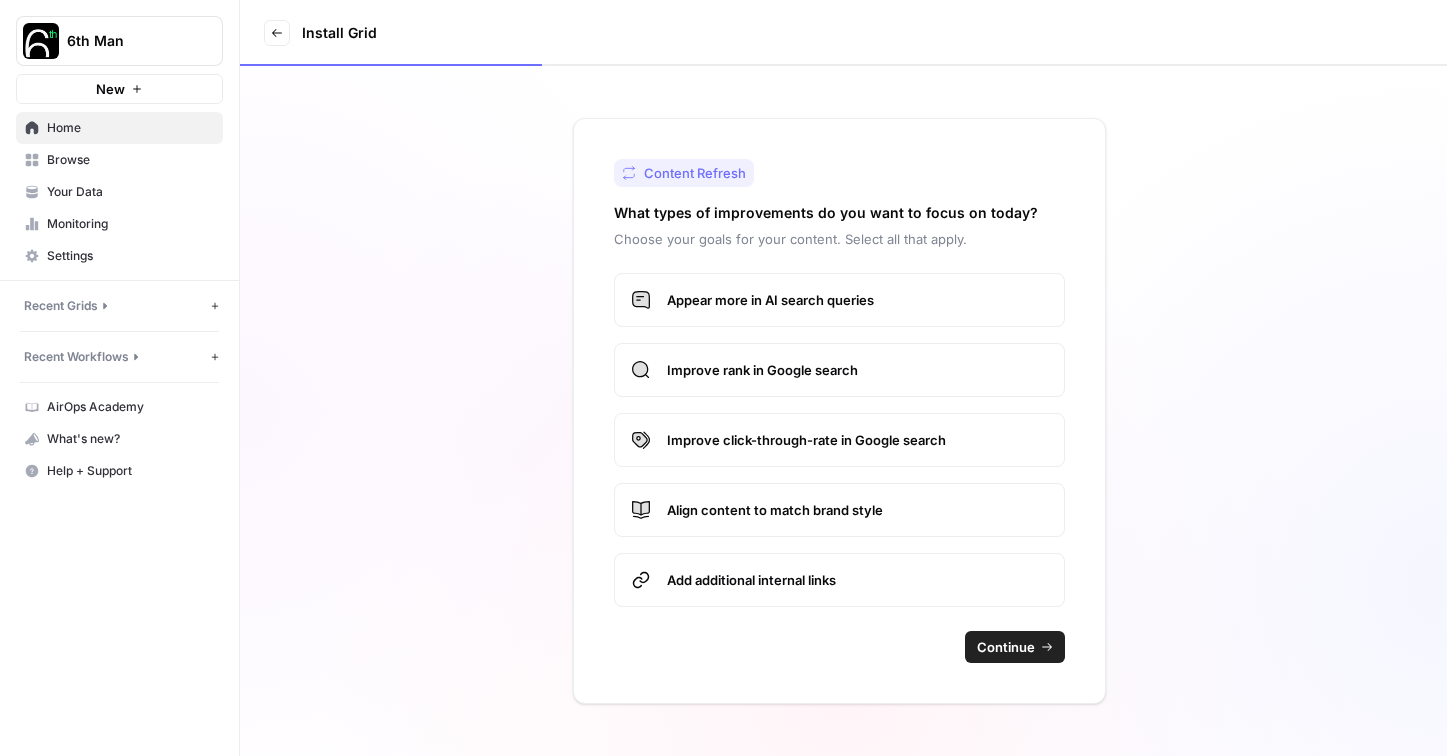 click on "Continue" at bounding box center [1006, 647] 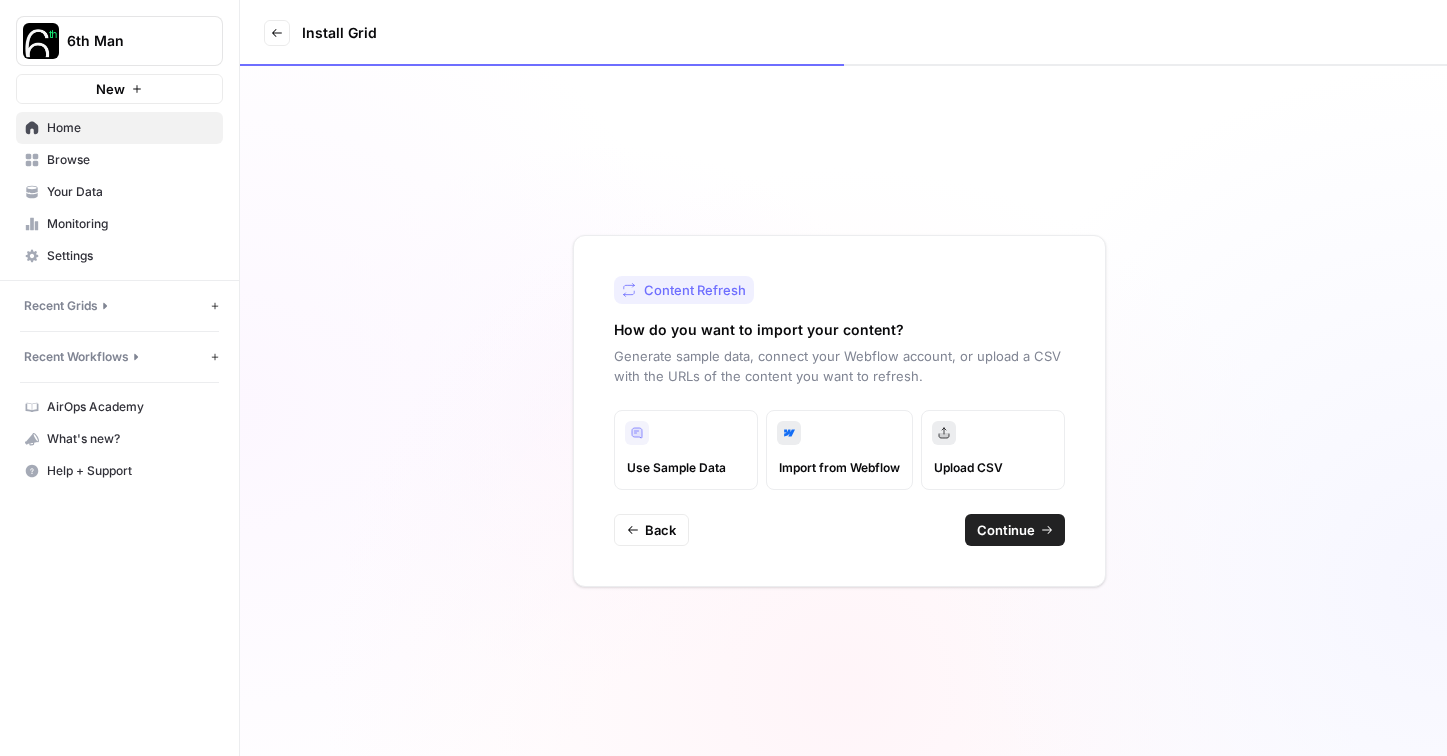 click on "Continue" at bounding box center (1015, 530) 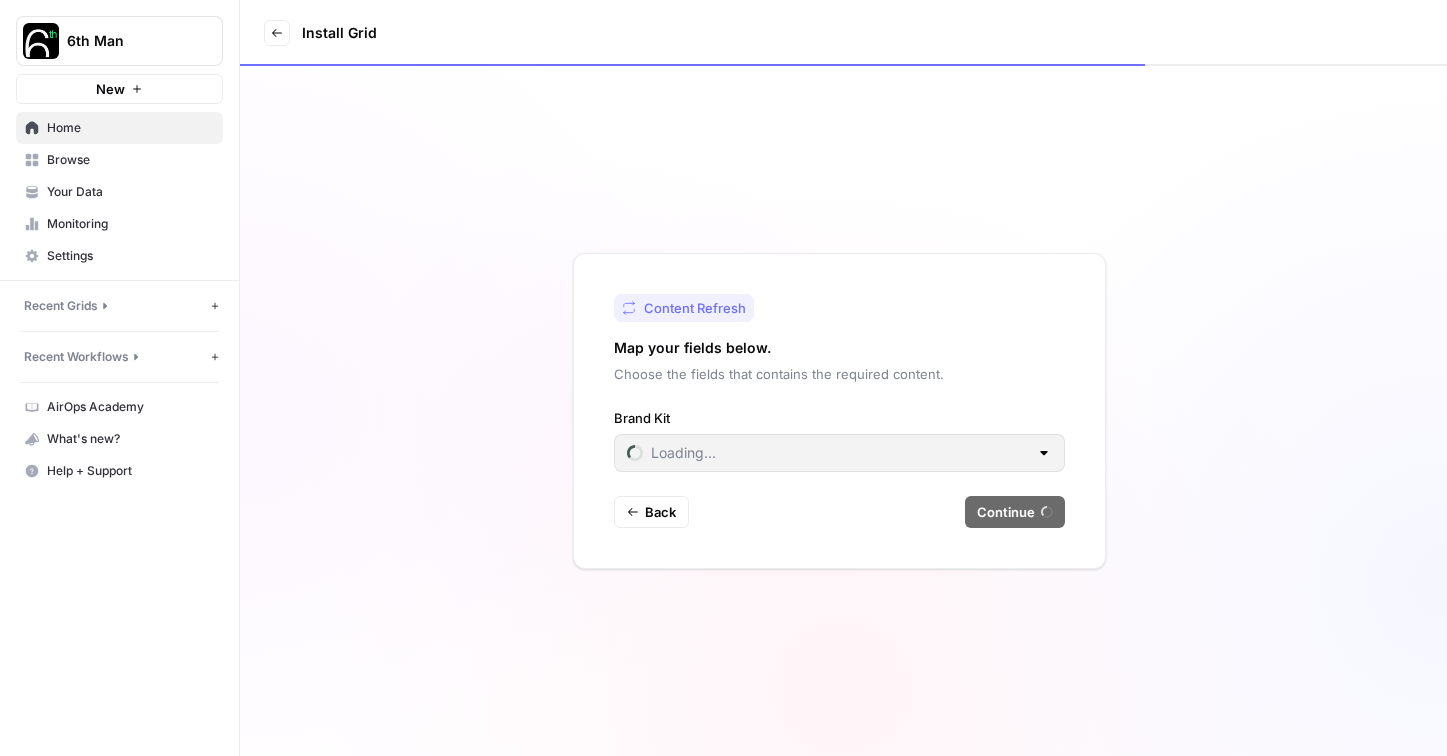 type on "6th Man" 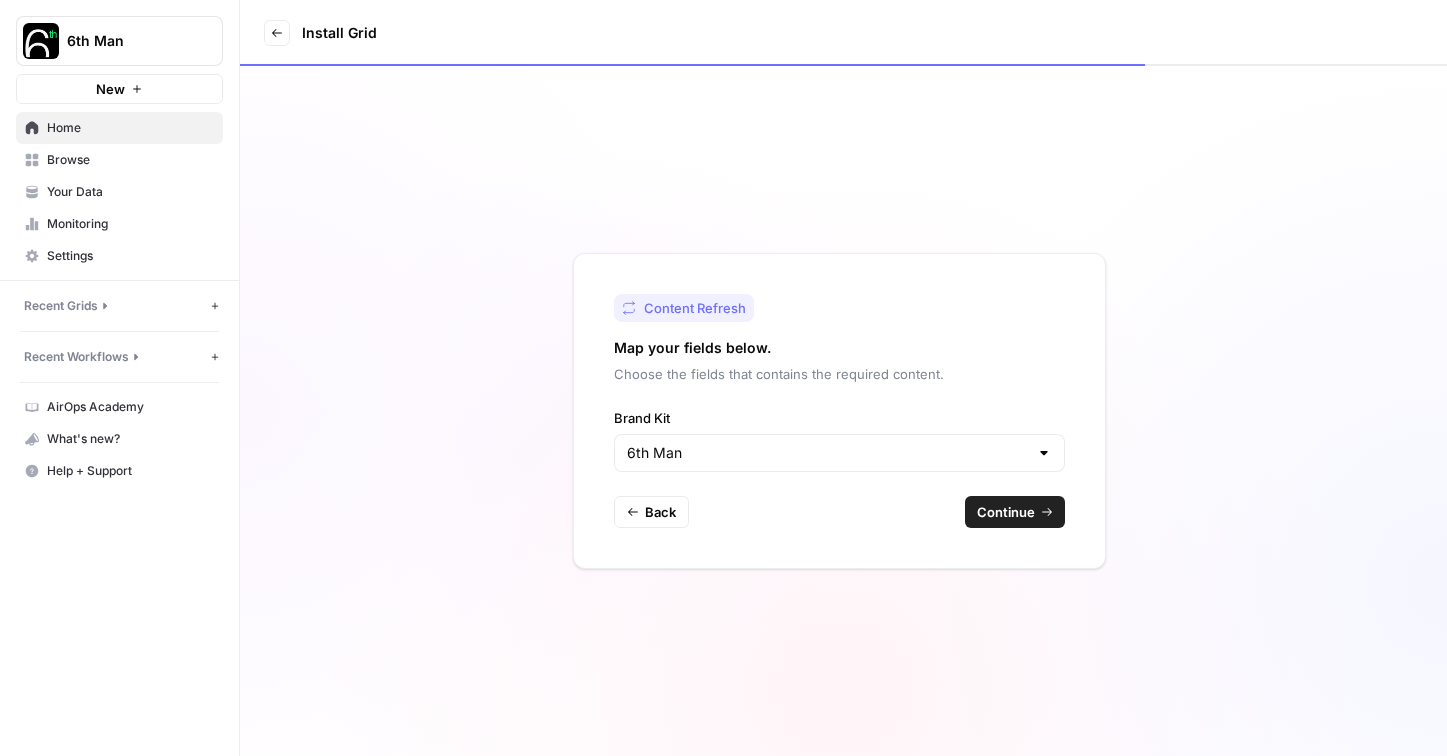 click on "Continue" at bounding box center (1015, 512) 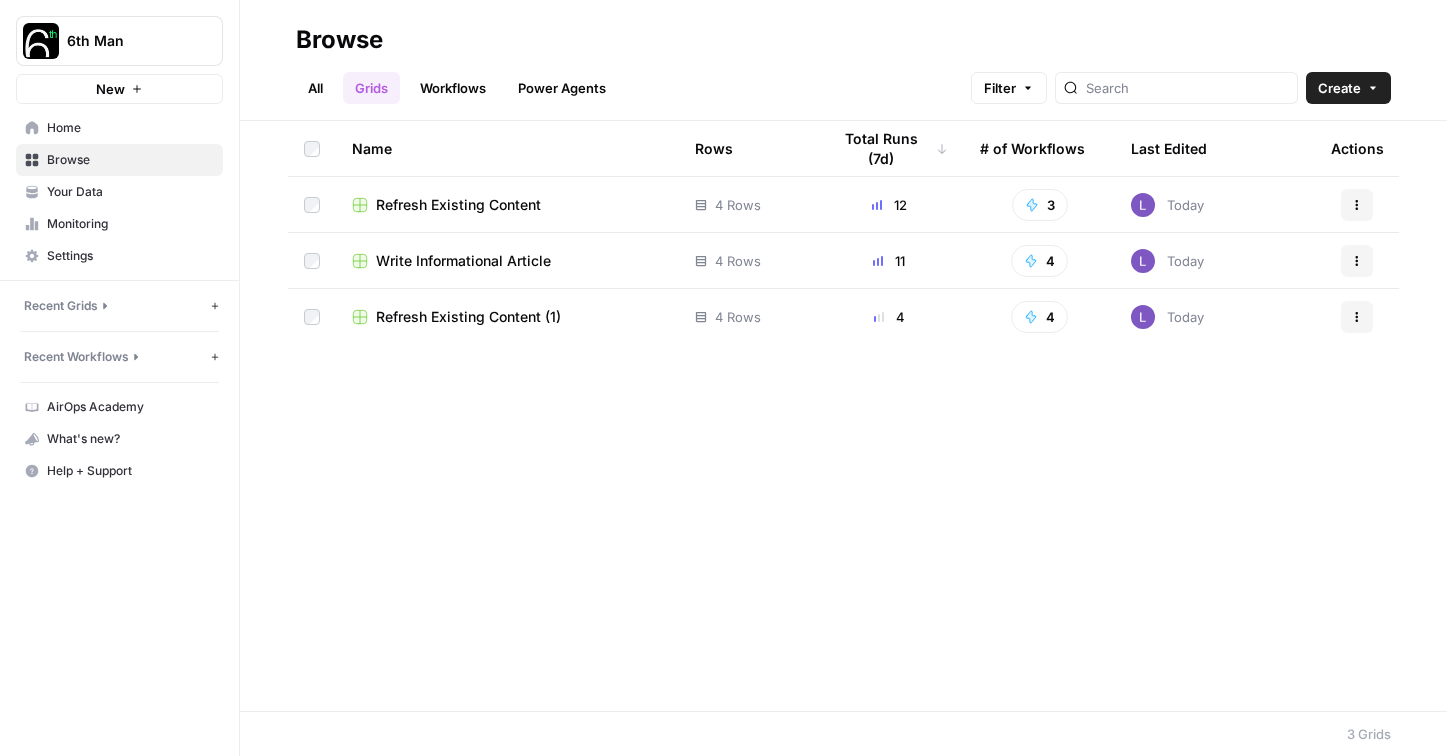 click on "Create" at bounding box center [1339, 88] 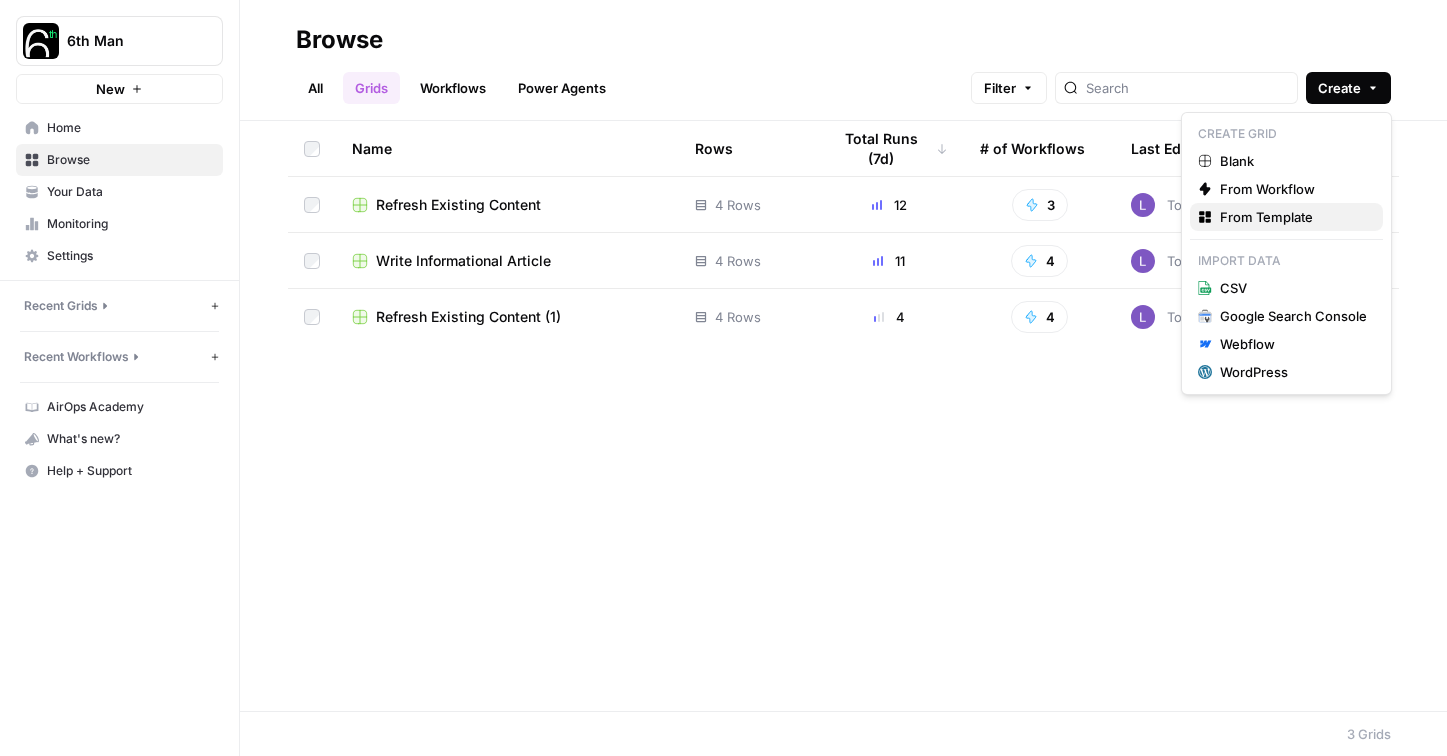 click on "From Template" at bounding box center (1293, 217) 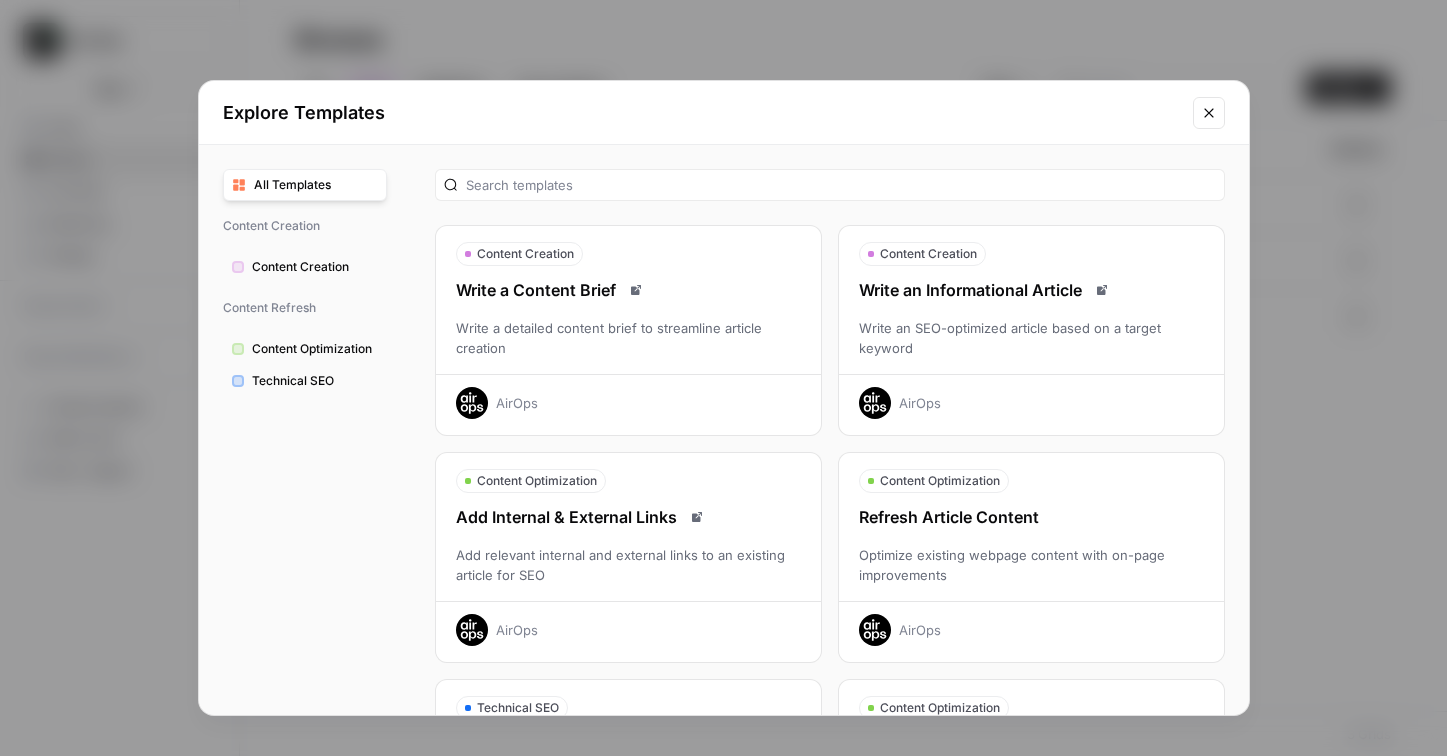 click on "AirOps" at bounding box center [1031, 623] 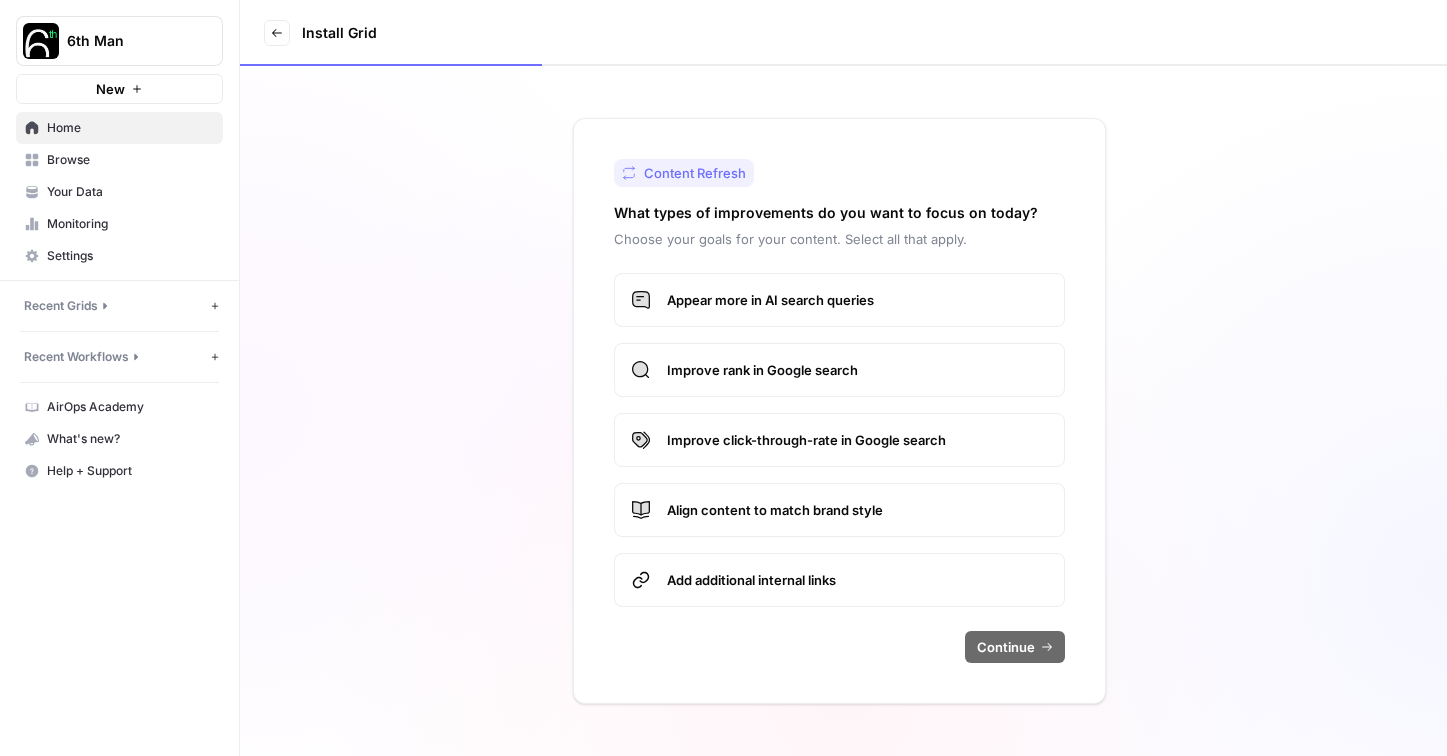 click on "Content Refresh What types of improvements do you want to focus on today? Choose your goals for your content. Select all that apply. Appear more in AI search queries Improve rank in Google search Improve click-through-rate in Google search Align content to match brand style Add additional internal links Continue" at bounding box center [843, 411] 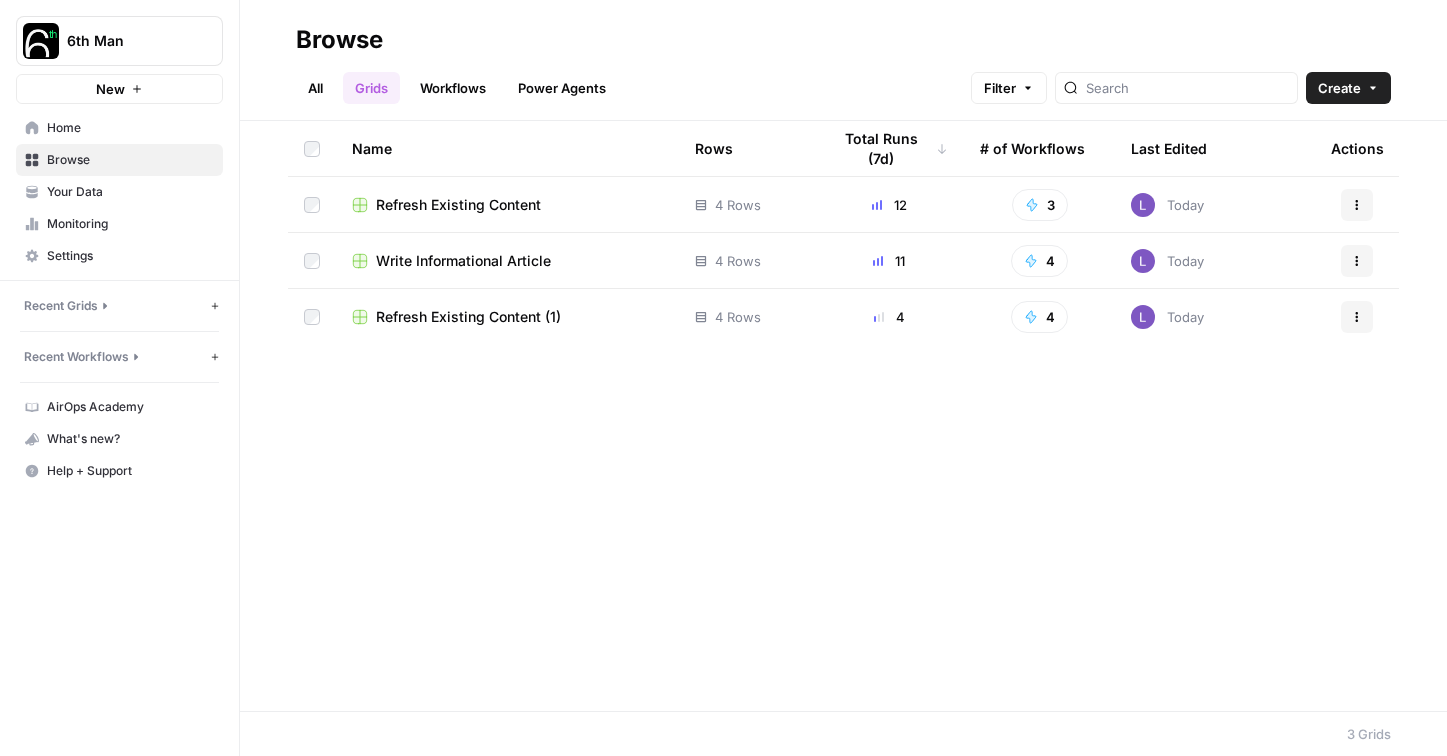 click on "Refresh Existing Content (1)" at bounding box center (468, 317) 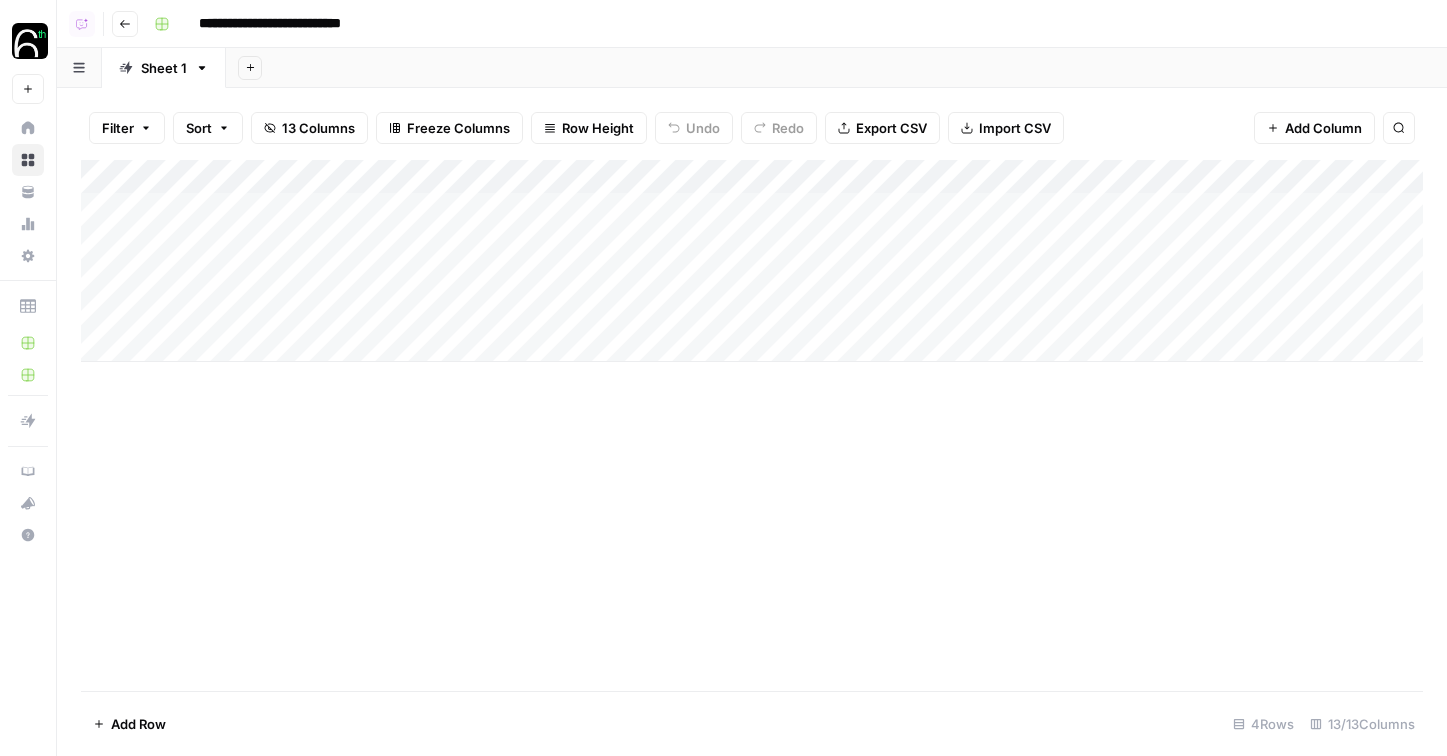 click on "Add Column" at bounding box center [1323, 128] 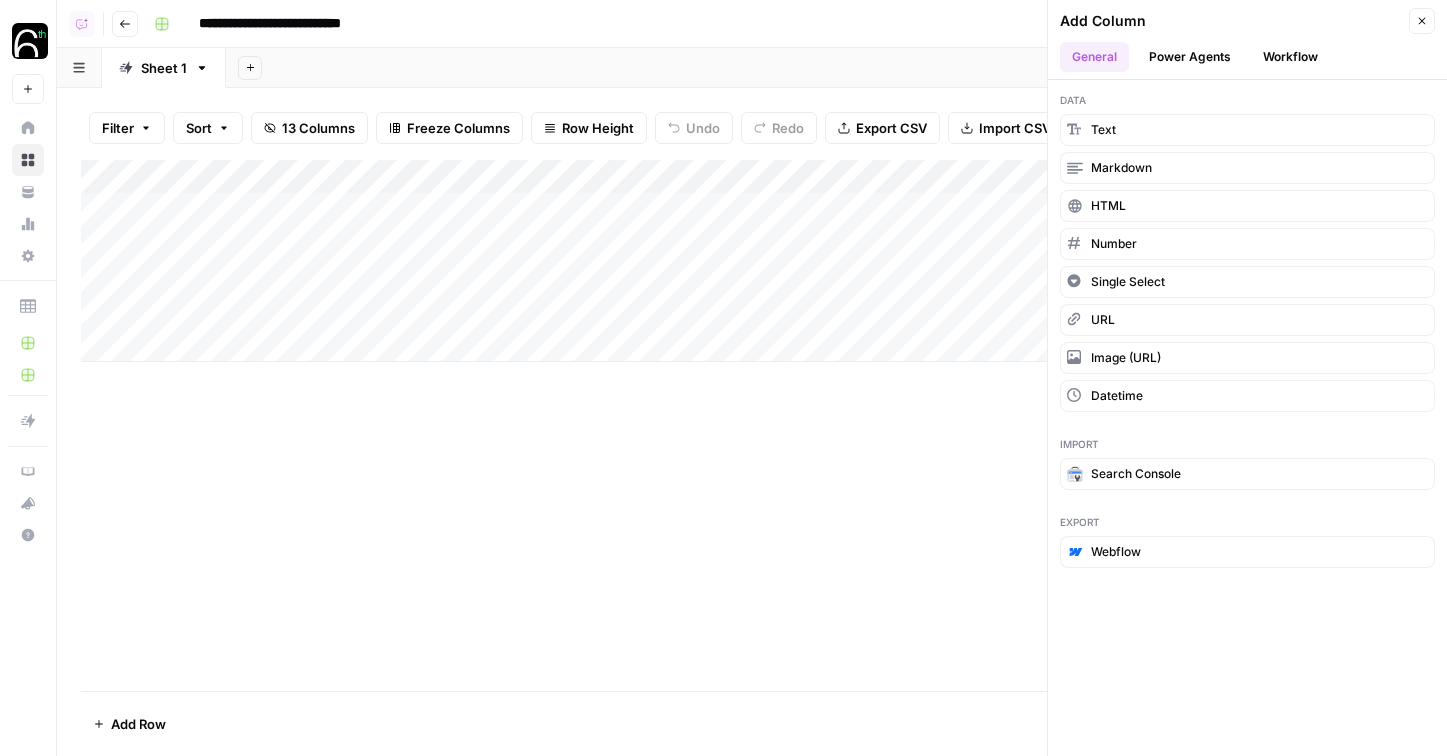 click on "Power Agents" at bounding box center [1190, 57] 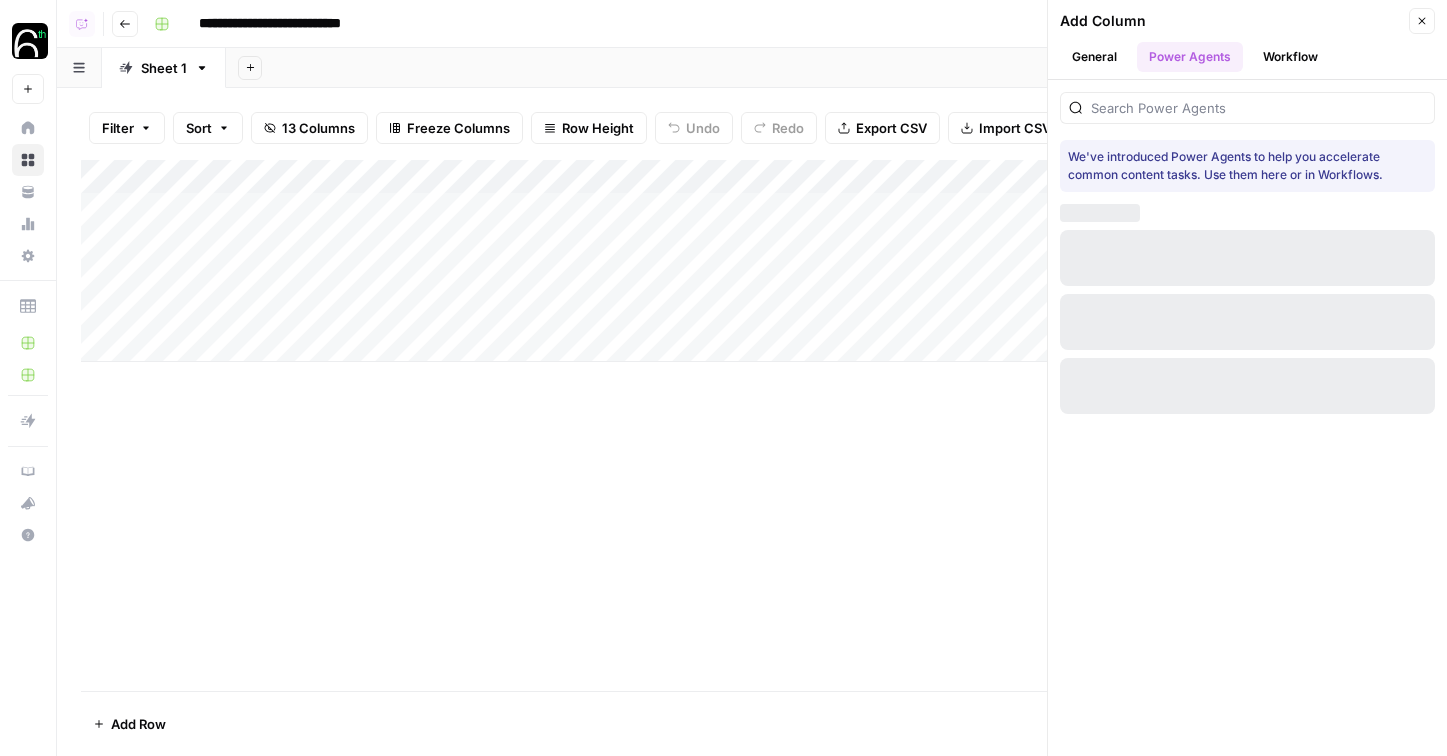 click at bounding box center [1258, 108] 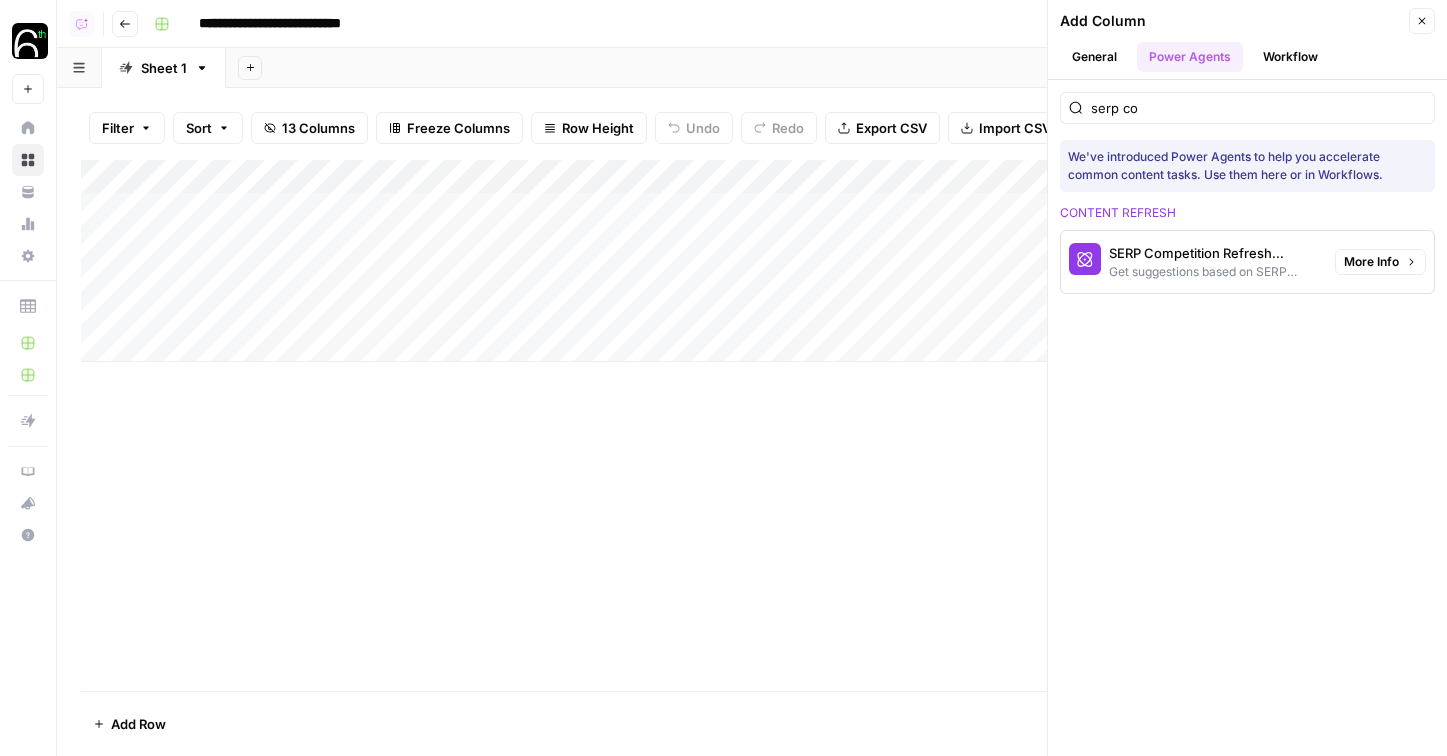 type on "serp co" 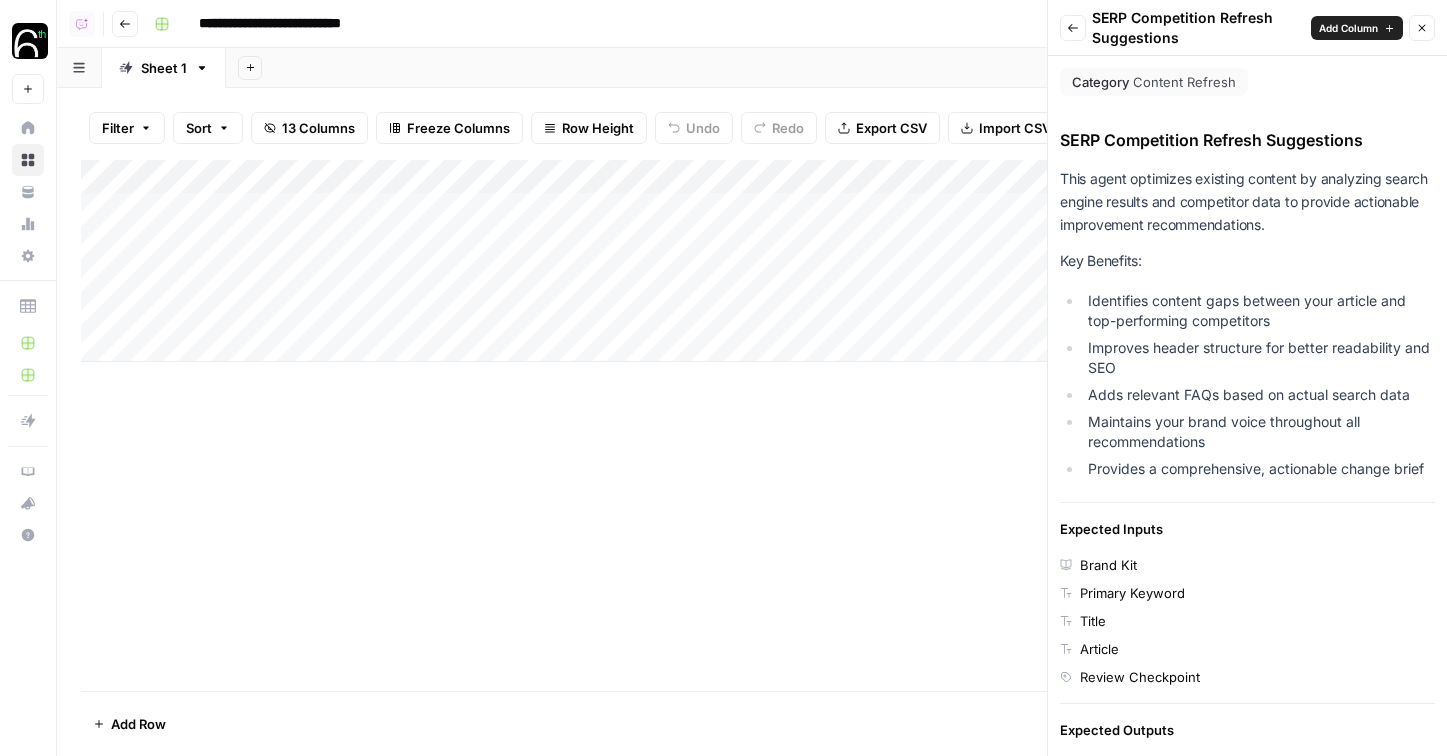 drag, startPoint x: 1061, startPoint y: 175, endPoint x: 1421, endPoint y: 489, distance: 477.69864 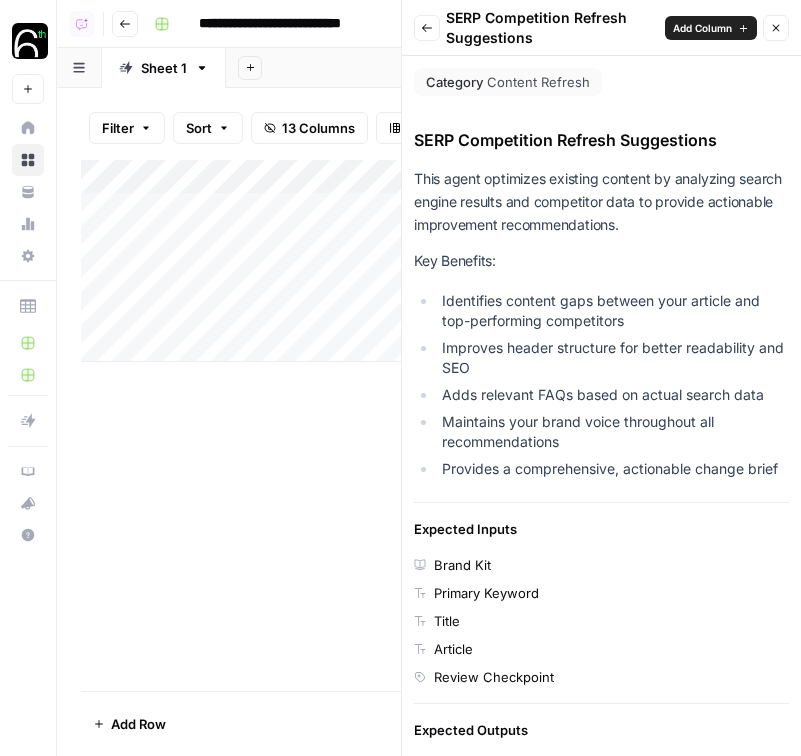 click at bounding box center (30, 41) 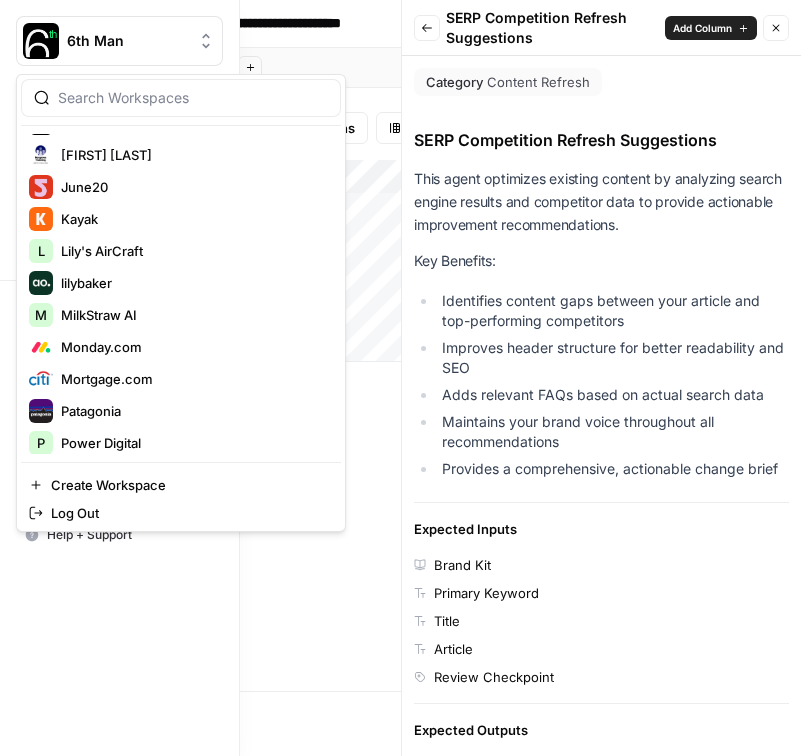 scroll, scrollTop: 1376, scrollLeft: 0, axis: vertical 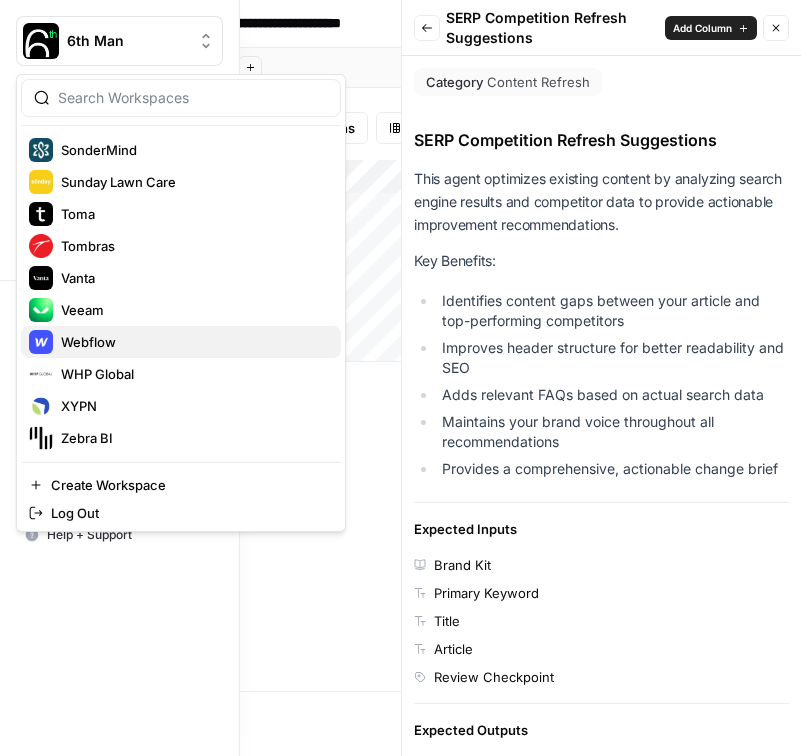 click on "Webflow" at bounding box center (193, 342) 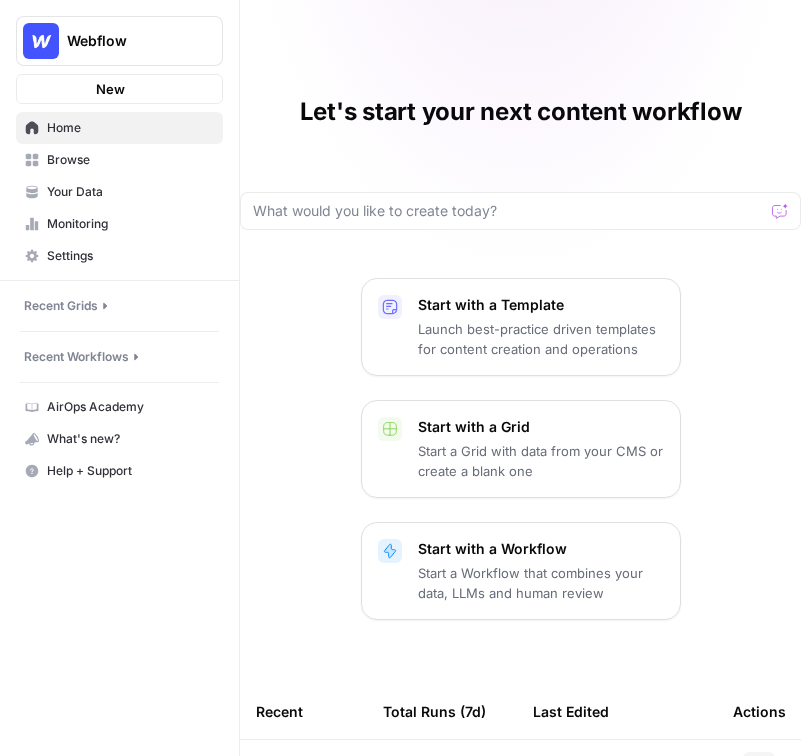 scroll, scrollTop: 0, scrollLeft: 0, axis: both 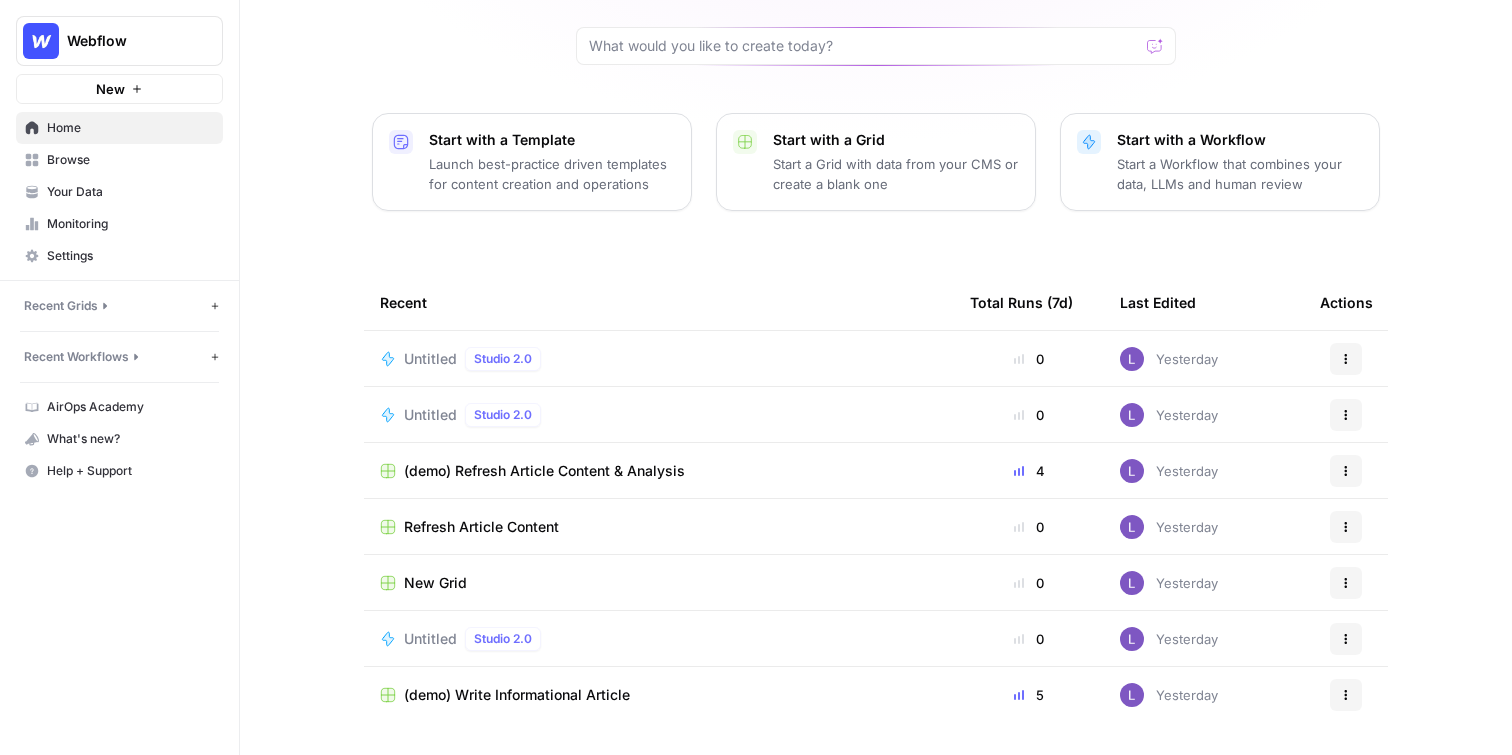 click on "Your Data" at bounding box center [130, 192] 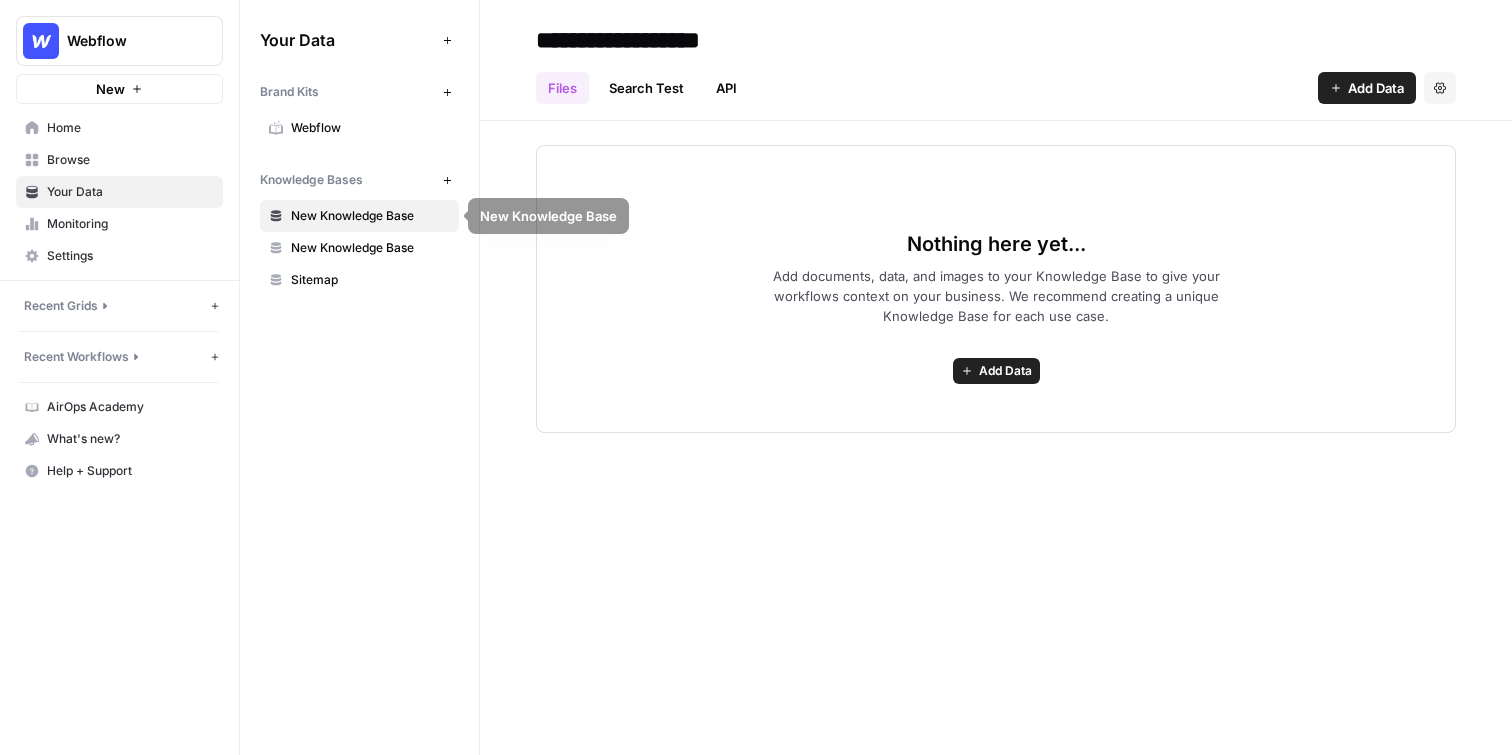 click on "Webflow" at bounding box center (359, 128) 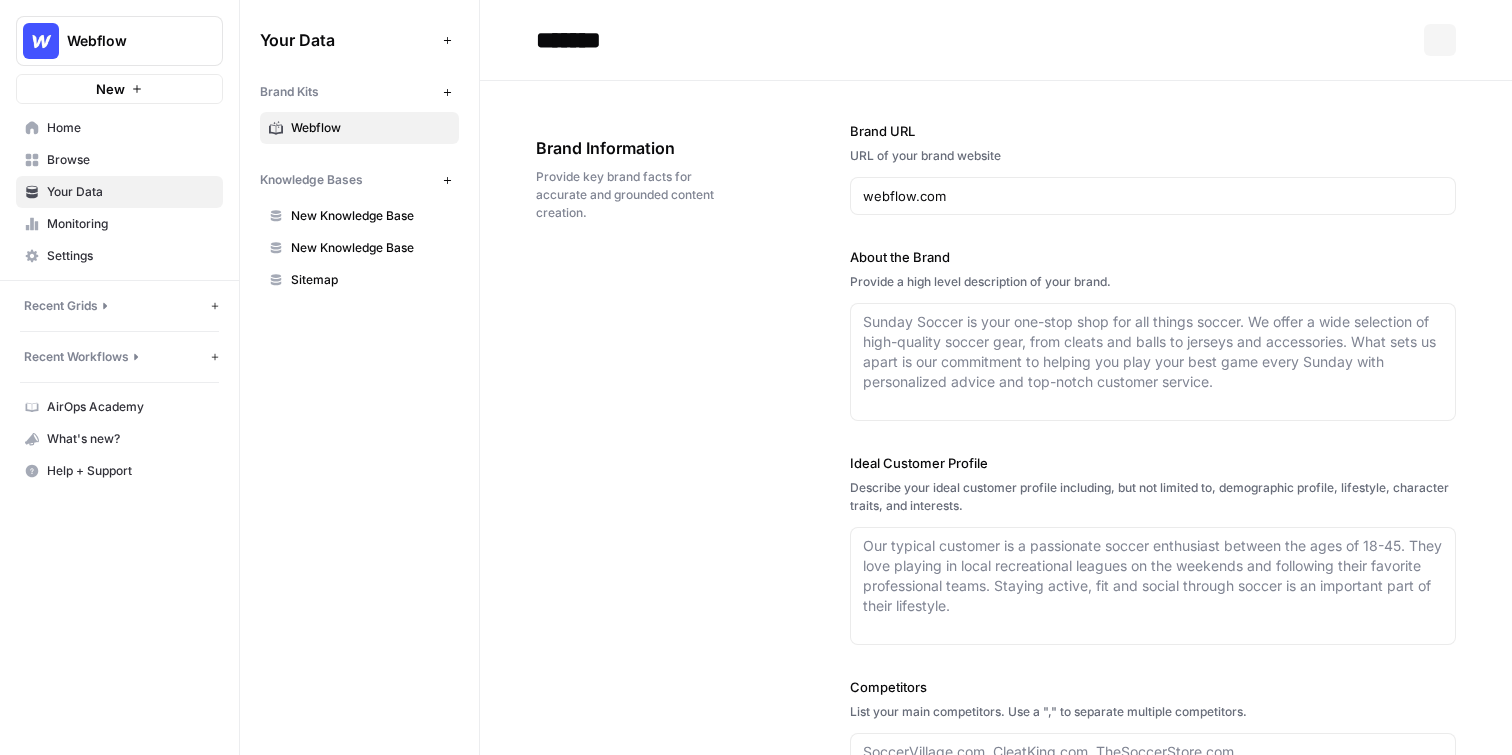 type on "Webflow is a leading website experience platform that empowers marketers, designers, and developers to collaboratively build, manage, and optimize custom websites without the need for extensive coding. By combining a visual-first interface with the flexibility of custom code, Webflow enables users to create sophisticated, responsive, and high-performing web experiences. The platform also offers tools for content management, AI-powered personalization, SEO, and integrations with other technologies, making it a comprehensive solution for modern web development. Trusted by top companies worldwide, Webflow is designed to streamline workflows and deliver results." 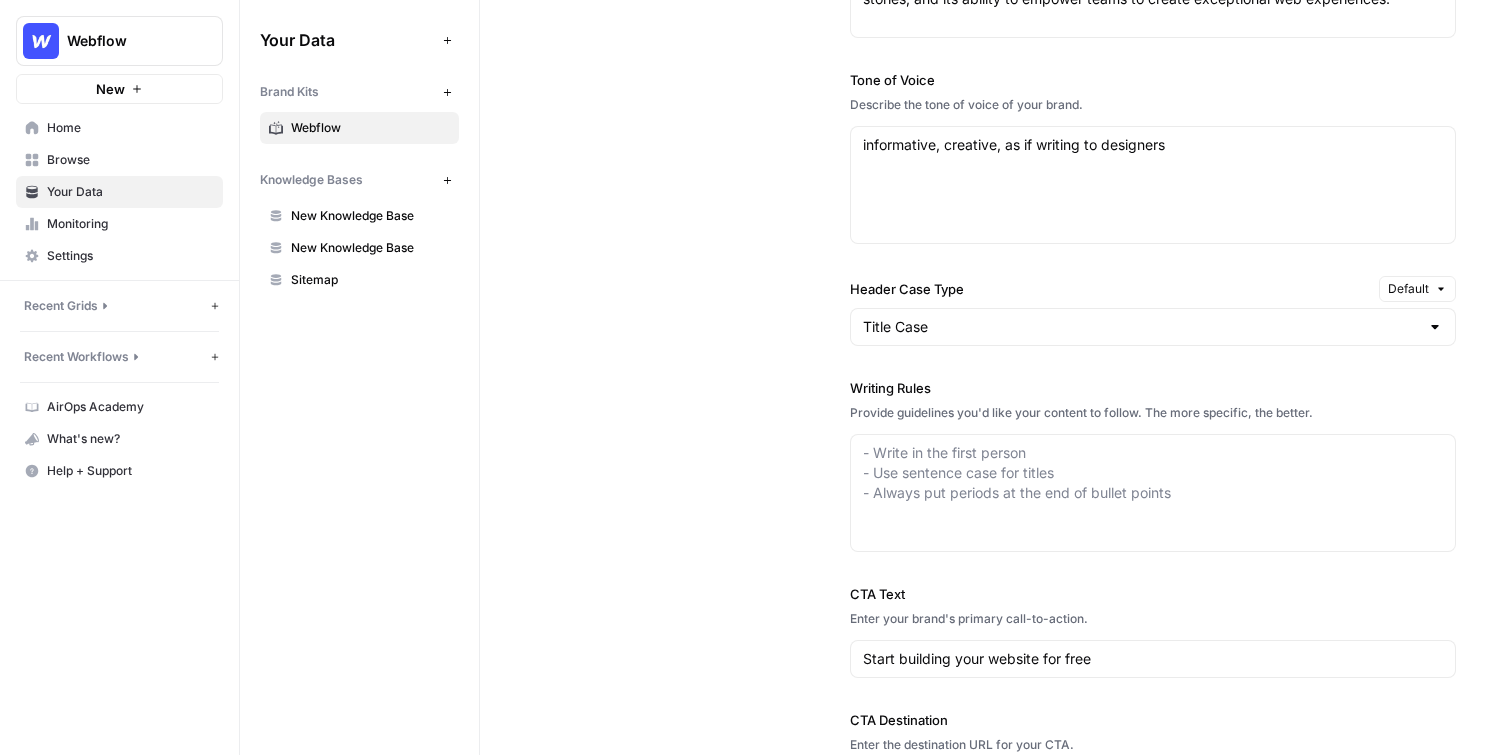 scroll, scrollTop: 1359, scrollLeft: 0, axis: vertical 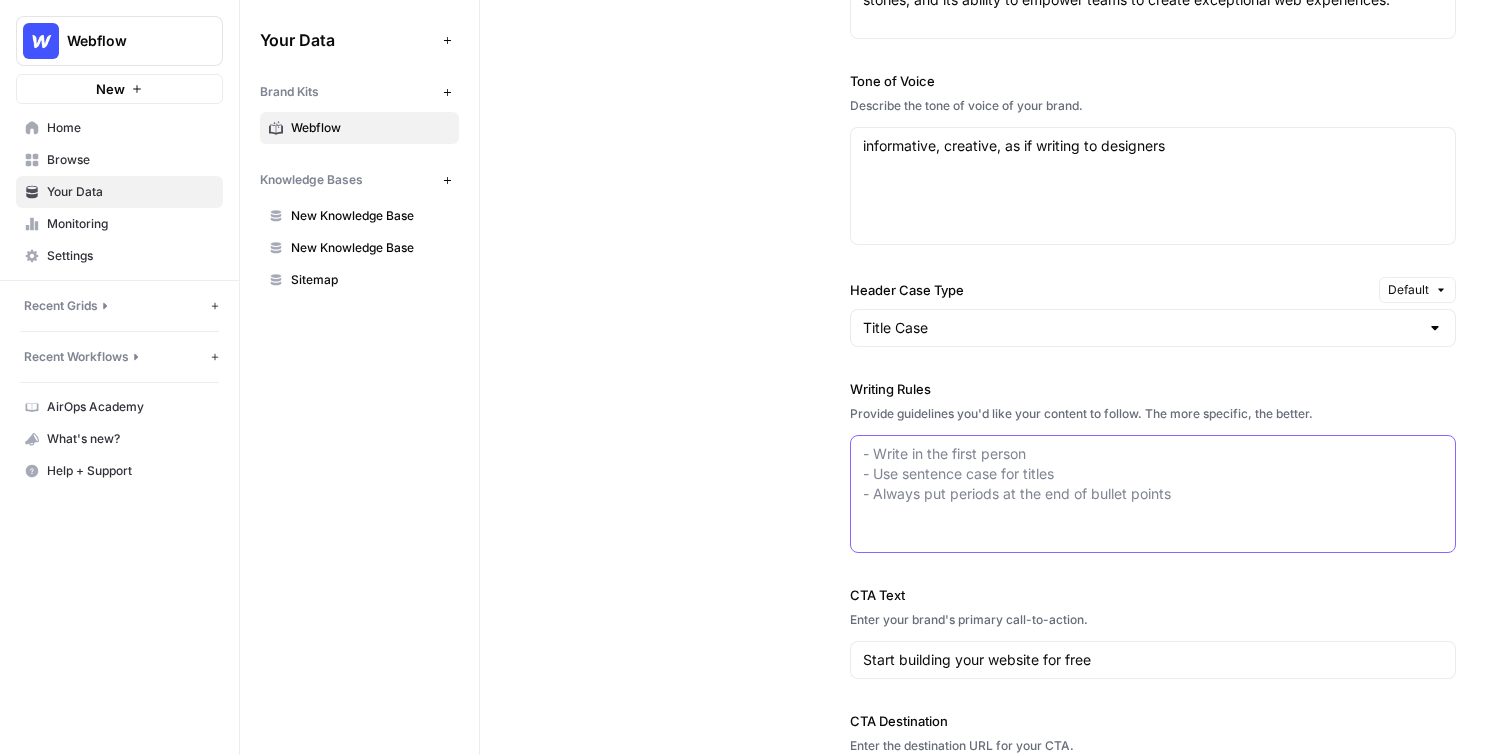 click on "Writing Rules" at bounding box center (1153, 474) 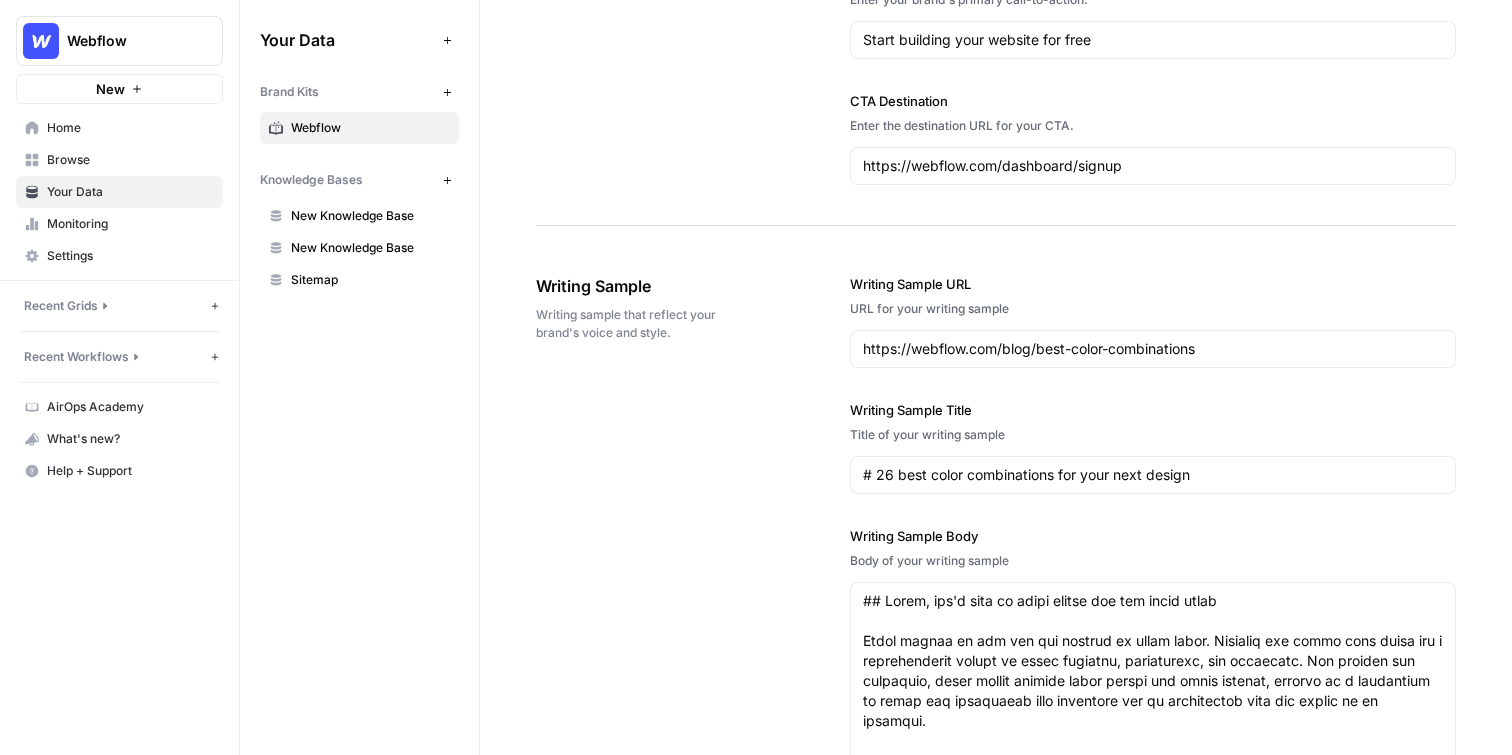scroll, scrollTop: 1978, scrollLeft: 0, axis: vertical 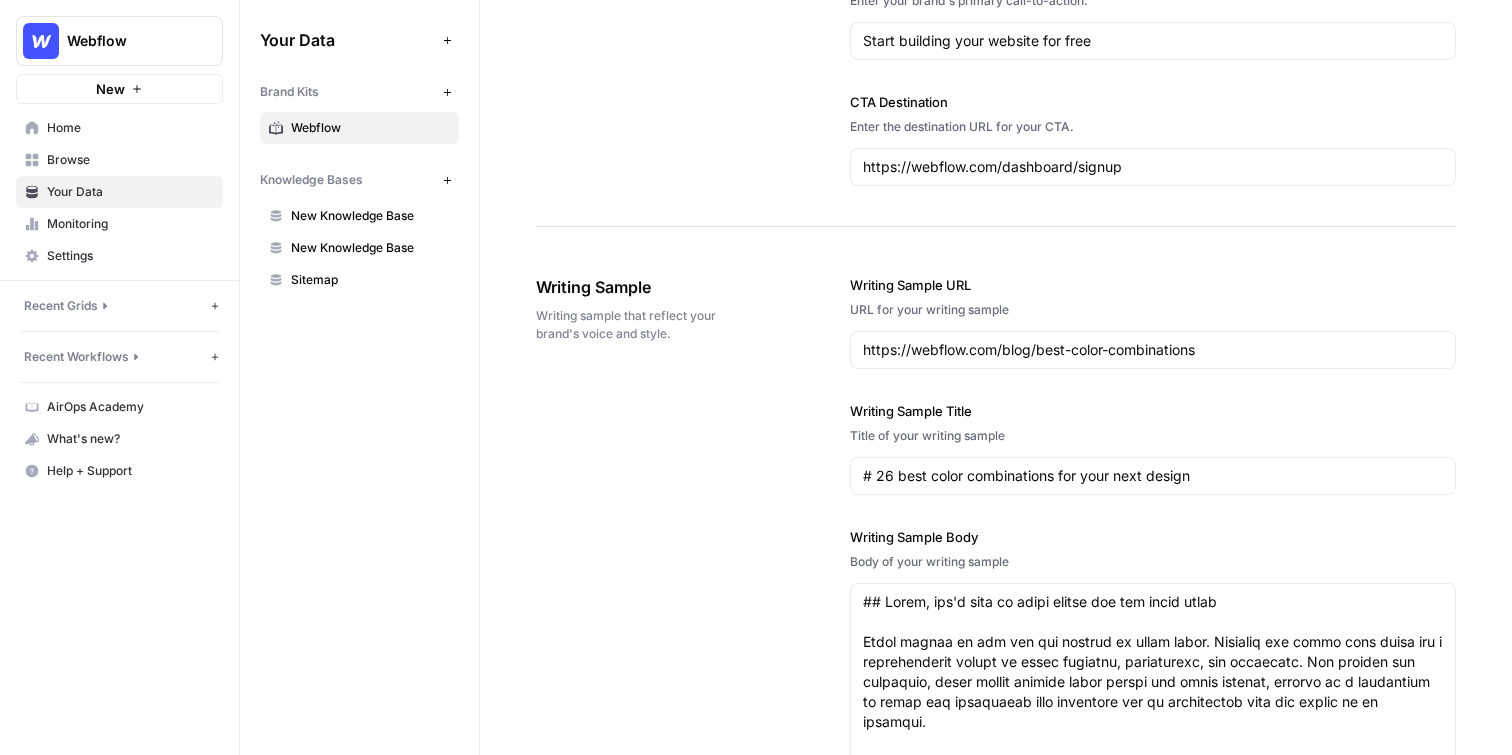 drag, startPoint x: 540, startPoint y: 289, endPoint x: 697, endPoint y: 297, distance: 157.20369 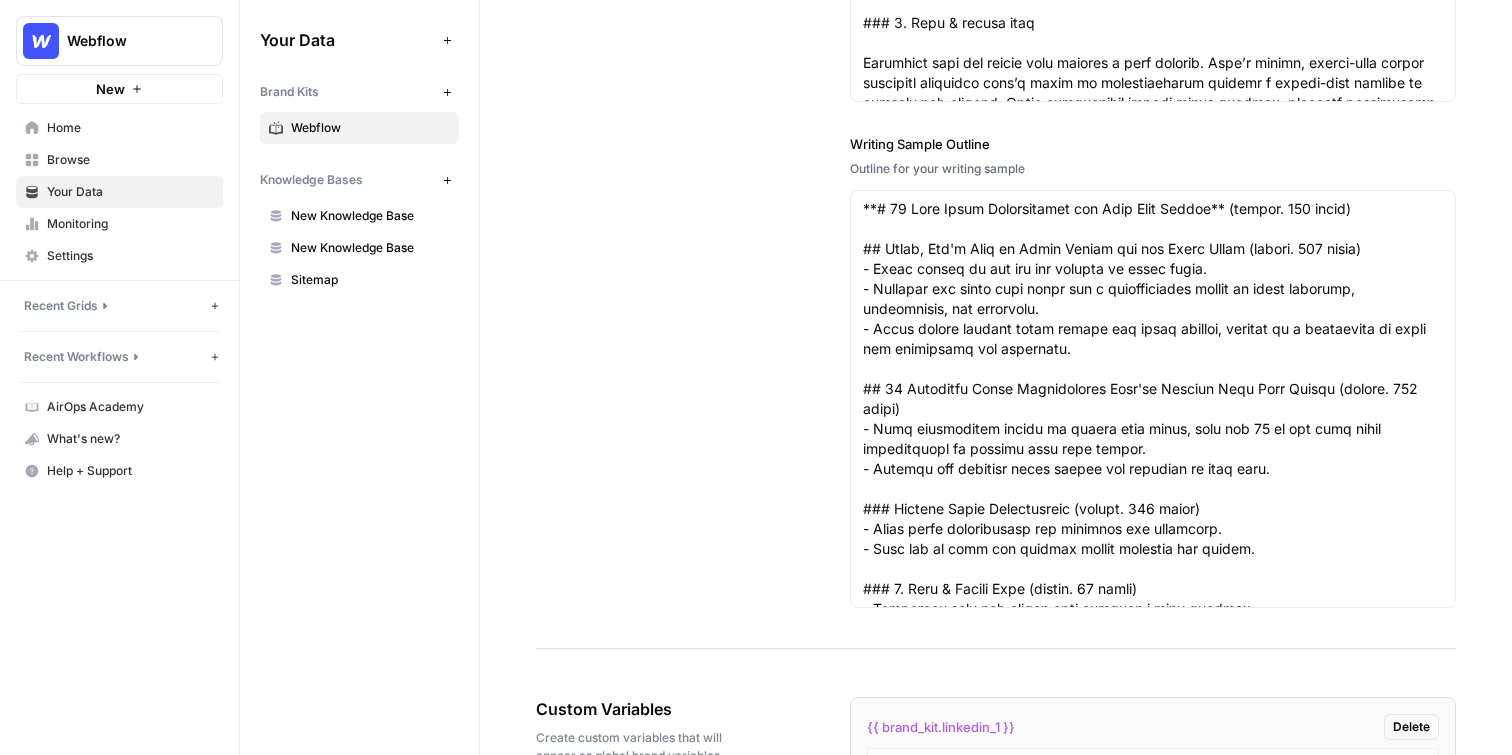 scroll, scrollTop: 2853, scrollLeft: 0, axis: vertical 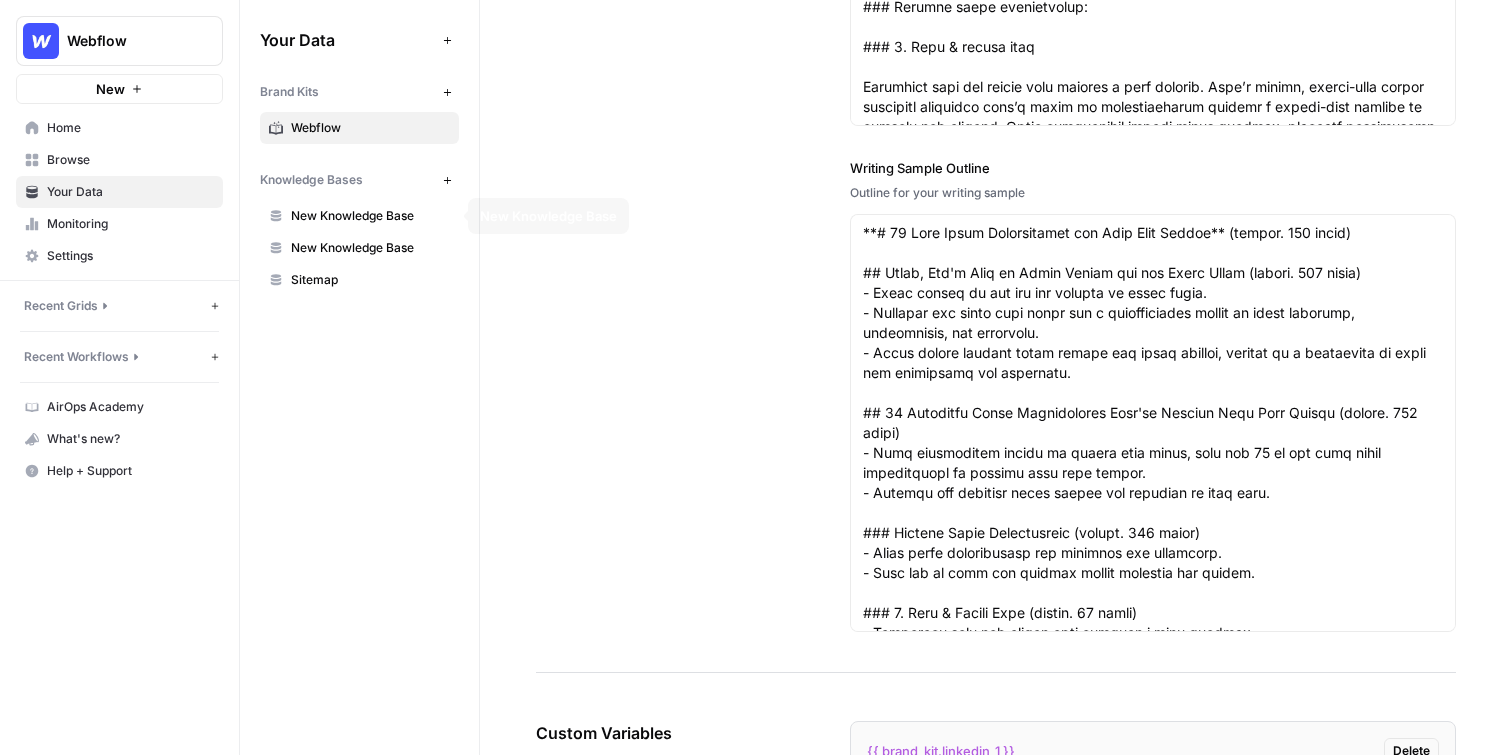 click on "New Knowledge Base" at bounding box center (370, 216) 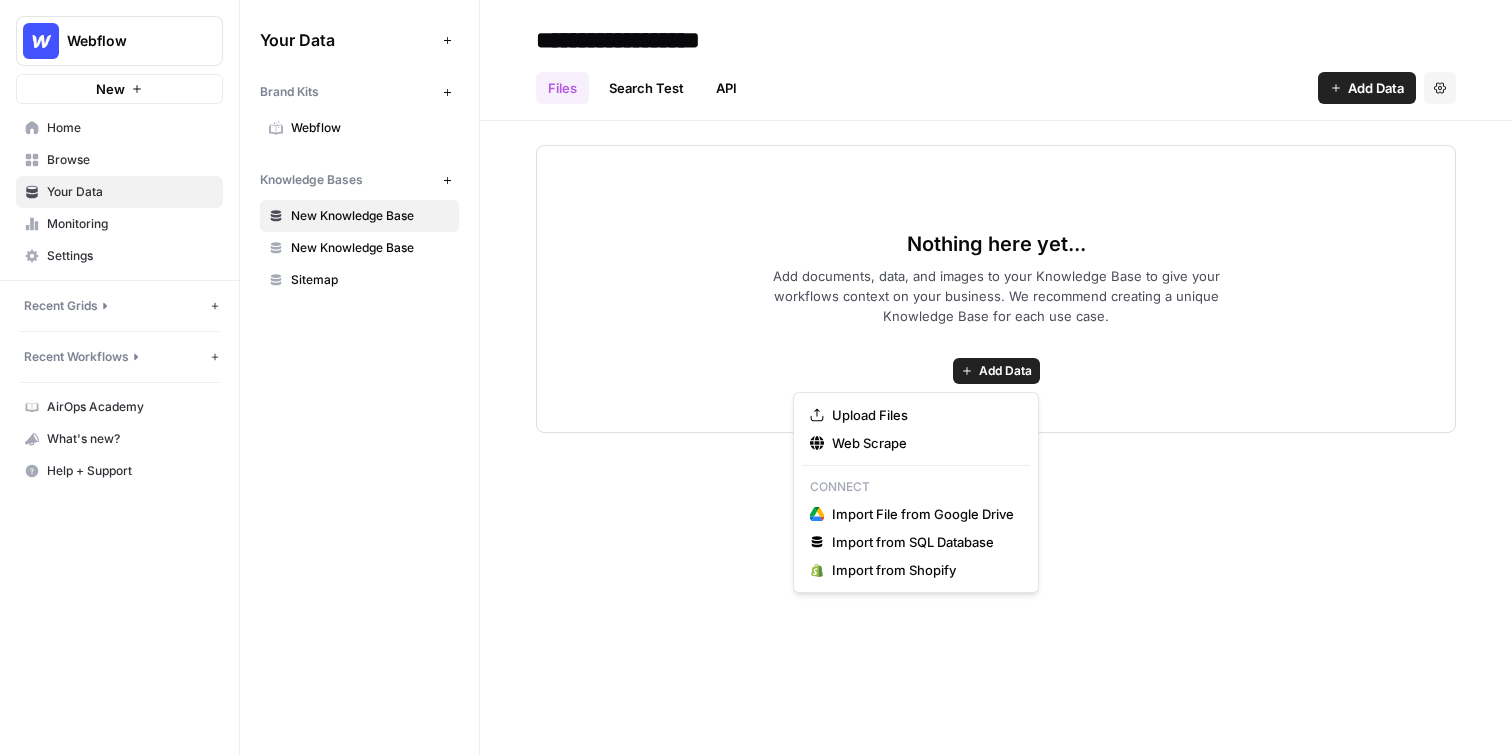 click on "Add Data" at bounding box center (1005, 371) 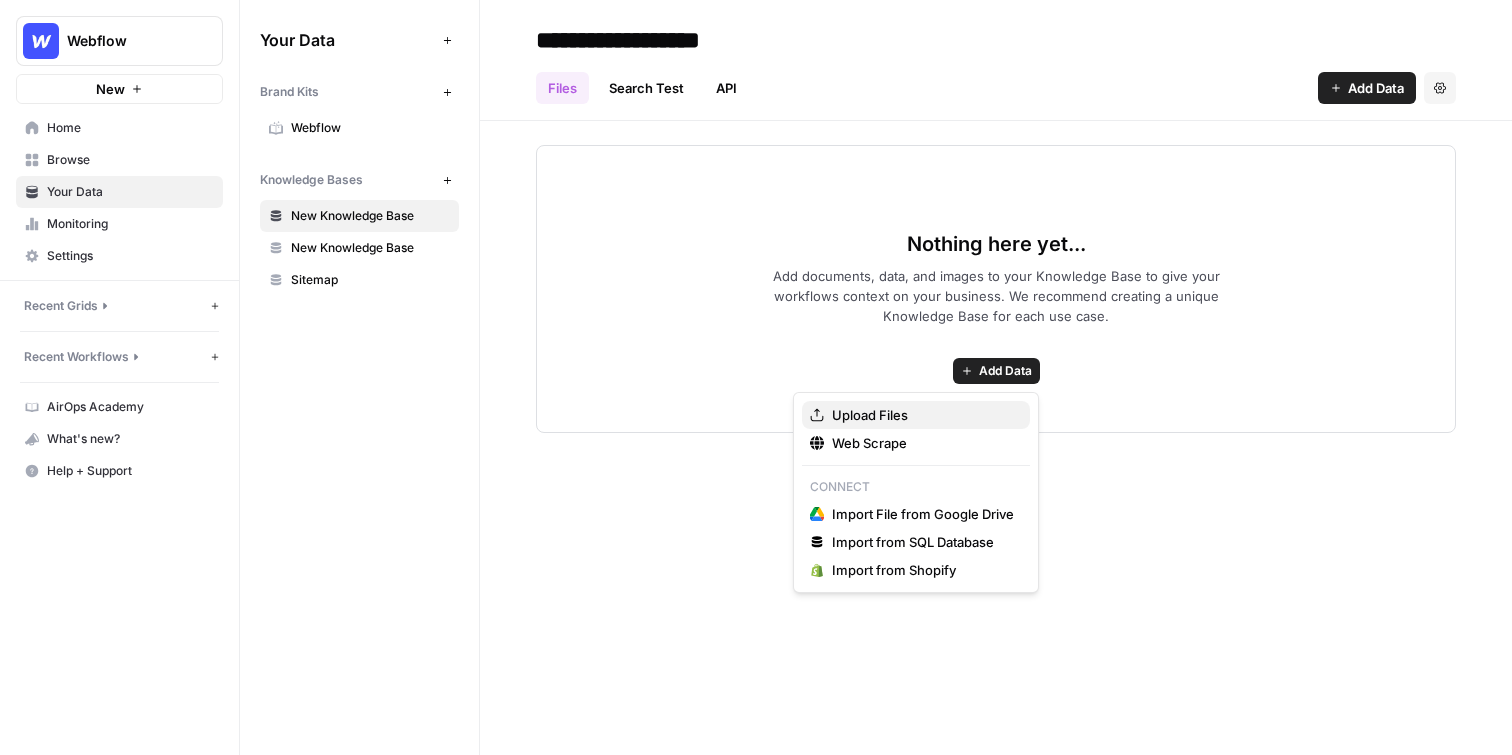 click on "Upload Files" at bounding box center [923, 415] 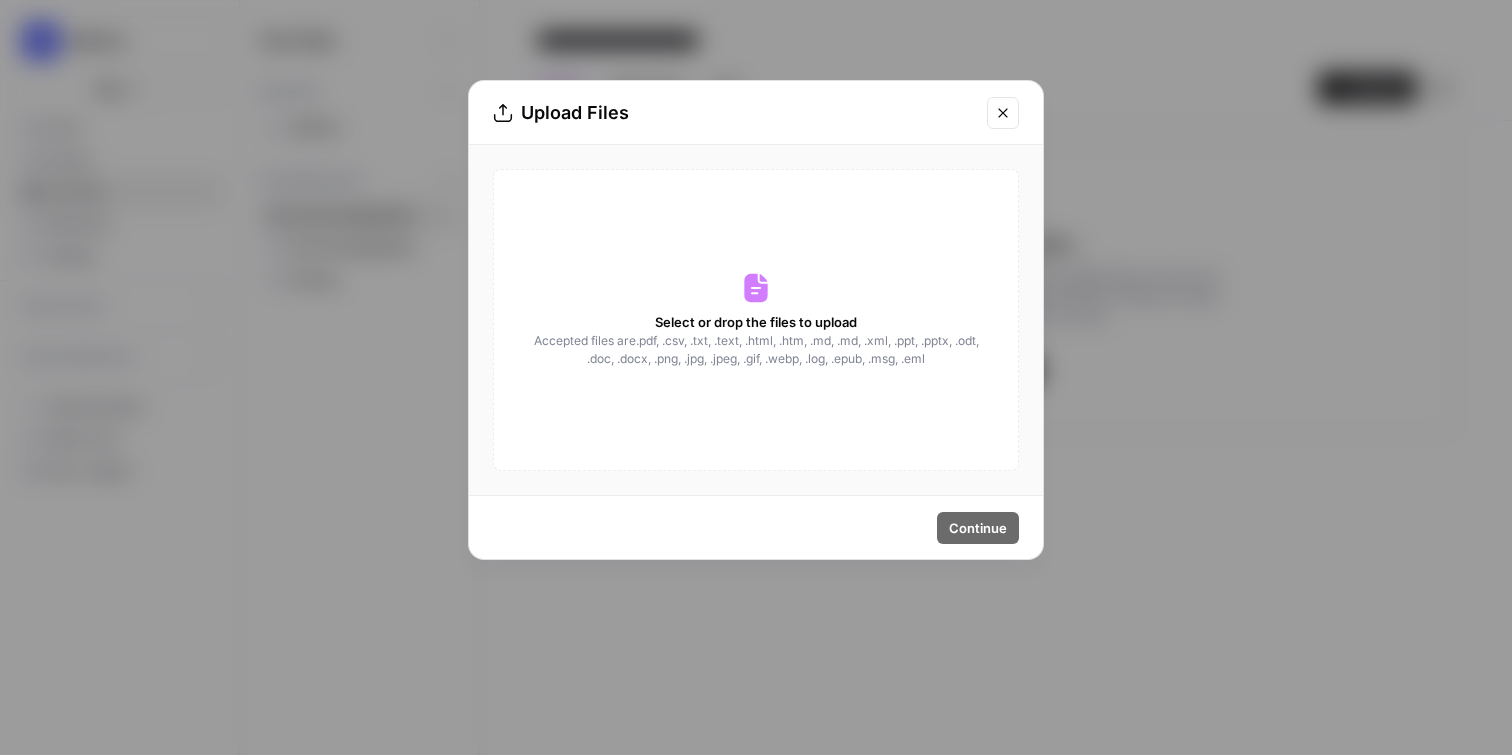 click at bounding box center (1003, 113) 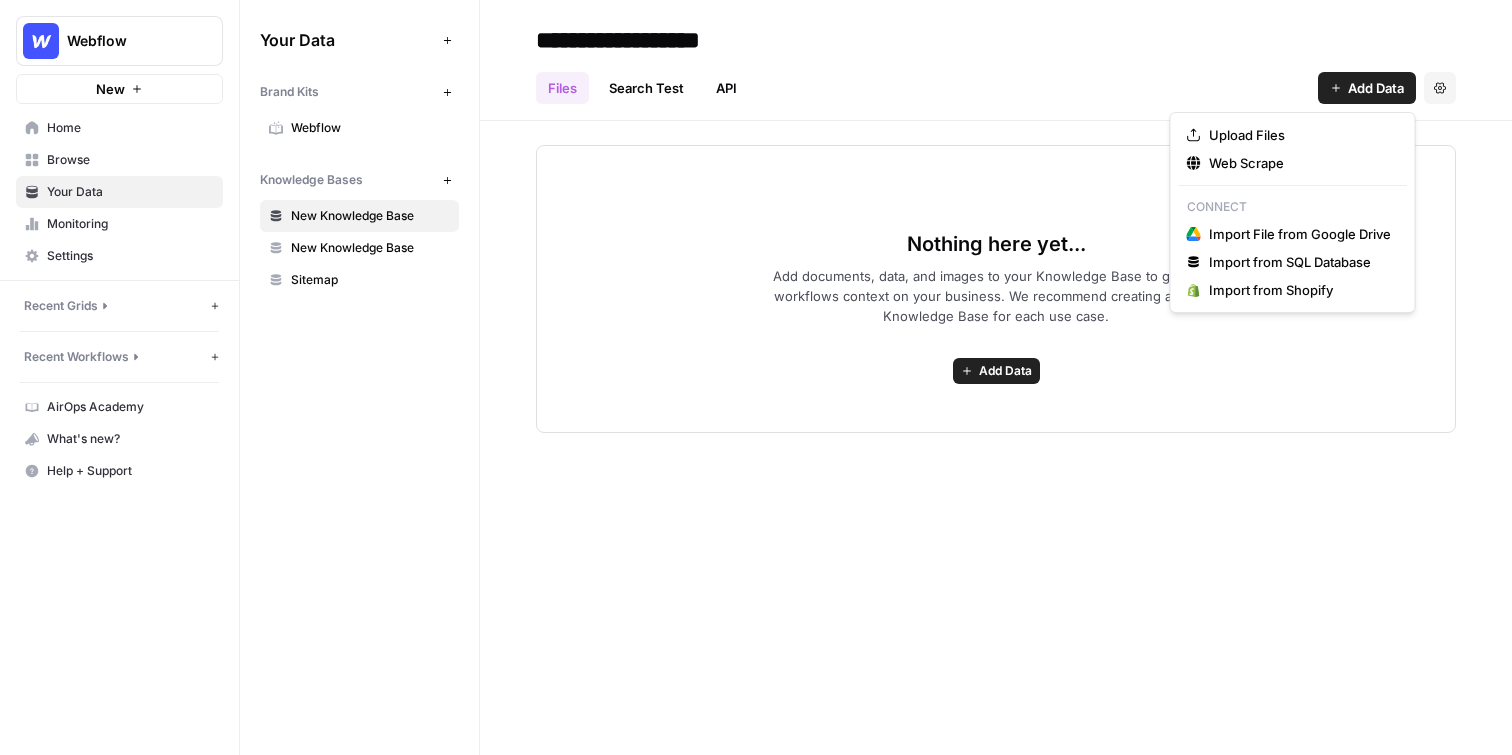 click on "Add Data" at bounding box center (1376, 88) 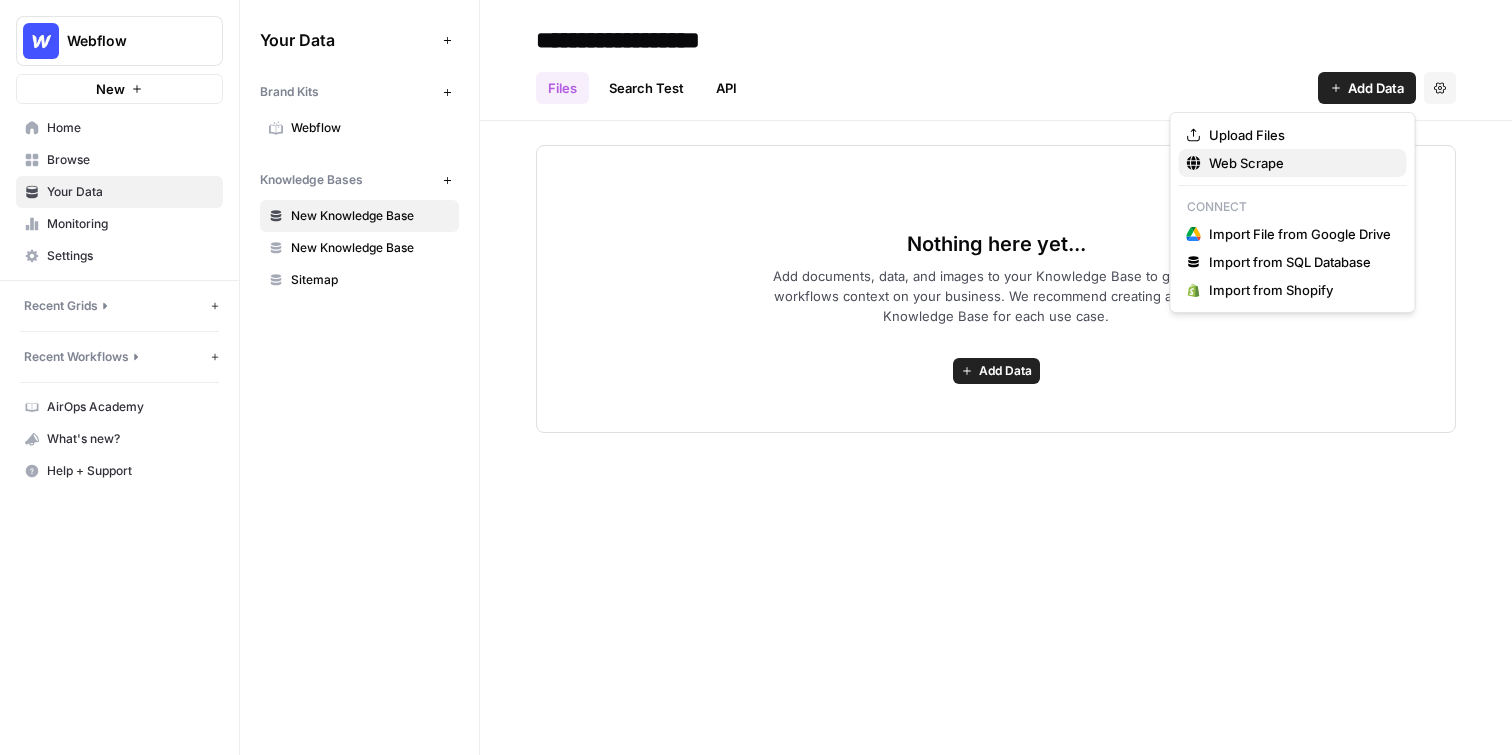 click on "Web Scrape" at bounding box center [1300, 163] 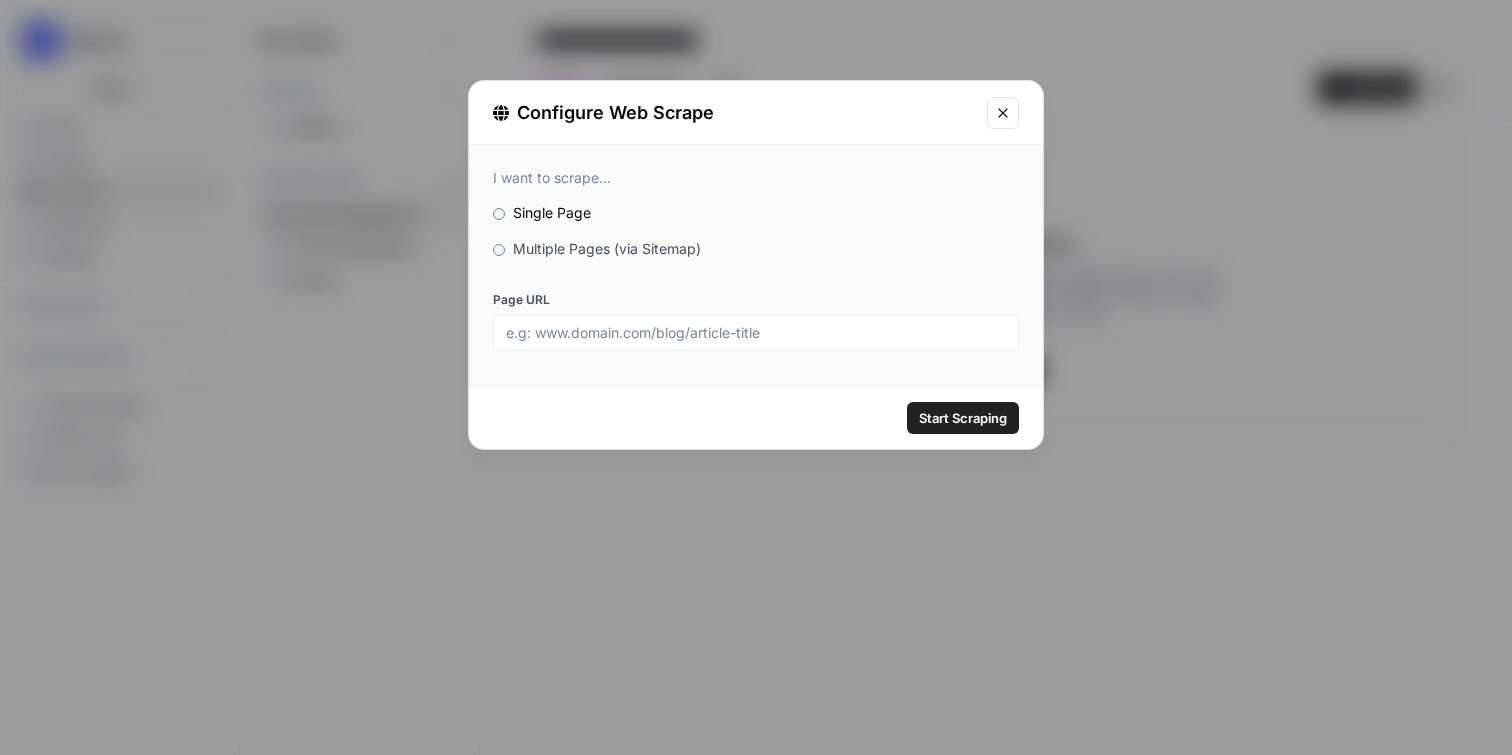 click on "I want to scrape... Single Page Multiple Pages (via Sitemap) Page URL" at bounding box center [756, 260] 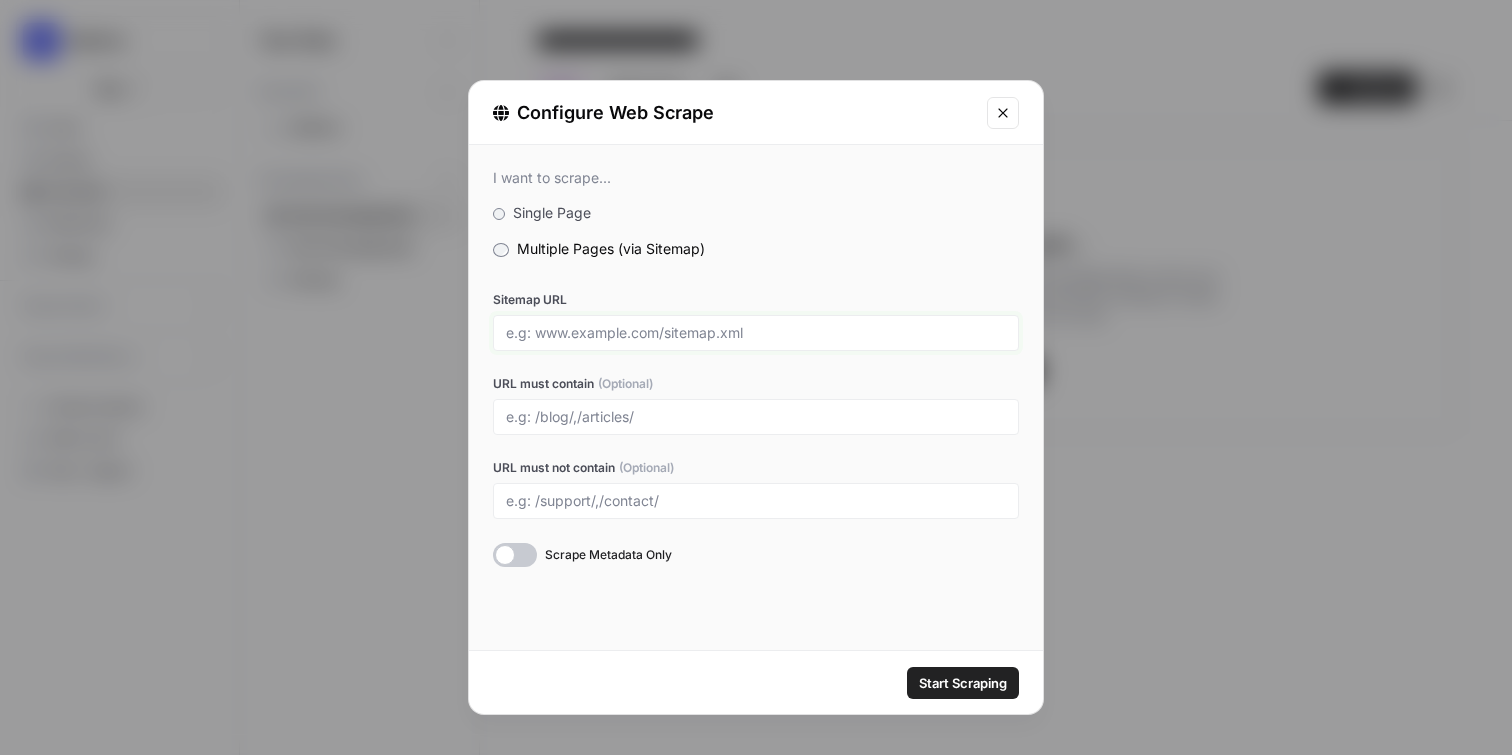 click on "Sitemap URL" at bounding box center [756, 333] 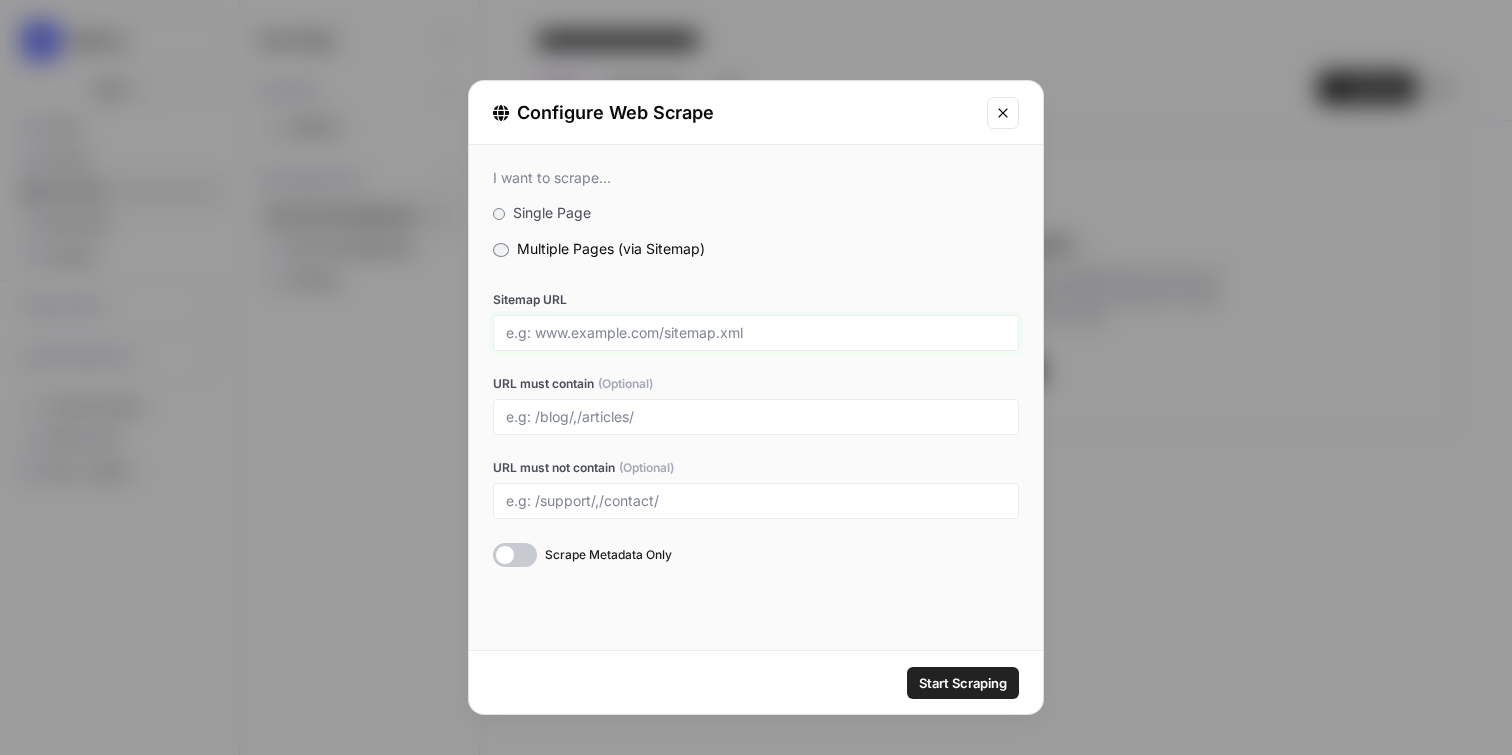drag, startPoint x: 661, startPoint y: 330, endPoint x: 786, endPoint y: 329, distance: 125.004 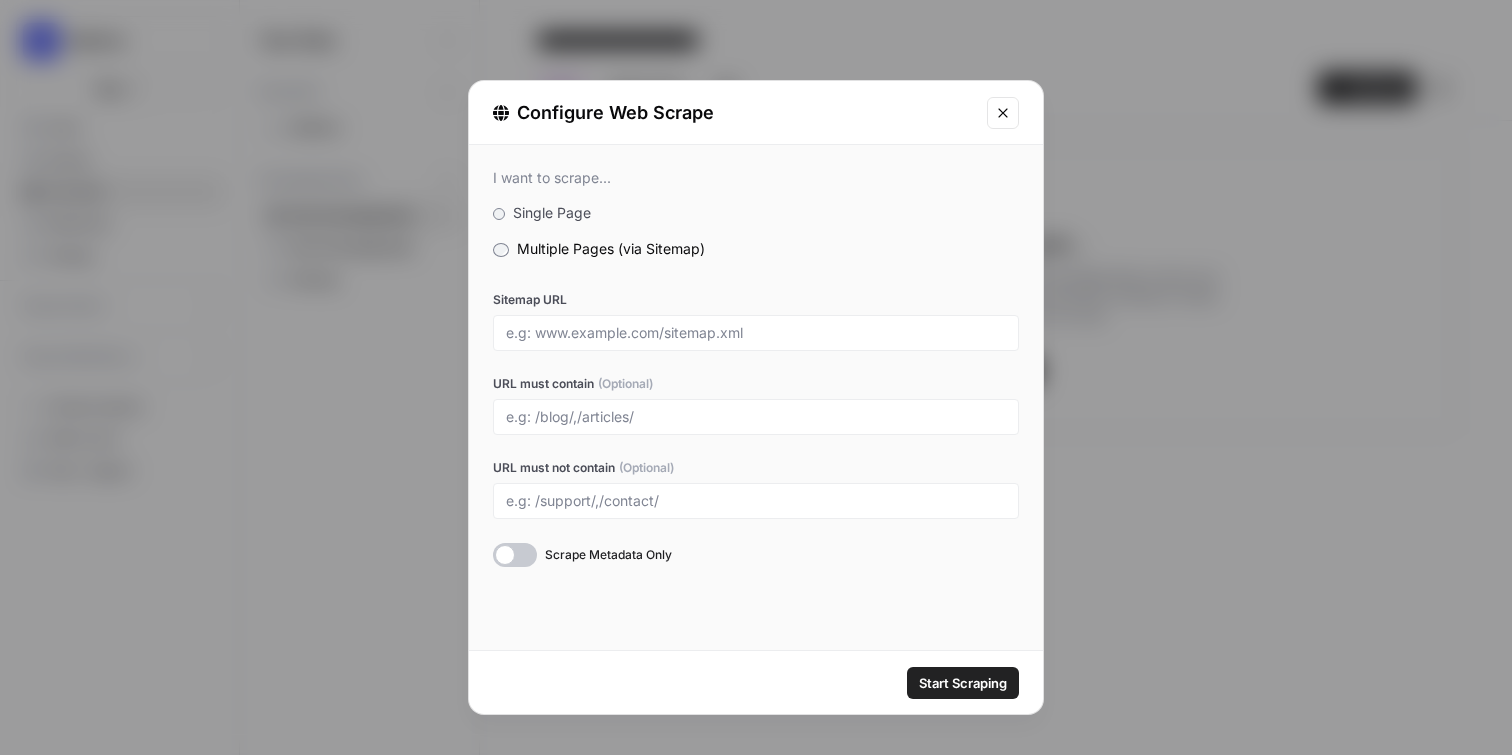 drag, startPoint x: 1011, startPoint y: 113, endPoint x: 778, endPoint y: 446, distance: 406.42096 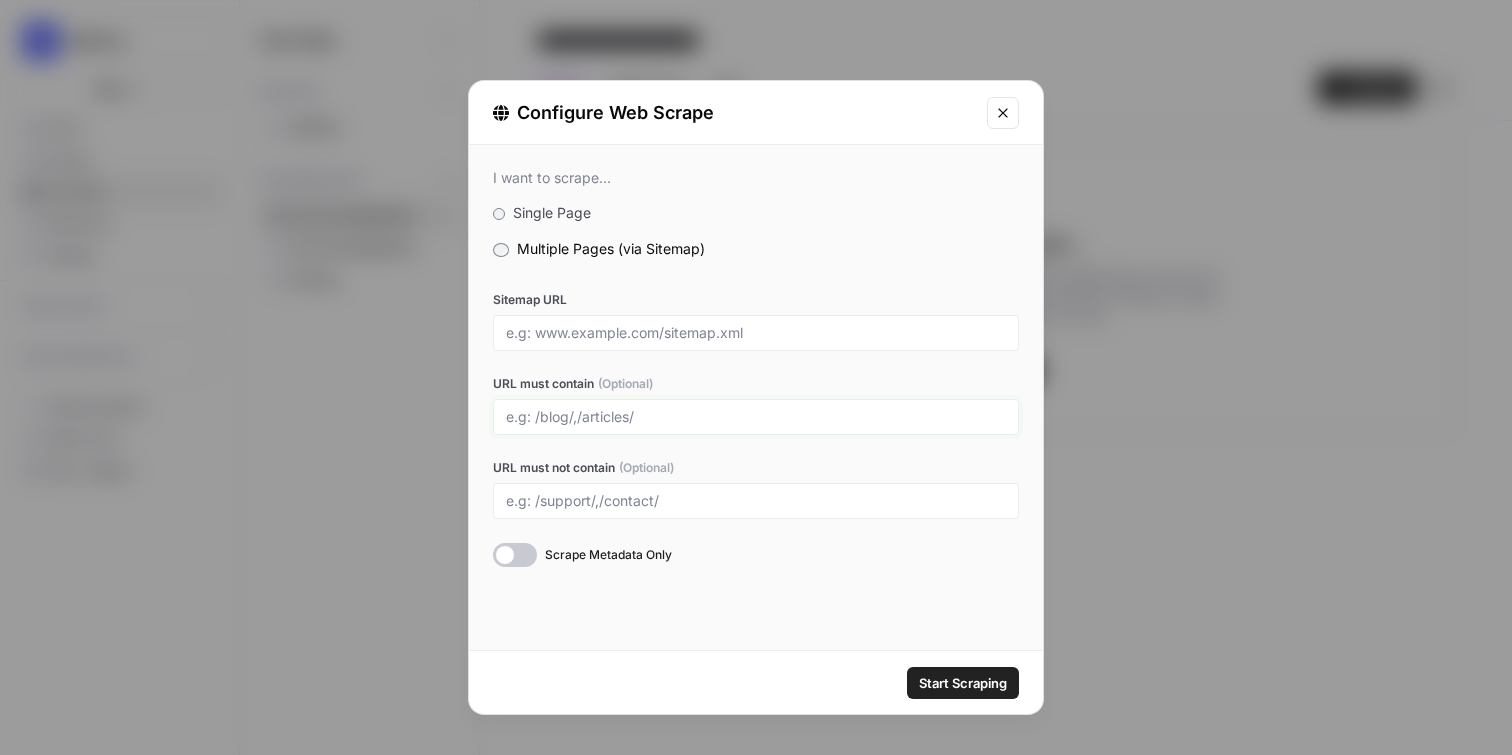 click on "URL must contain (Optional)" at bounding box center [756, 417] 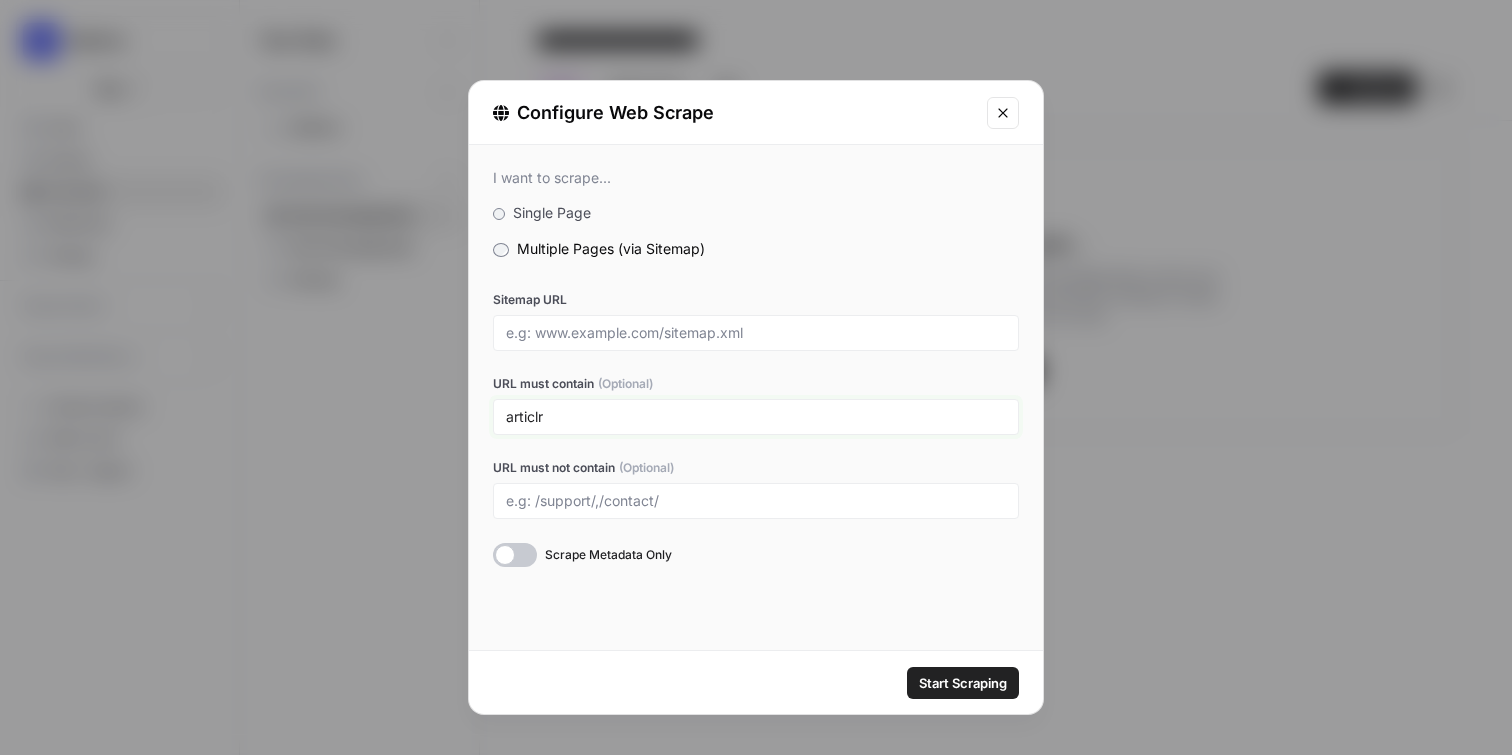 type on "articlr" 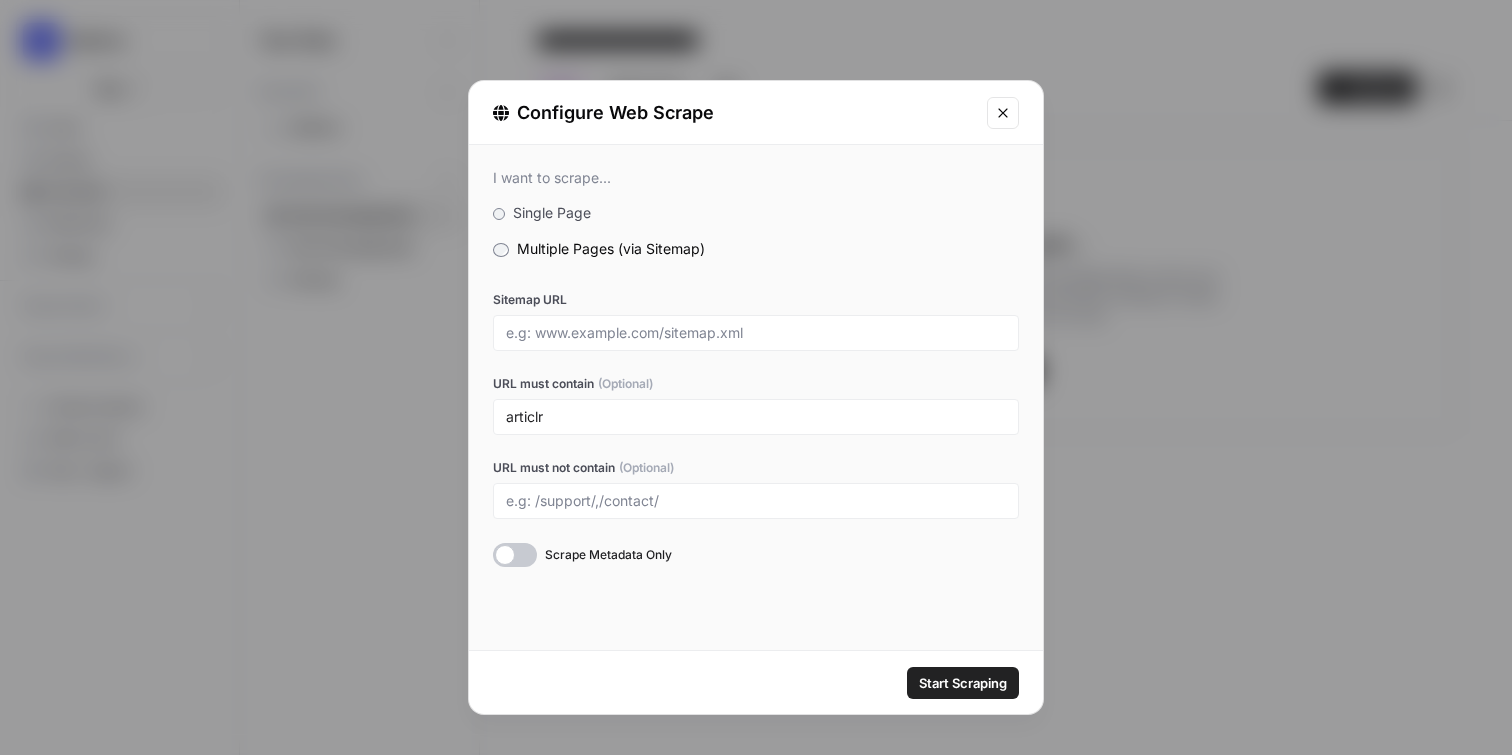 drag, startPoint x: 575, startPoint y: 427, endPoint x: 457, endPoint y: 406, distance: 119.85408 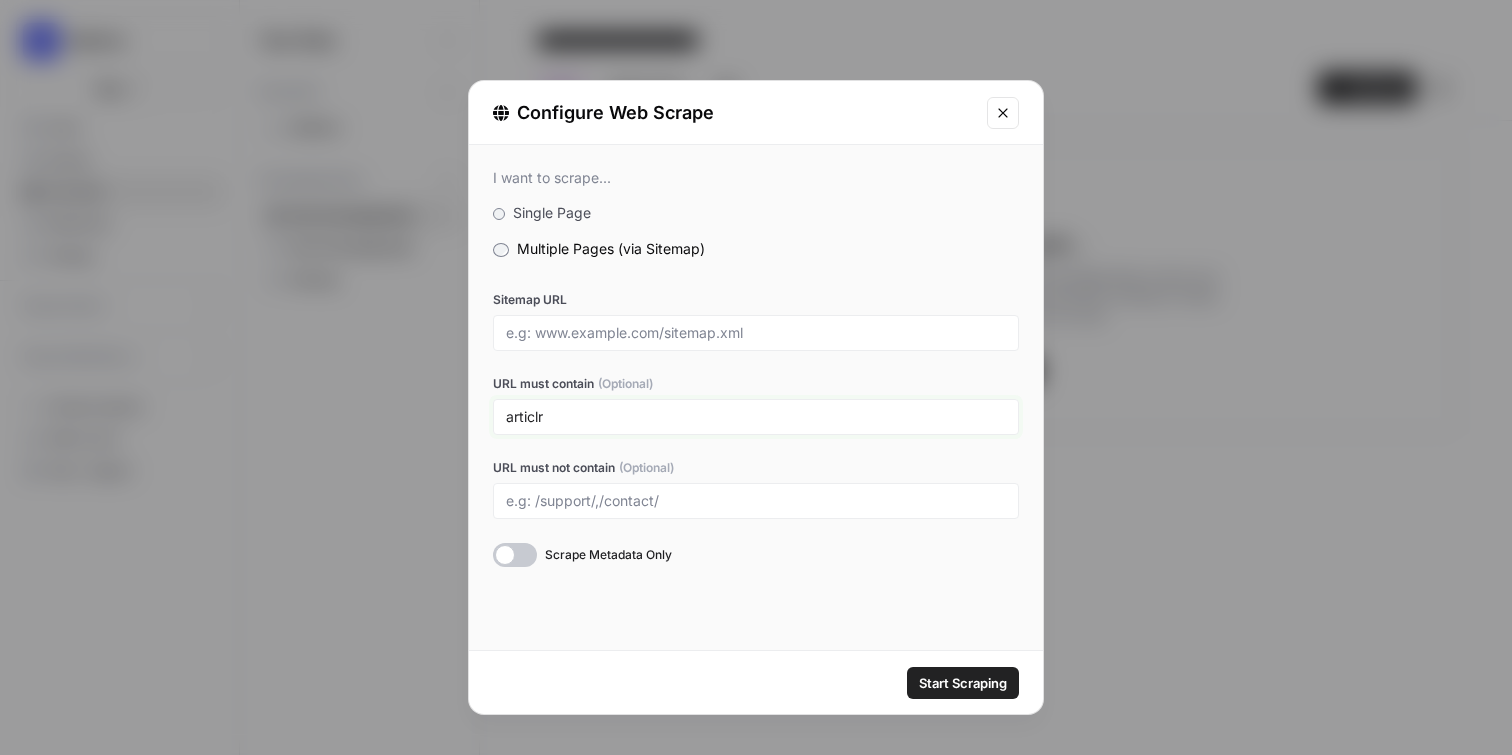 click on "articlr" at bounding box center [756, 417] 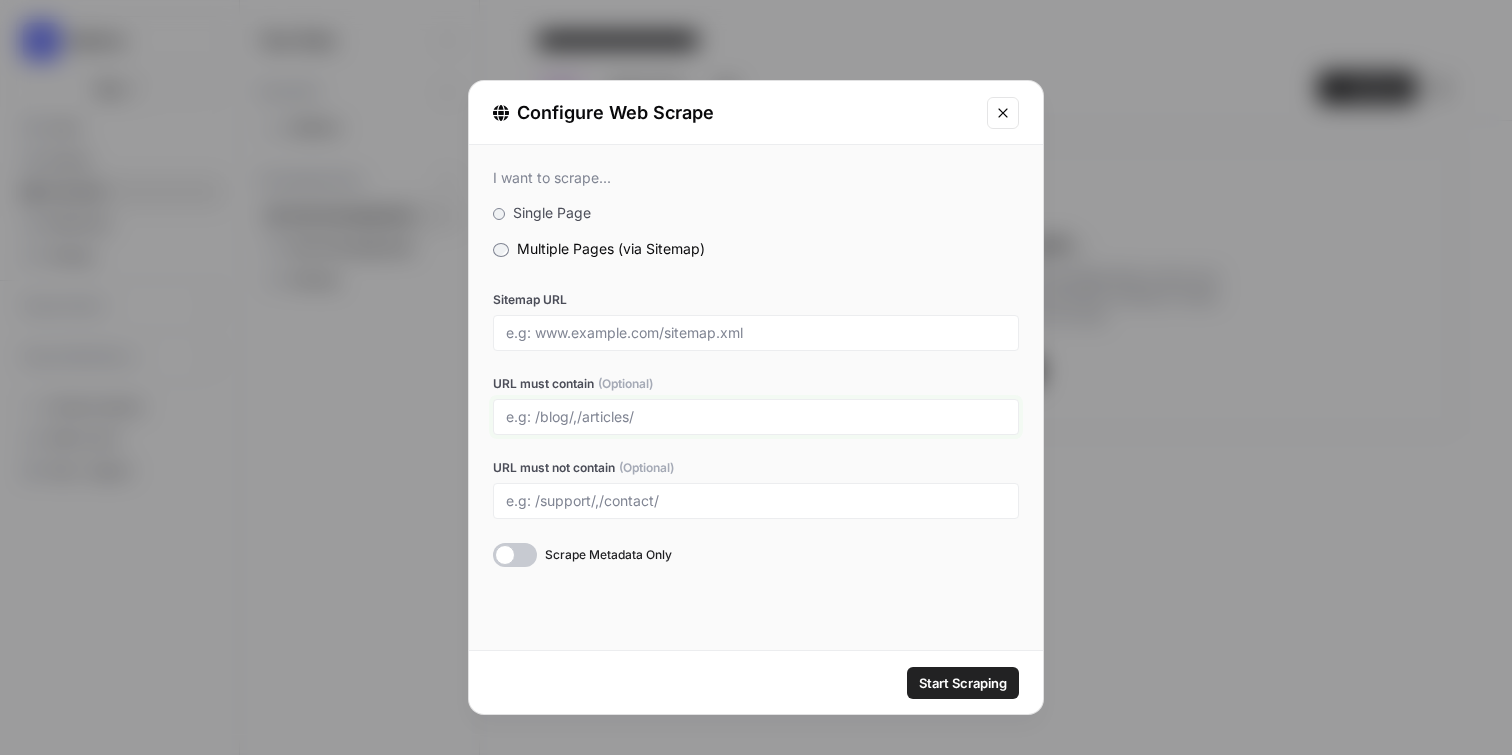 type 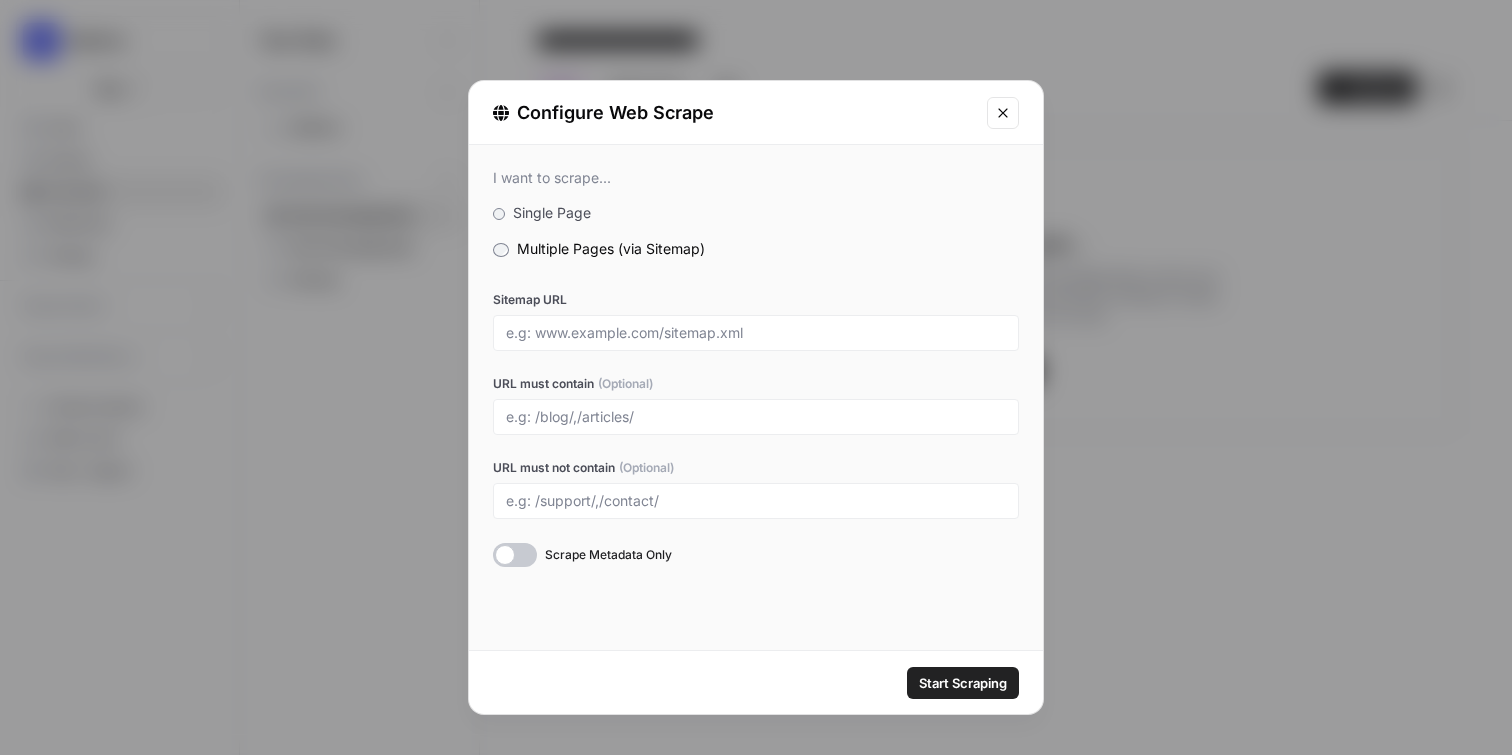 click 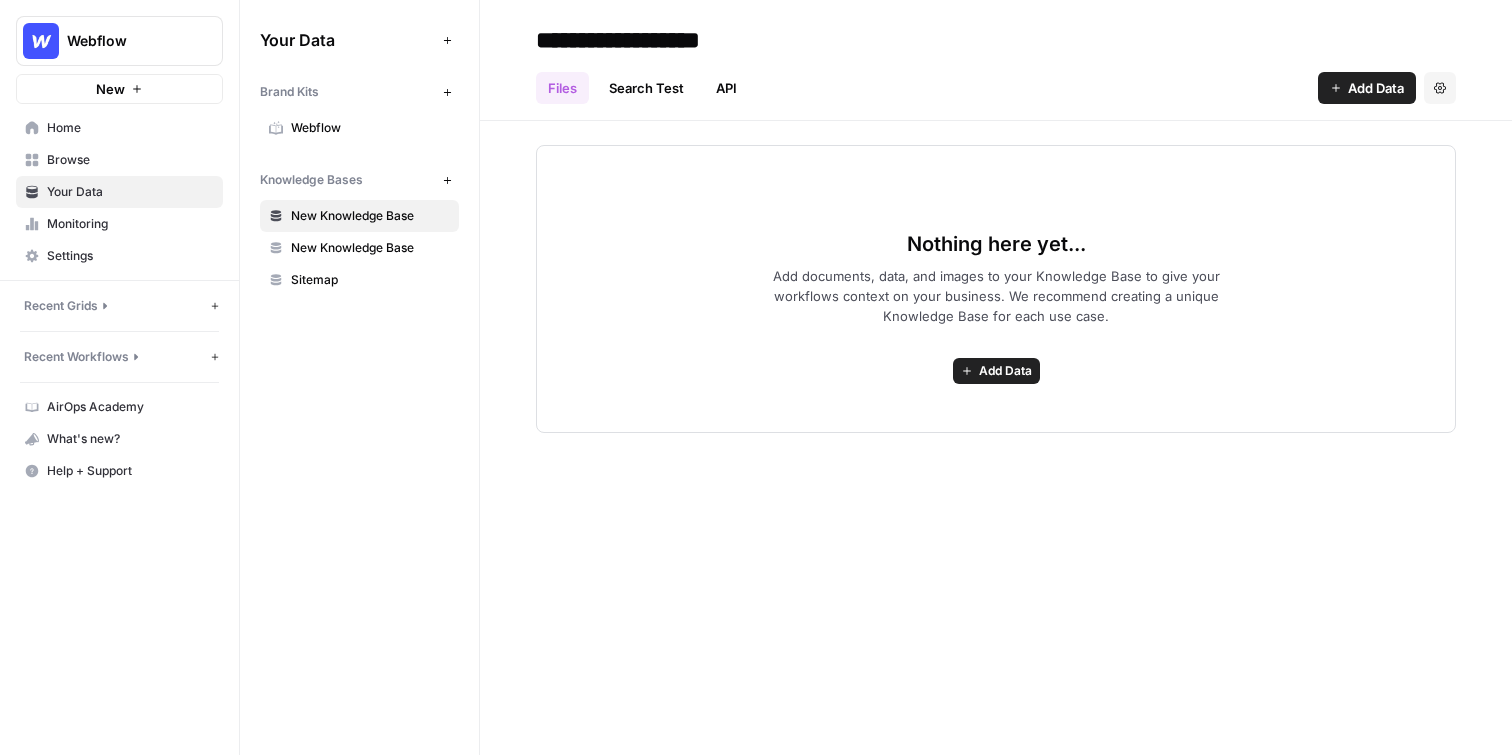 click on "Browse" at bounding box center (130, 160) 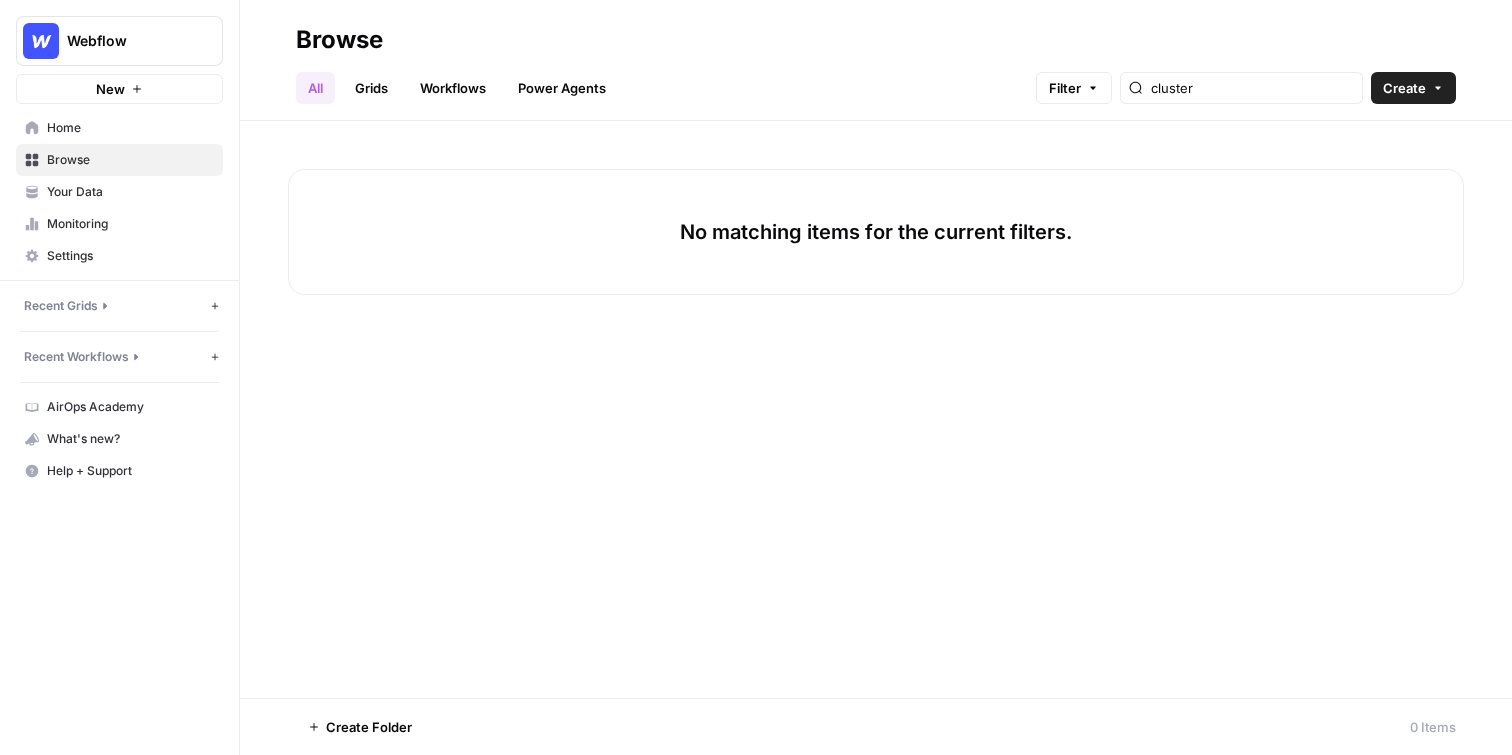 click on "Grids" at bounding box center [371, 88] 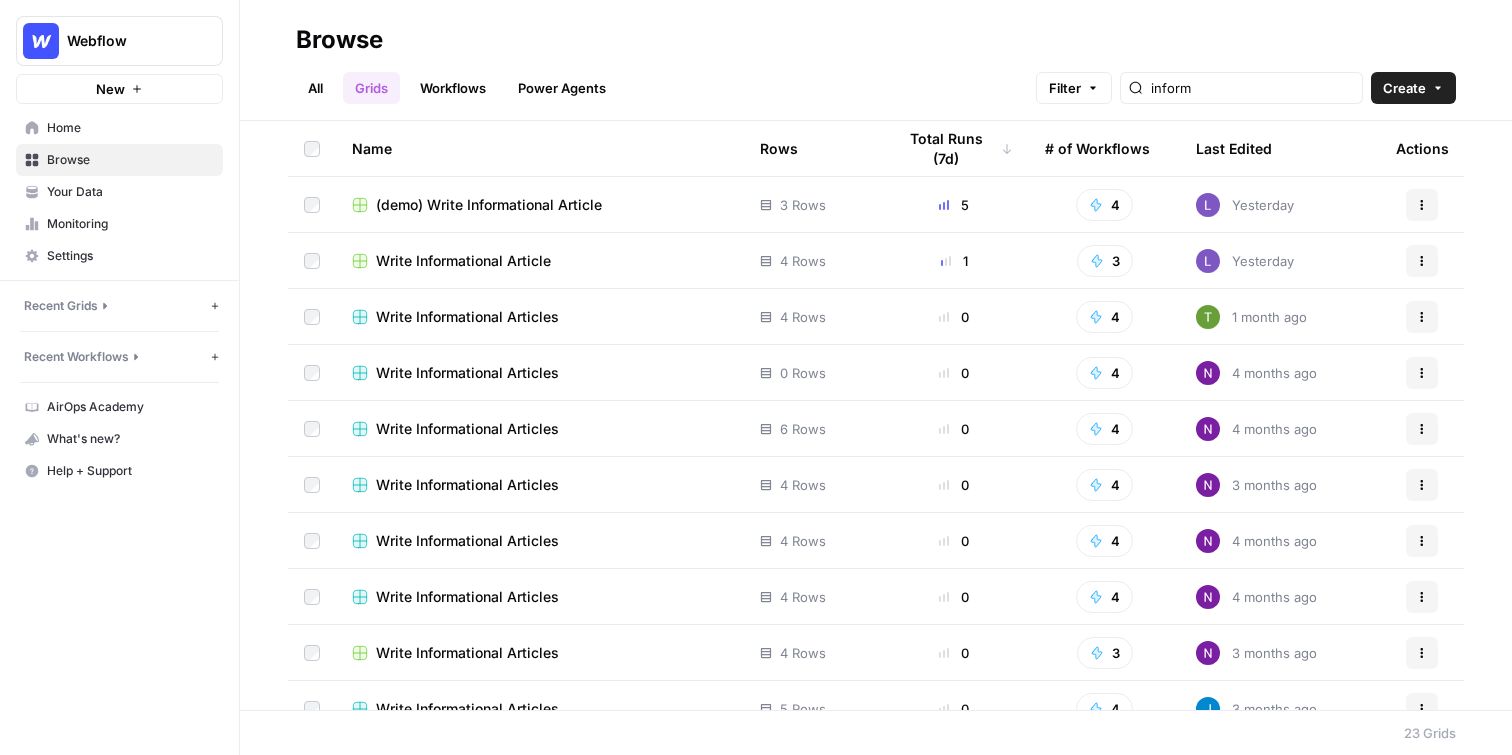 click on "Workflows" at bounding box center [453, 88] 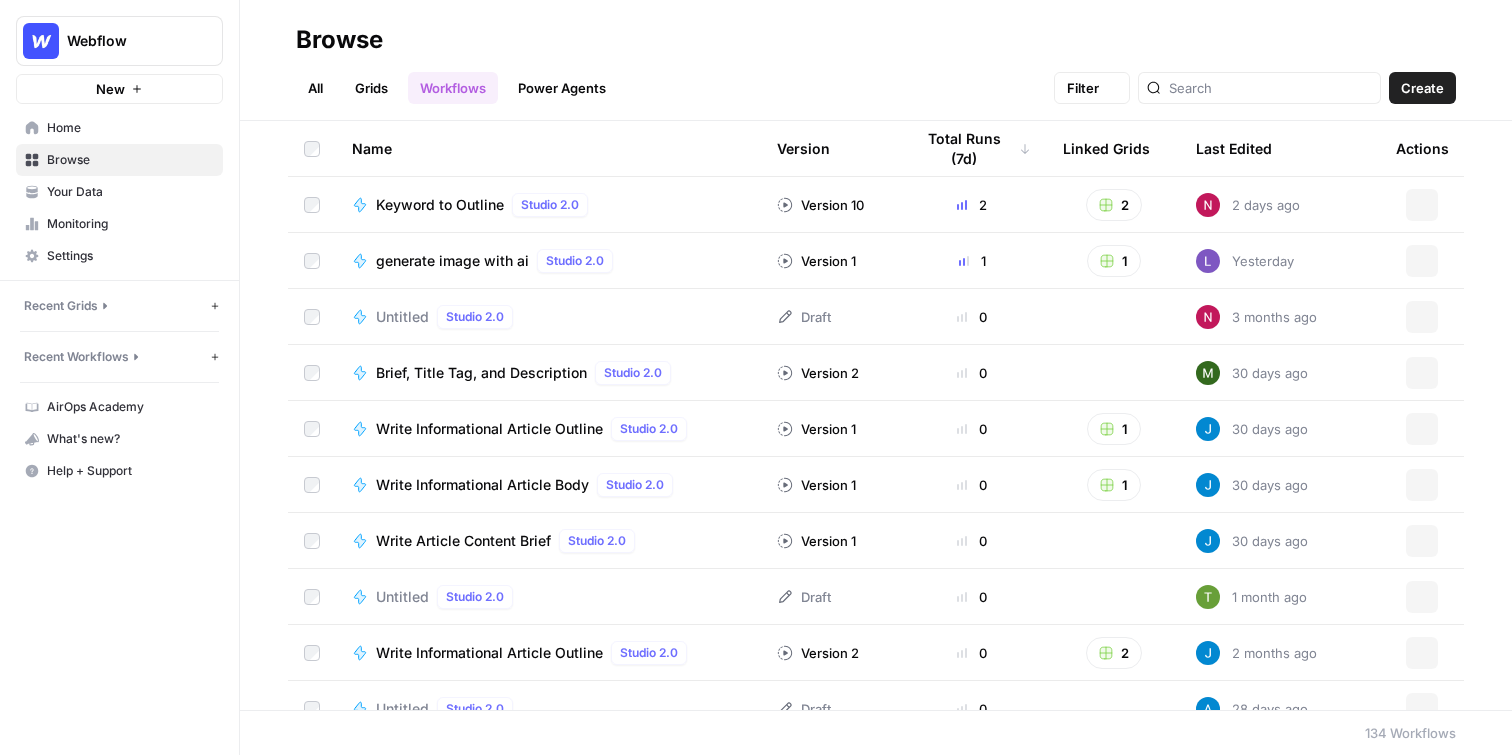 click on "Power Agents" at bounding box center (562, 88) 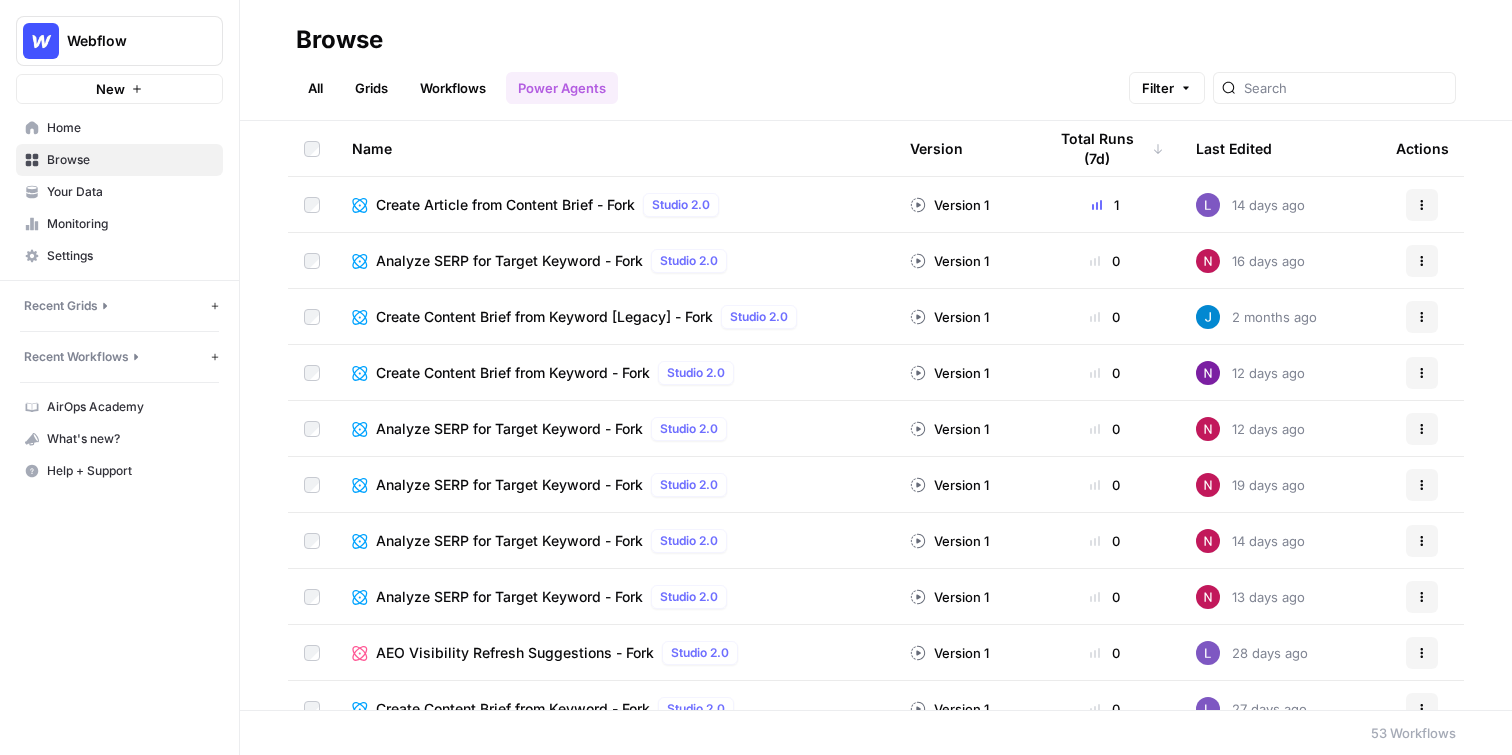 click on "Grids" at bounding box center [371, 88] 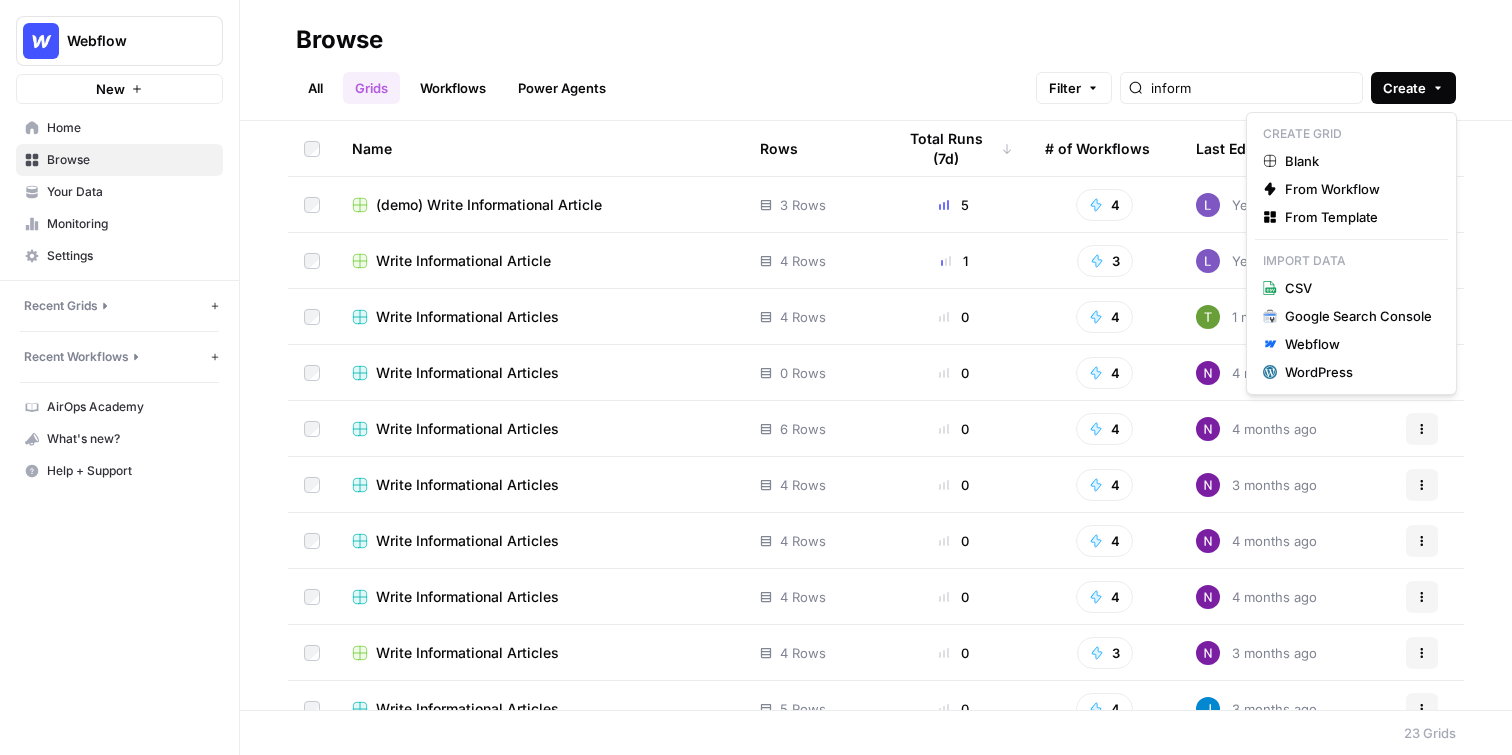 click on "Create" at bounding box center (1404, 88) 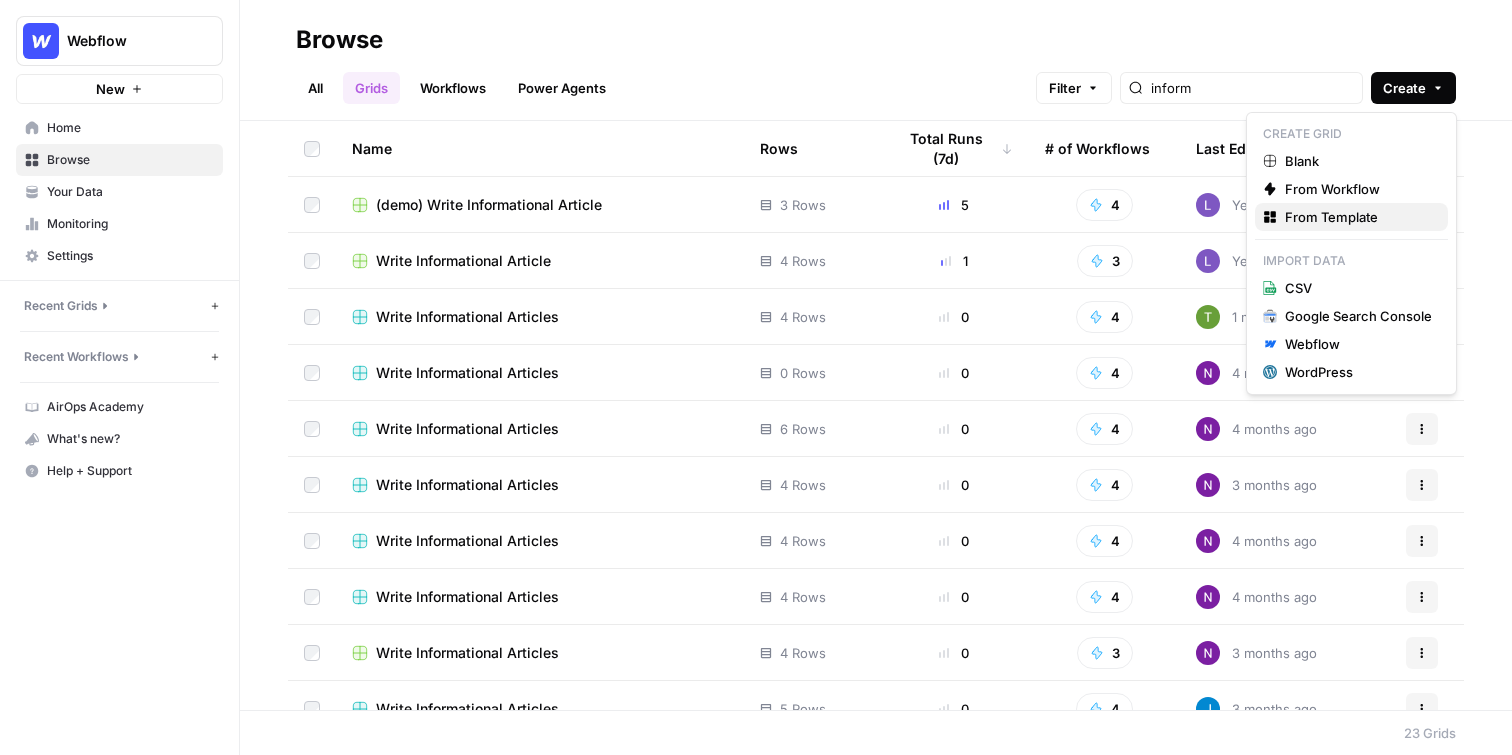 click on "From Template" at bounding box center (1358, 217) 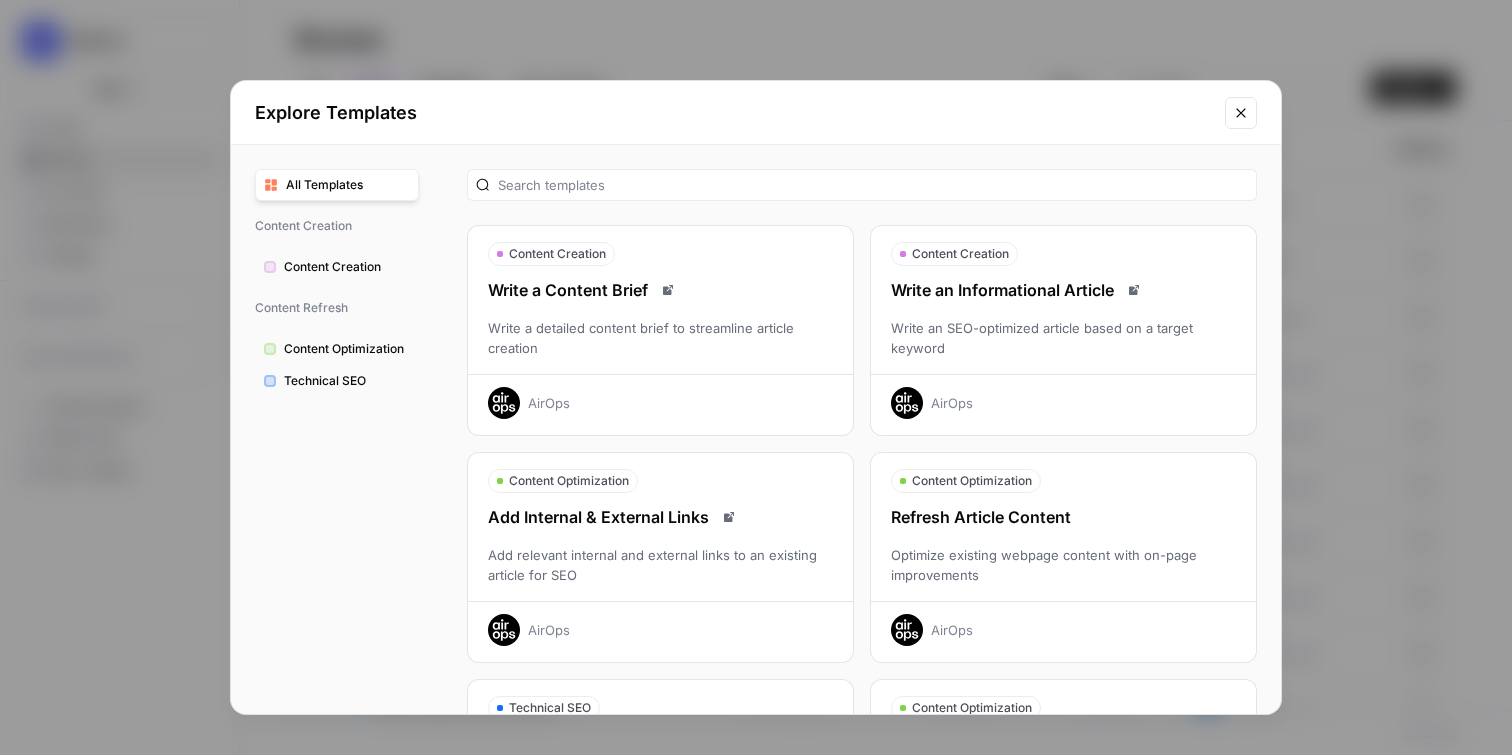 click on "Write an SEO-optimized article based on a target keyword" at bounding box center (1063, 338) 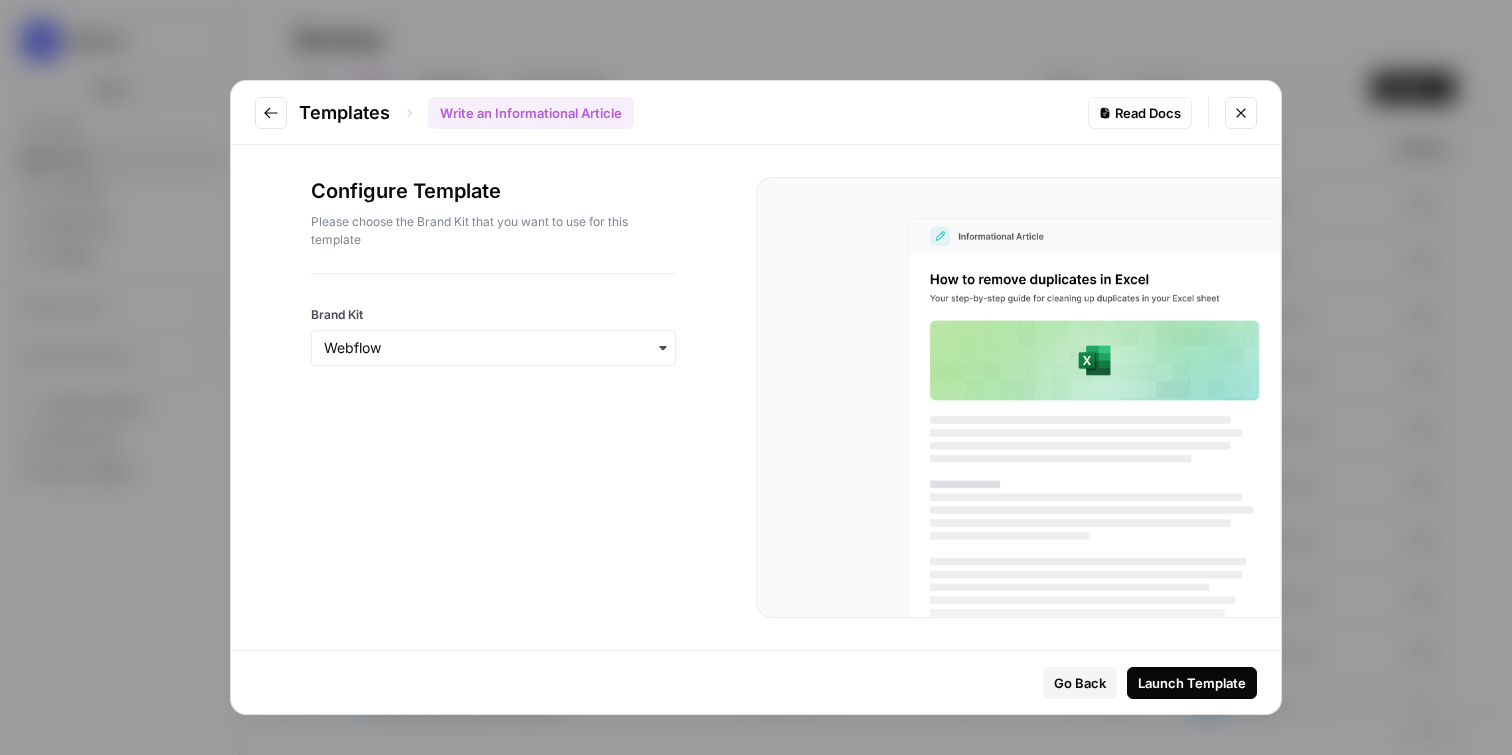 click at bounding box center [493, 348] 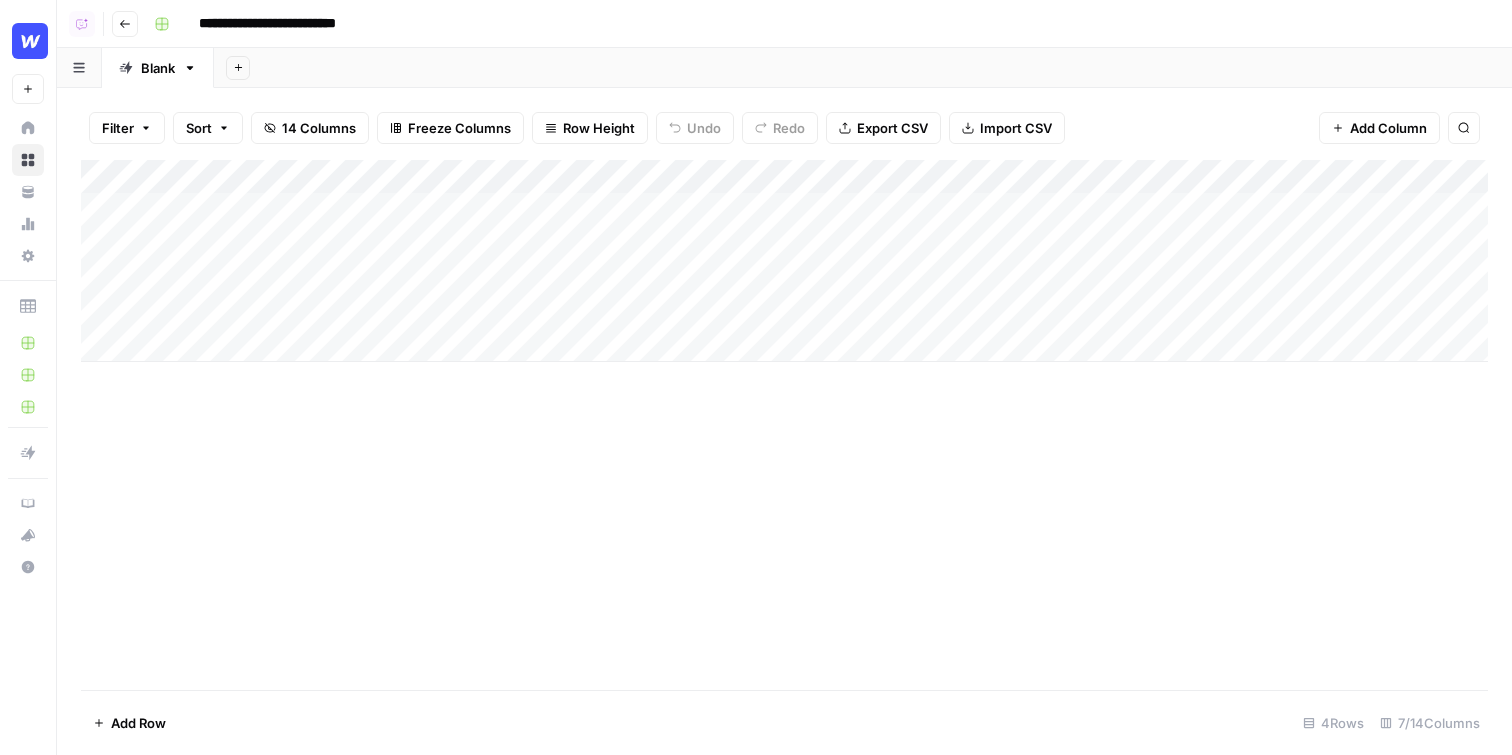 click on "Add Column" at bounding box center (784, 261) 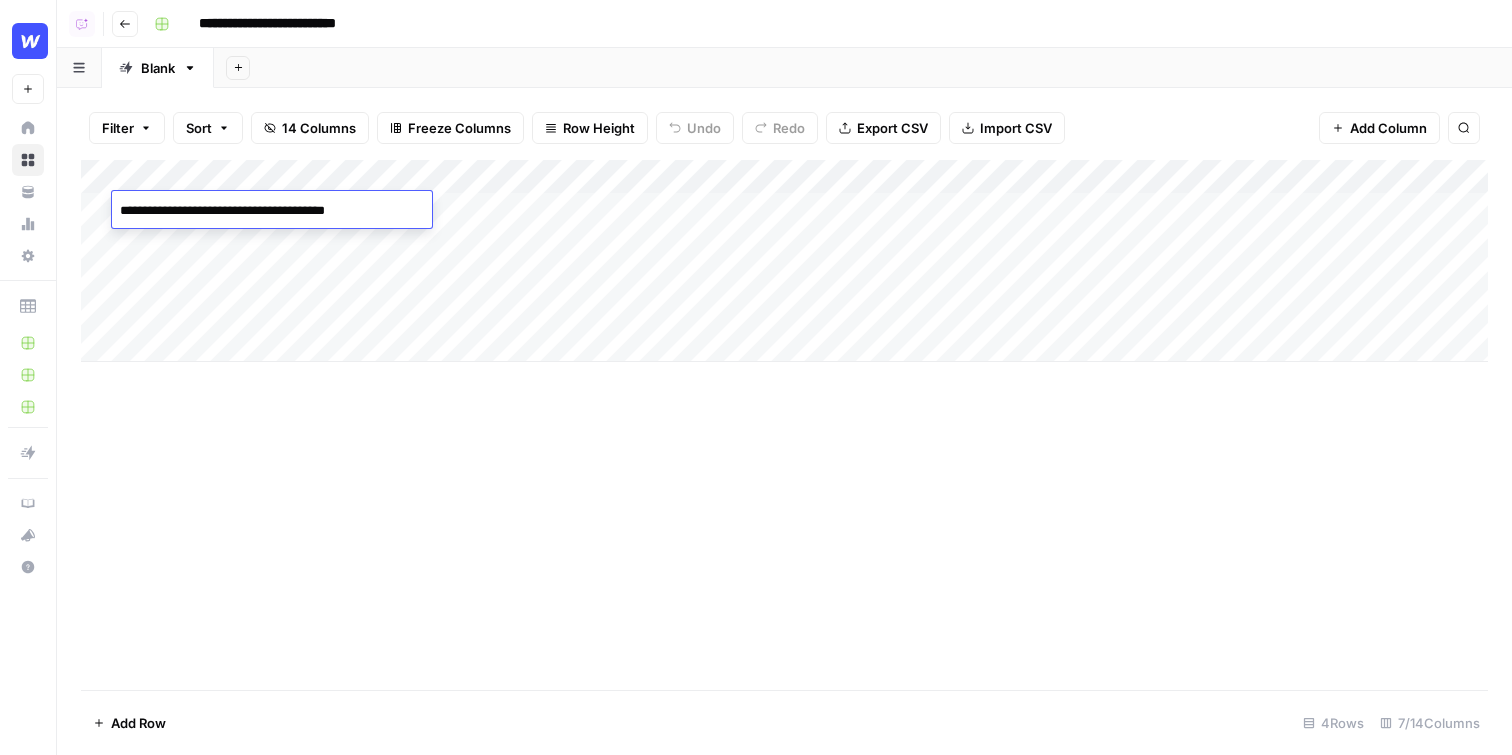 click on "**********" at bounding box center (272, 211) 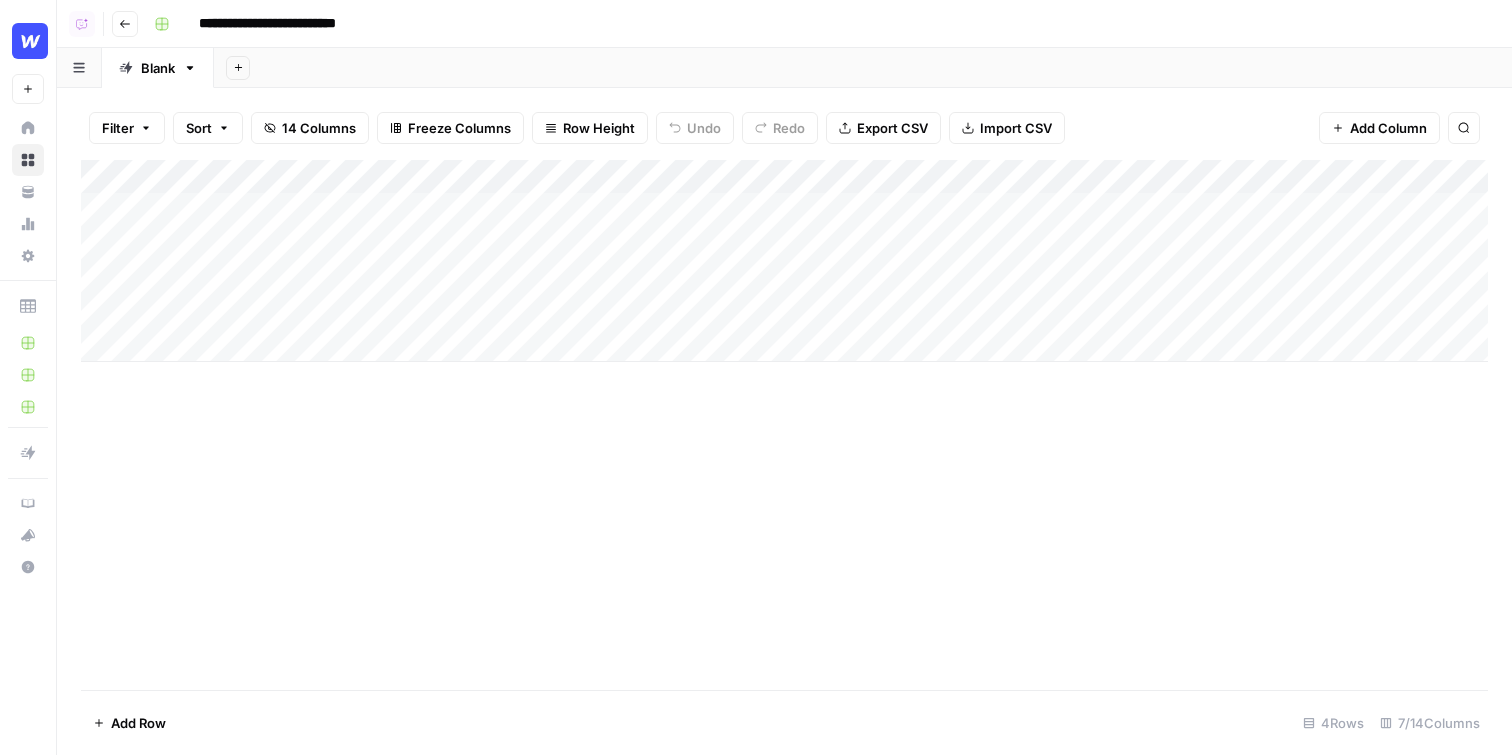 click on "Add Column" at bounding box center (784, 261) 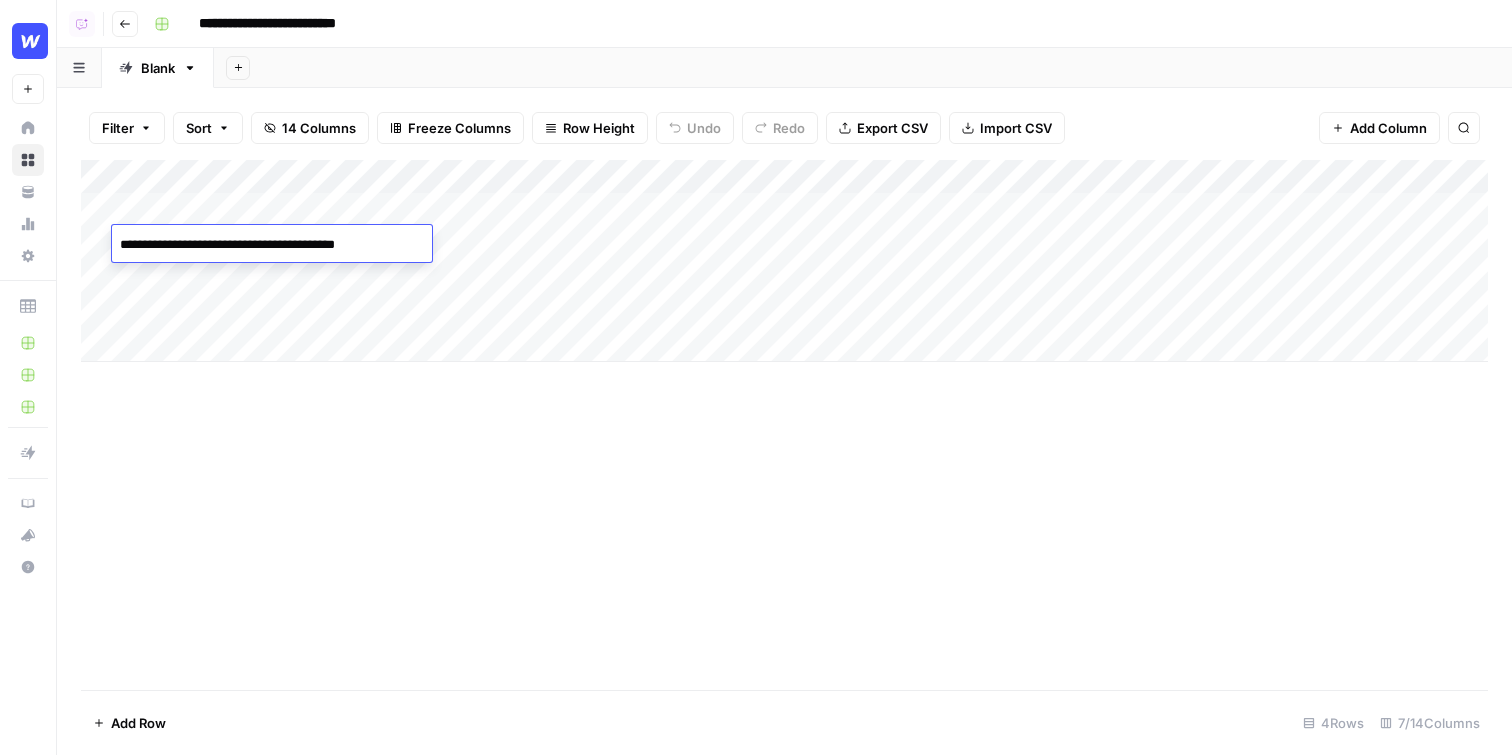 click on "**********" at bounding box center [272, 245] 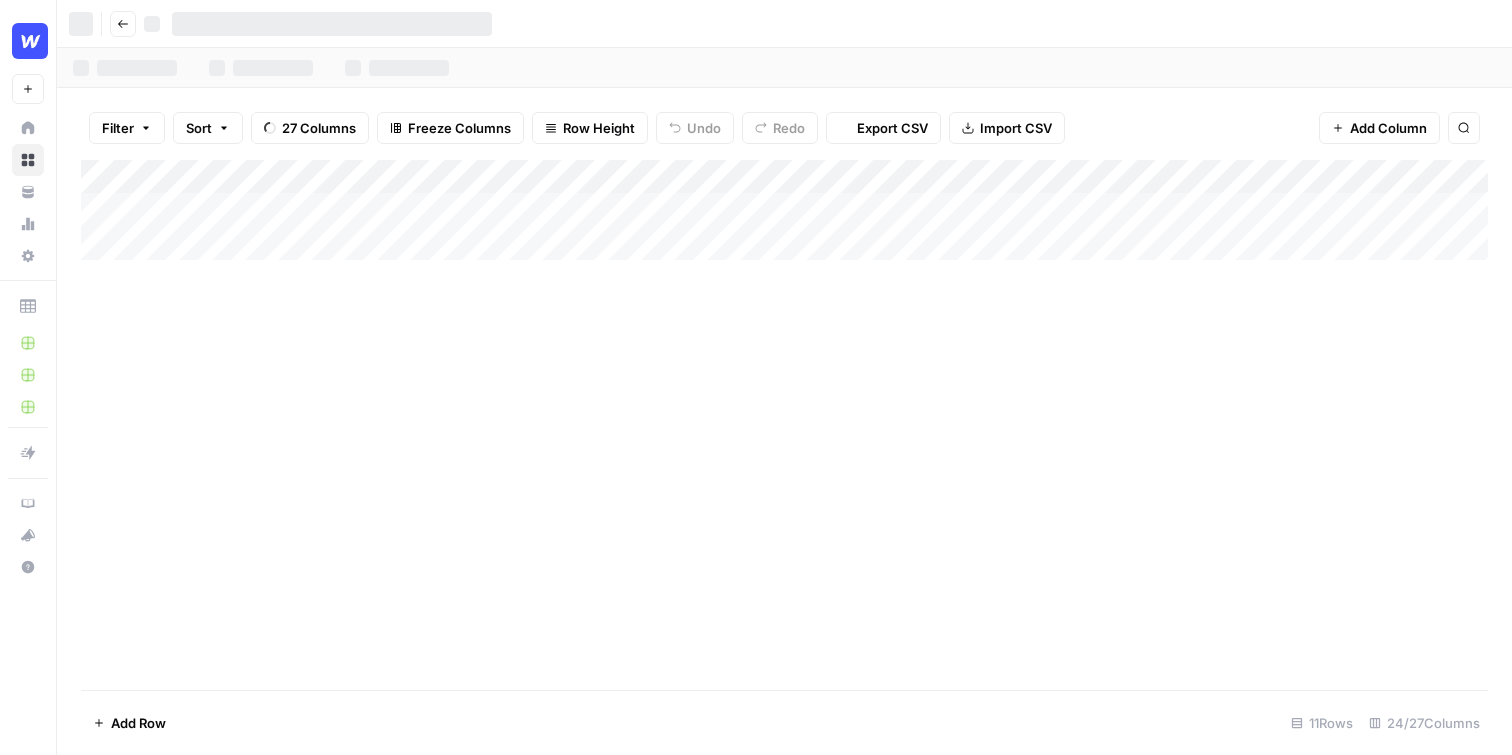 scroll, scrollTop: 0, scrollLeft: 0, axis: both 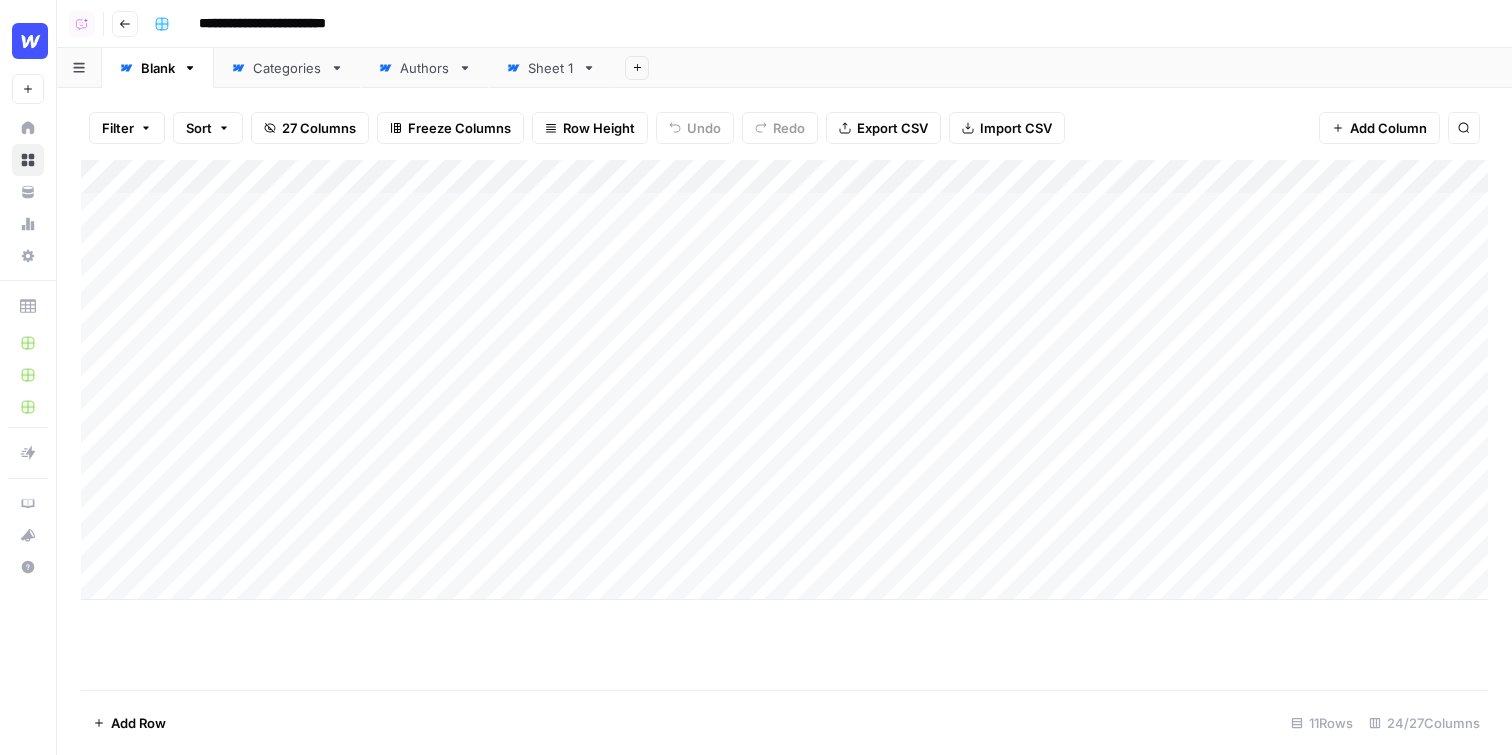 click on "Go back" at bounding box center [125, 24] 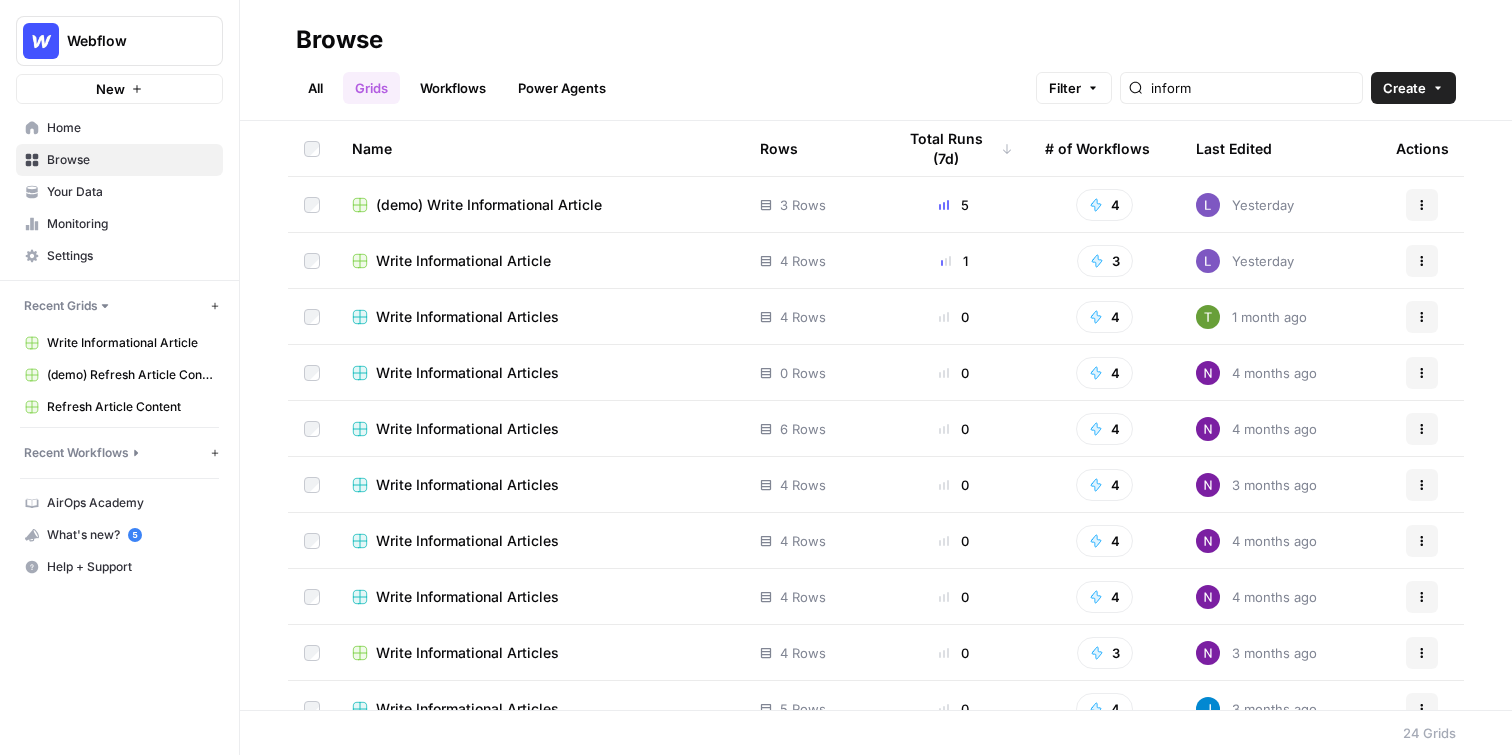 click on "(demo) Write Informational Article" at bounding box center (489, 205) 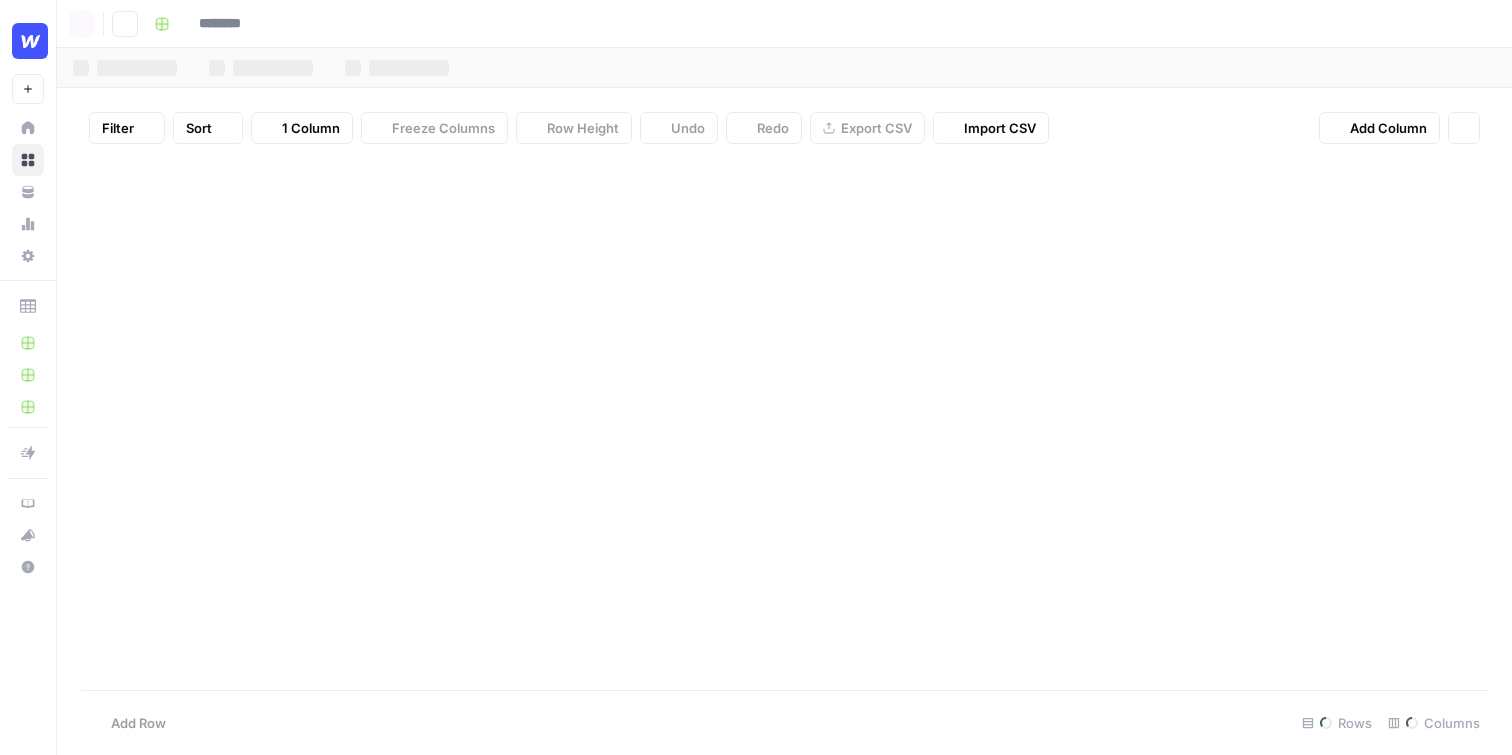 type on "**********" 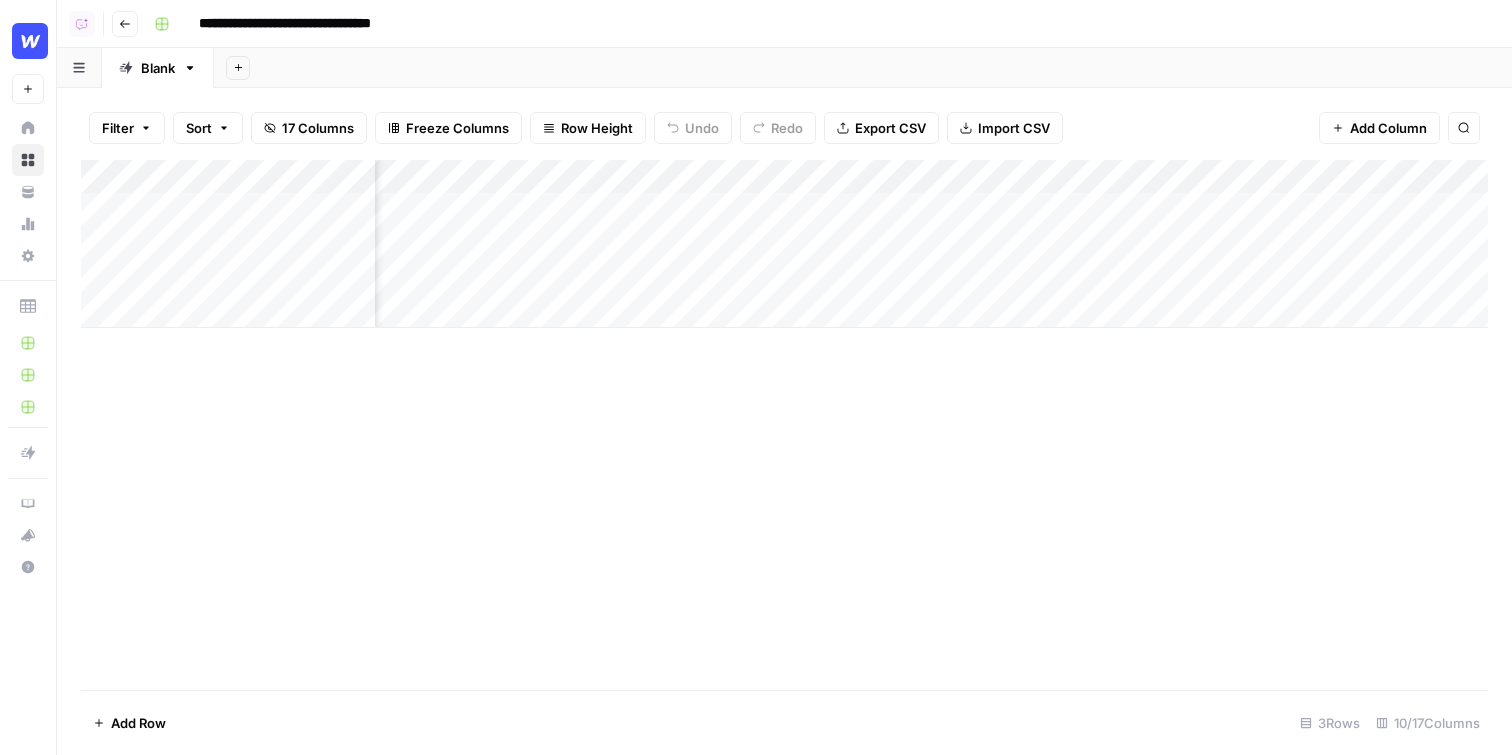scroll, scrollTop: 0, scrollLeft: 344, axis: horizontal 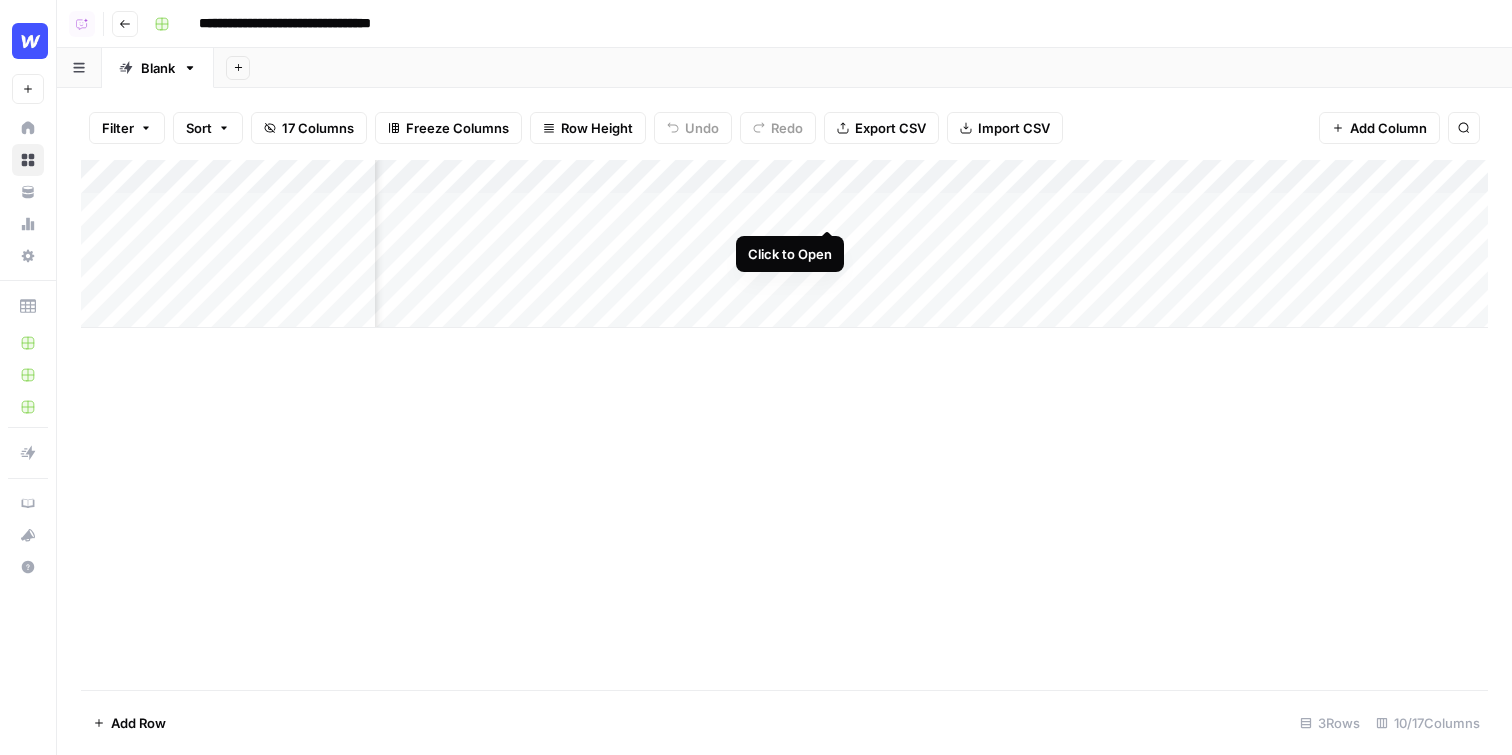 click on "Add Column" at bounding box center (784, 244) 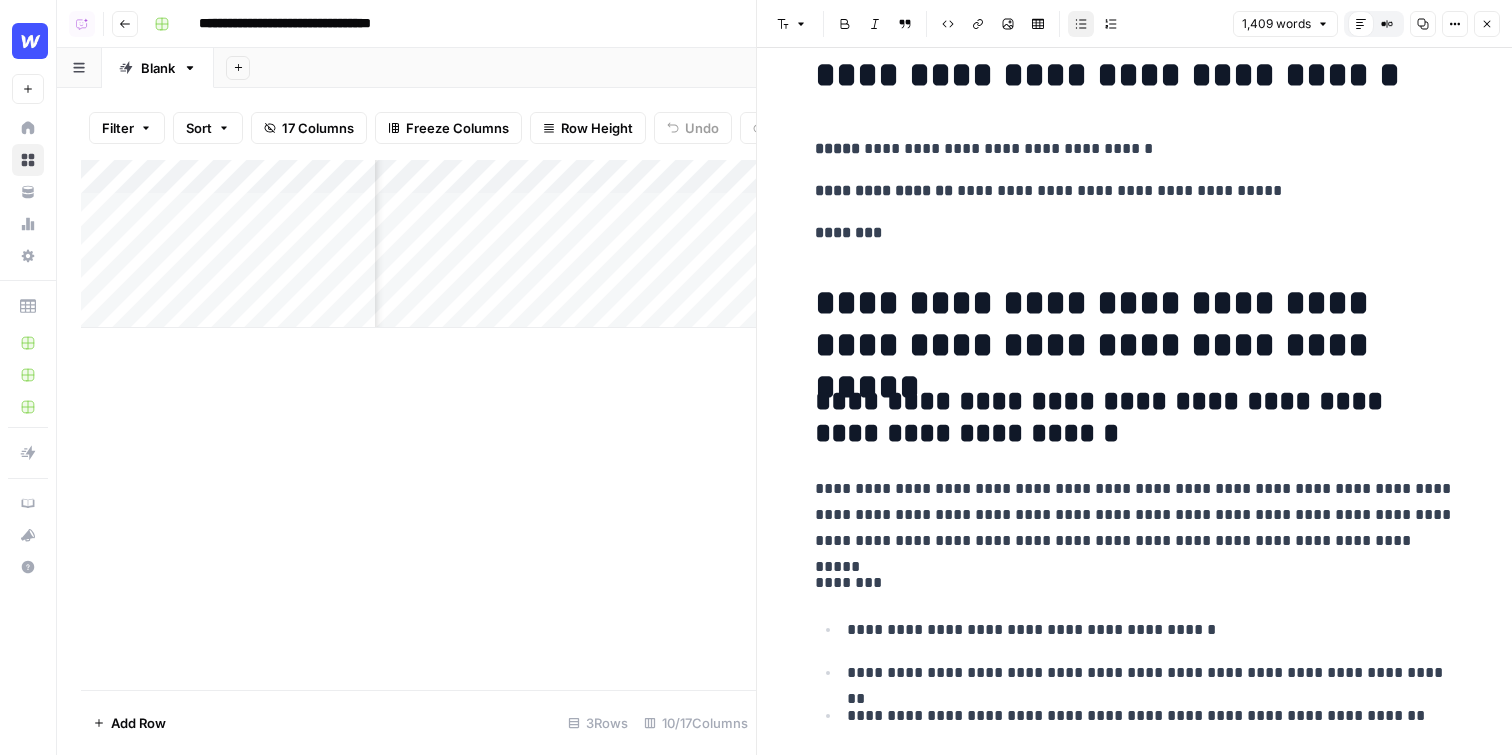 scroll, scrollTop: 0, scrollLeft: 0, axis: both 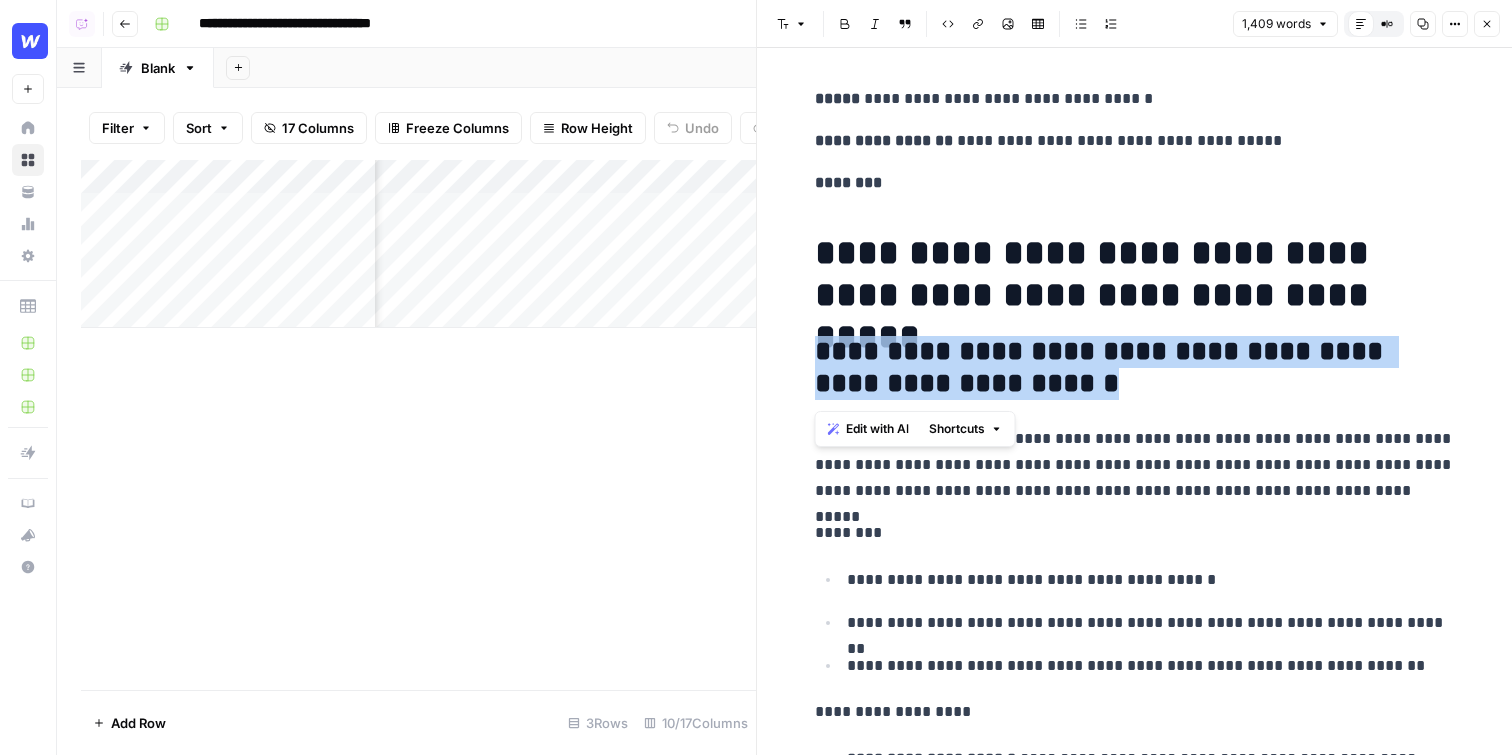 drag, startPoint x: 1115, startPoint y: 393, endPoint x: 766, endPoint y: 348, distance: 351.8892 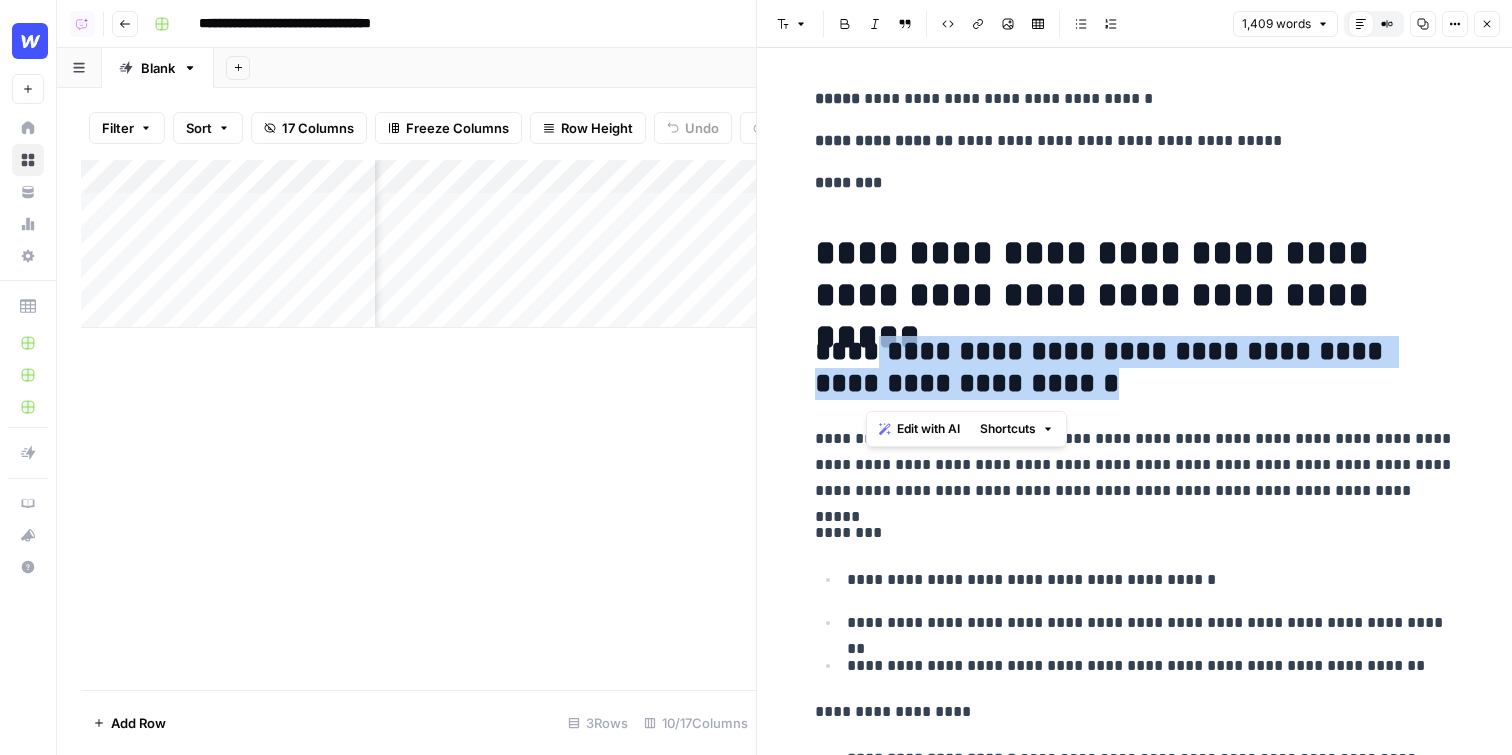 drag, startPoint x: 868, startPoint y: 351, endPoint x: 1088, endPoint y: 384, distance: 222.46123 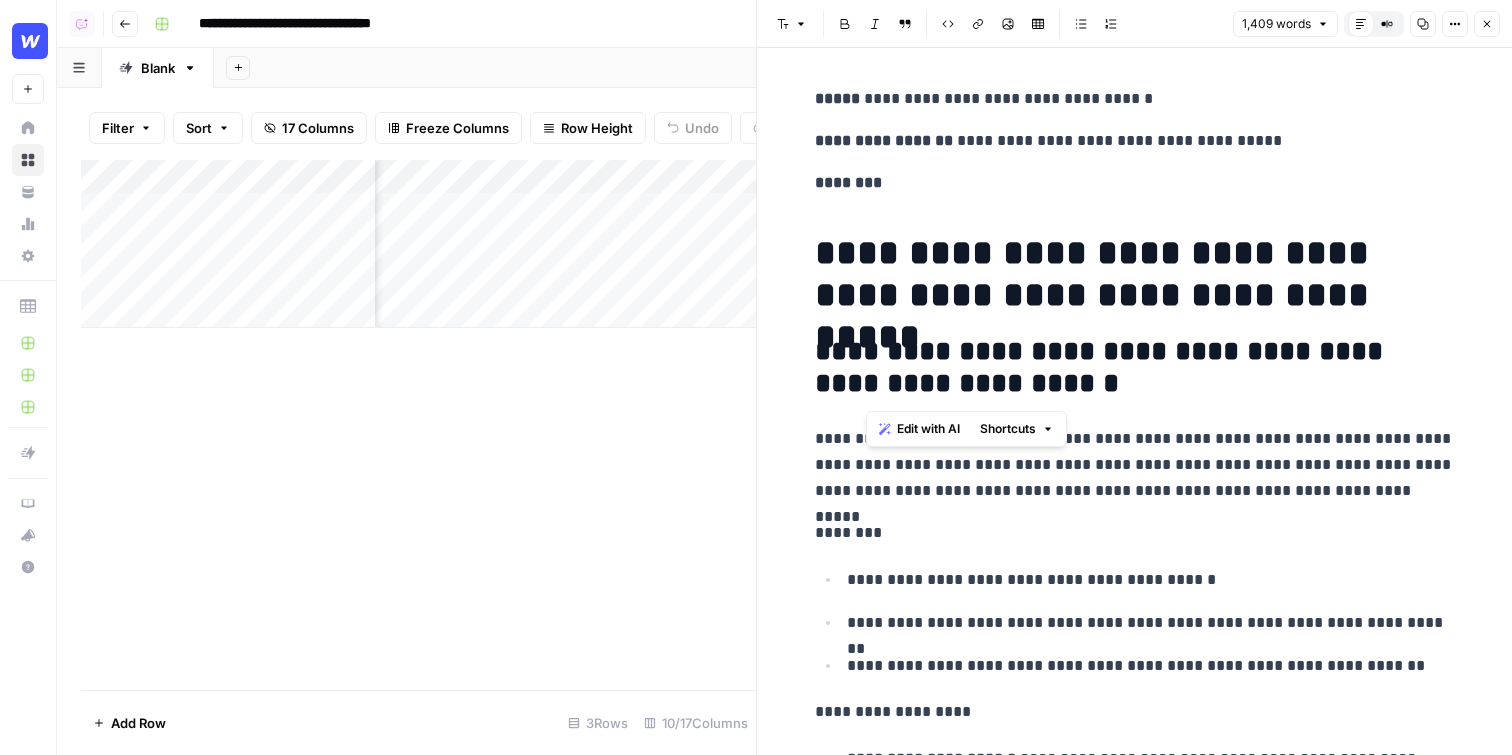 click on "**********" at bounding box center (1135, 5331) 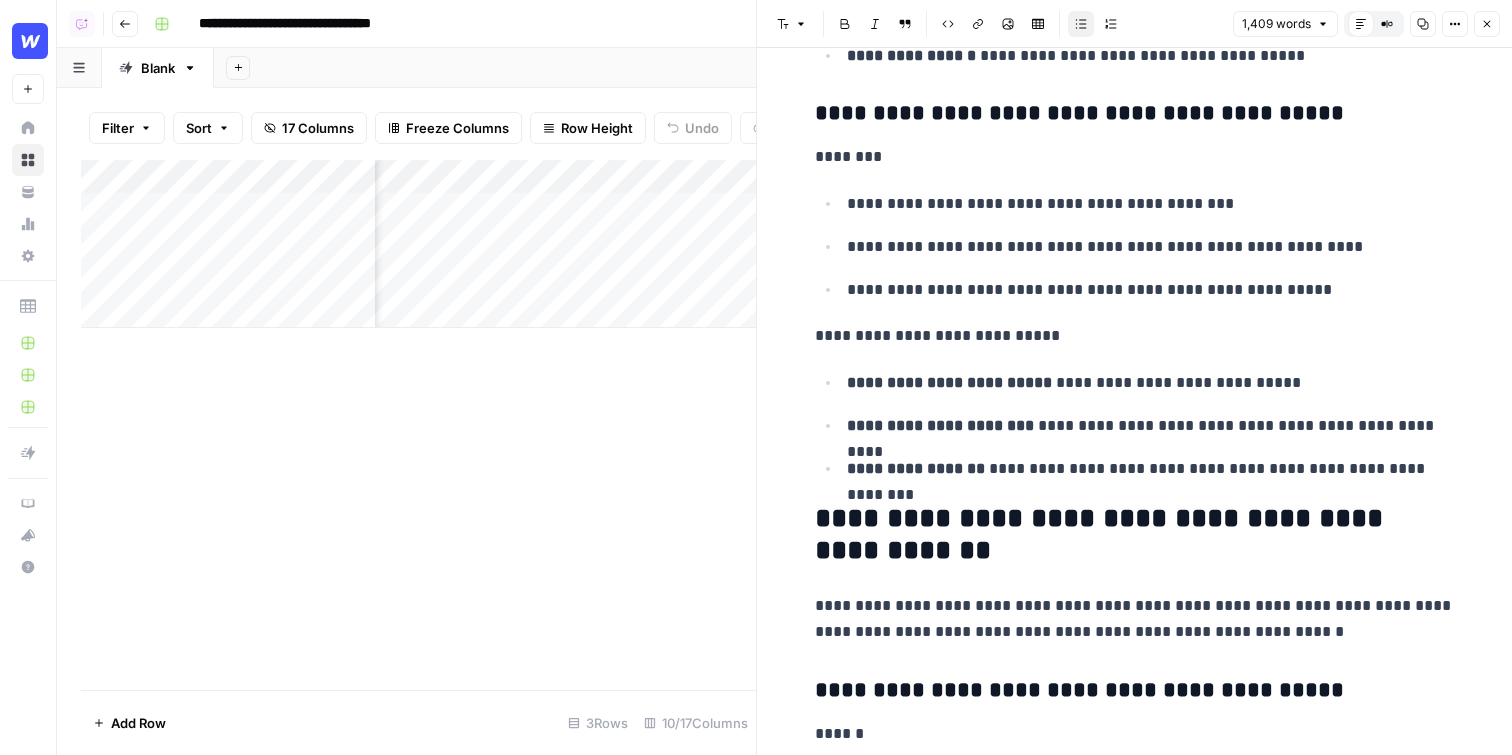 scroll, scrollTop: 2583, scrollLeft: 0, axis: vertical 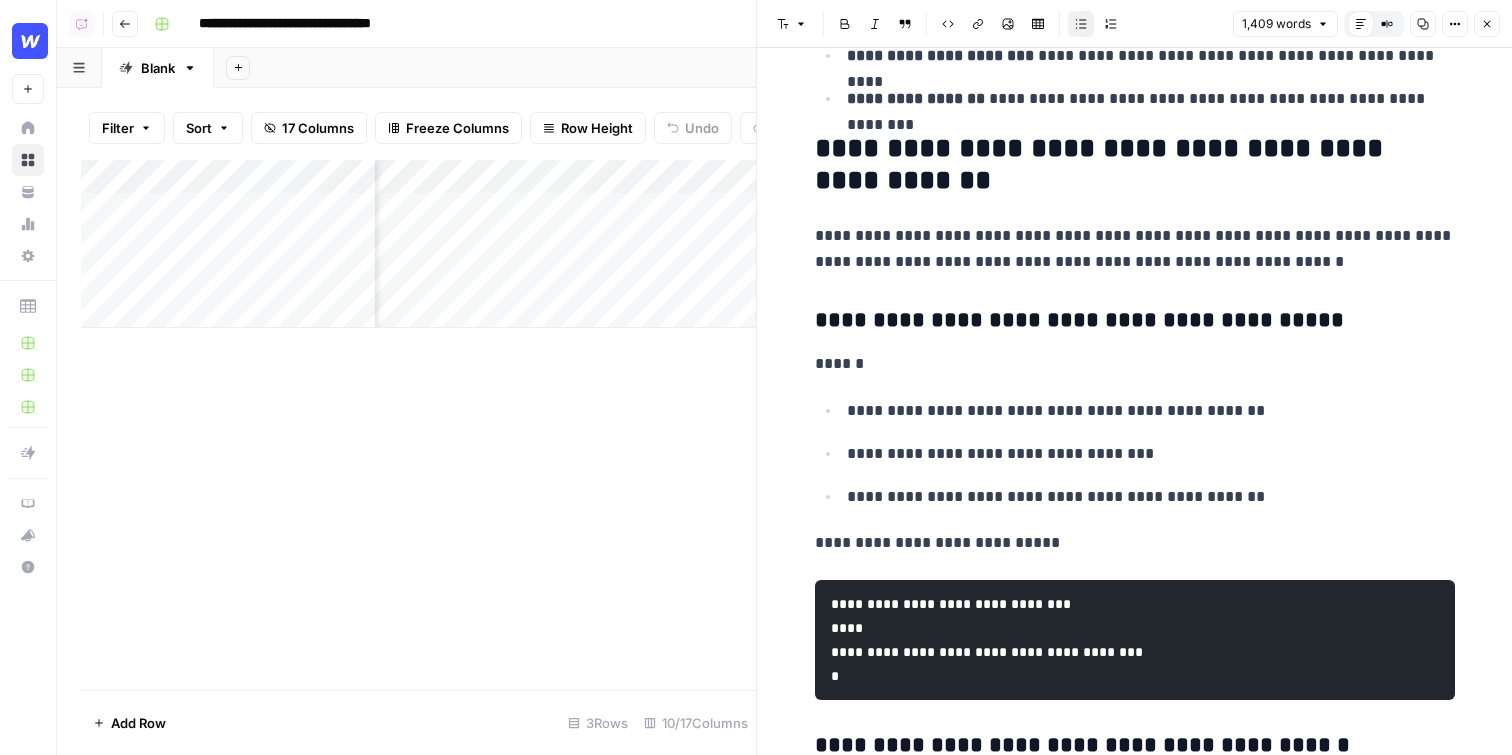 click on "Add Column" at bounding box center [418, 244] 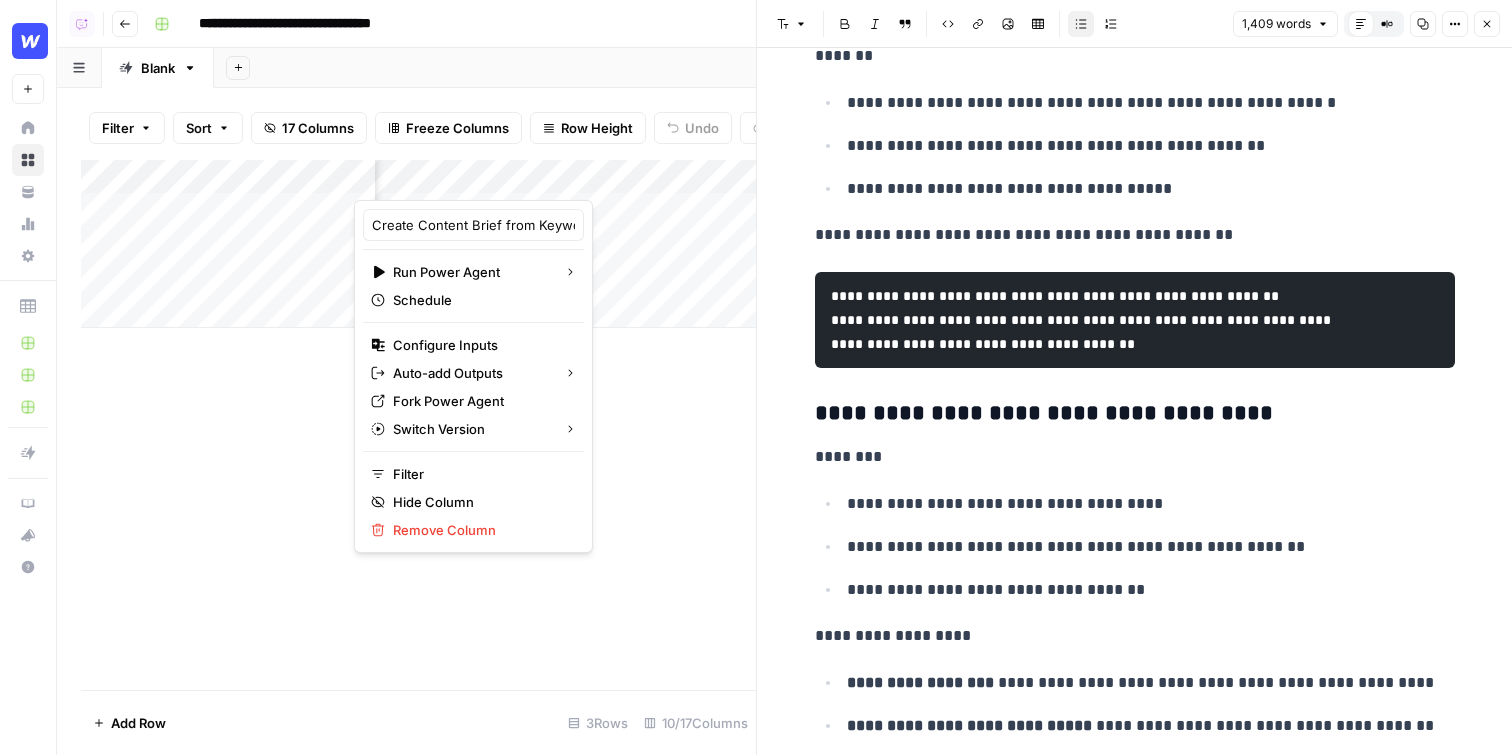 scroll, scrollTop: 4778, scrollLeft: 0, axis: vertical 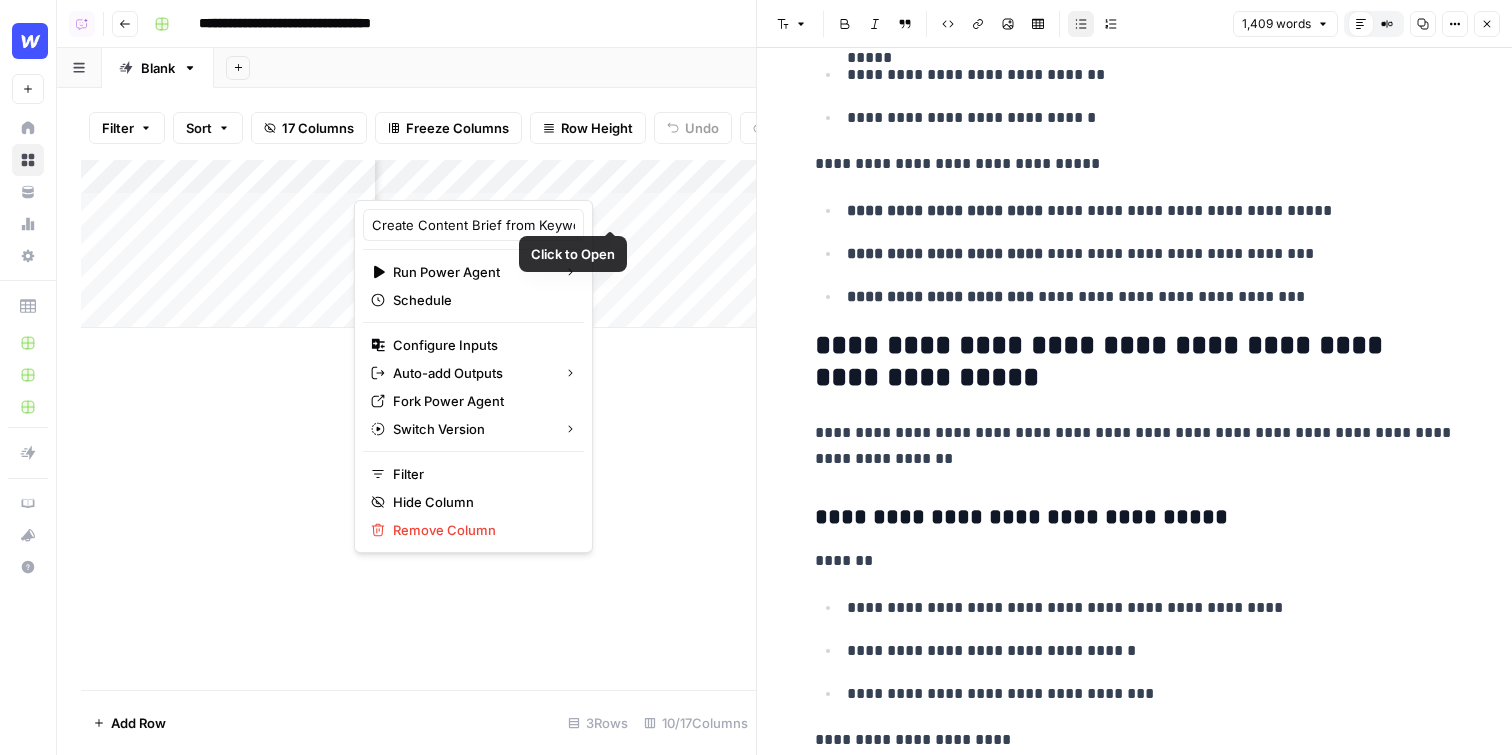 click on "Add Column" at bounding box center [418, 244] 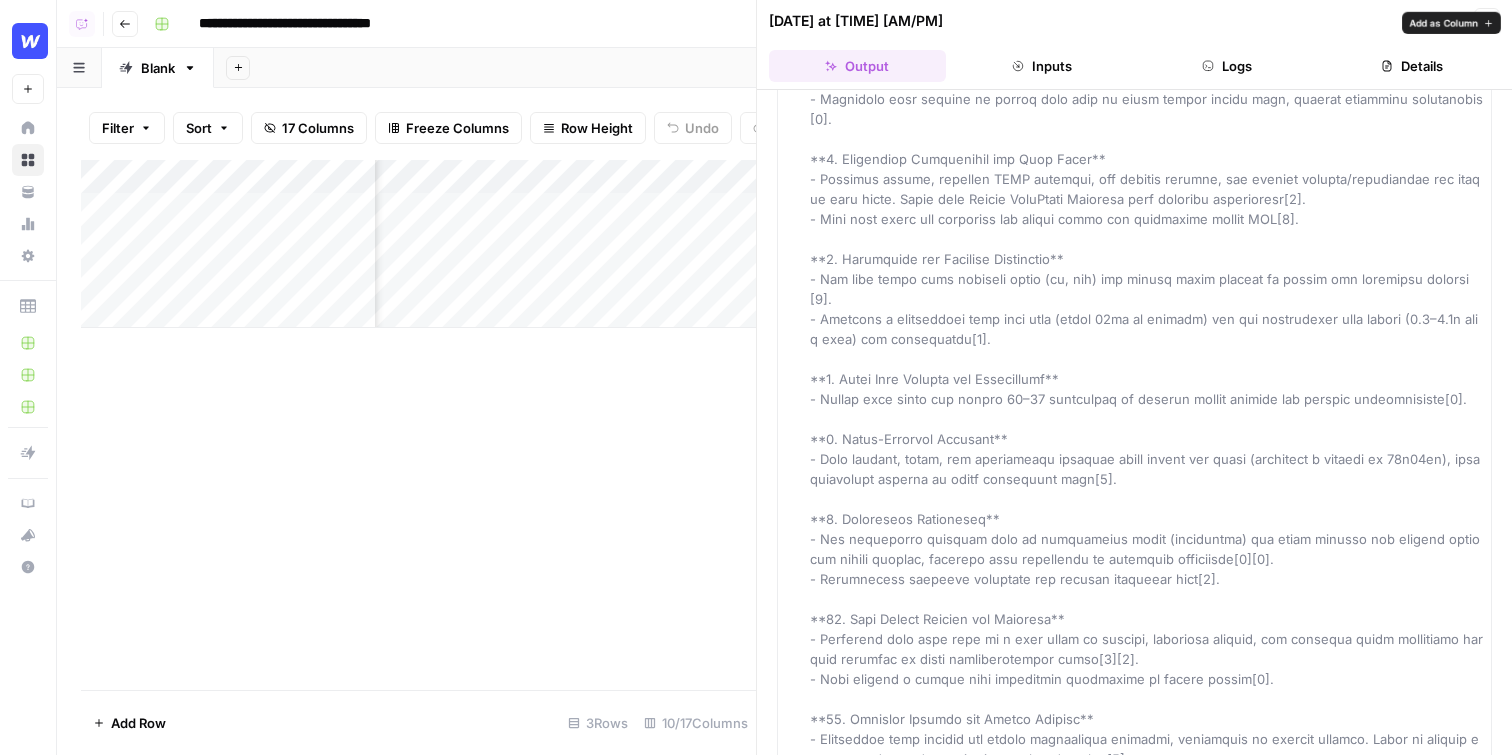 scroll, scrollTop: 21781, scrollLeft: 0, axis: vertical 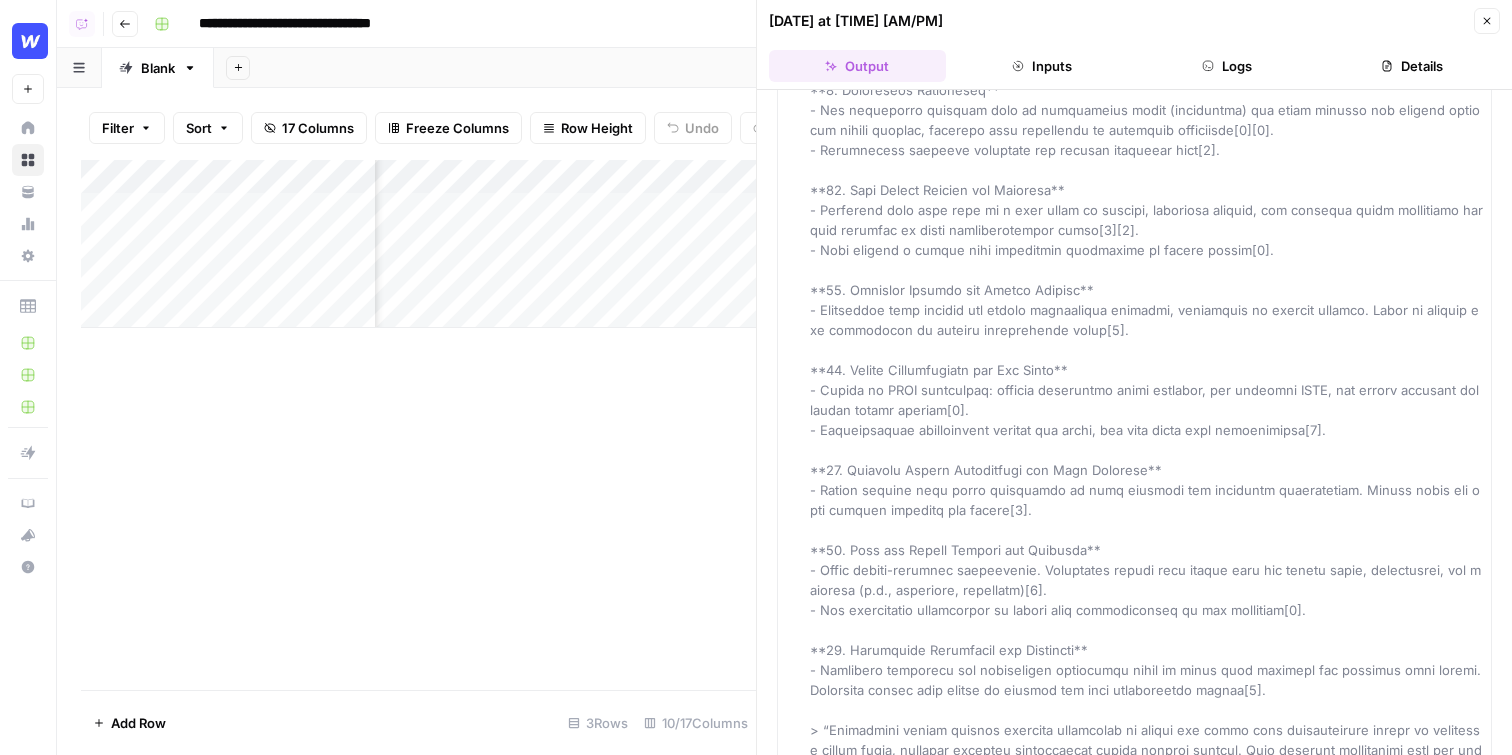 click 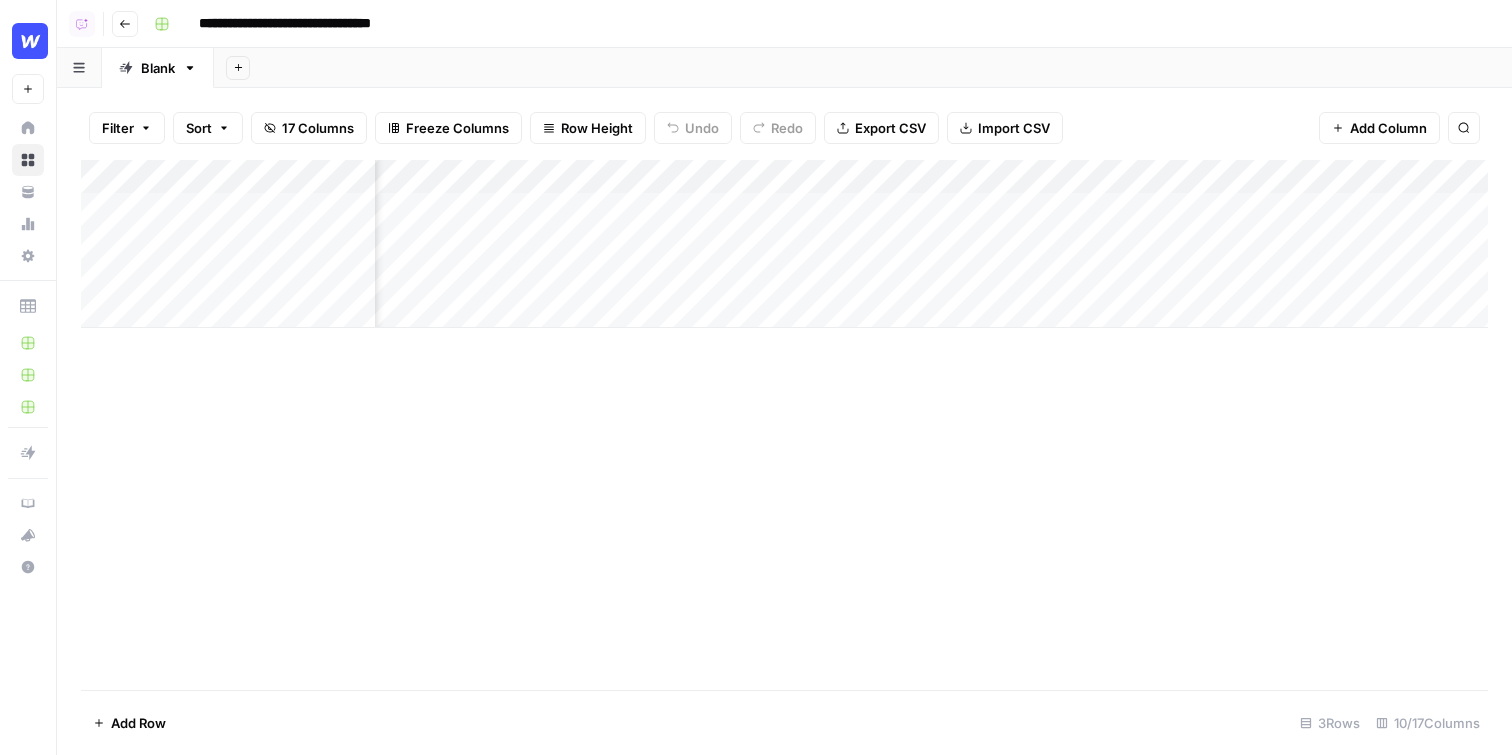 scroll, scrollTop: 0, scrollLeft: 368, axis: horizontal 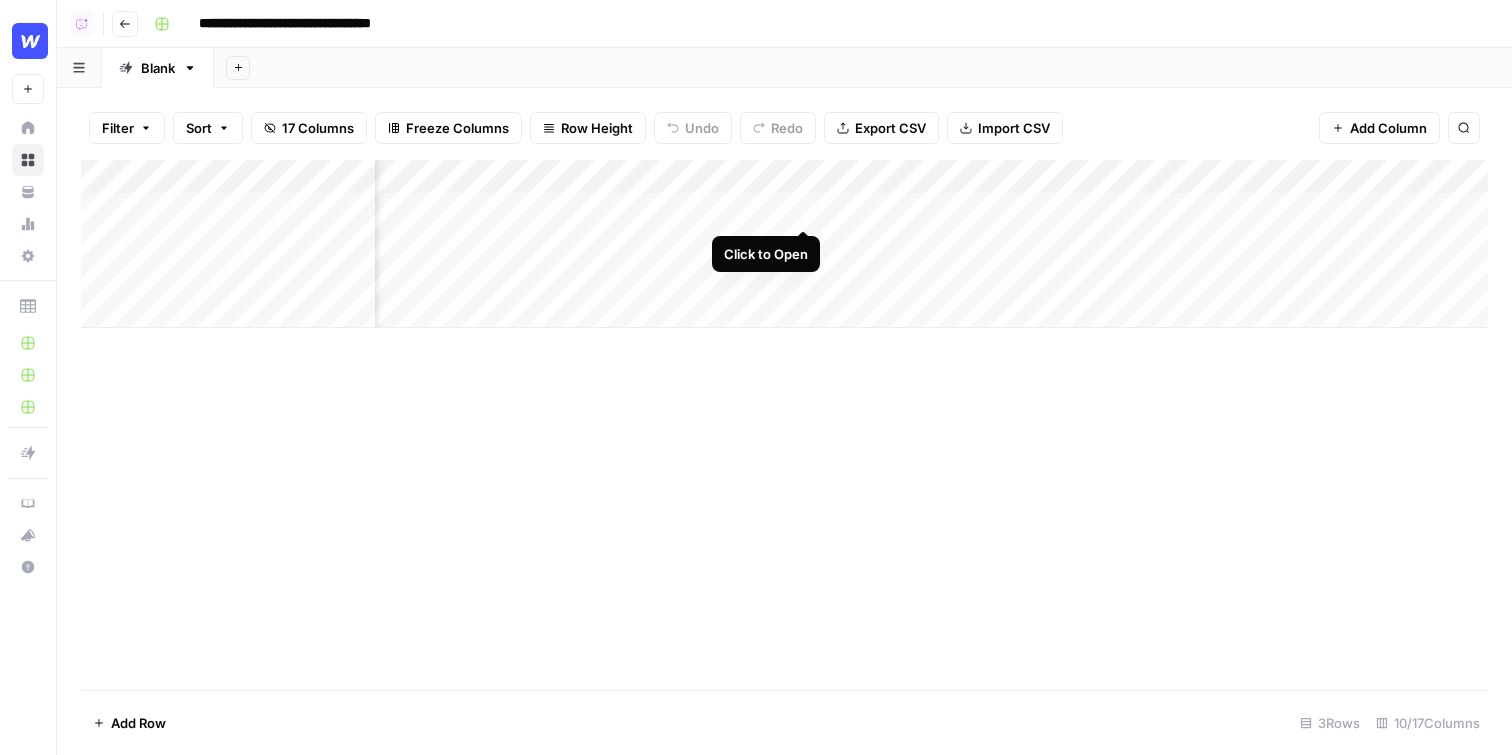 click on "Add Column" at bounding box center (784, 244) 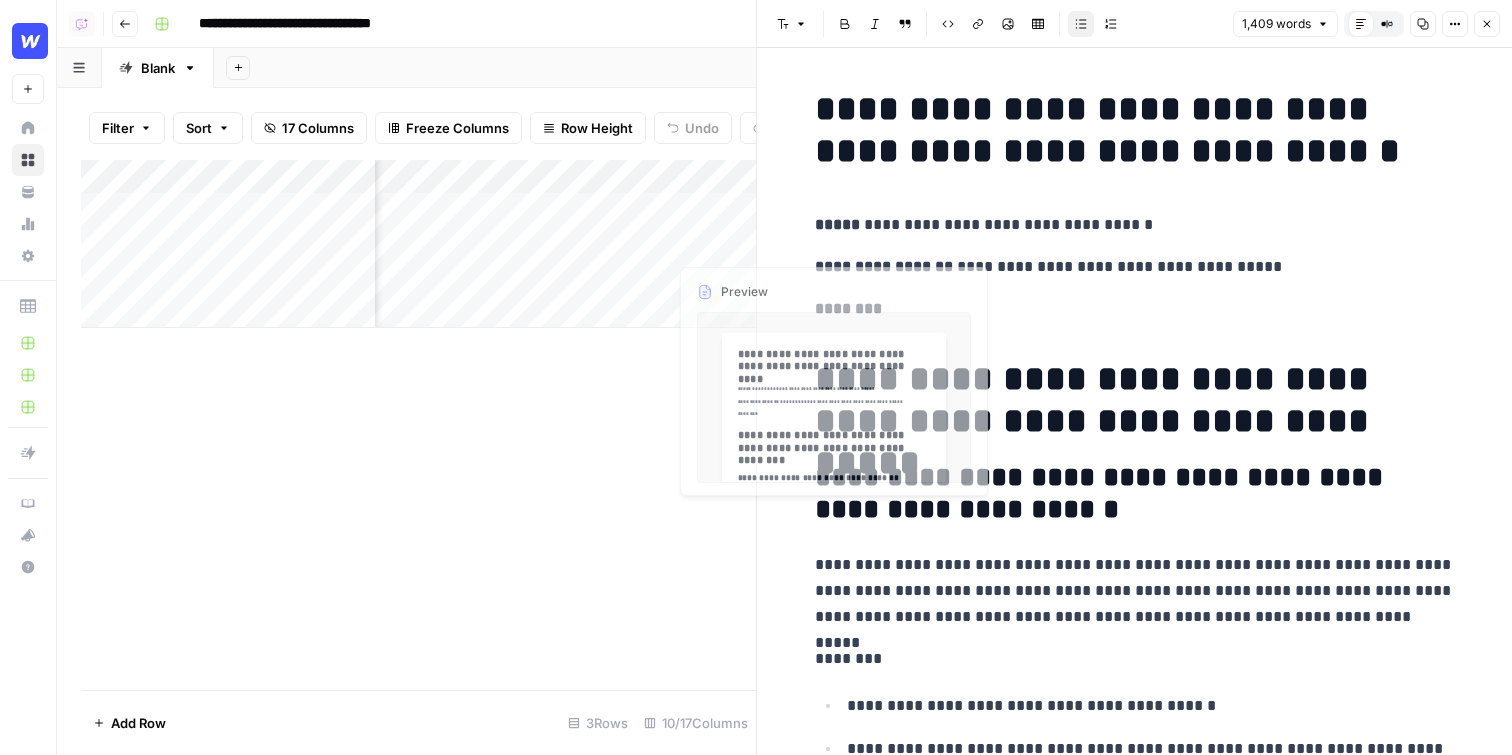 scroll, scrollTop: 0, scrollLeft: 483, axis: horizontal 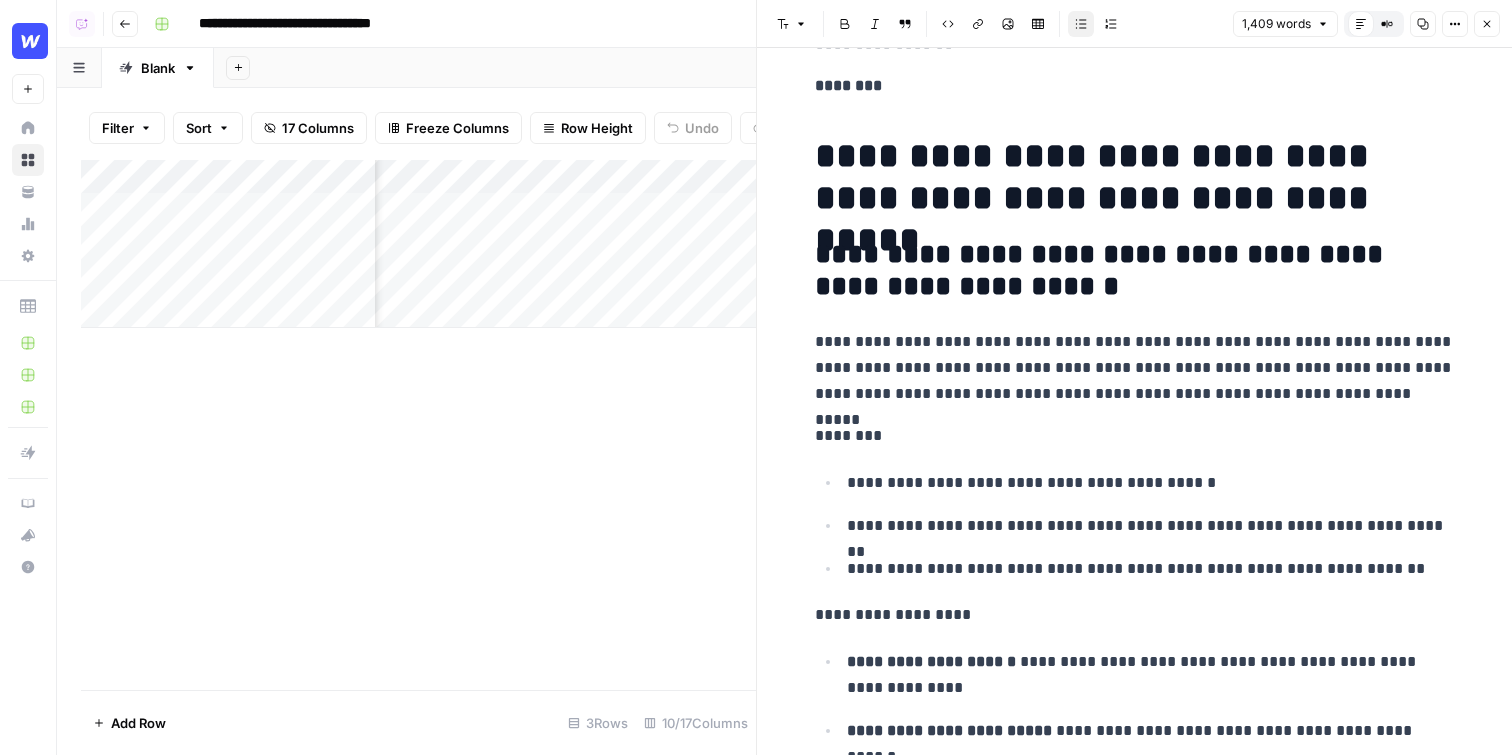 click on "**********" at bounding box center (1135, 368) 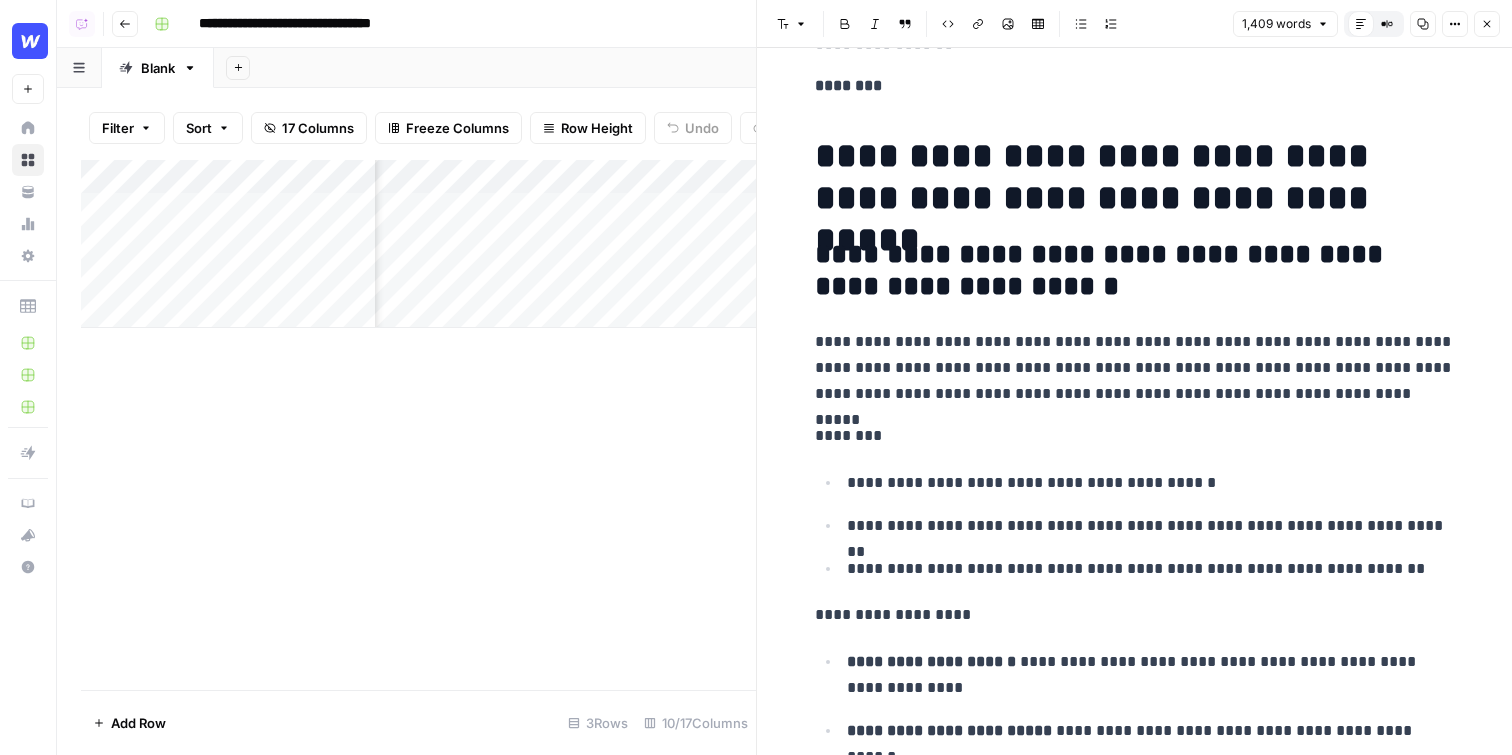 click on "**********" at bounding box center (1135, 368) 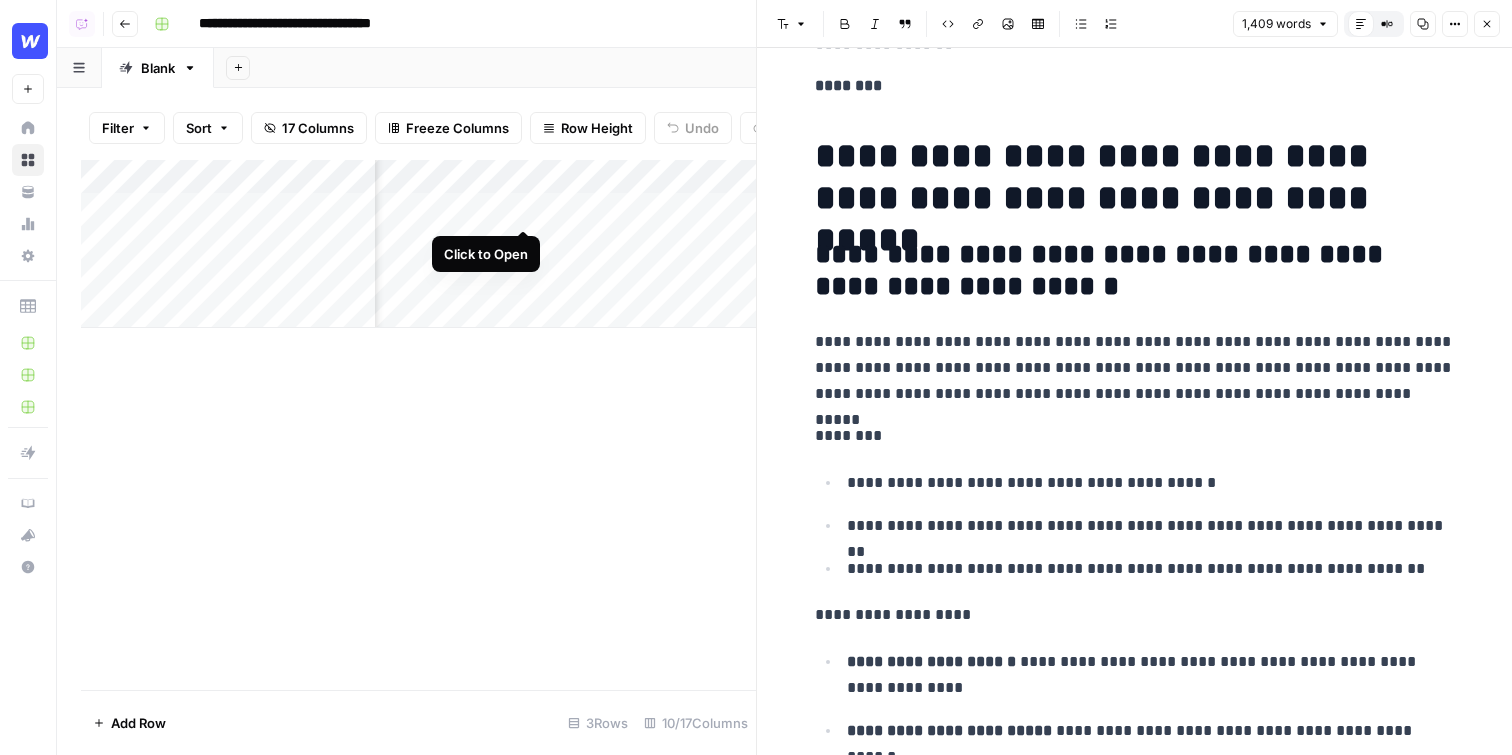 click on "Add Column" at bounding box center [418, 244] 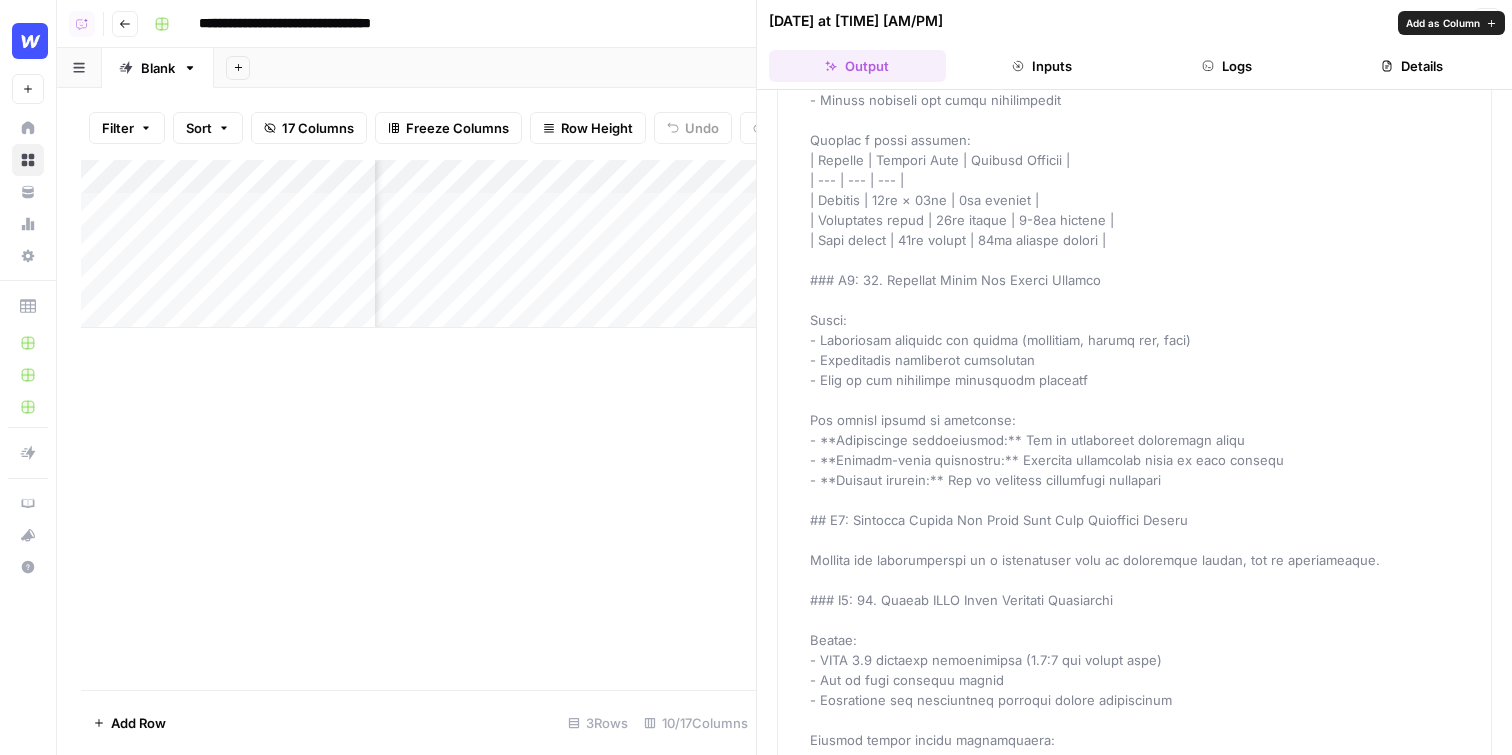 scroll, scrollTop: 3613, scrollLeft: 0, axis: vertical 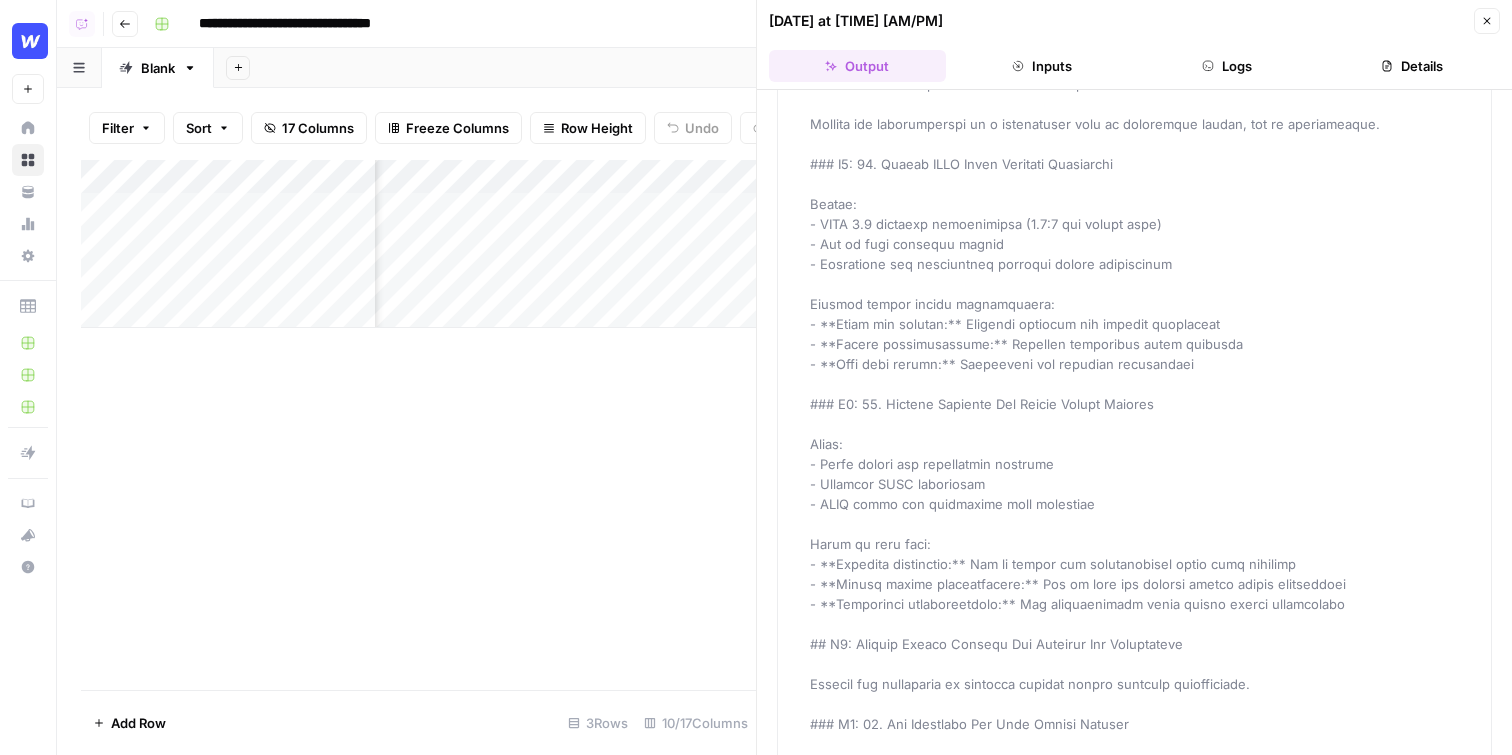 click on "Close" at bounding box center [1487, 21] 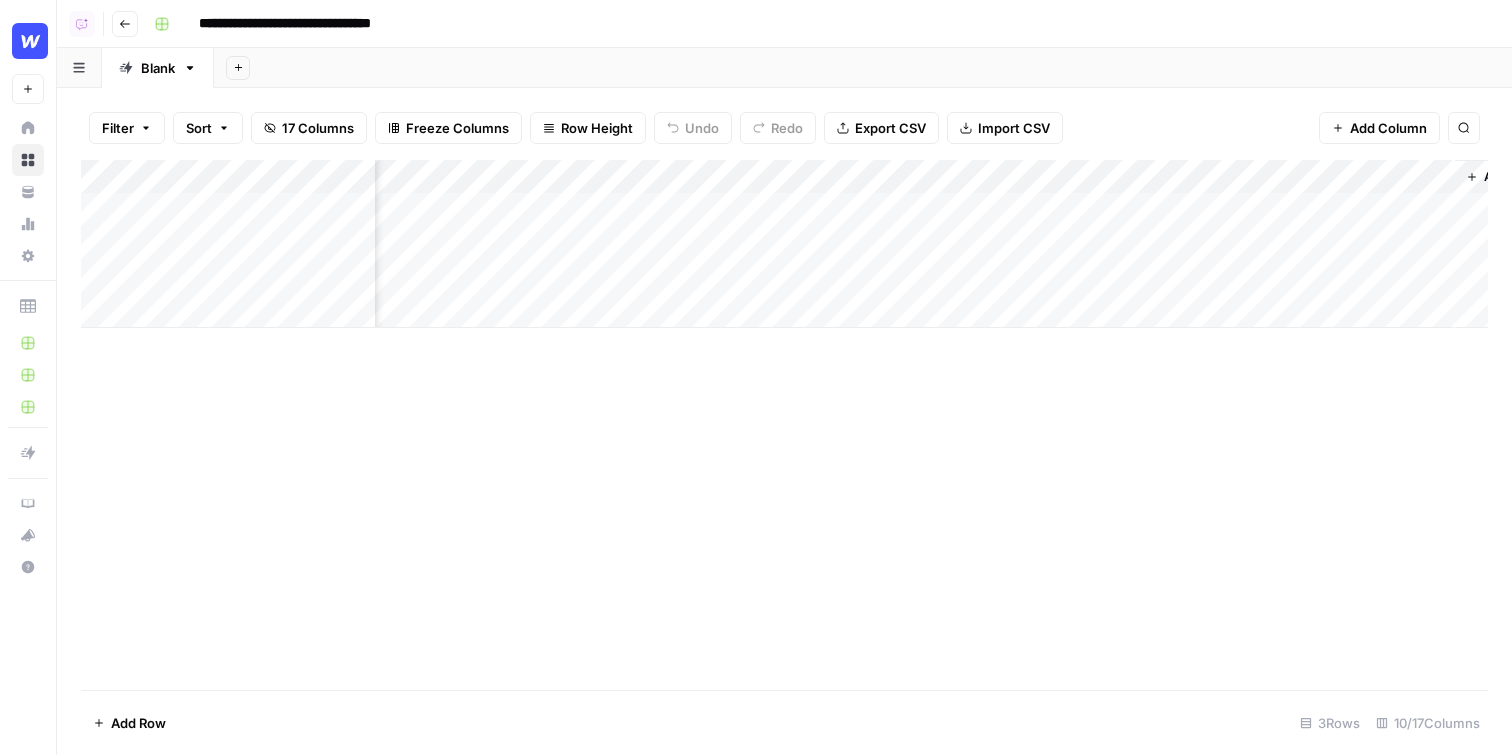 scroll, scrollTop: 0, scrollLeft: 777, axis: horizontal 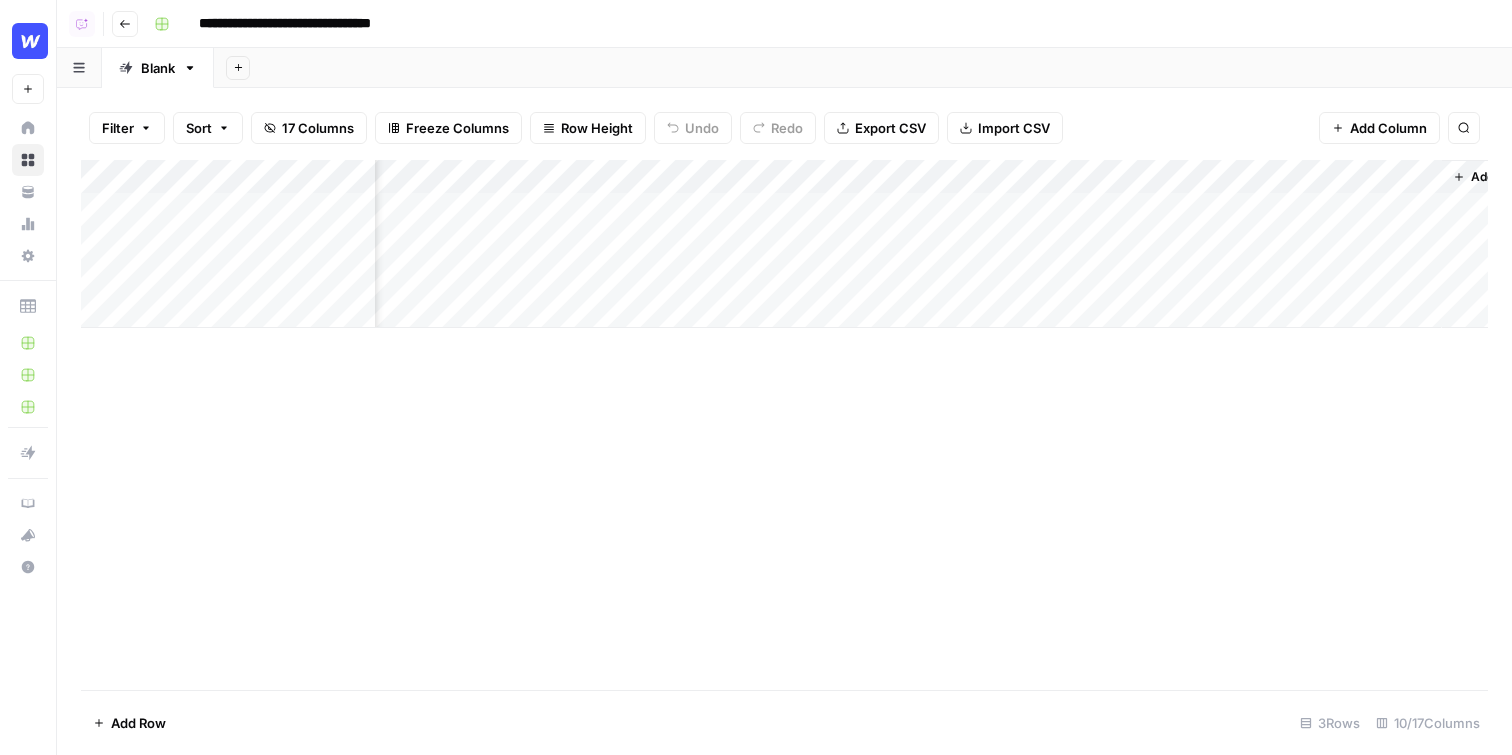 click on "Add Column" at bounding box center (784, 244) 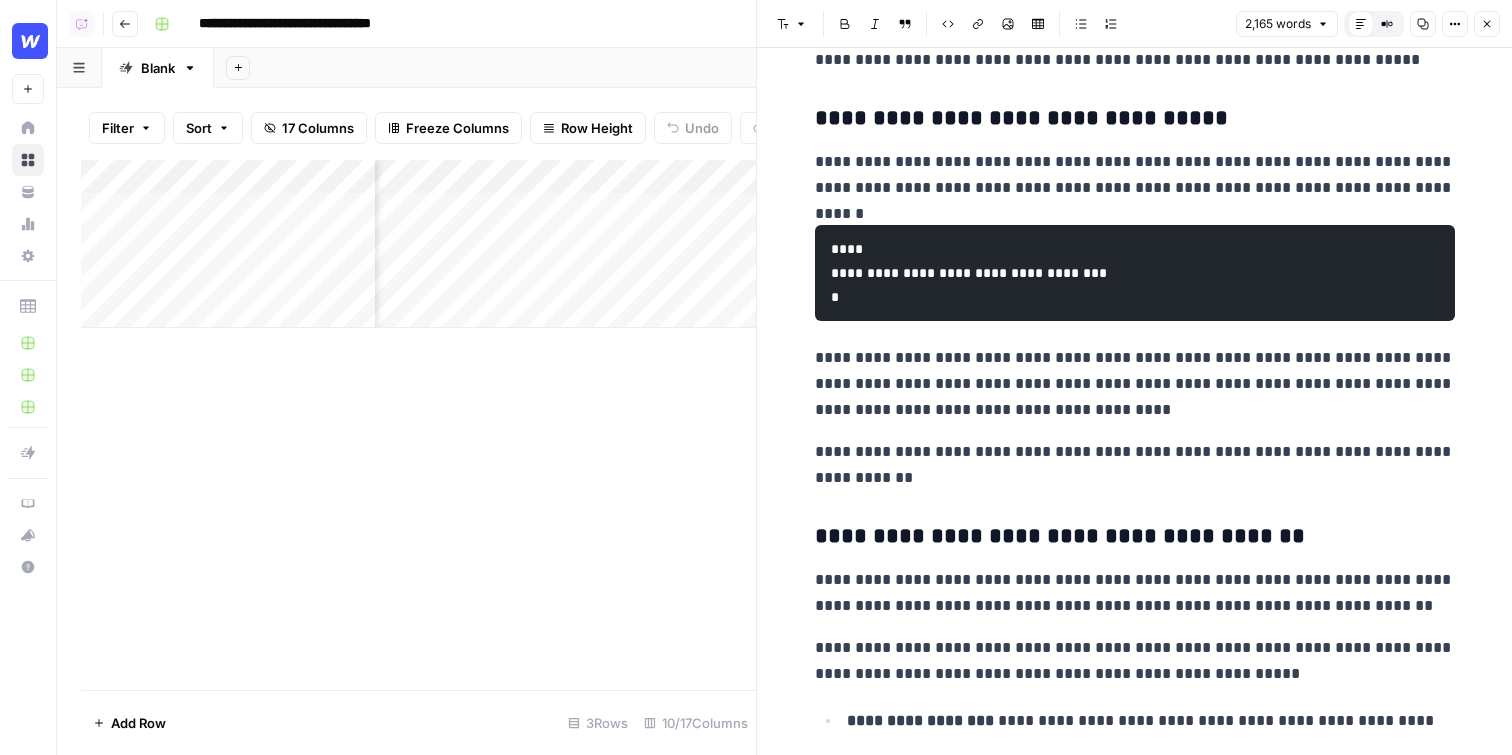 scroll, scrollTop: 3878, scrollLeft: 0, axis: vertical 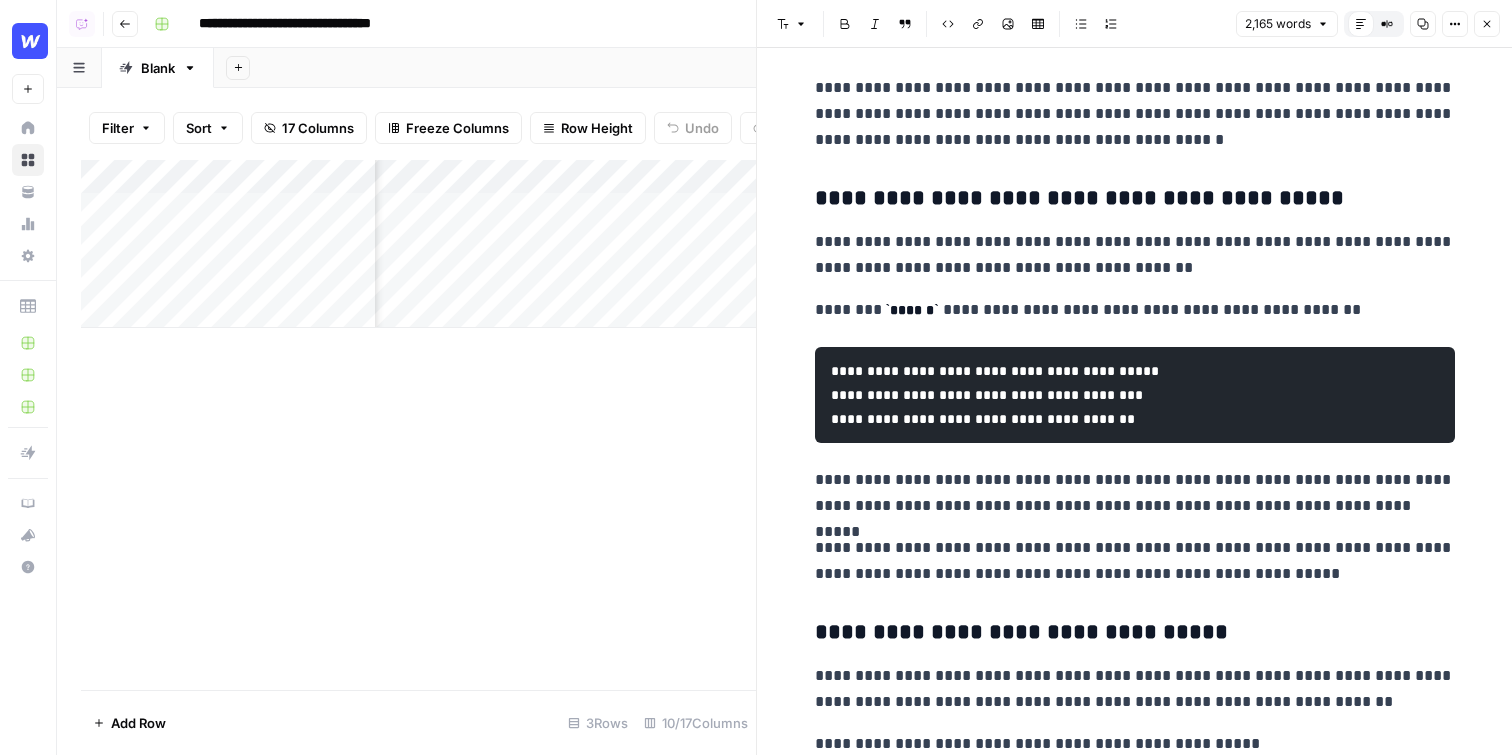 drag, startPoint x: 1241, startPoint y: 198, endPoint x: 1255, endPoint y: 198, distance: 14 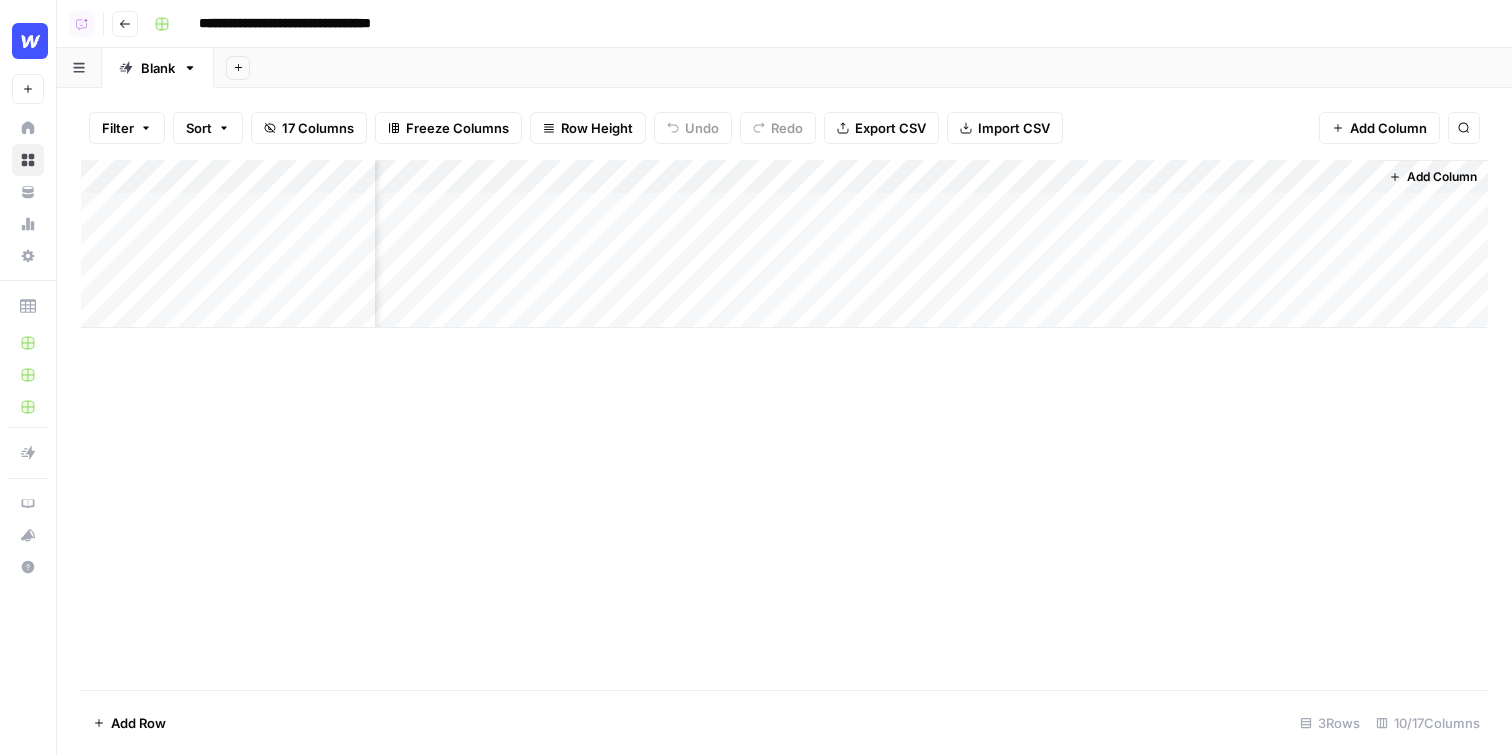 scroll, scrollTop: 0, scrollLeft: 841, axis: horizontal 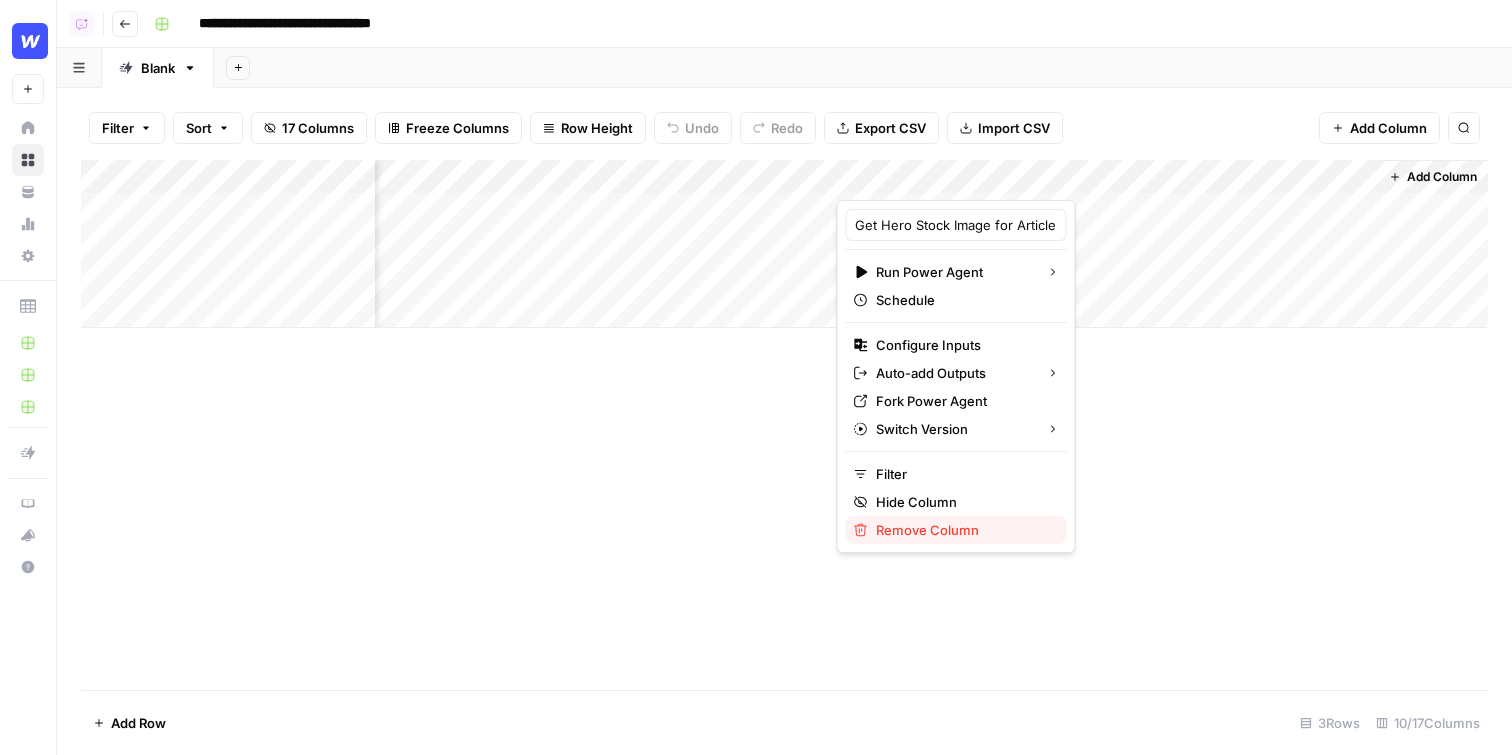 click on "Remove Column" at bounding box center [963, 530] 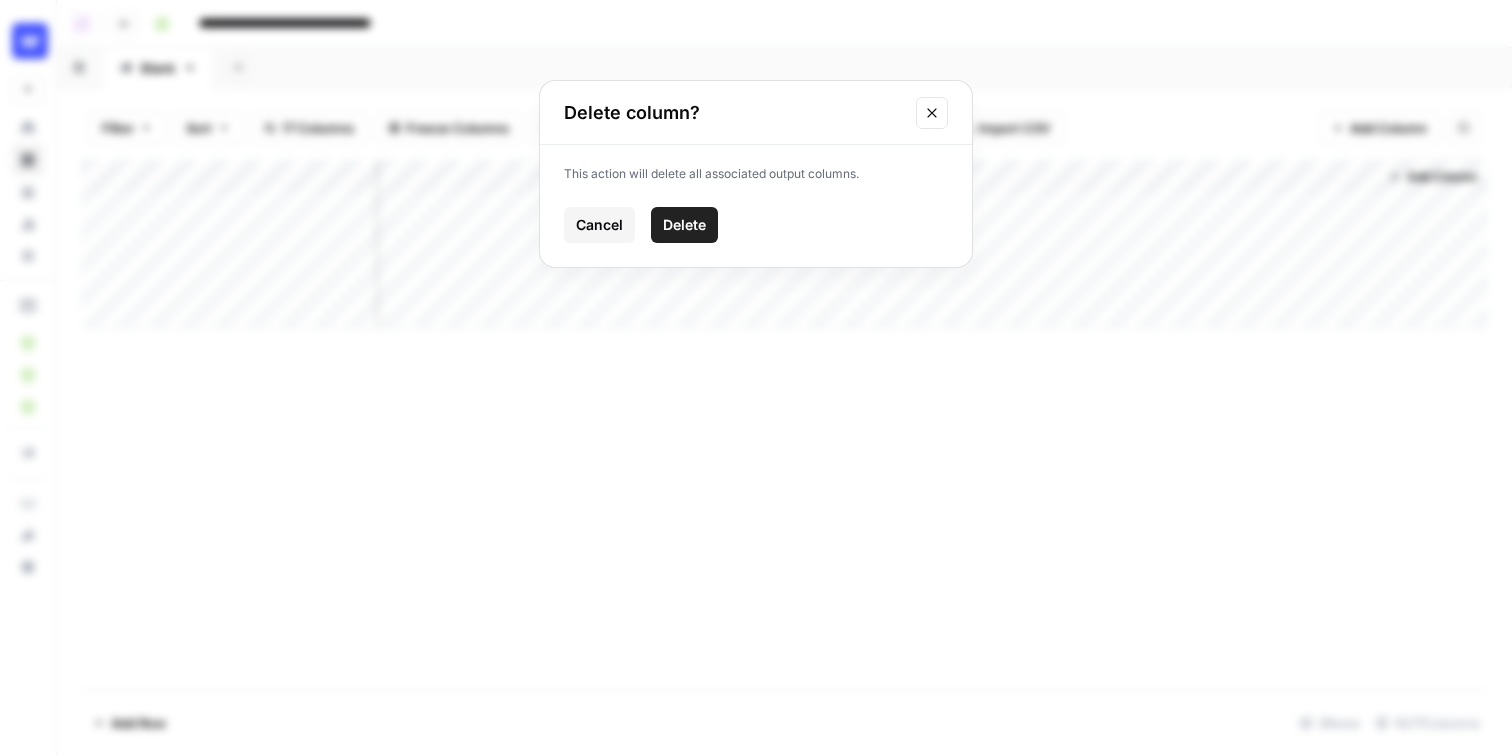 click on "This action will delete all associated output columns. Cancel Delete" at bounding box center [756, 206] 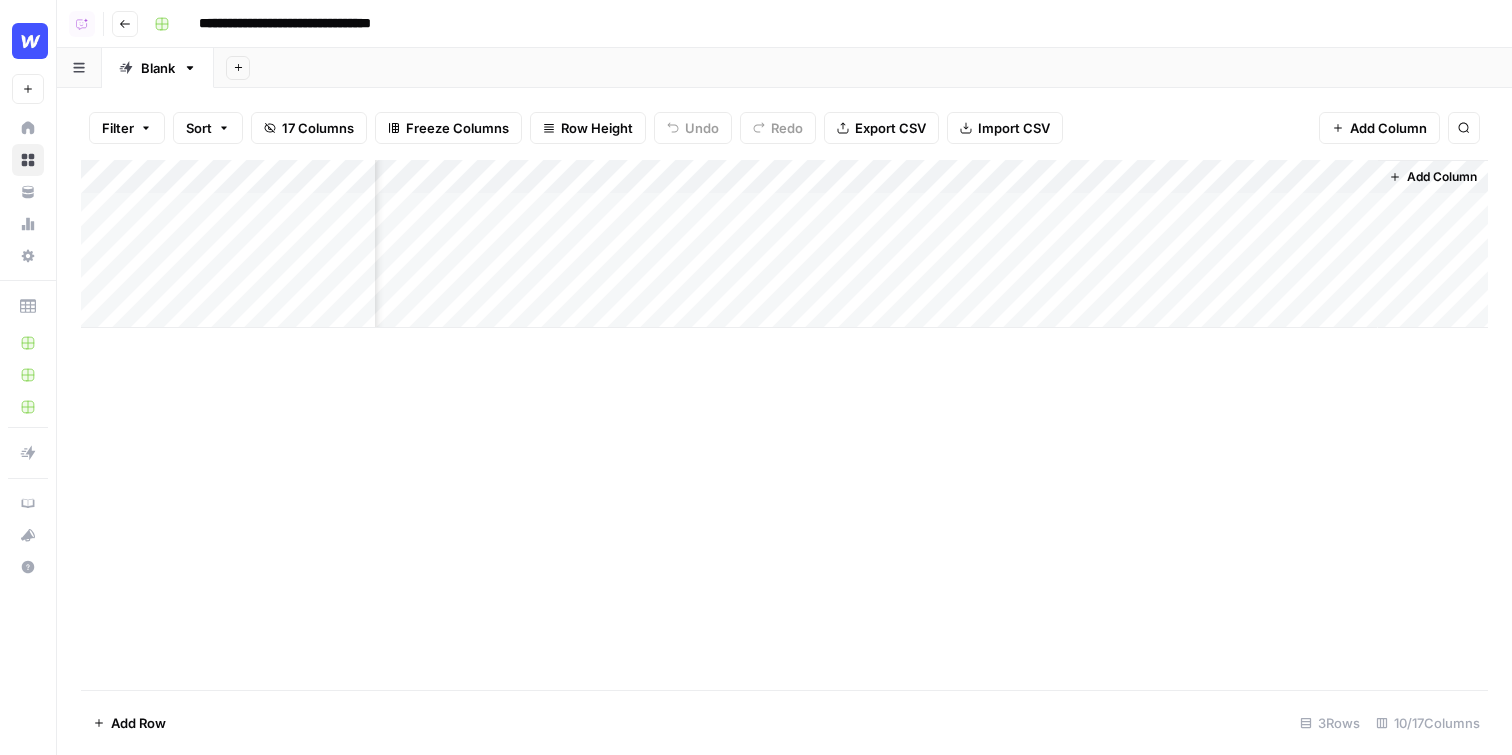 scroll, scrollTop: 0, scrollLeft: 482, axis: horizontal 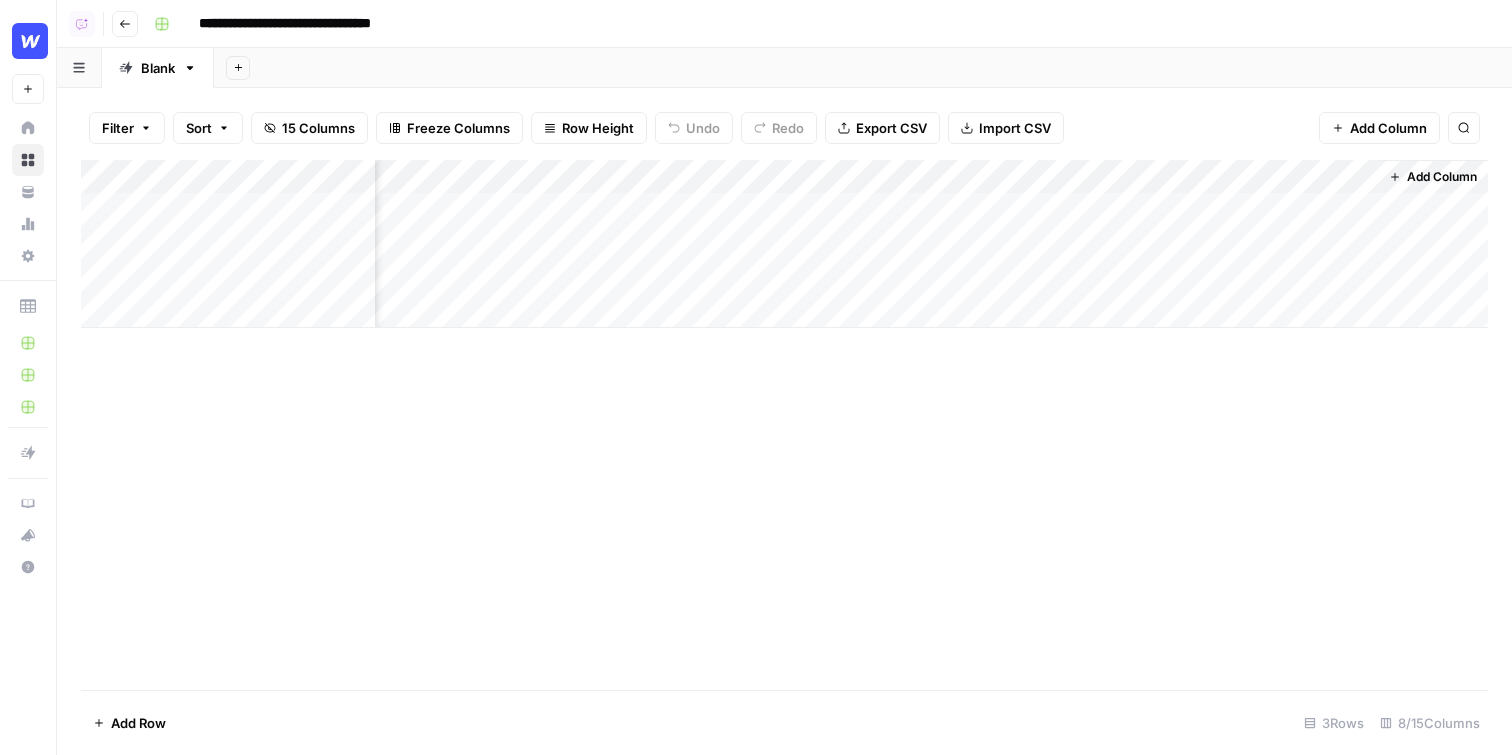 click on "Add Column" at bounding box center [784, 244] 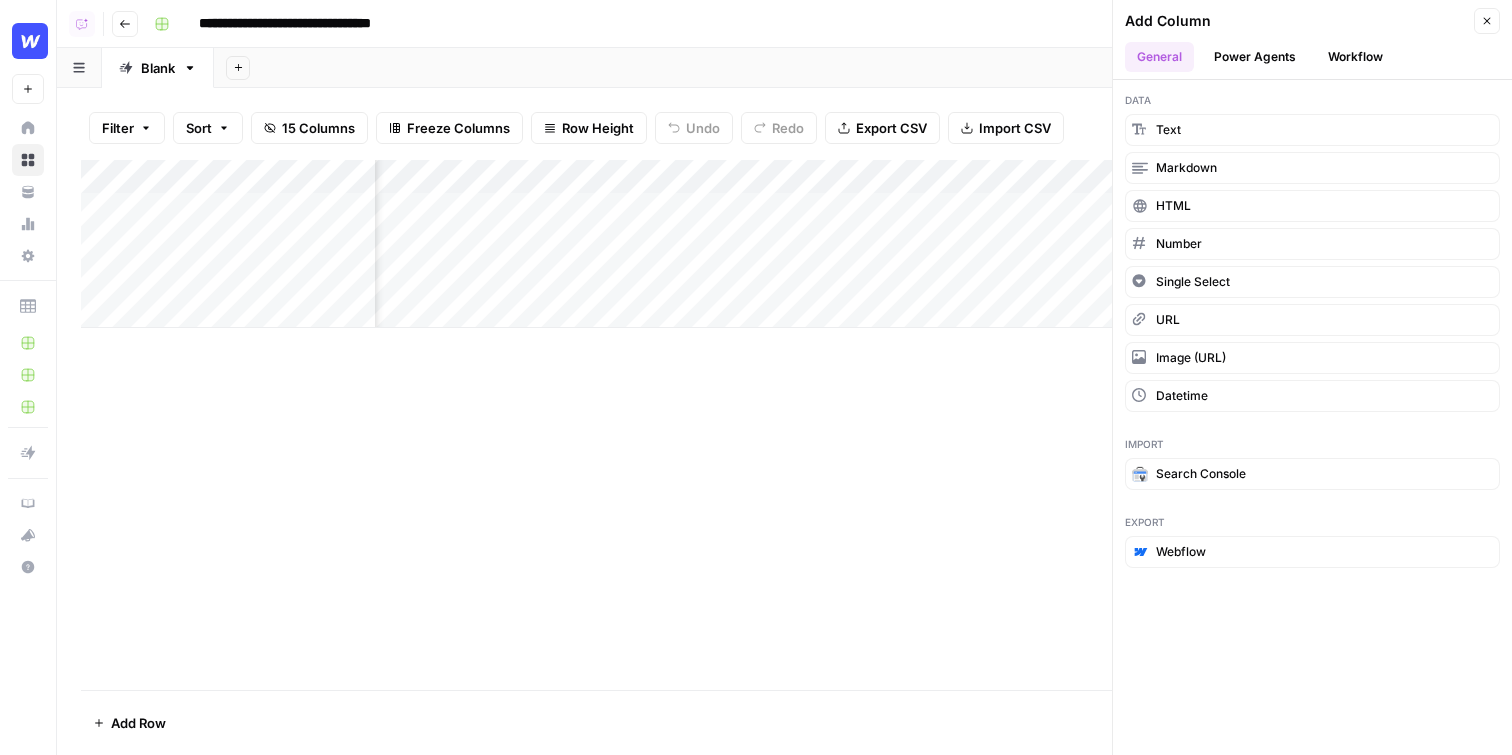 click on "Workflow" at bounding box center [1355, 57] 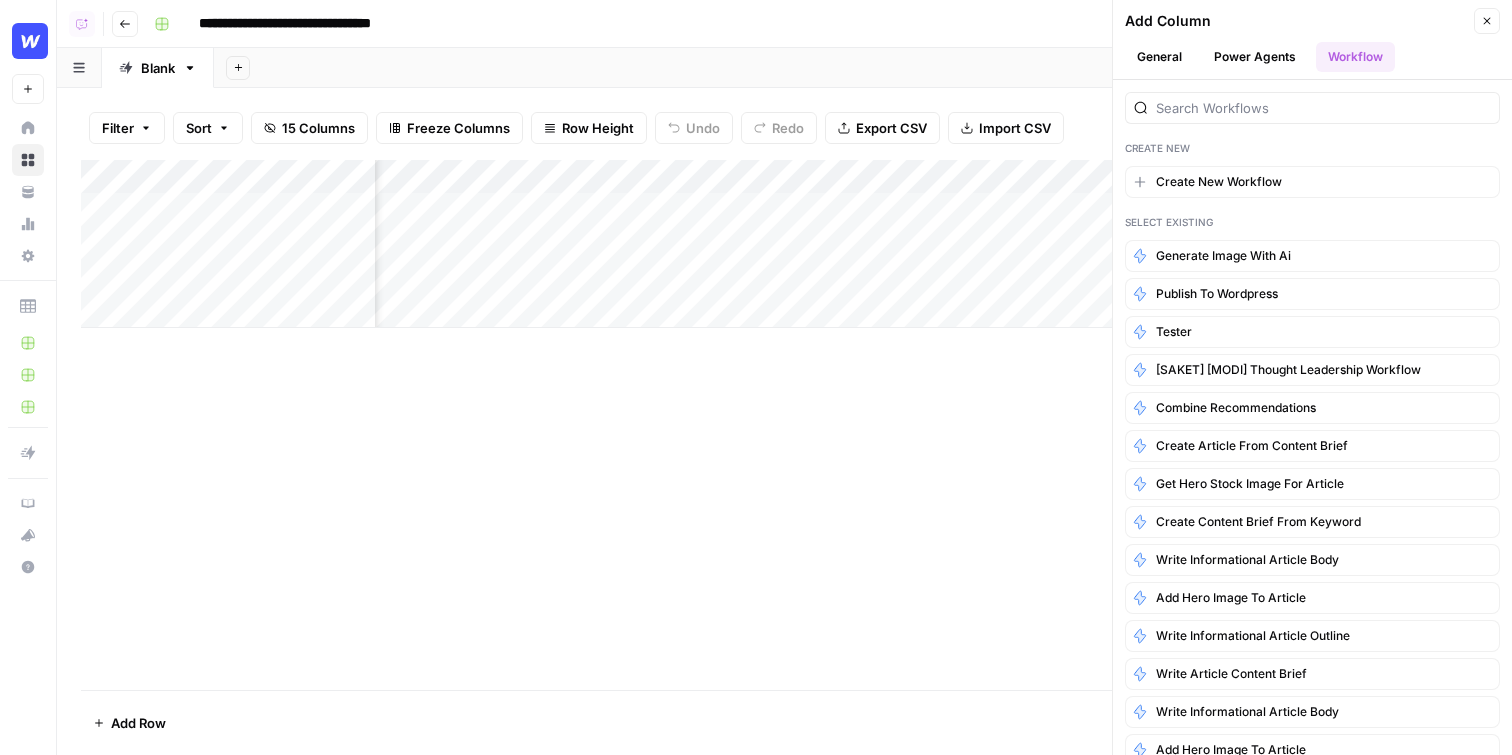 click on "Power Agents" at bounding box center [1255, 57] 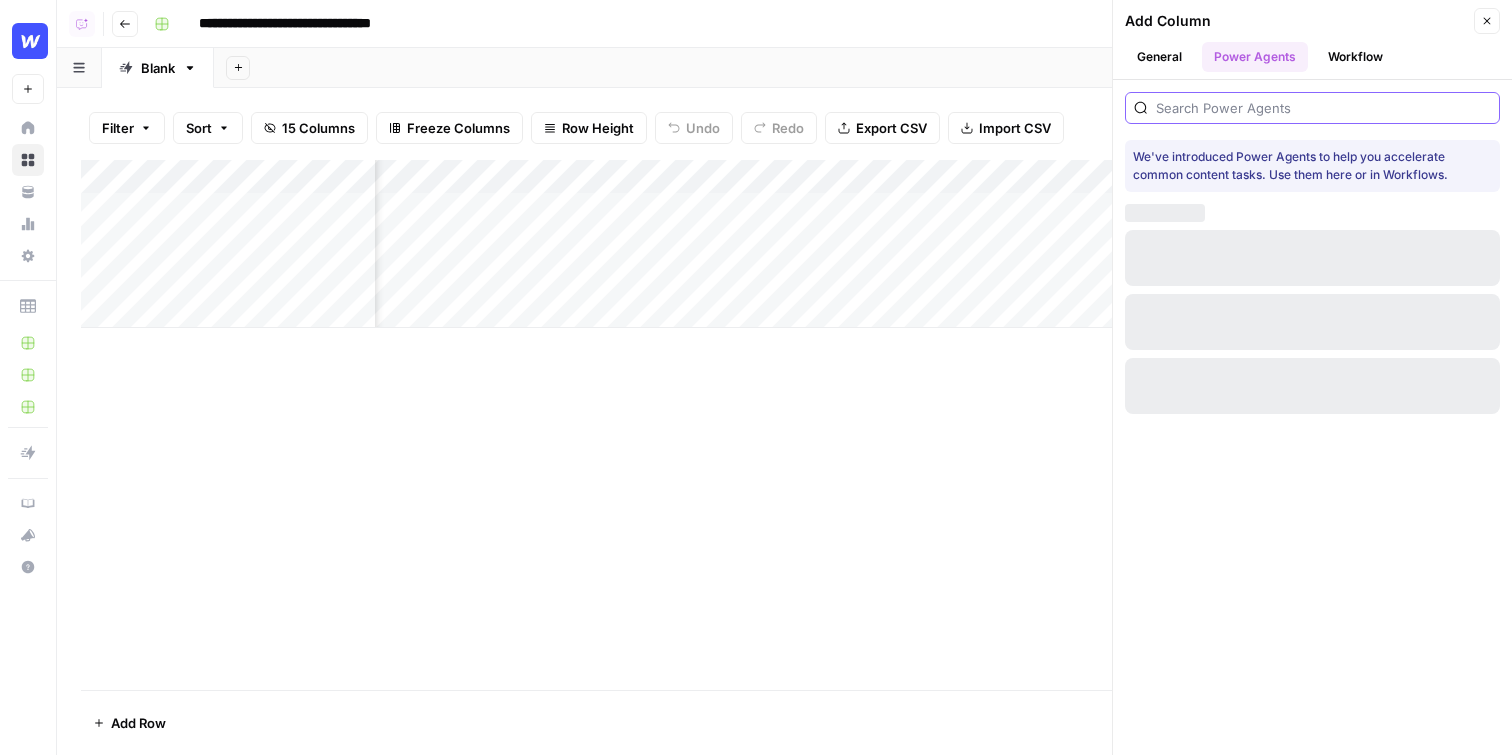 click at bounding box center (1323, 108) 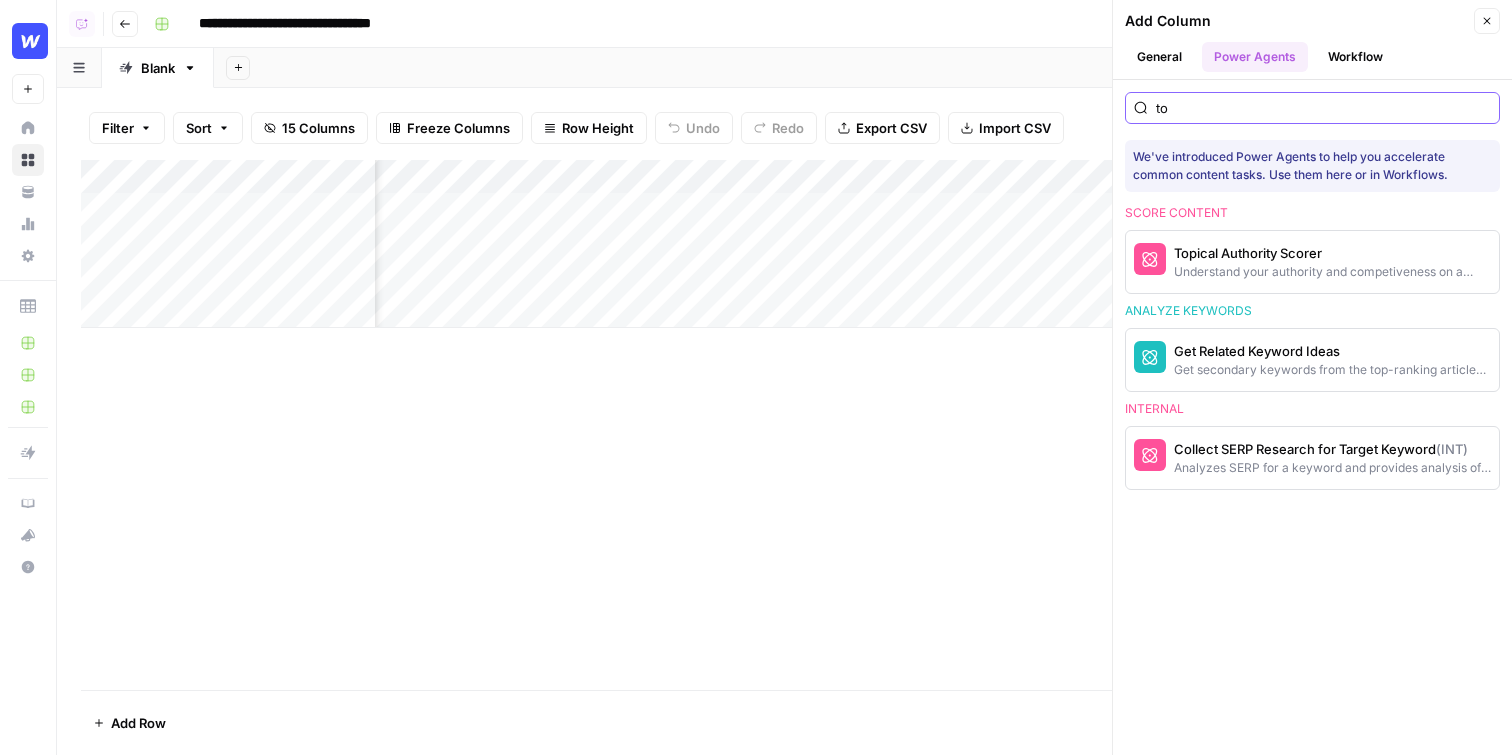 type on "t" 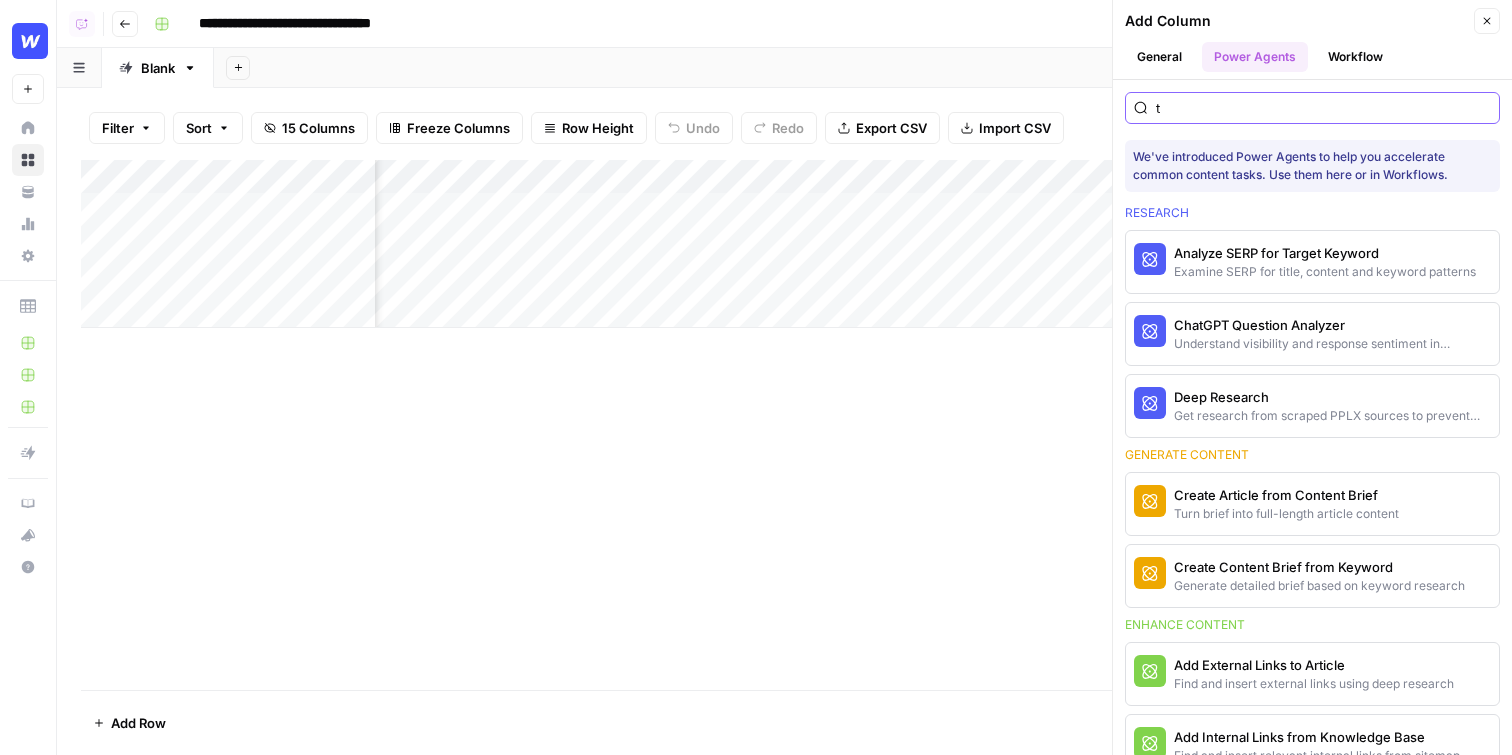 type 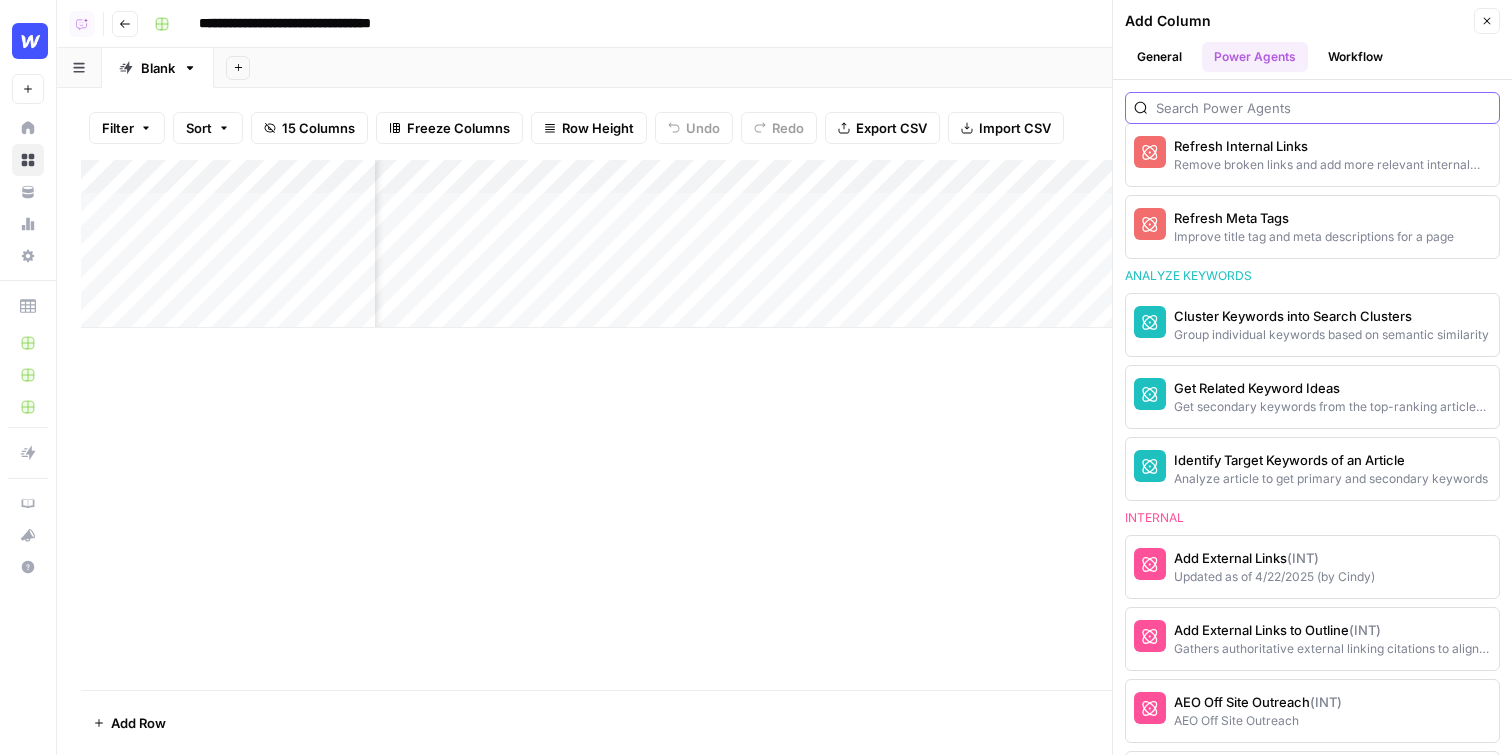 scroll, scrollTop: 1434, scrollLeft: 0, axis: vertical 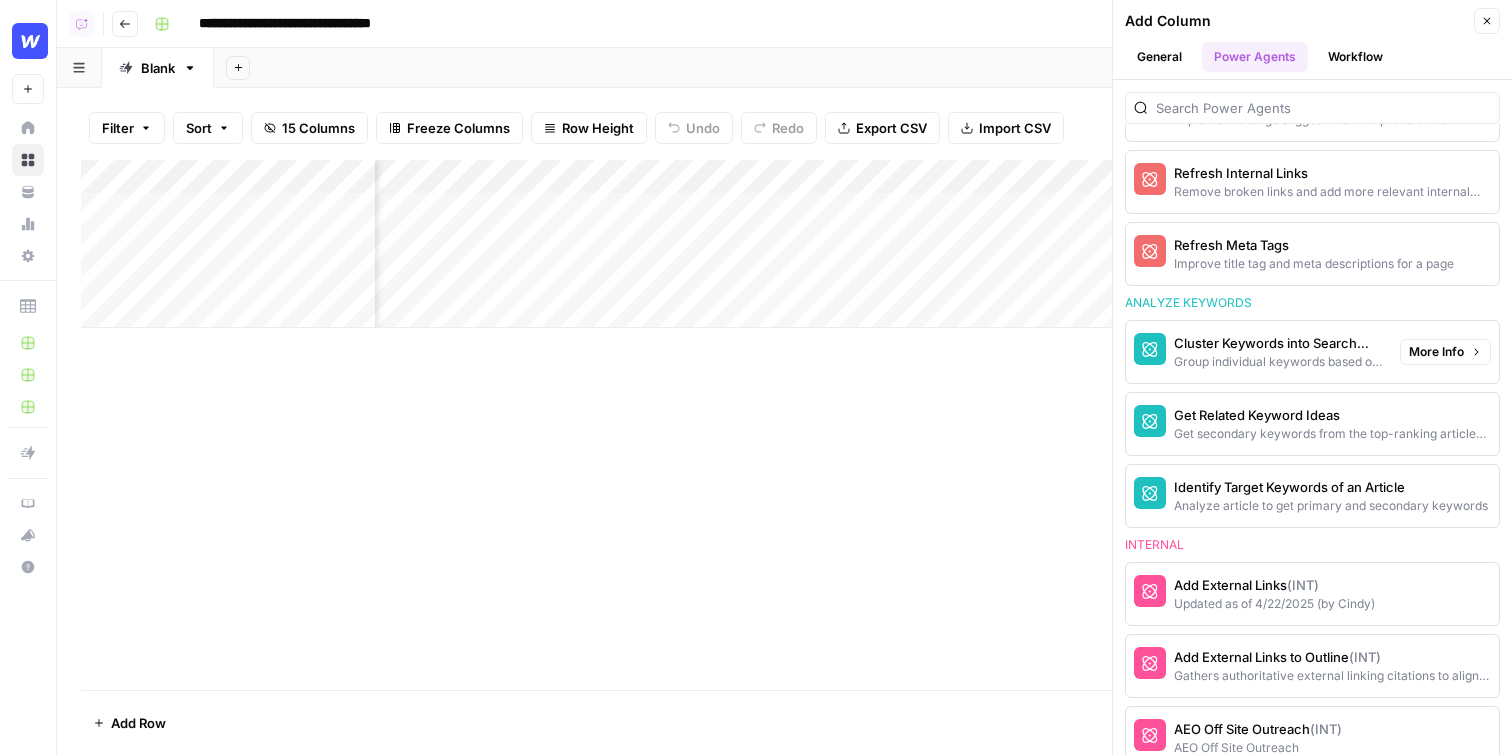 click on "More Info" at bounding box center [1436, 352] 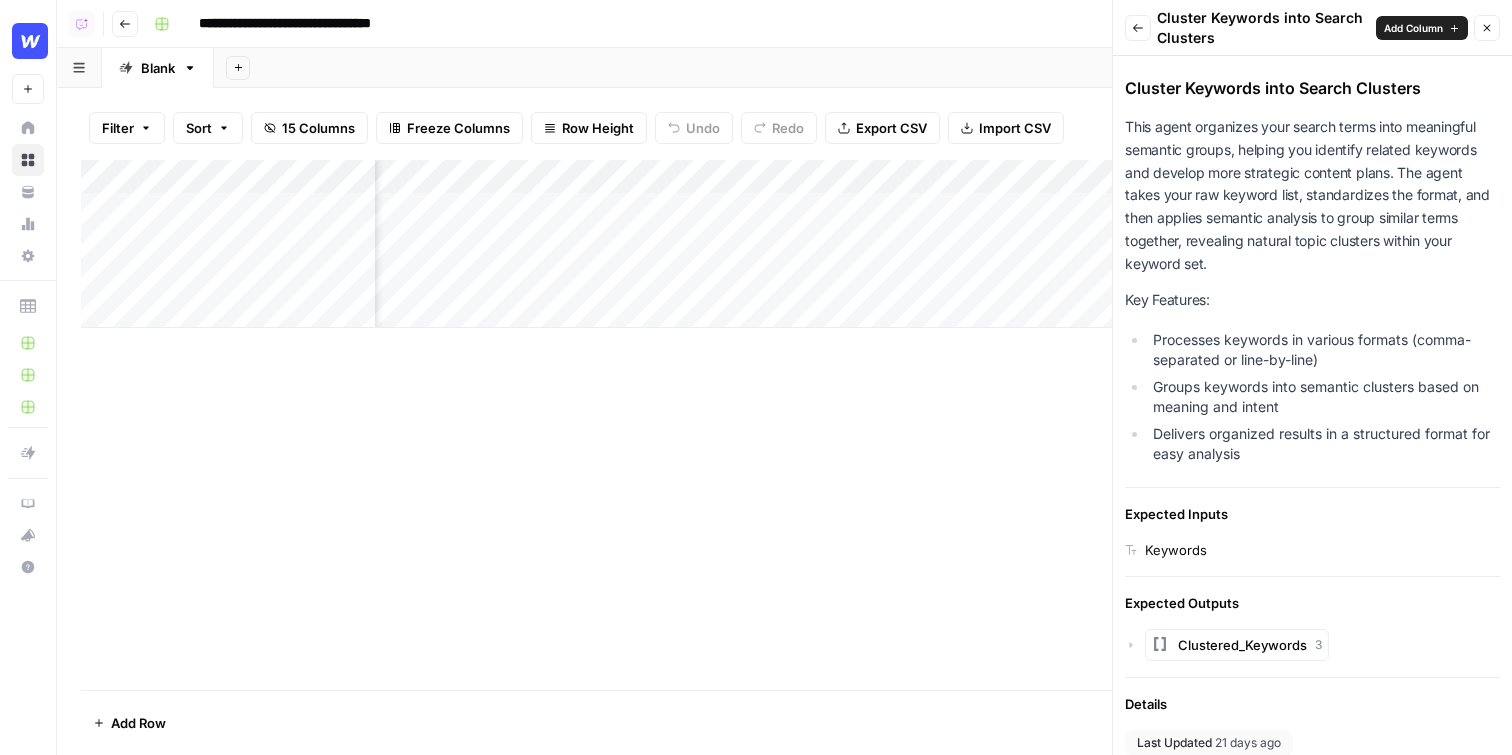 scroll, scrollTop: 34, scrollLeft: 0, axis: vertical 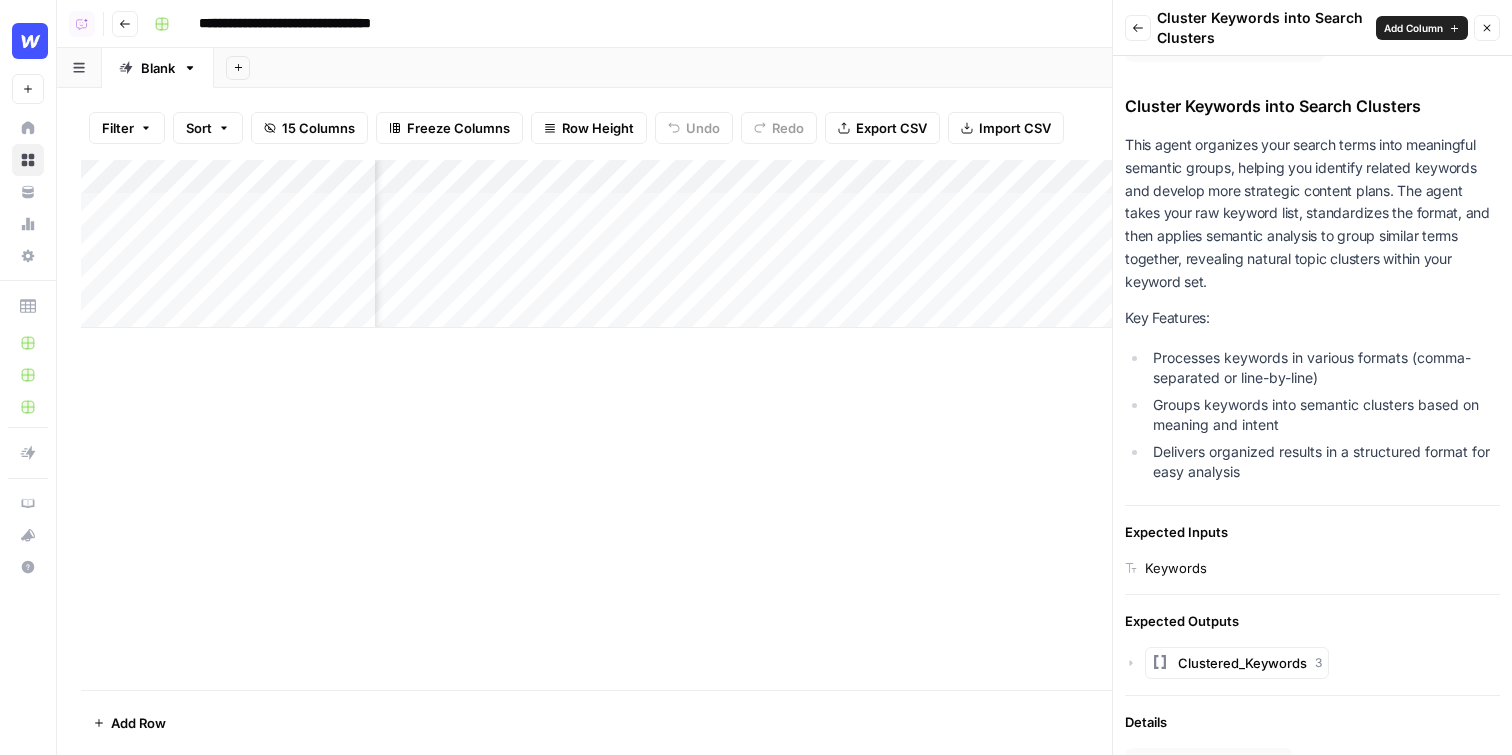 click on "Back" at bounding box center [1138, 28] 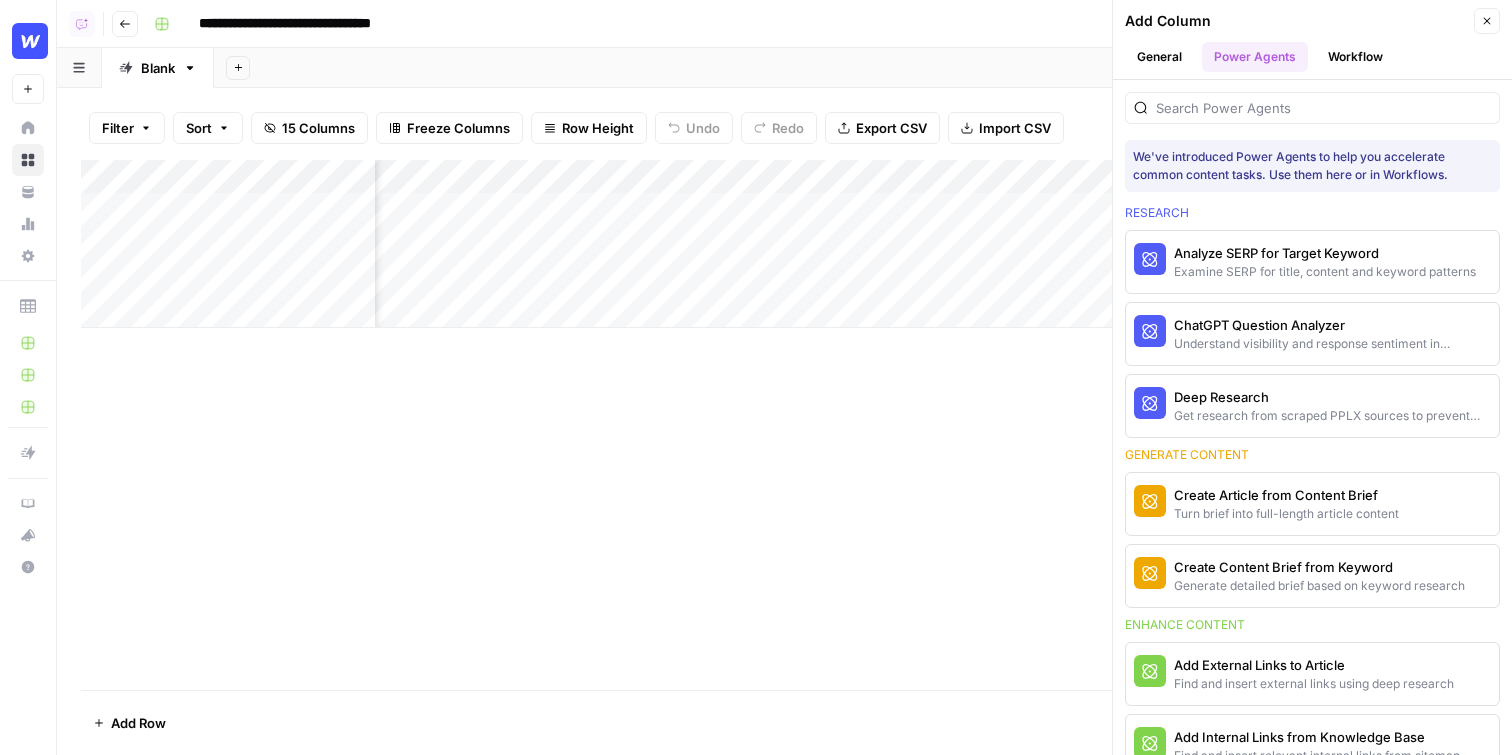 scroll, scrollTop: 0, scrollLeft: 0, axis: both 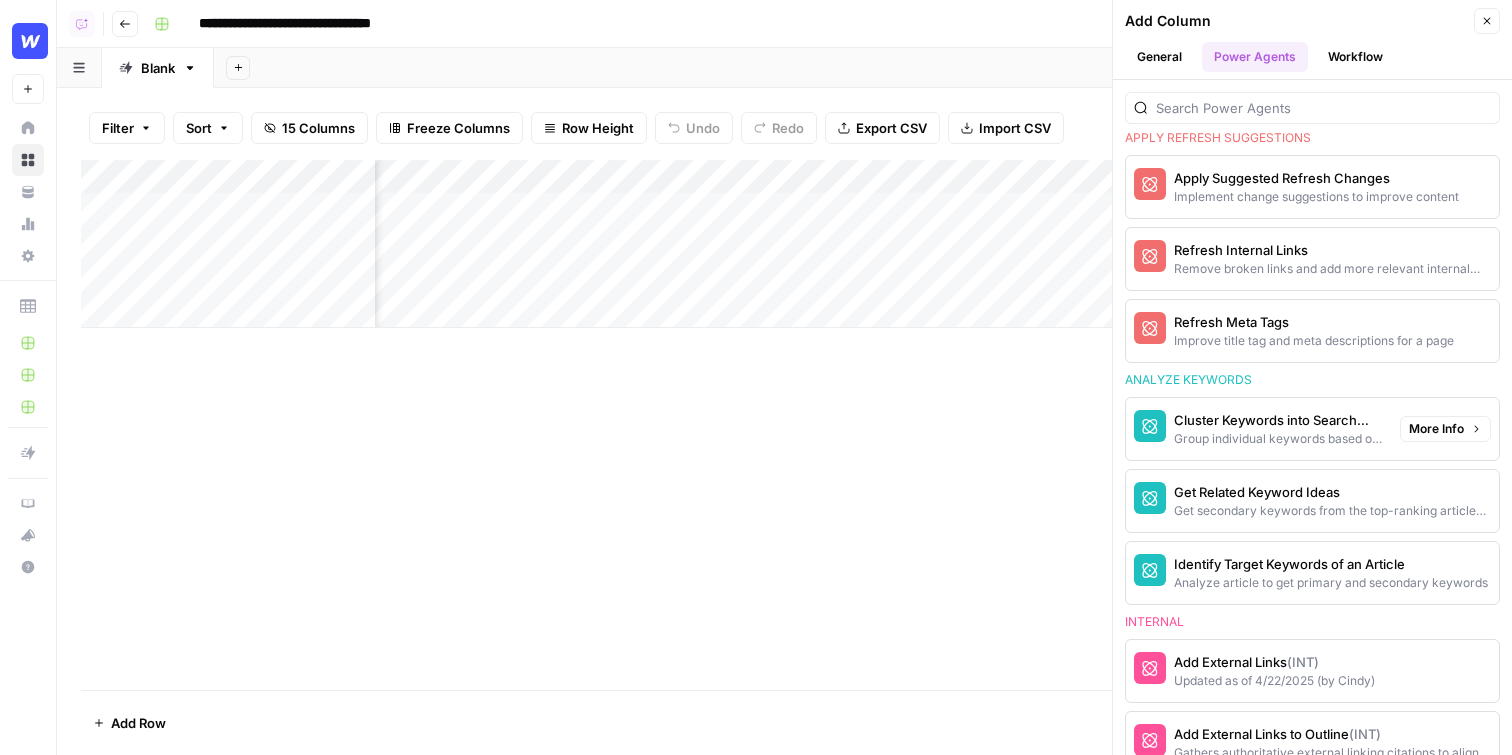 click on "More Info" at bounding box center [1436, 429] 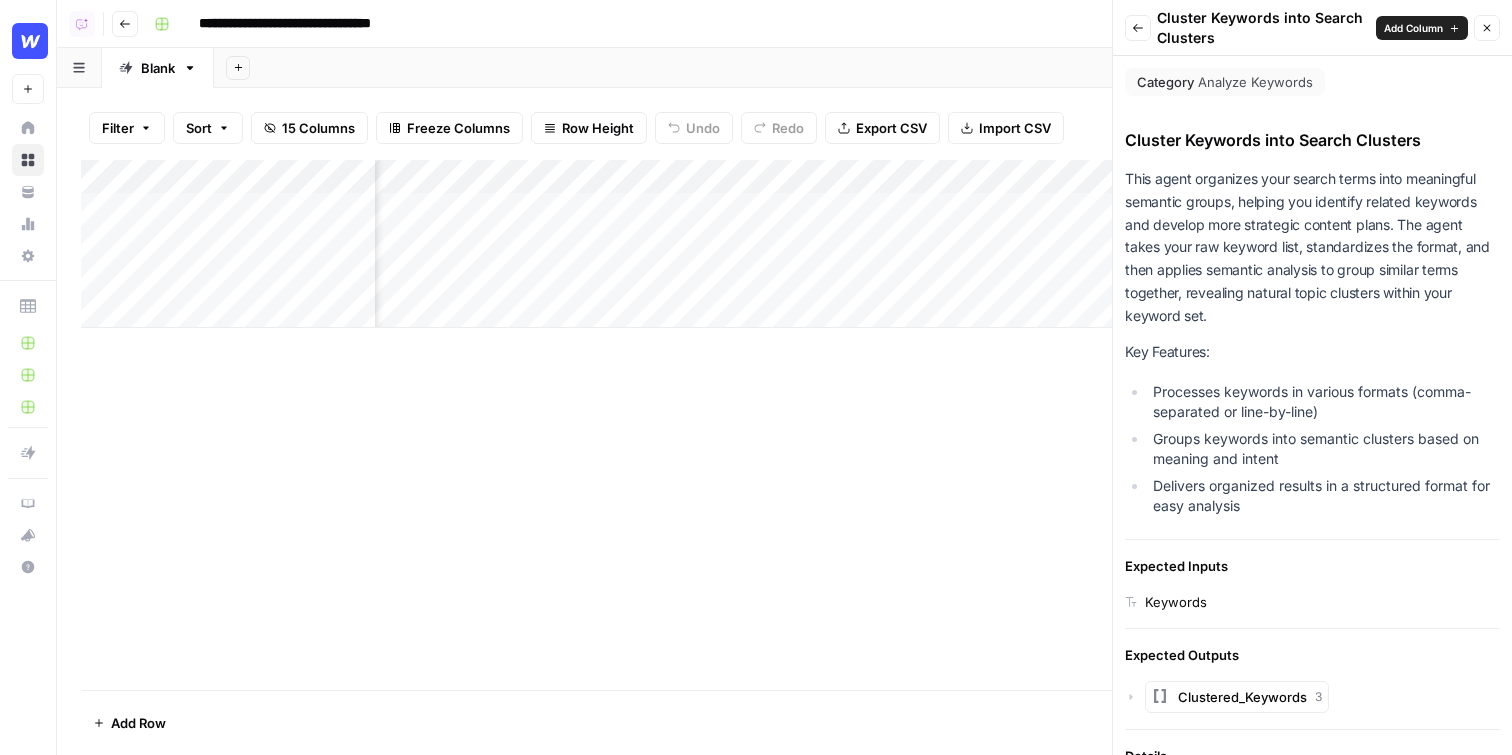 click 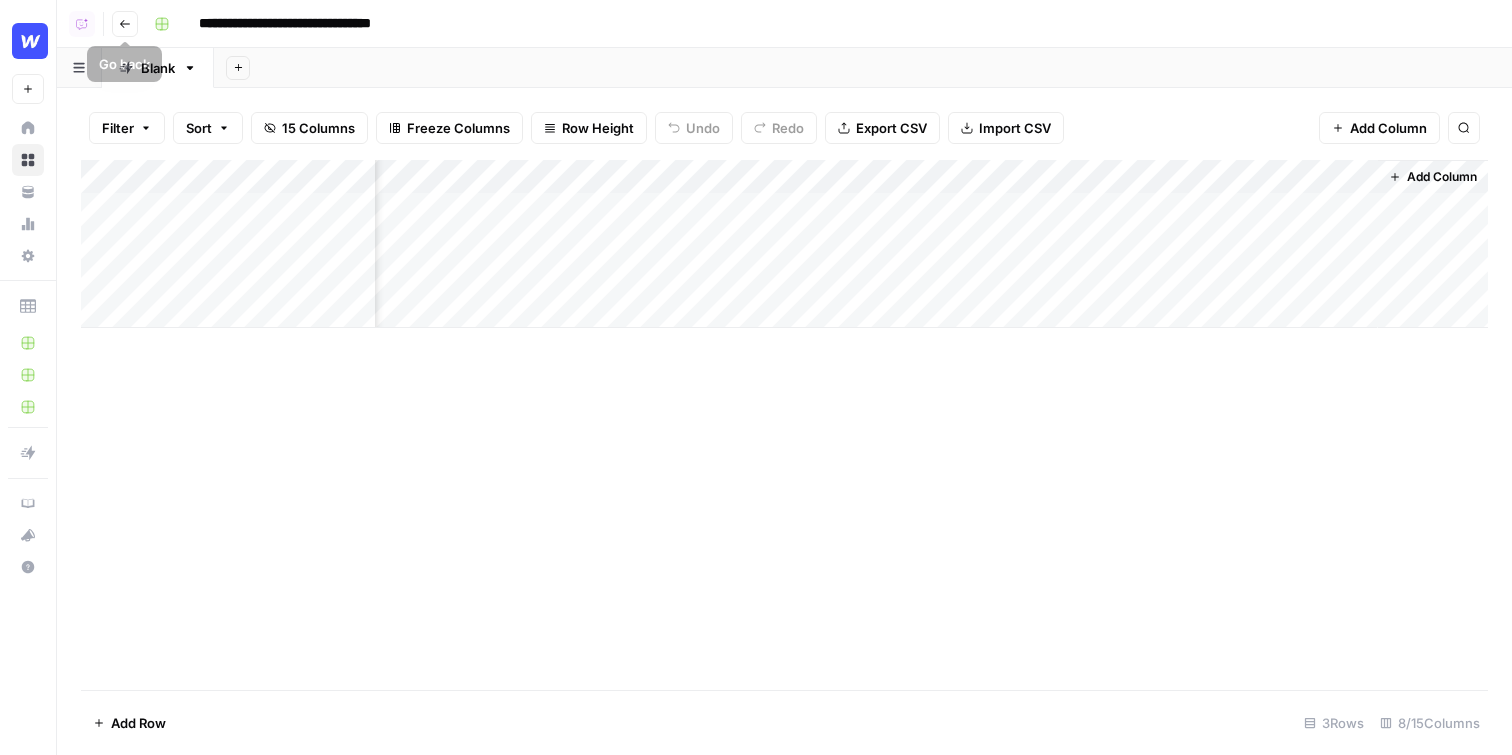 click 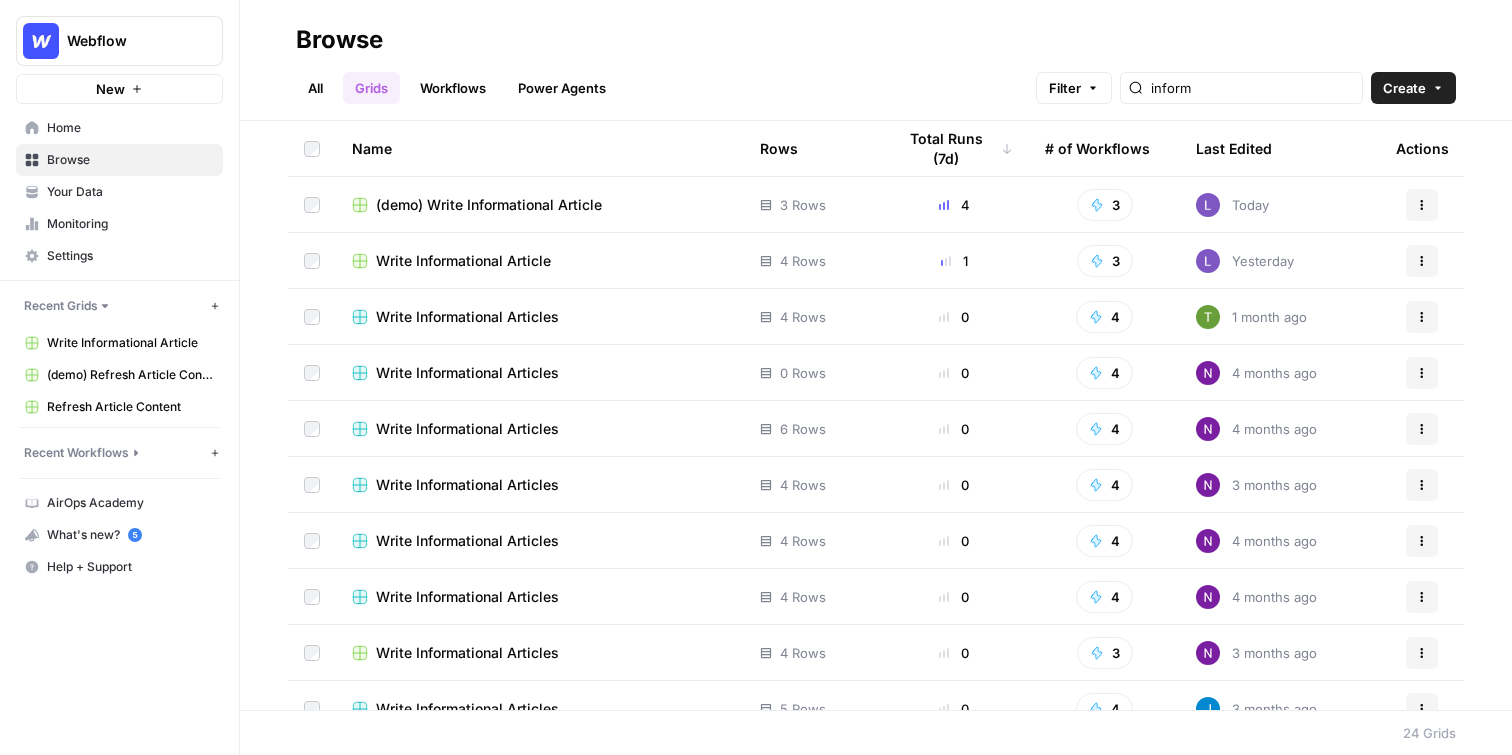 click on "Workflows" at bounding box center (453, 88) 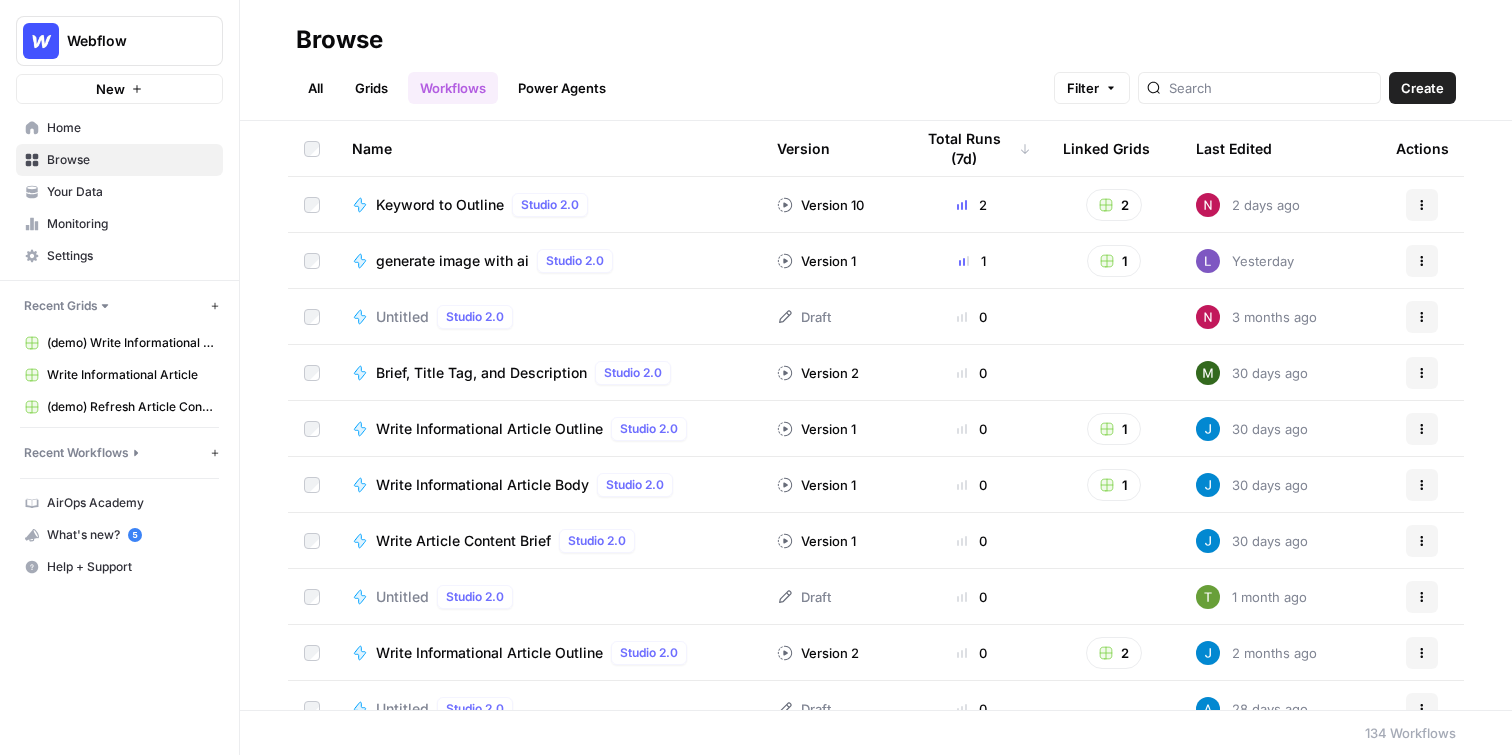 click on "Workflows" at bounding box center (453, 88) 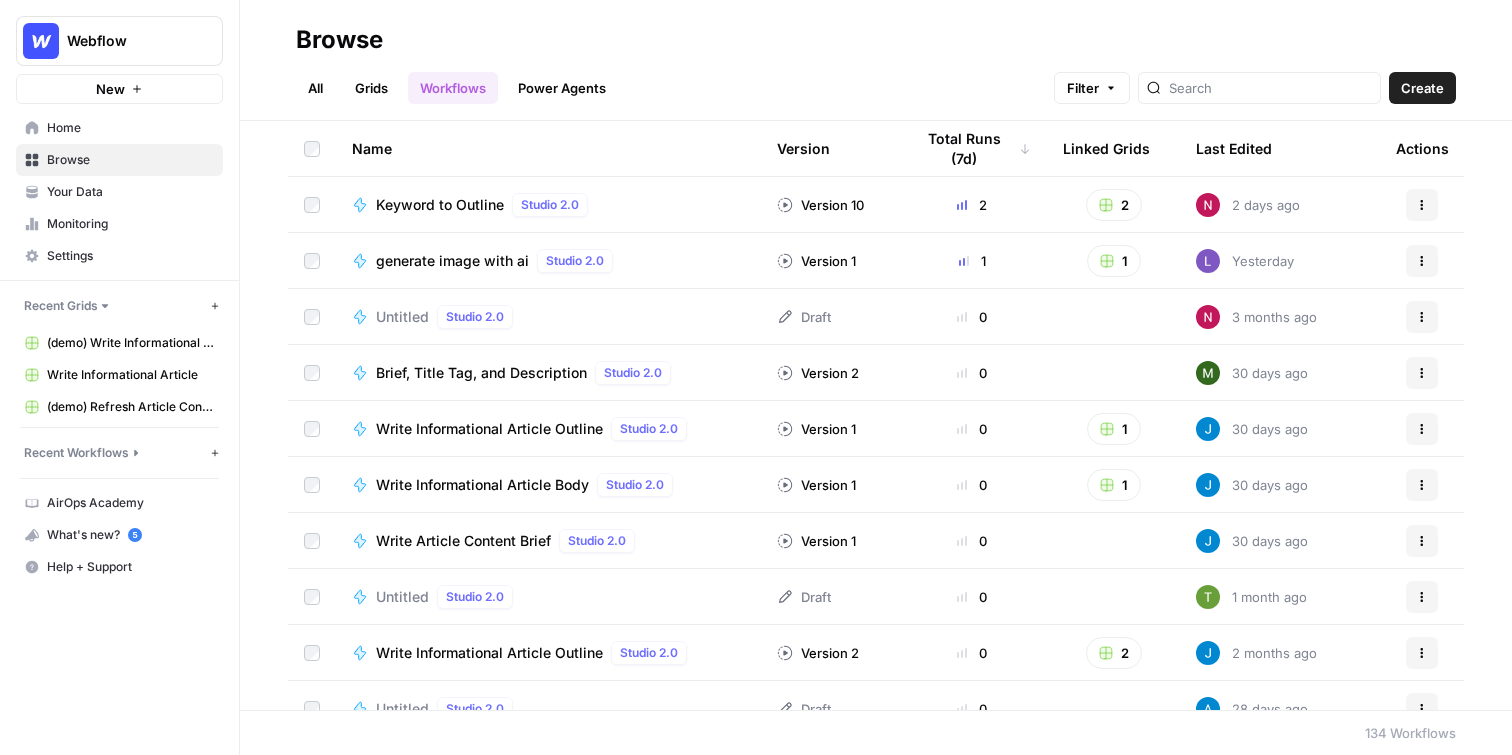 click on "Create" at bounding box center (1422, 88) 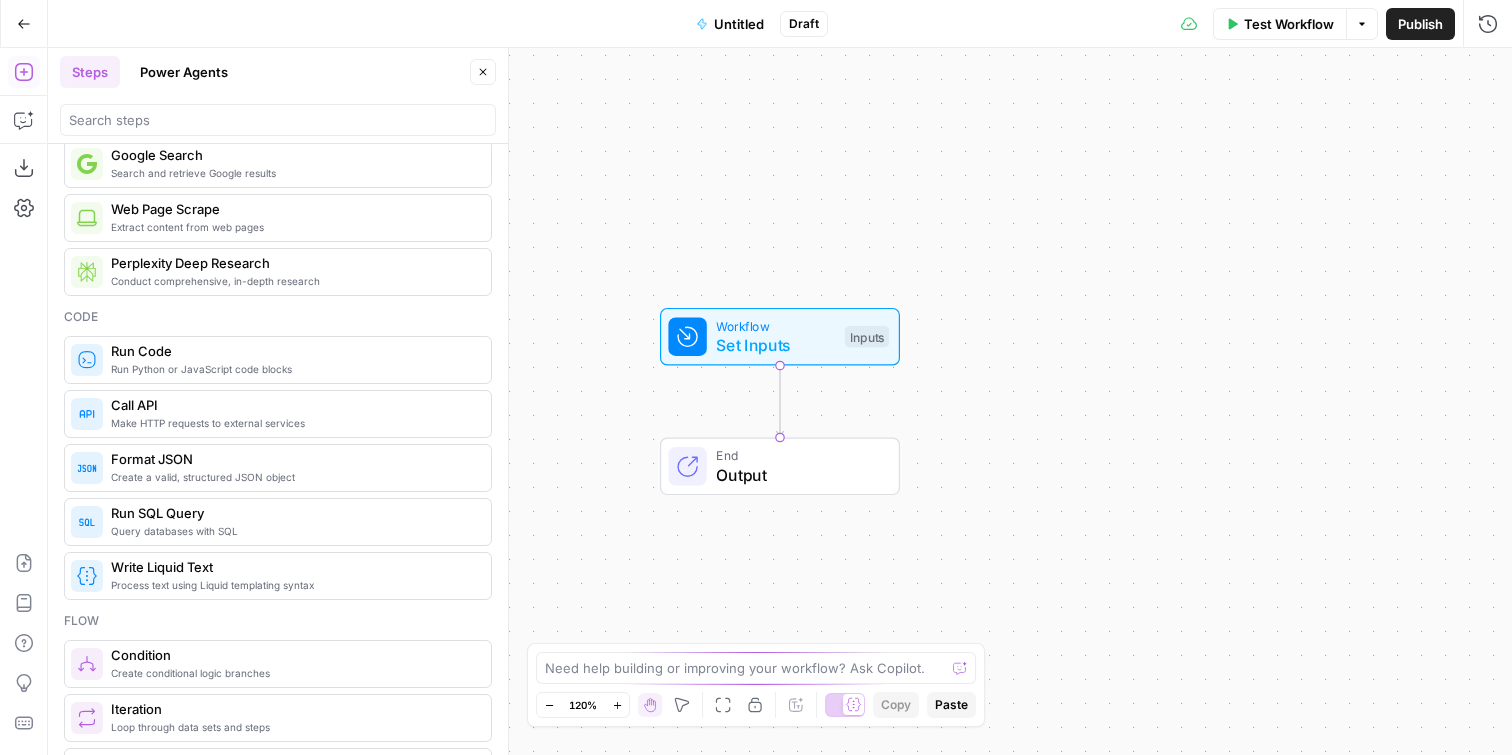 scroll, scrollTop: 0, scrollLeft: 0, axis: both 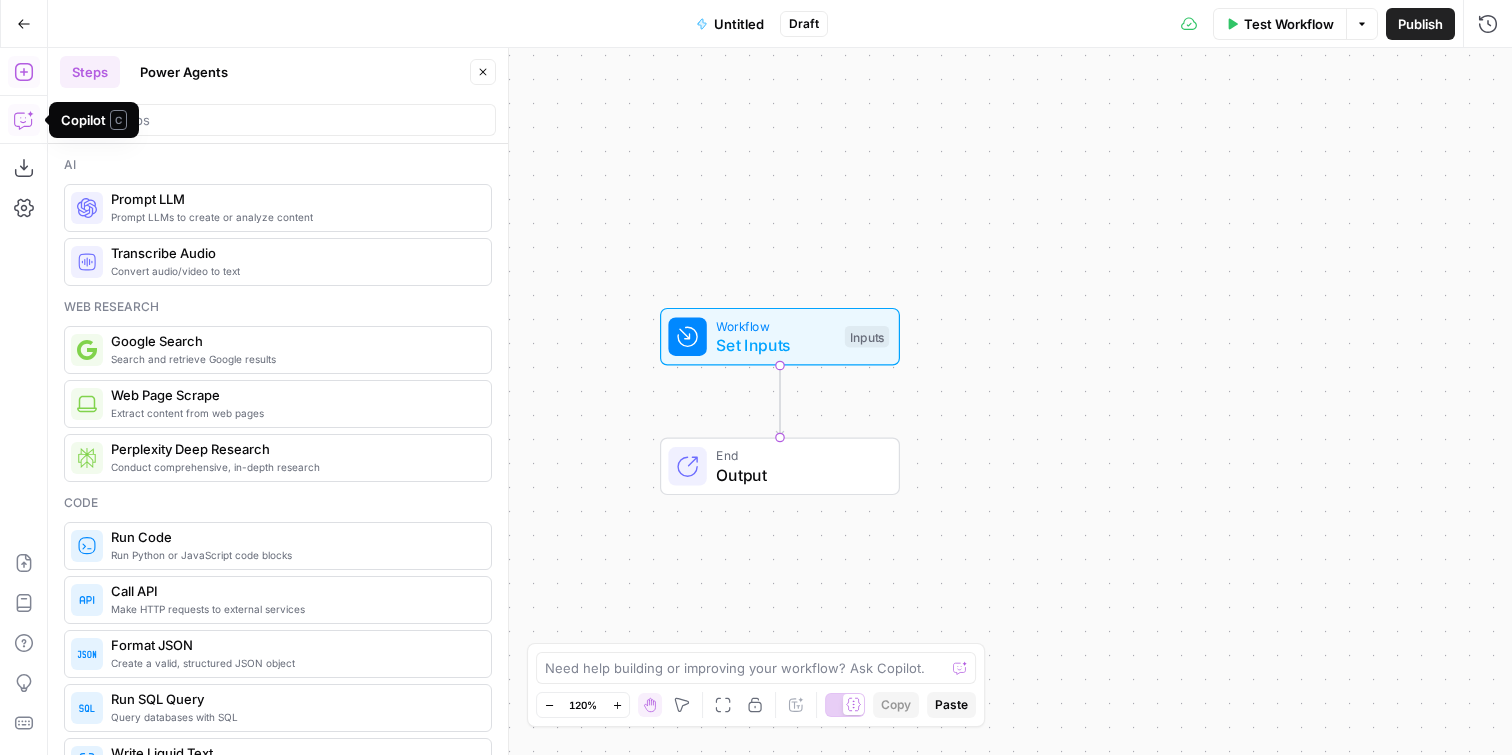 click 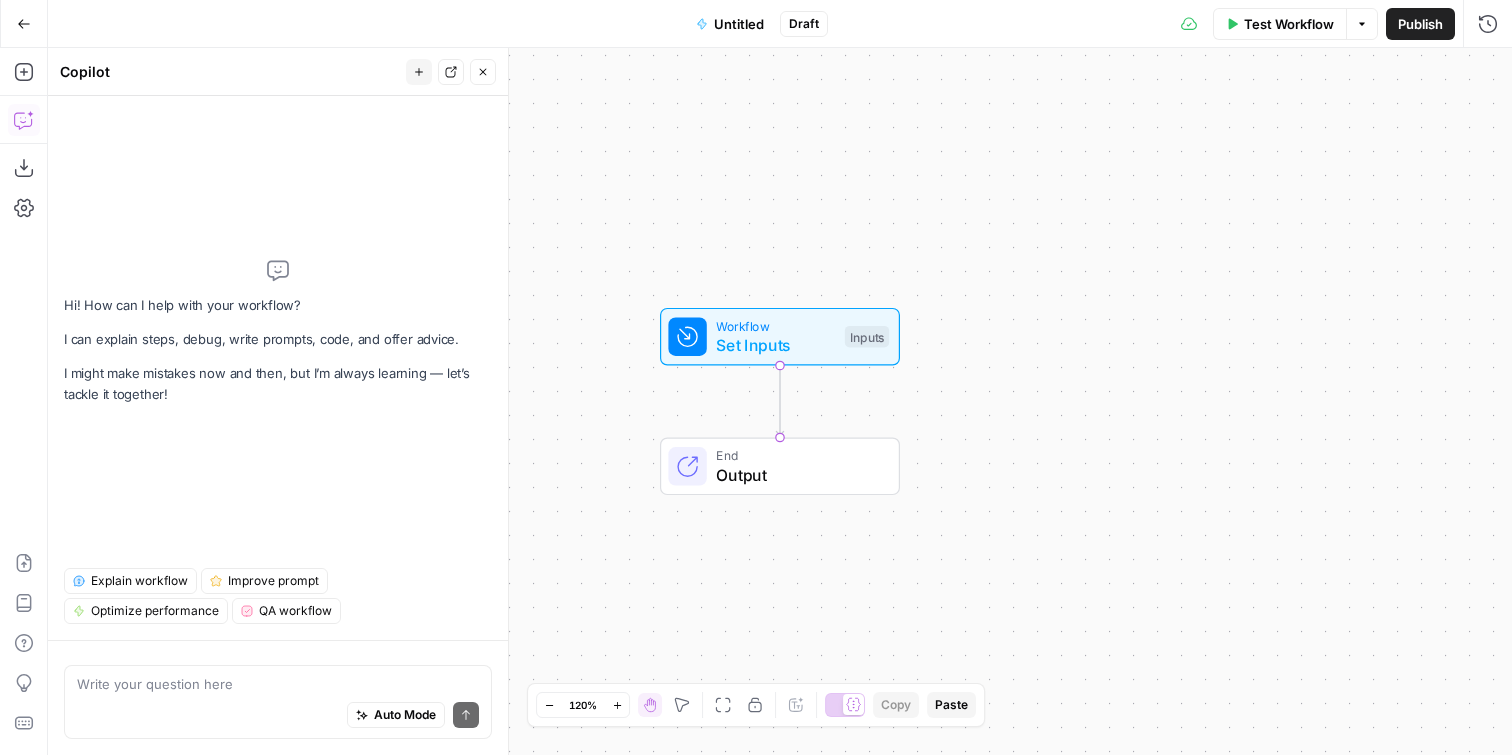 click on "Auto Mode Send" at bounding box center (278, 716) 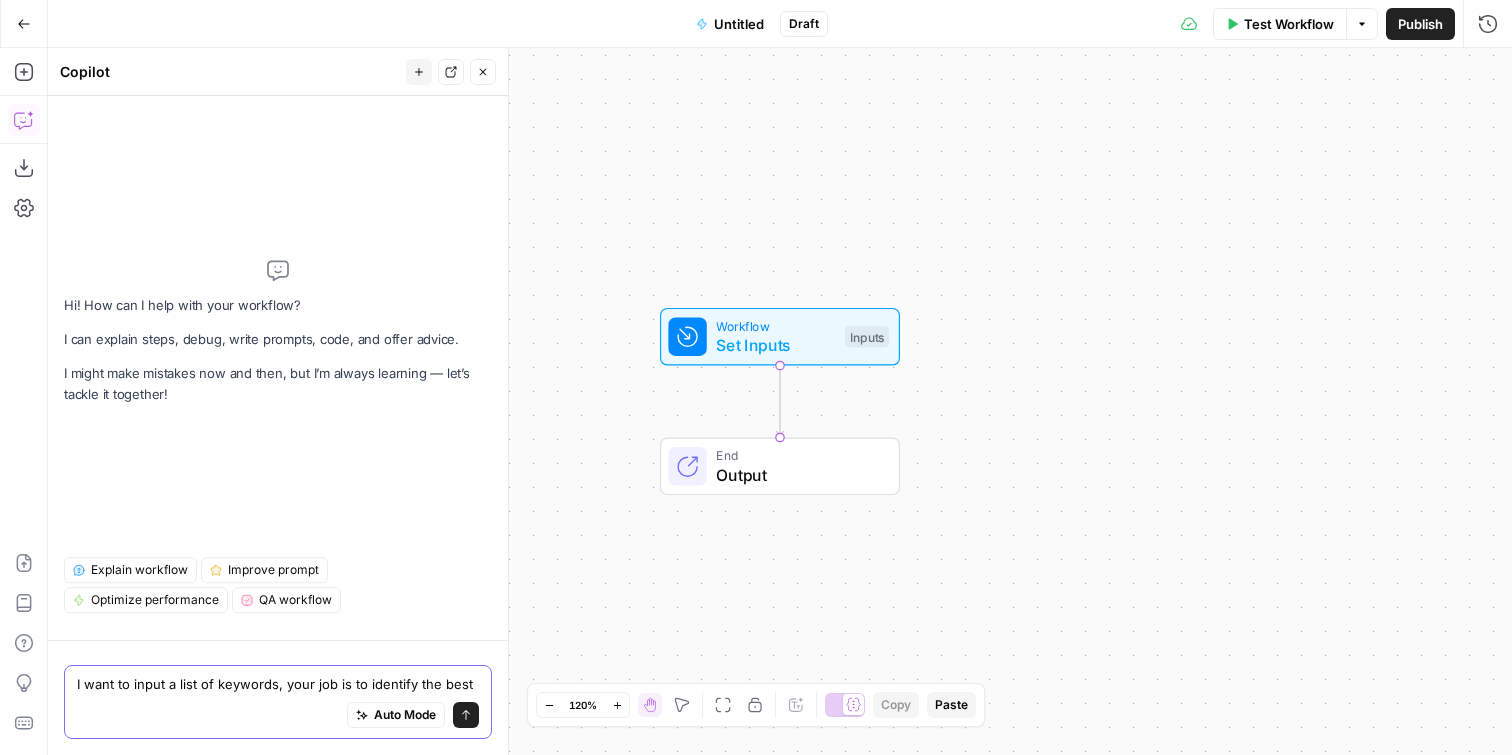 scroll, scrollTop: 0, scrollLeft: 0, axis: both 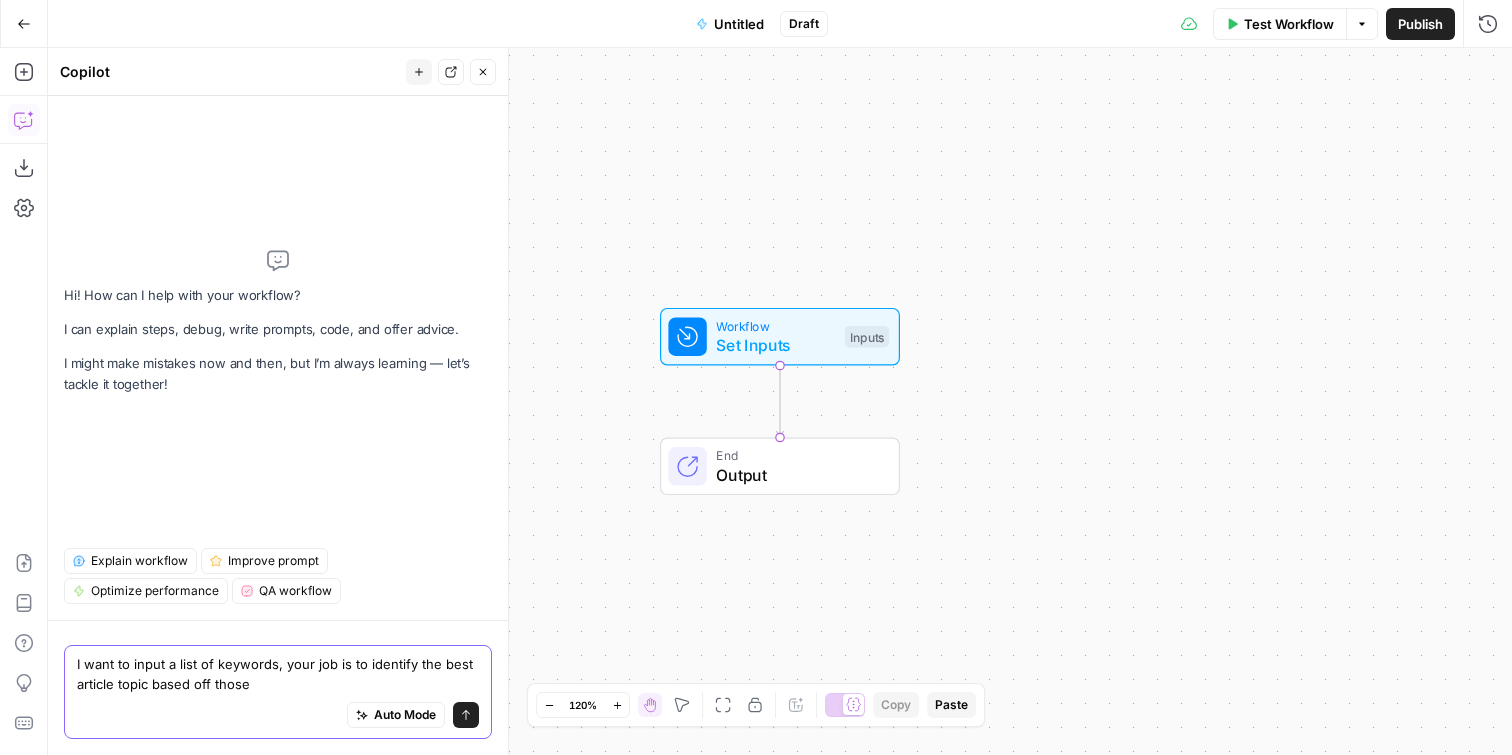 type on "I want to input a list of keywords, your job is to identify the best article topic based off those" 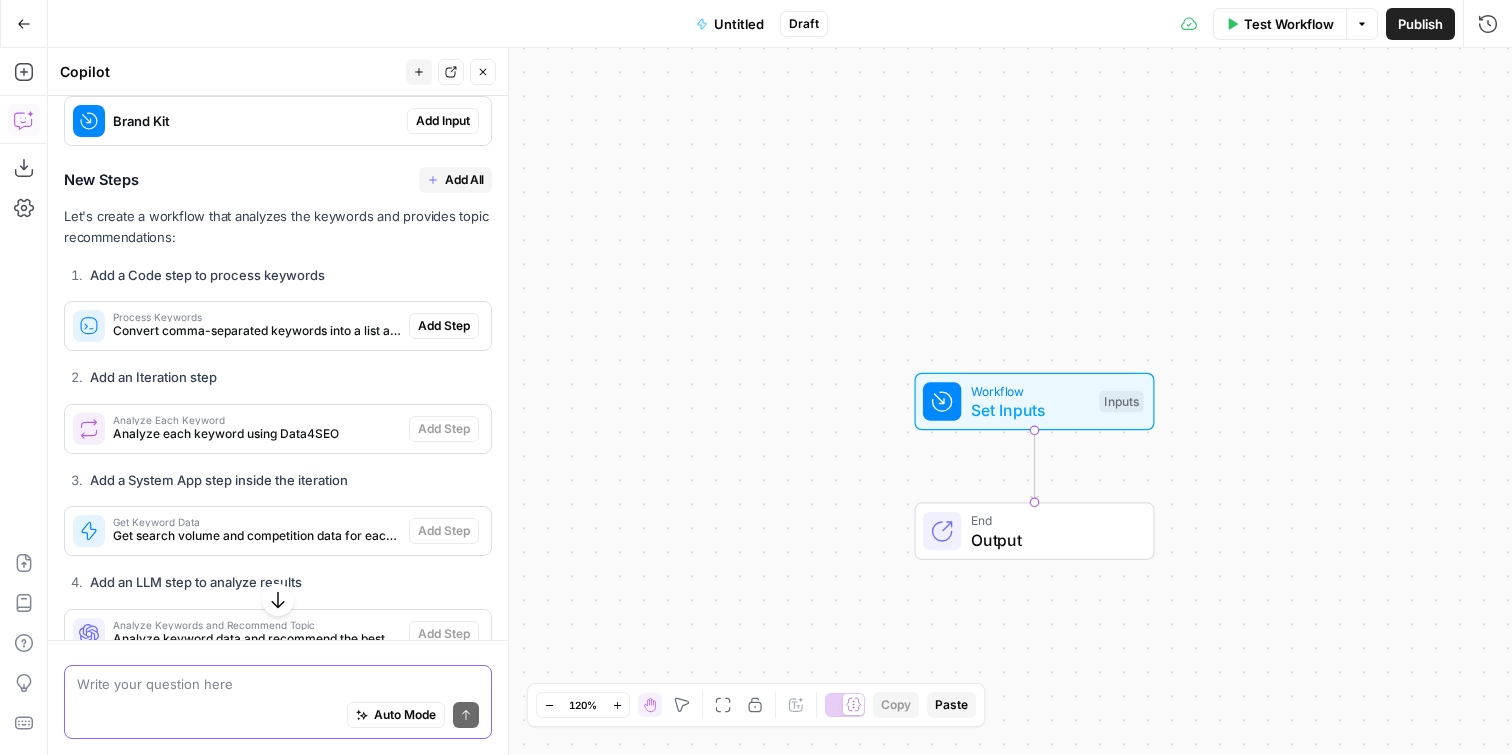 scroll, scrollTop: 656, scrollLeft: 0, axis: vertical 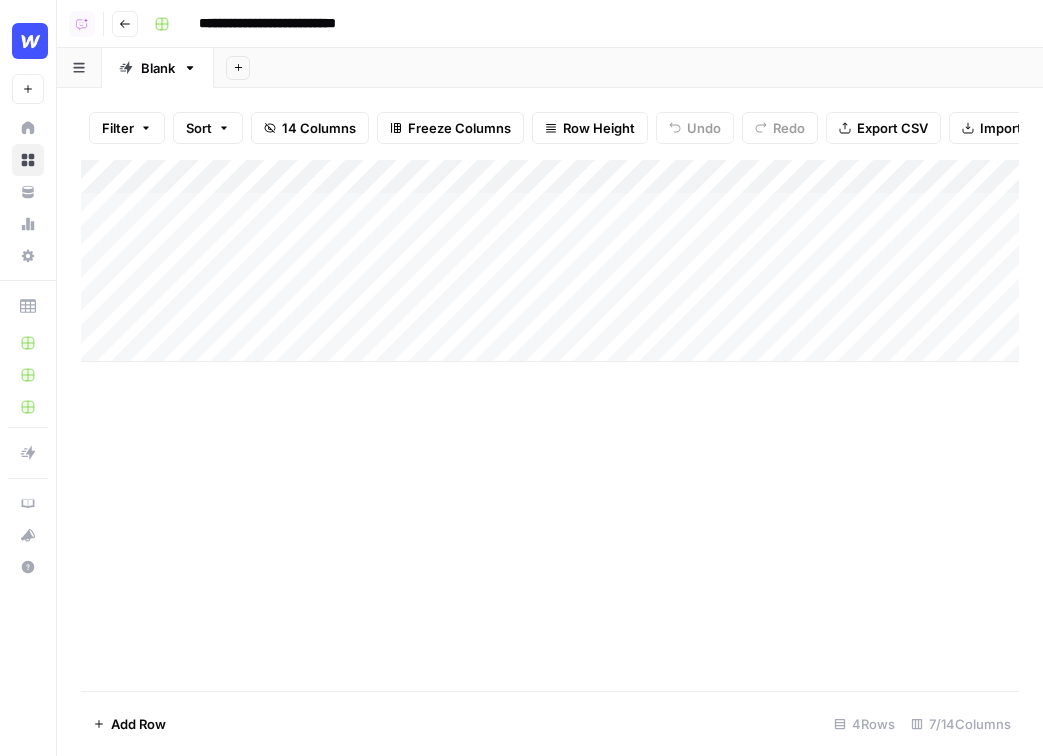 click on "Copilot" at bounding box center [82, 24] 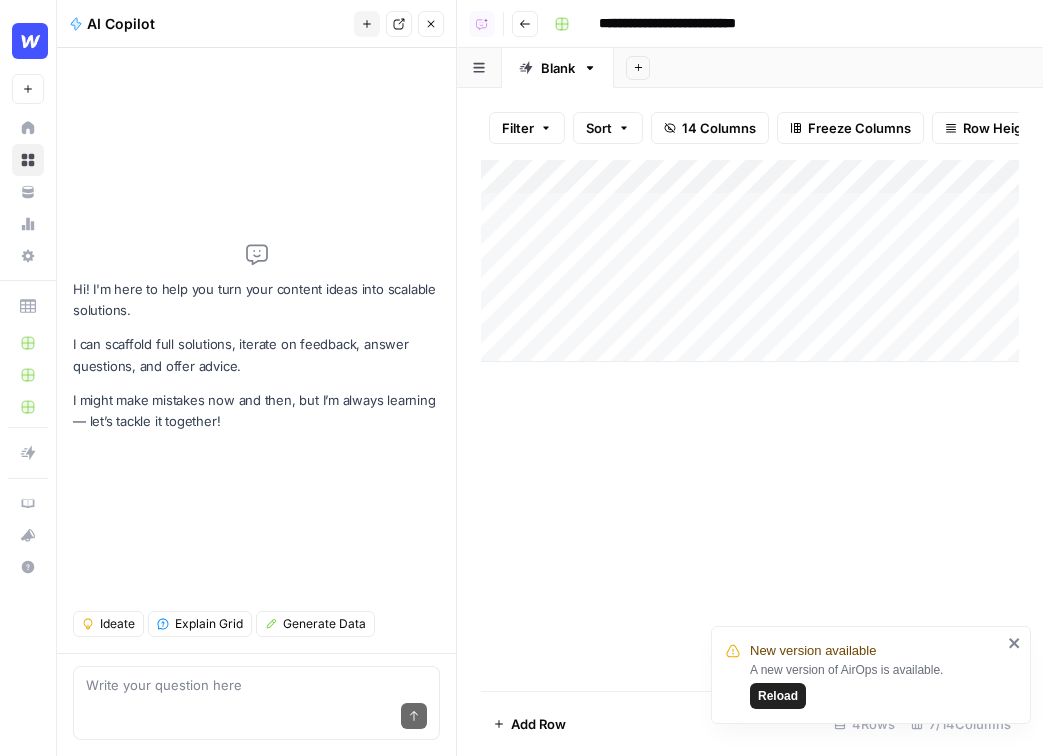 click on "Send" at bounding box center (256, 717) 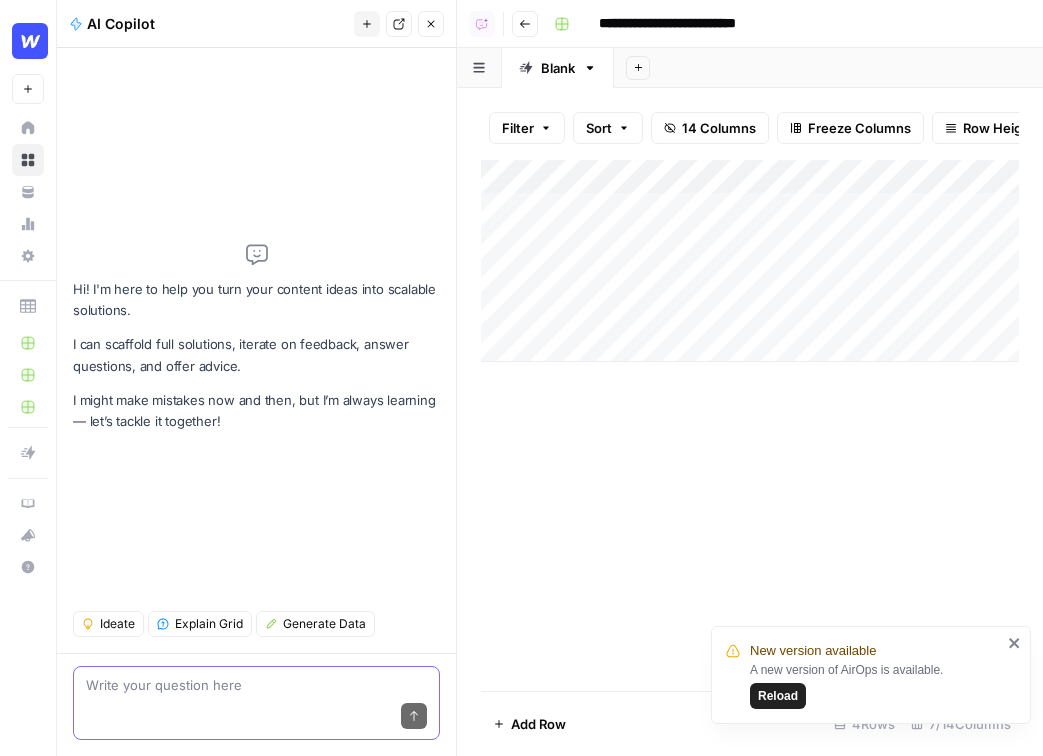 paste on "Is it correct that all Webflow database fields need to be filled, even if they are not mandatory?" 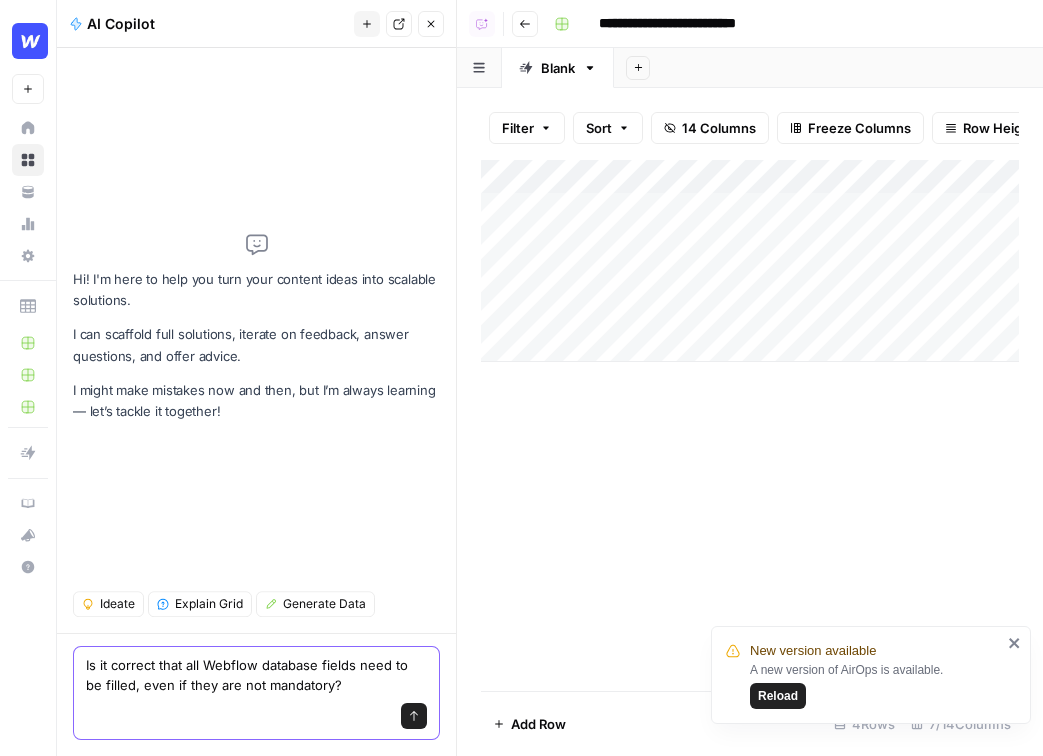 type 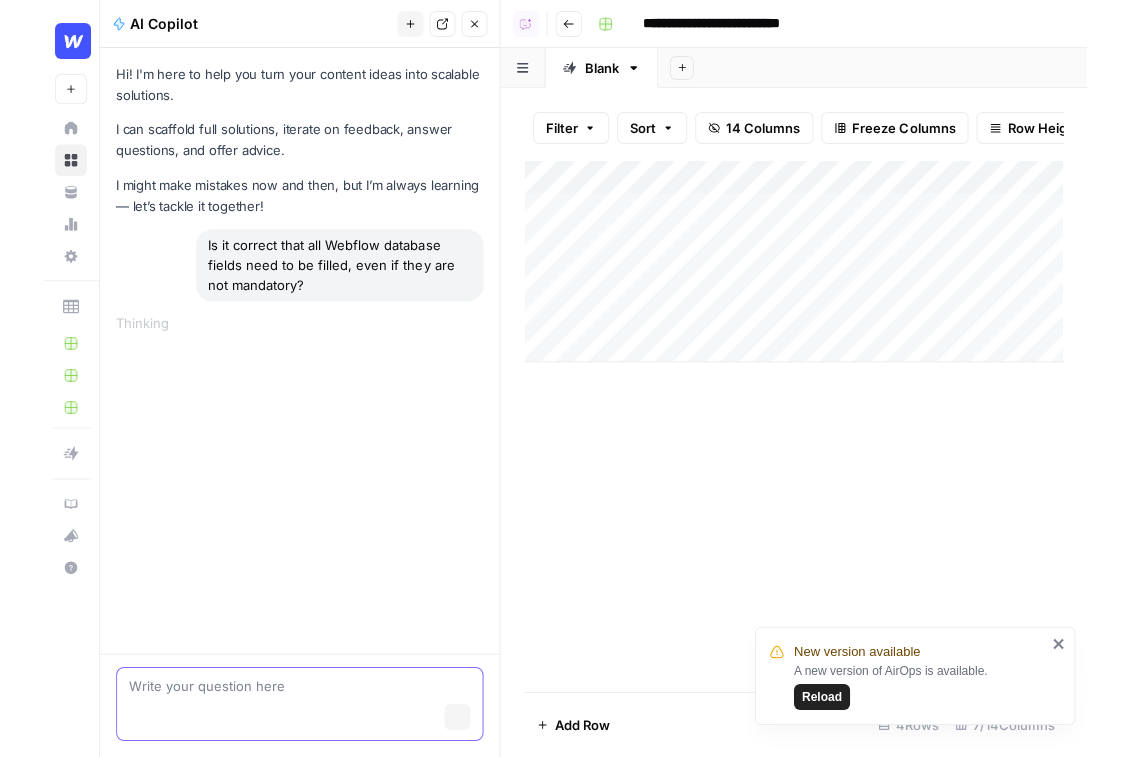 scroll, scrollTop: 0, scrollLeft: 0, axis: both 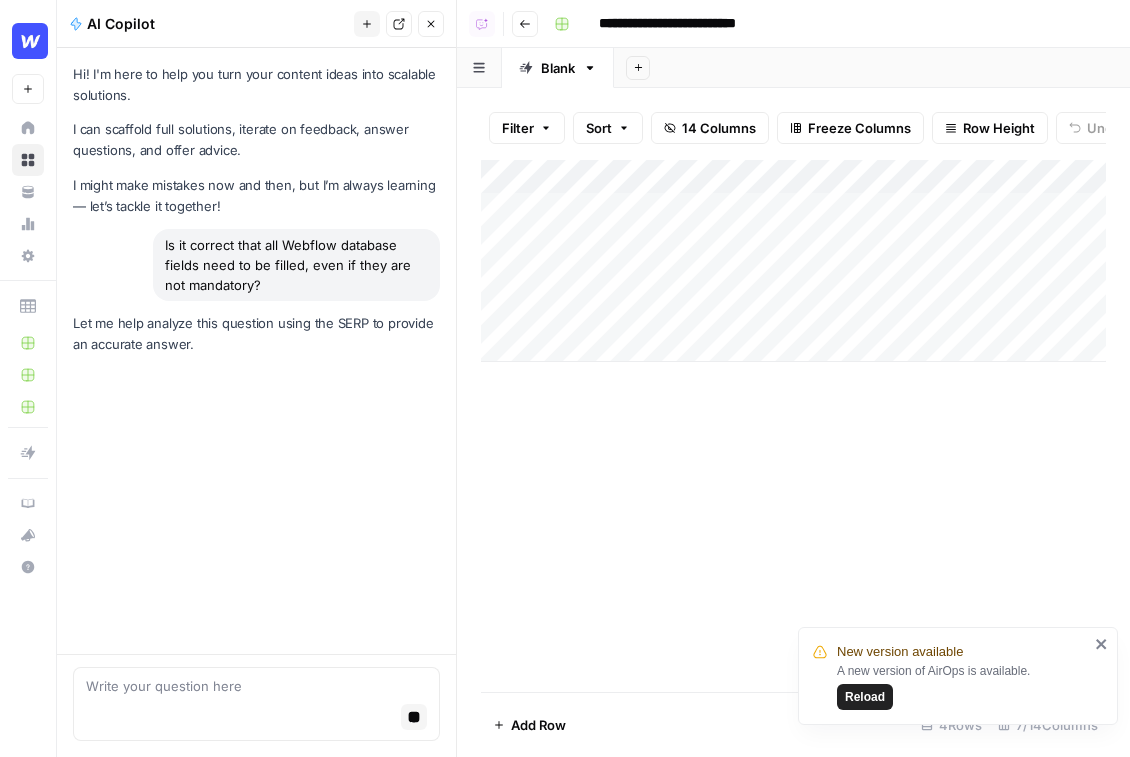 click on "Hi! I'm here to help you turn your content ideas into scalable solutions.
I can scaffold full solutions, iterate on feedback, answer questions, and offer advice.
I might make mistakes now and then, but I’m always learning — let’s tackle it together! Is it correct that all Webflow database fields need to be filled, even if they are not mandatory? Let me help analyze this question using the SERP to provide an accurate answer." at bounding box center (256, 351) 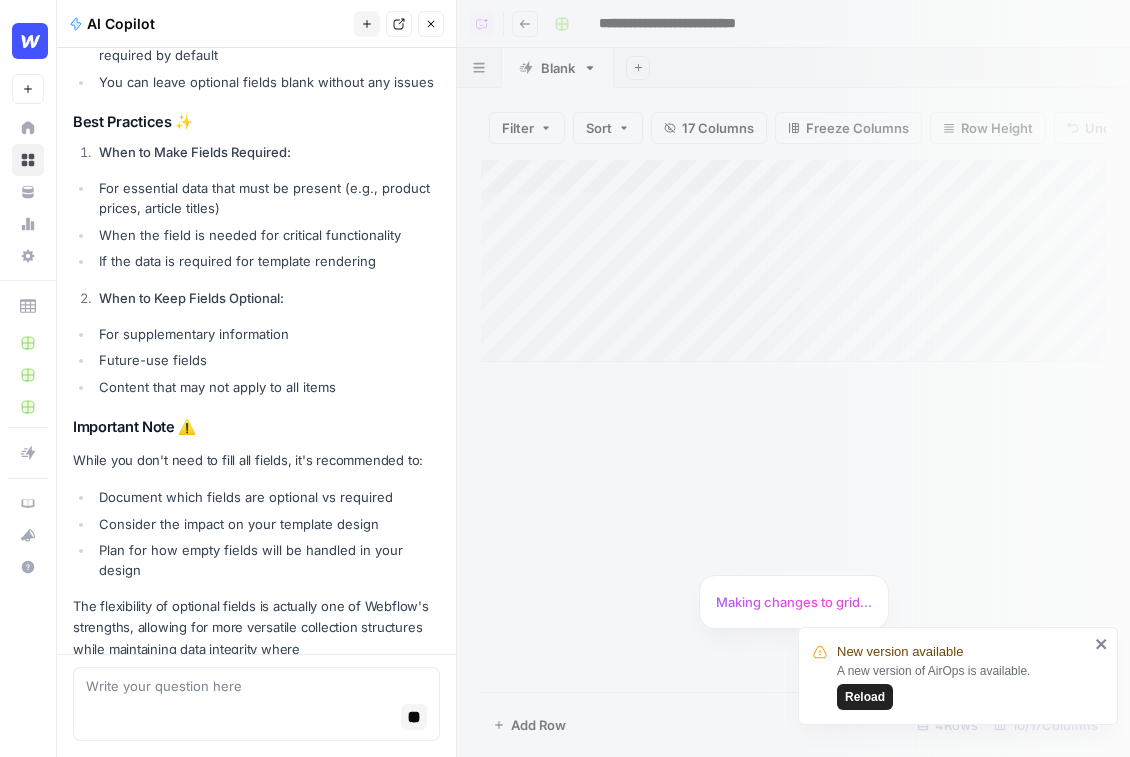 scroll, scrollTop: 822, scrollLeft: 0, axis: vertical 